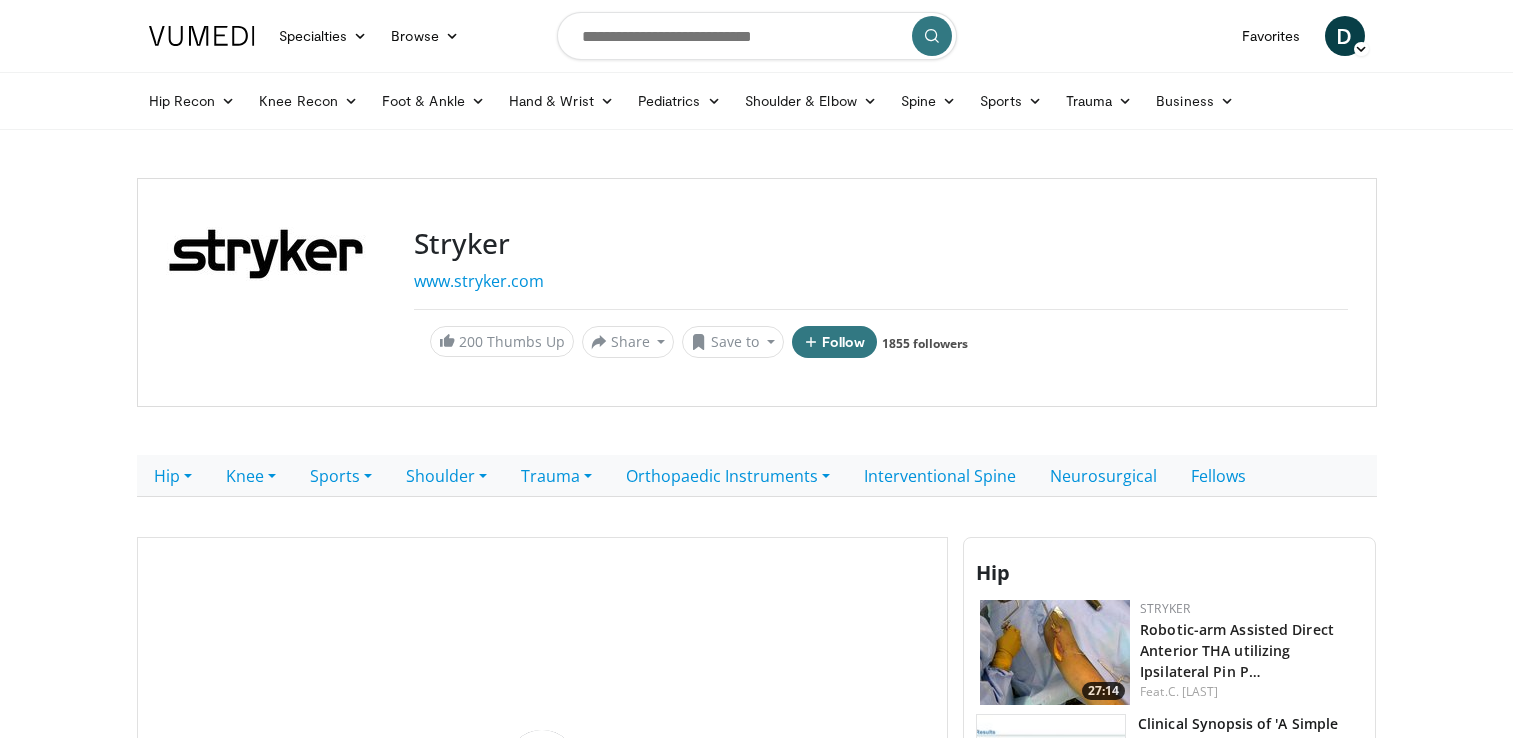 scroll, scrollTop: 0, scrollLeft: 0, axis: both 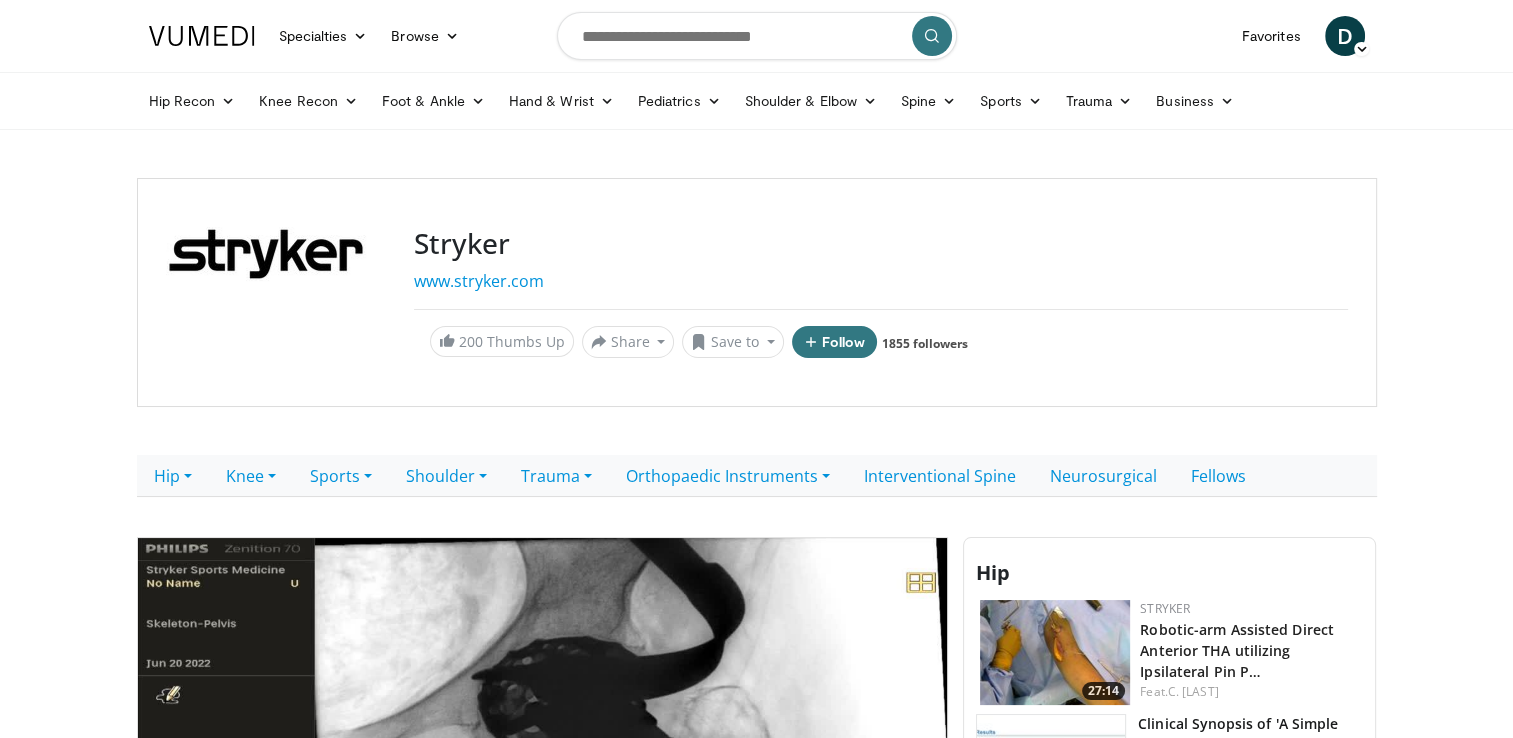 click on "Specialties
Adult & Family Medicine
Allergy, Asthma, Immunology
Anesthesiology
Cardiology
Dental
Dermatology
Endocrinology
Gastroenterology & Hepatology
General Surgery
Hematology & Oncology
Infectious Disease
Nephrology
Neurology
Neurosurgery
Obstetrics & Gynecology
Ophthalmology
Oral Maxillofacial
Orthopaedics
Otolaryngology
Pediatrics
Plastic Surgery
Podiatry
Psychiatry
Pulmonology
Radiation Oncology
Radiology
Rheumatology
Urology" at bounding box center [756, 2686] 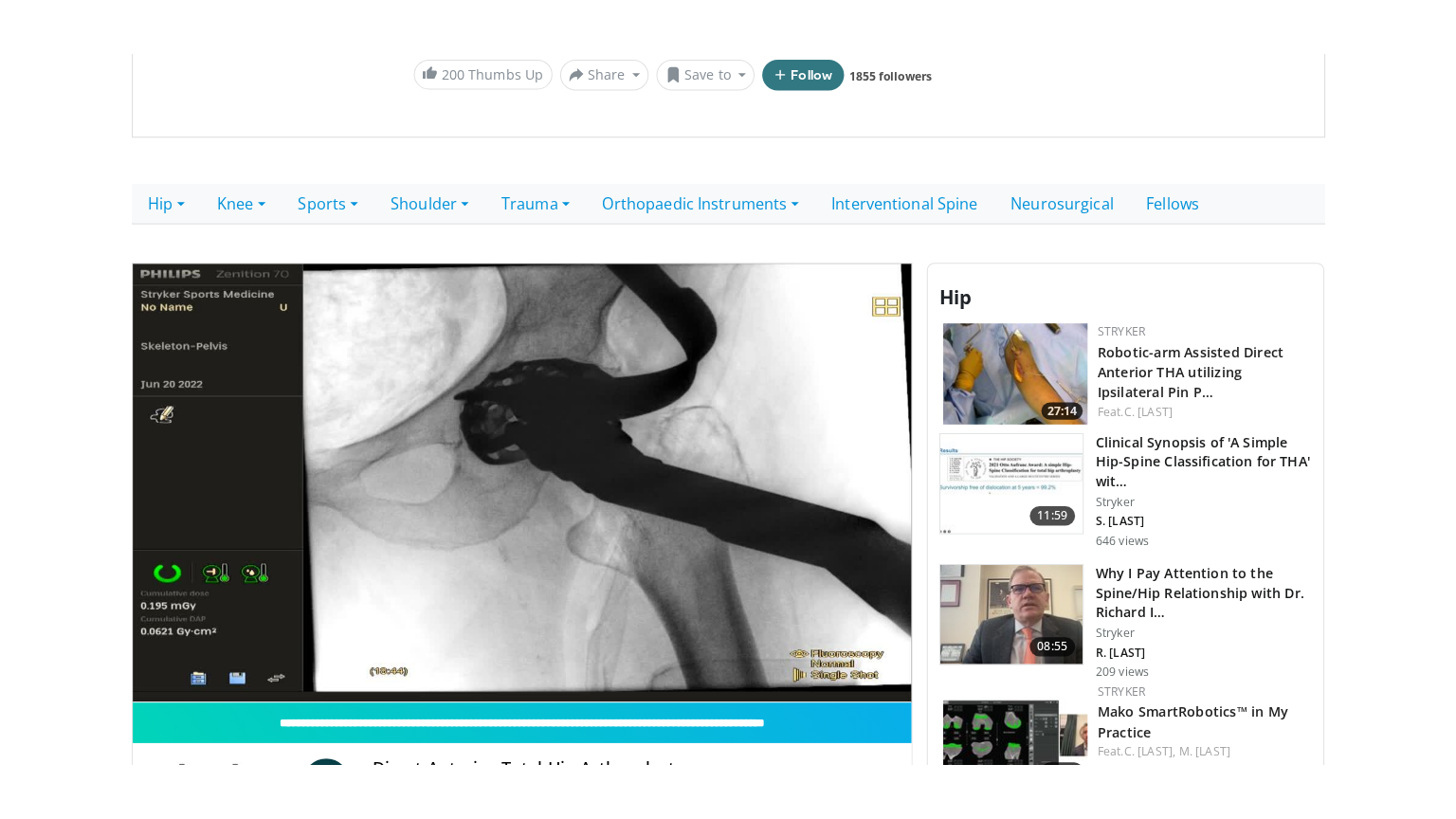 scroll, scrollTop: 341, scrollLeft: 0, axis: vertical 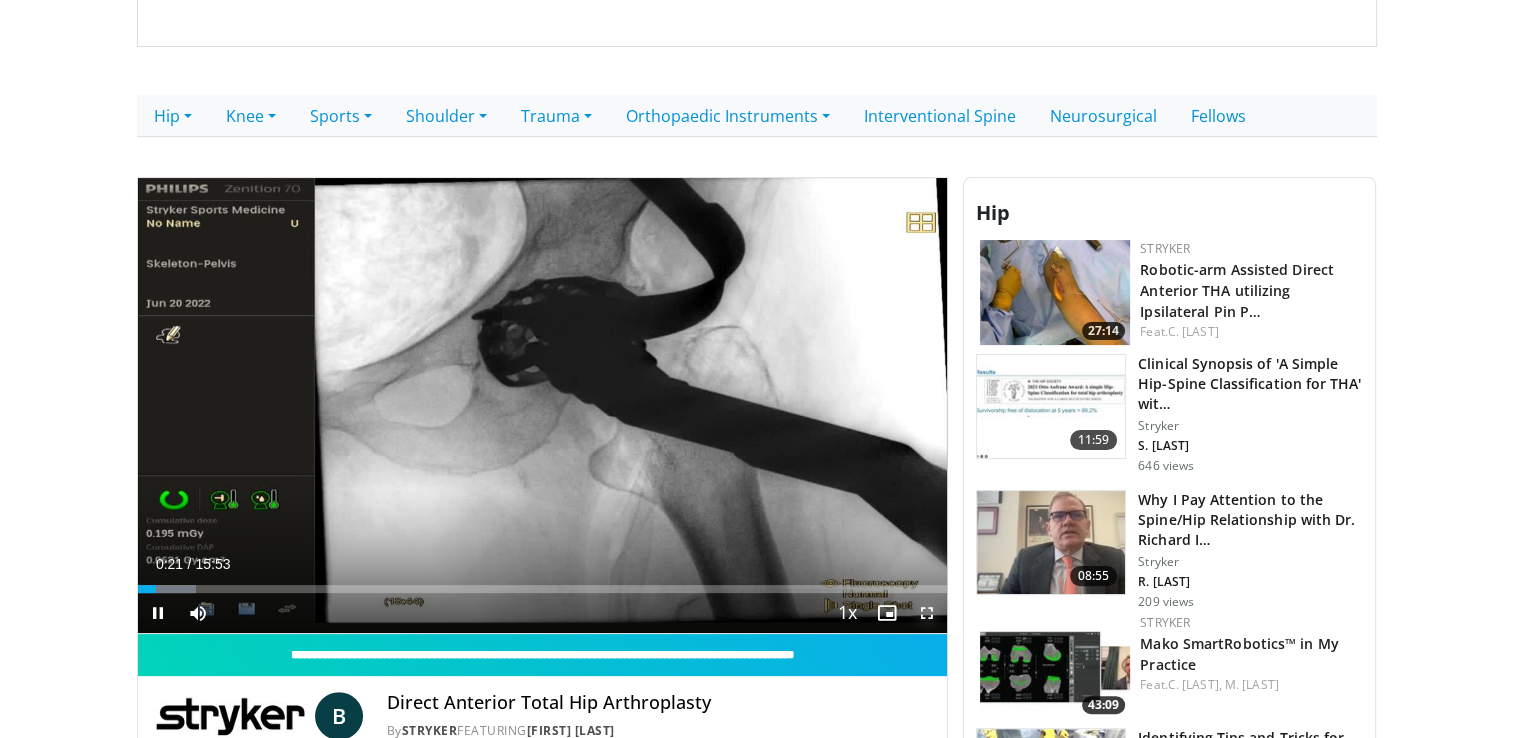 click at bounding box center (927, 613) 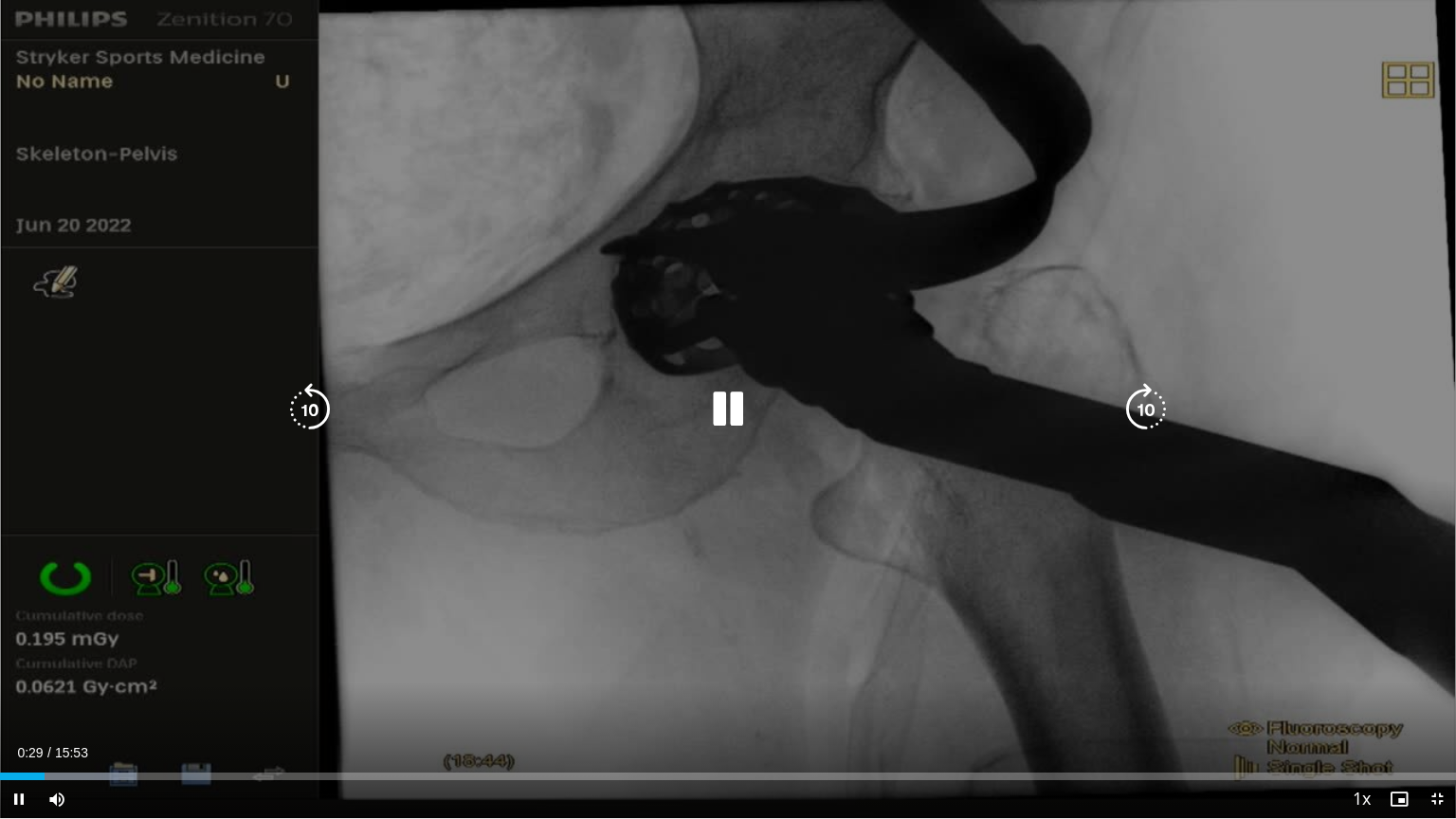 click at bounding box center (1146, 410) 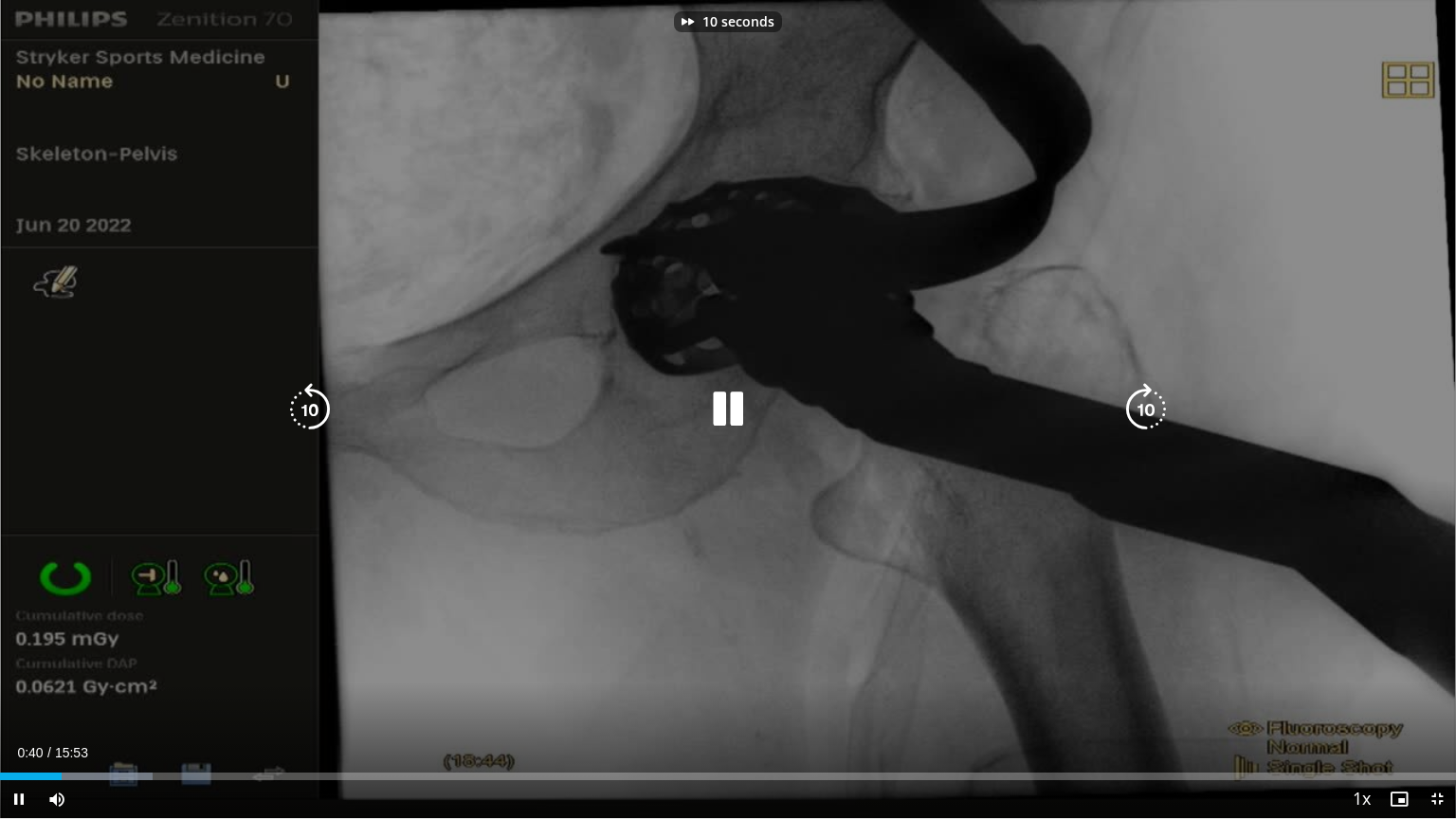 click at bounding box center (1146, 410) 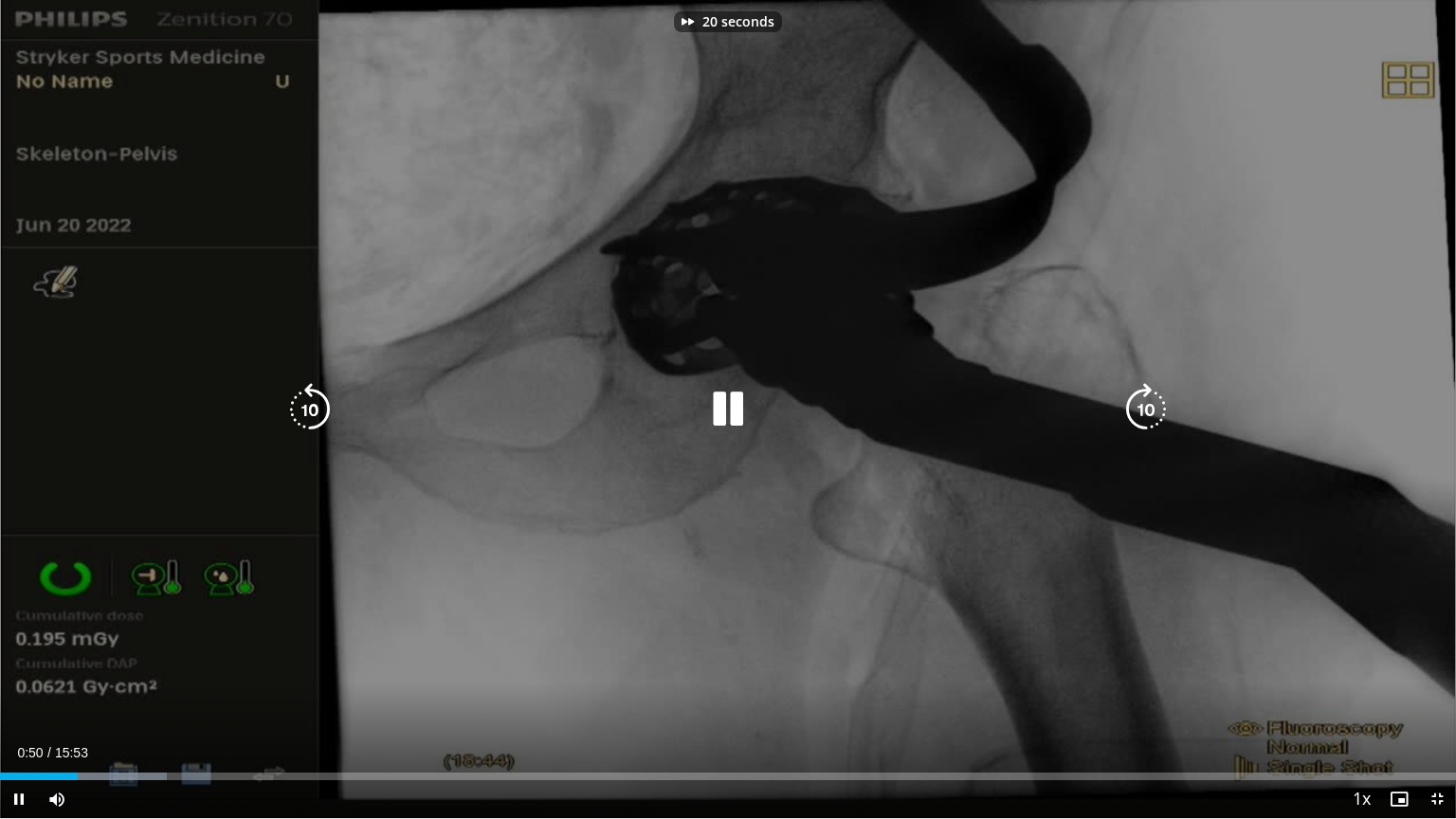 click at bounding box center [1146, 410] 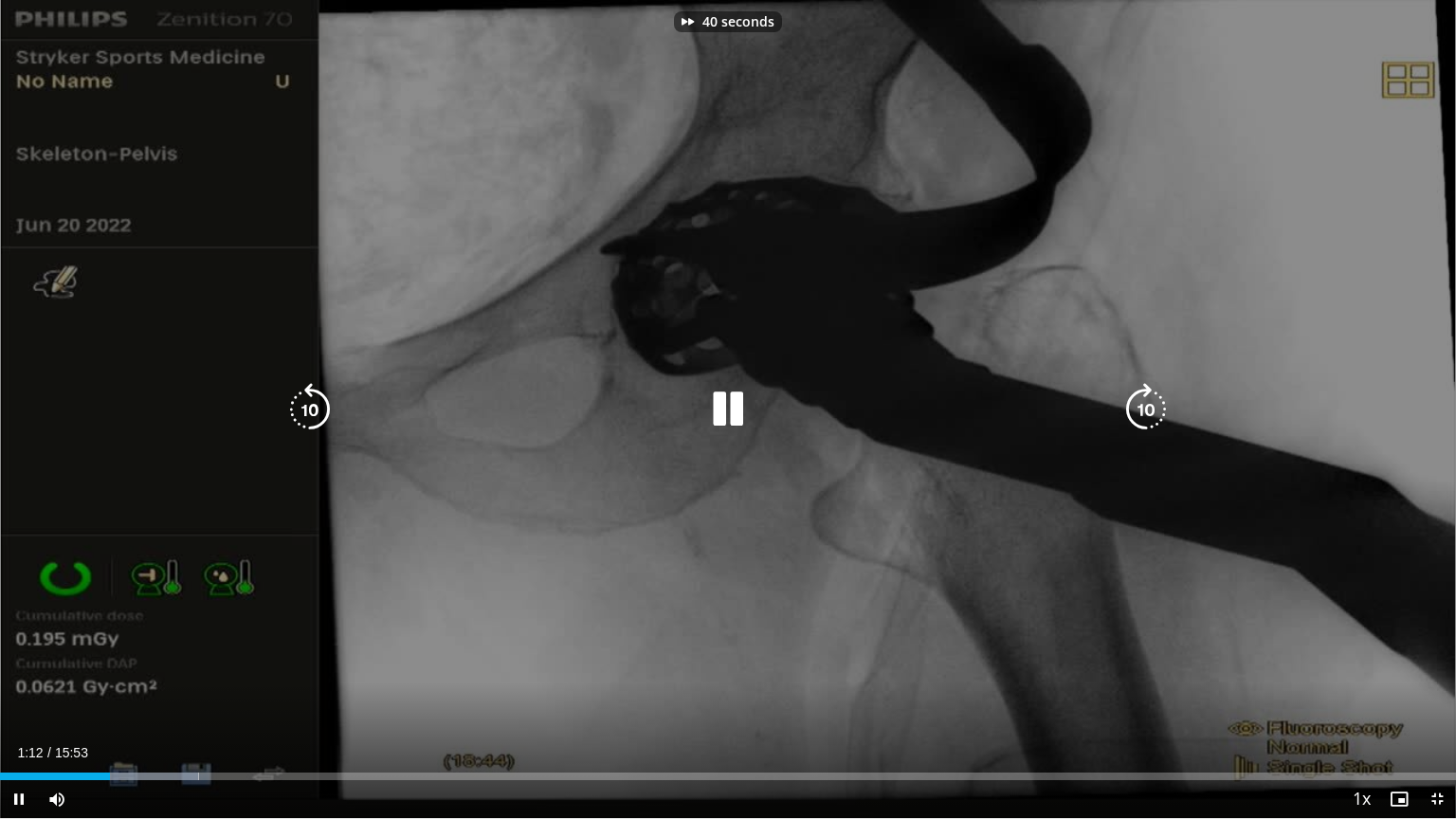 click at bounding box center [1146, 410] 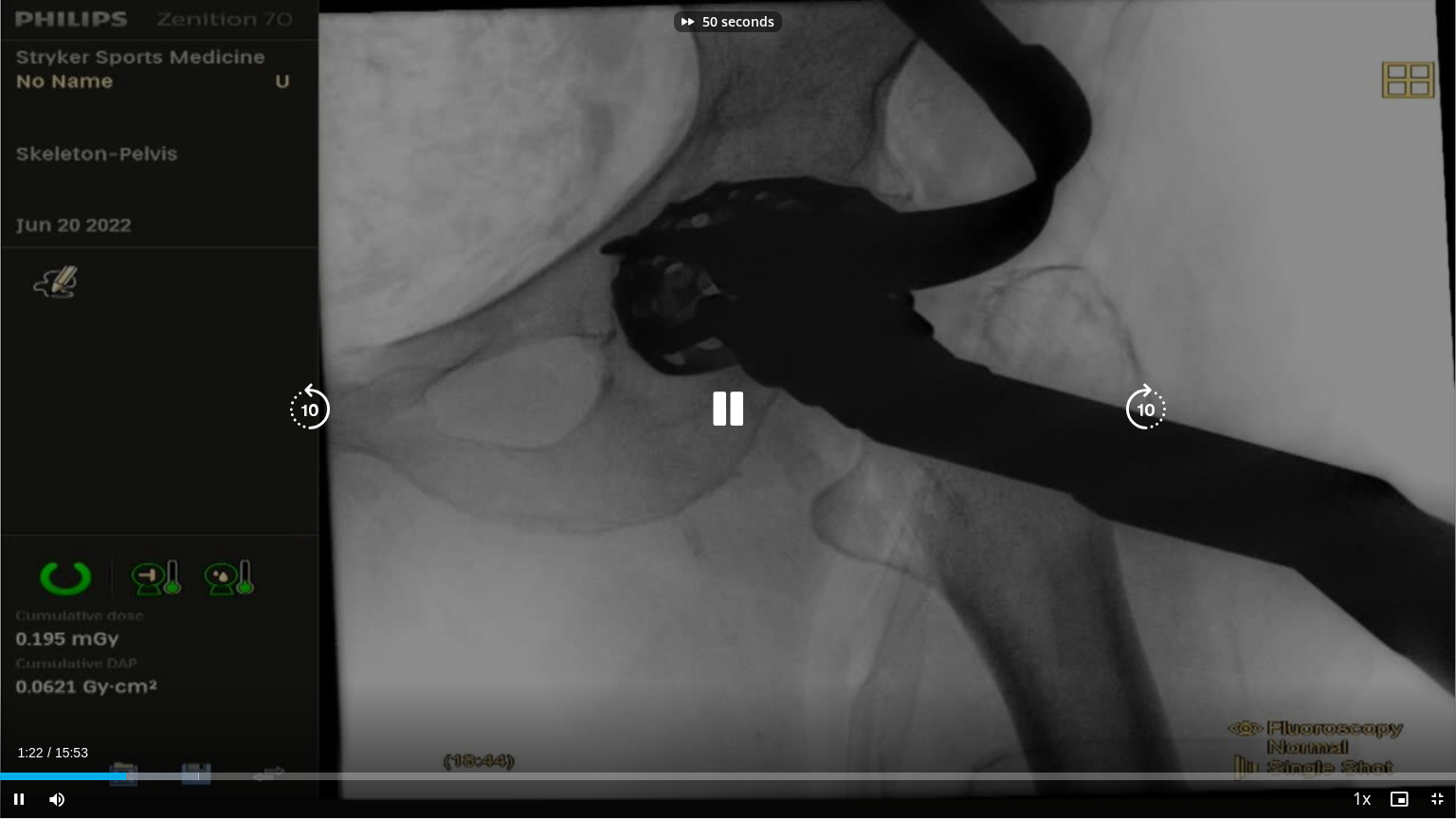 click at bounding box center (1146, 410) 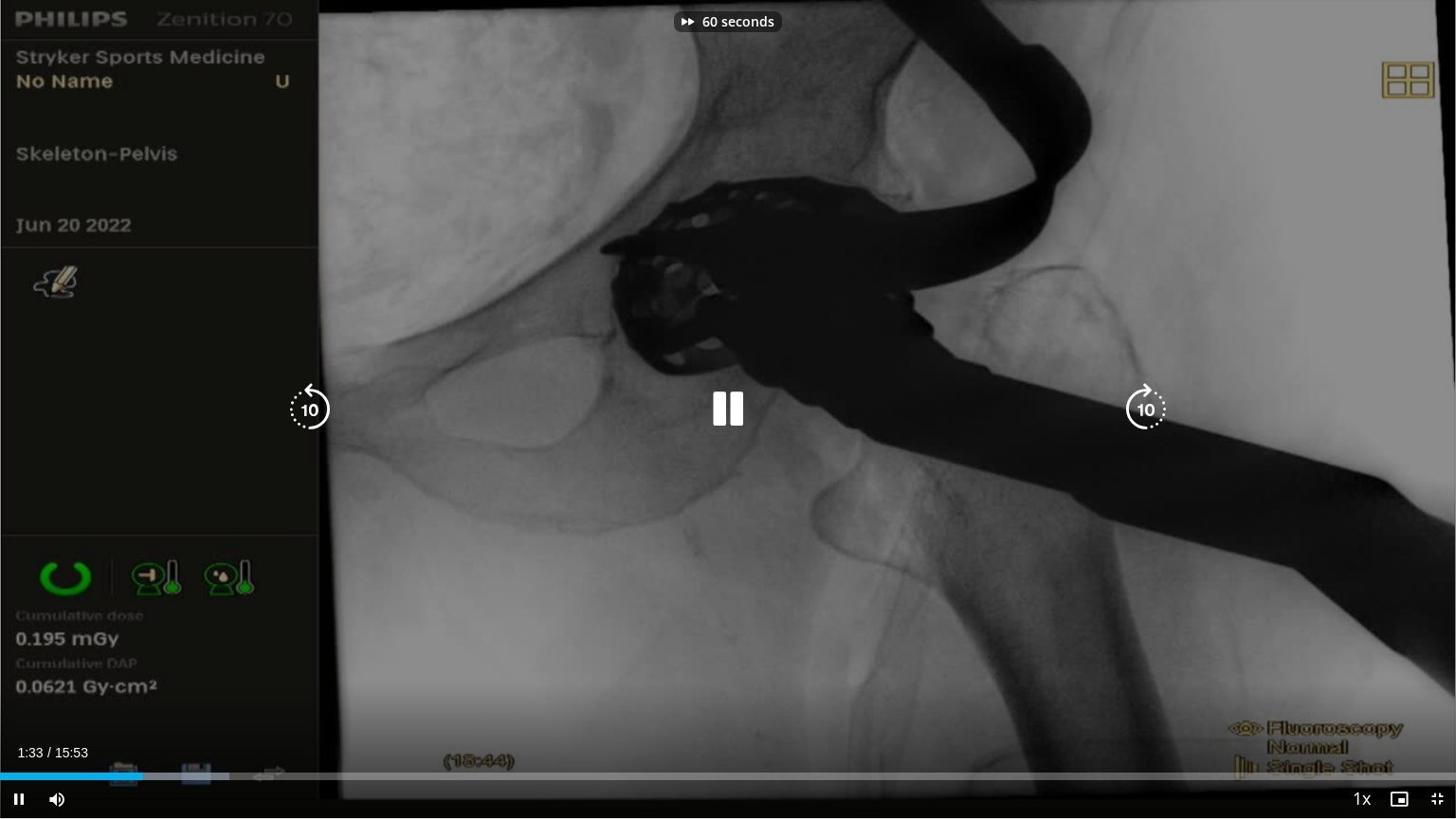 click at bounding box center [1146, 410] 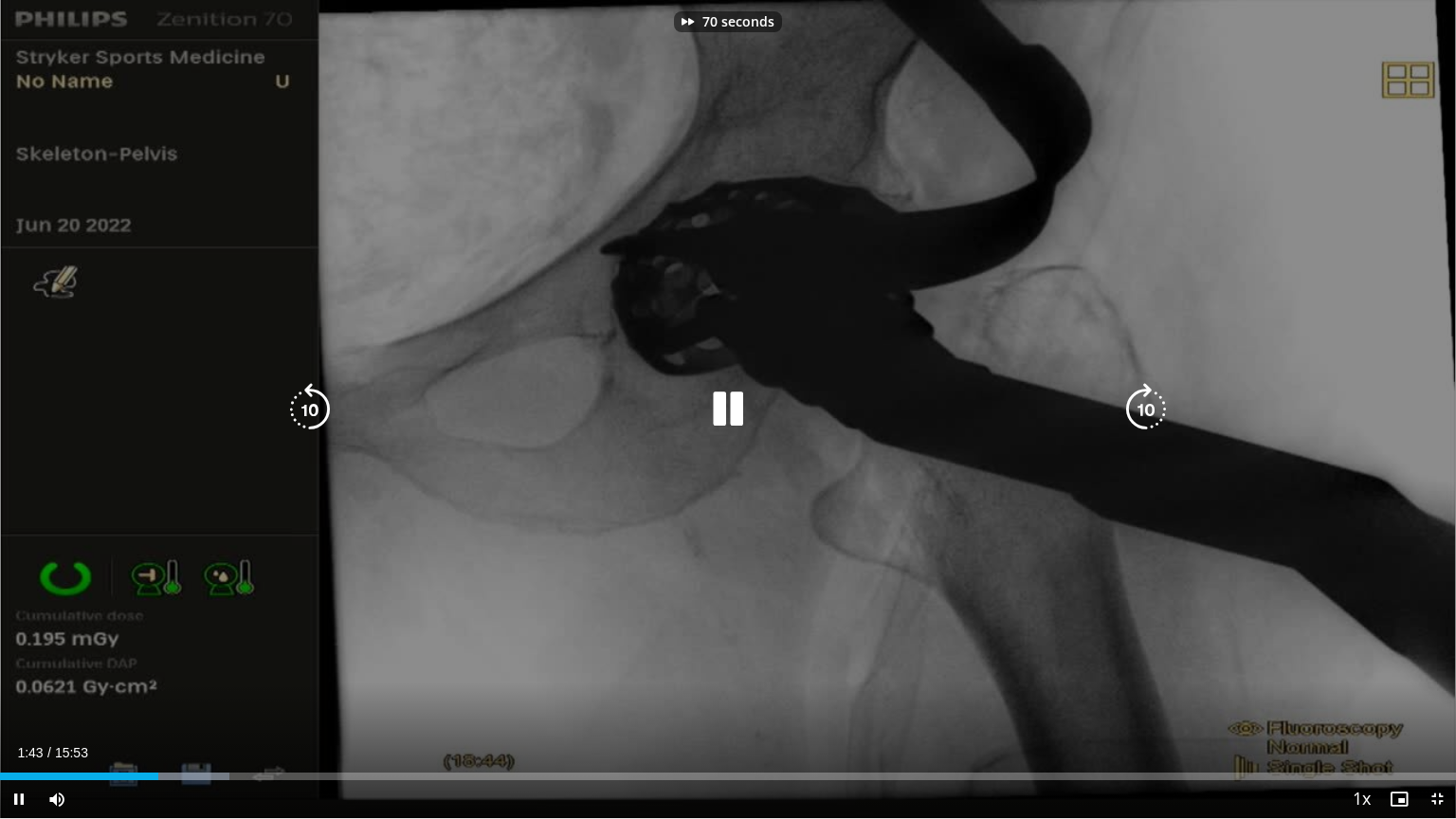 click at bounding box center [1146, 410] 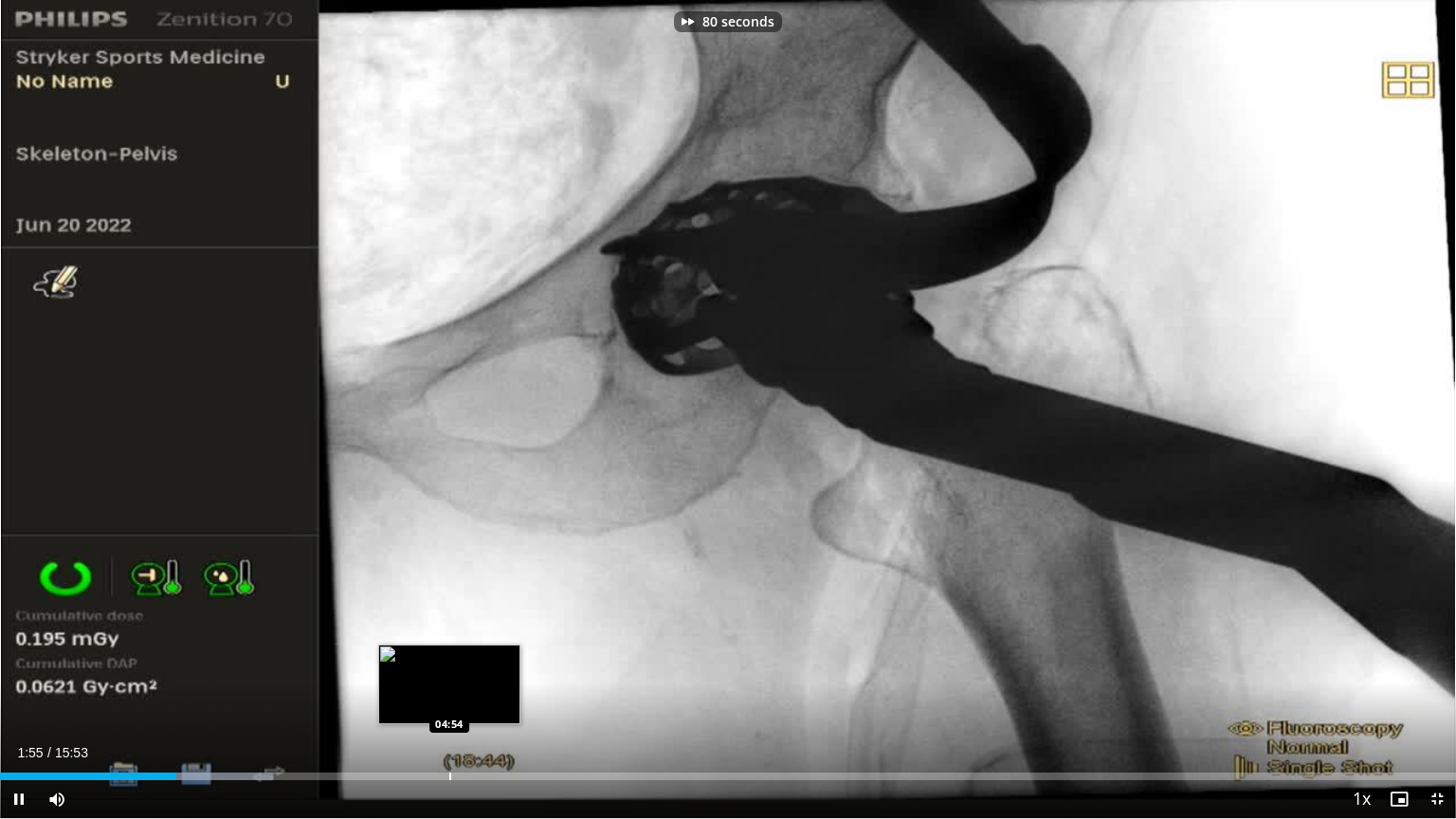 click at bounding box center (450, 776) 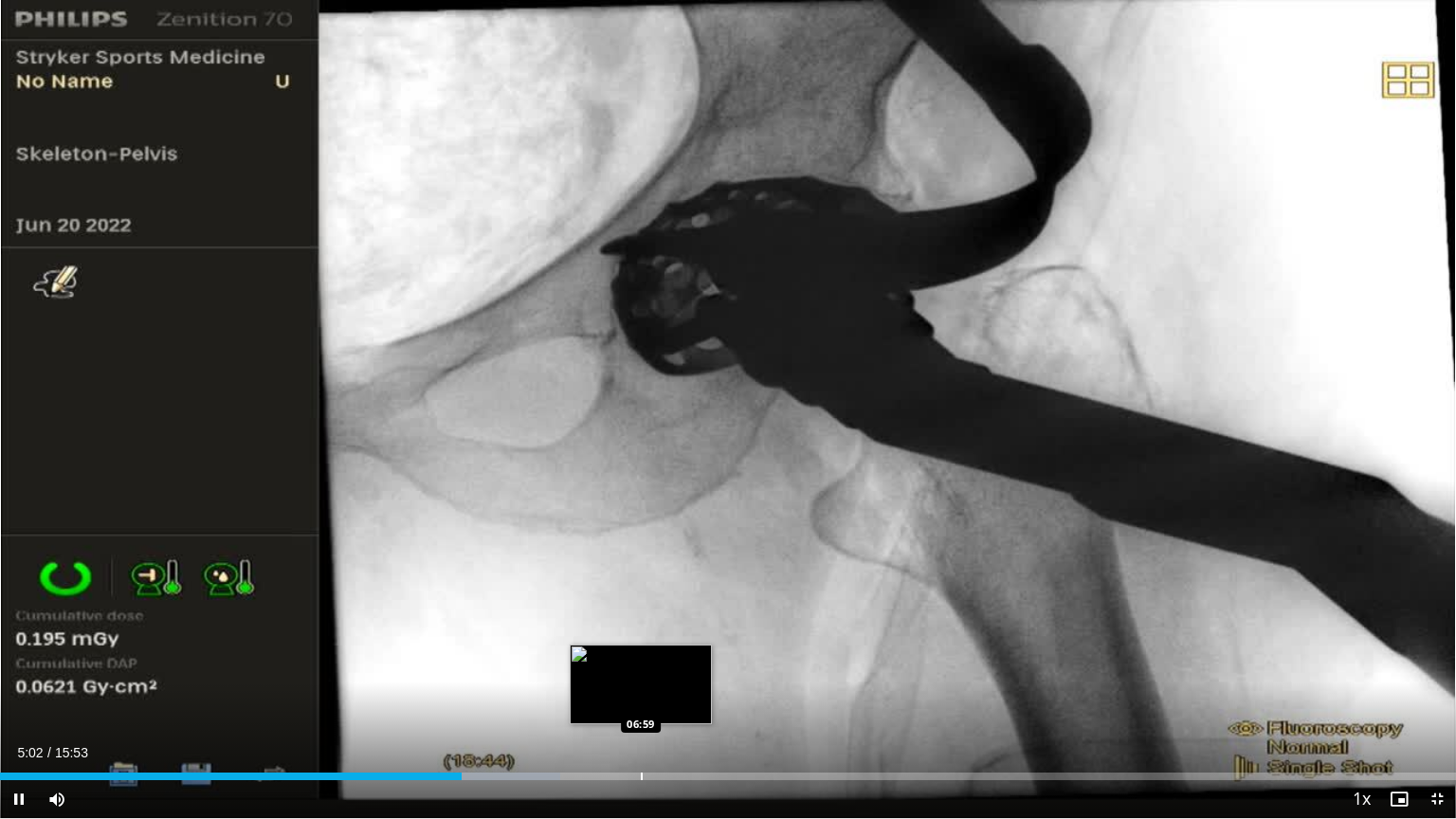 click on "Loaded :  38.48% 05:02 06:59" at bounding box center (728, 771) 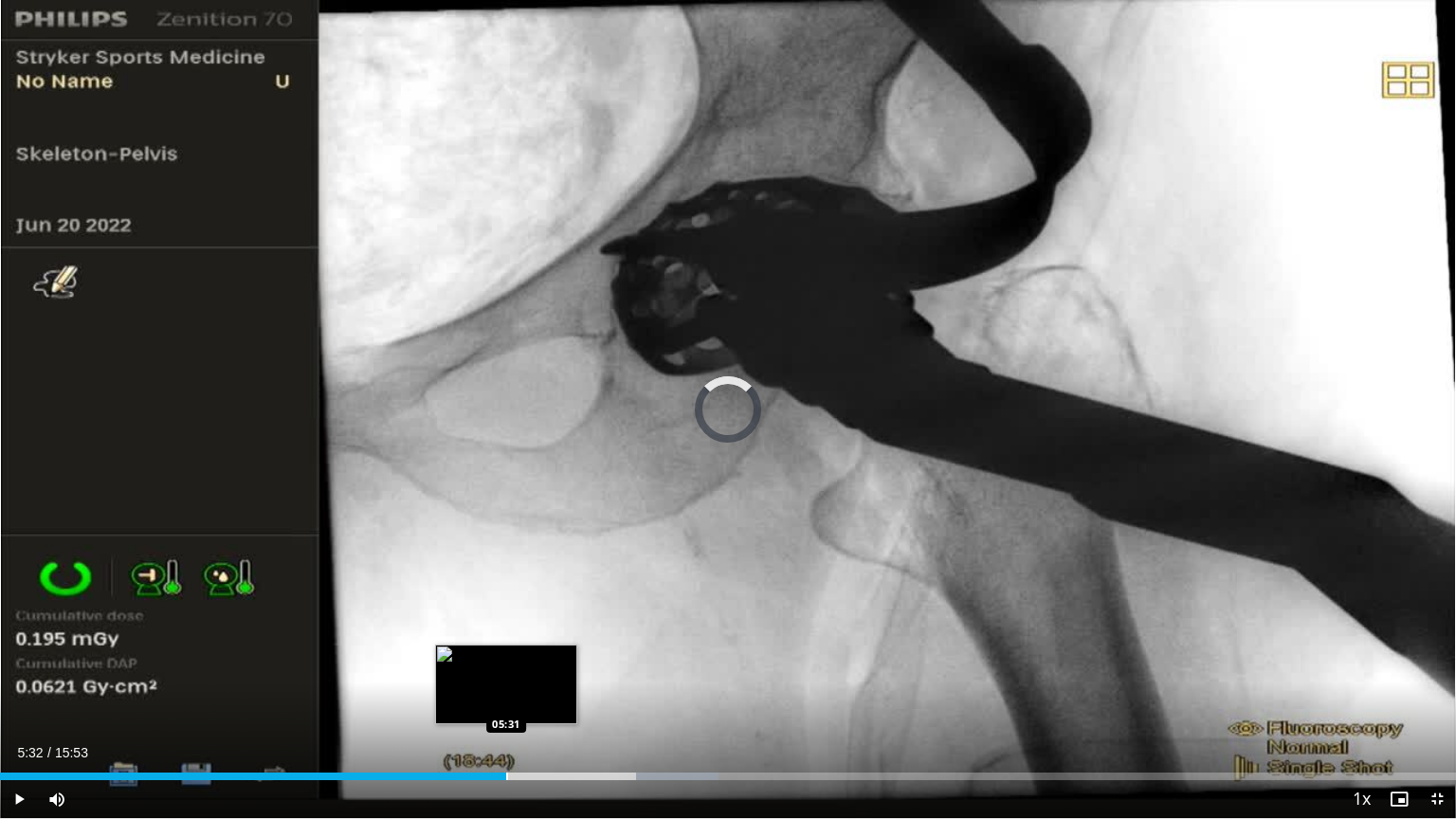 click at bounding box center [507, 776] 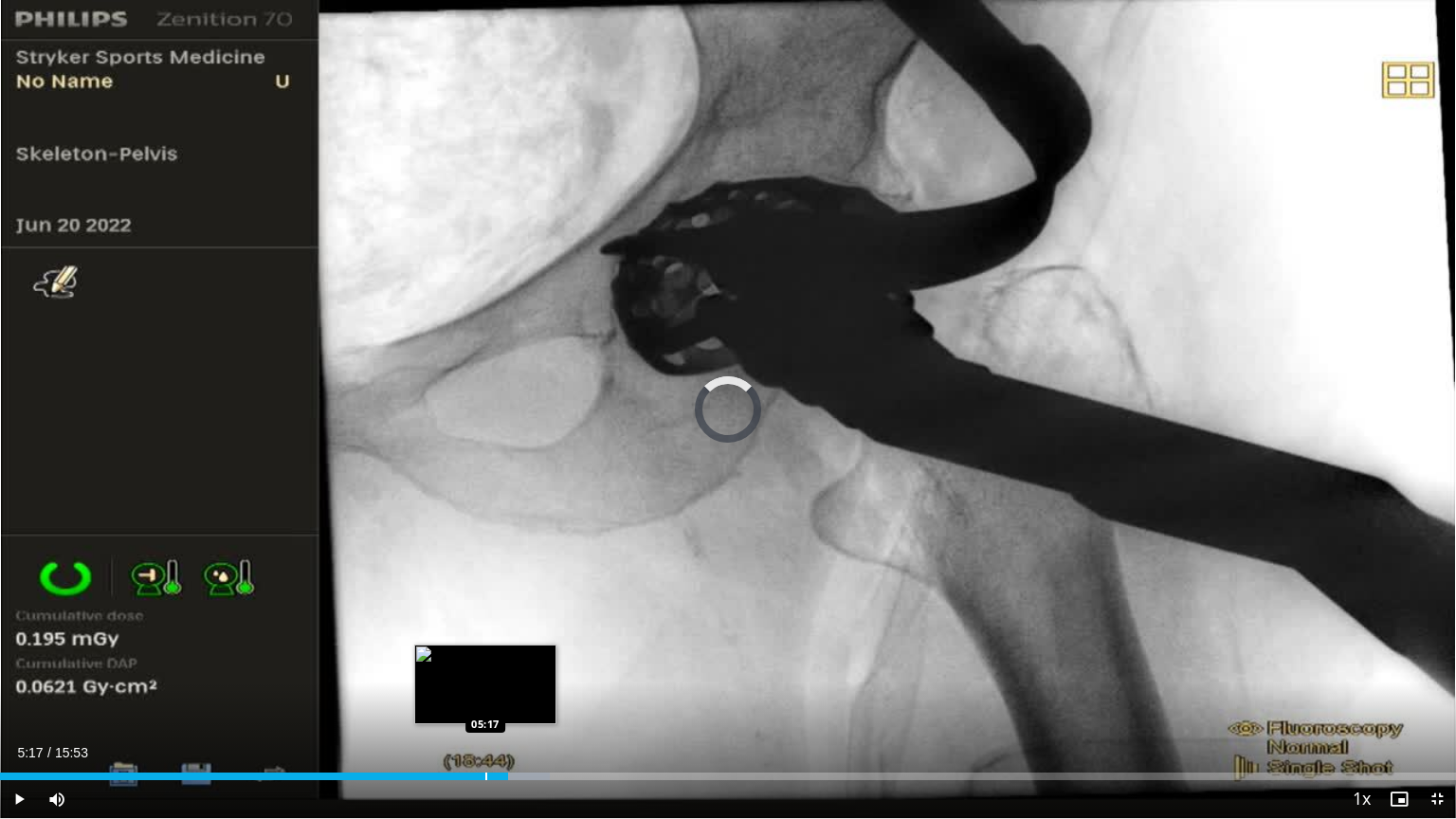 click on "05:33" at bounding box center (254, 776) 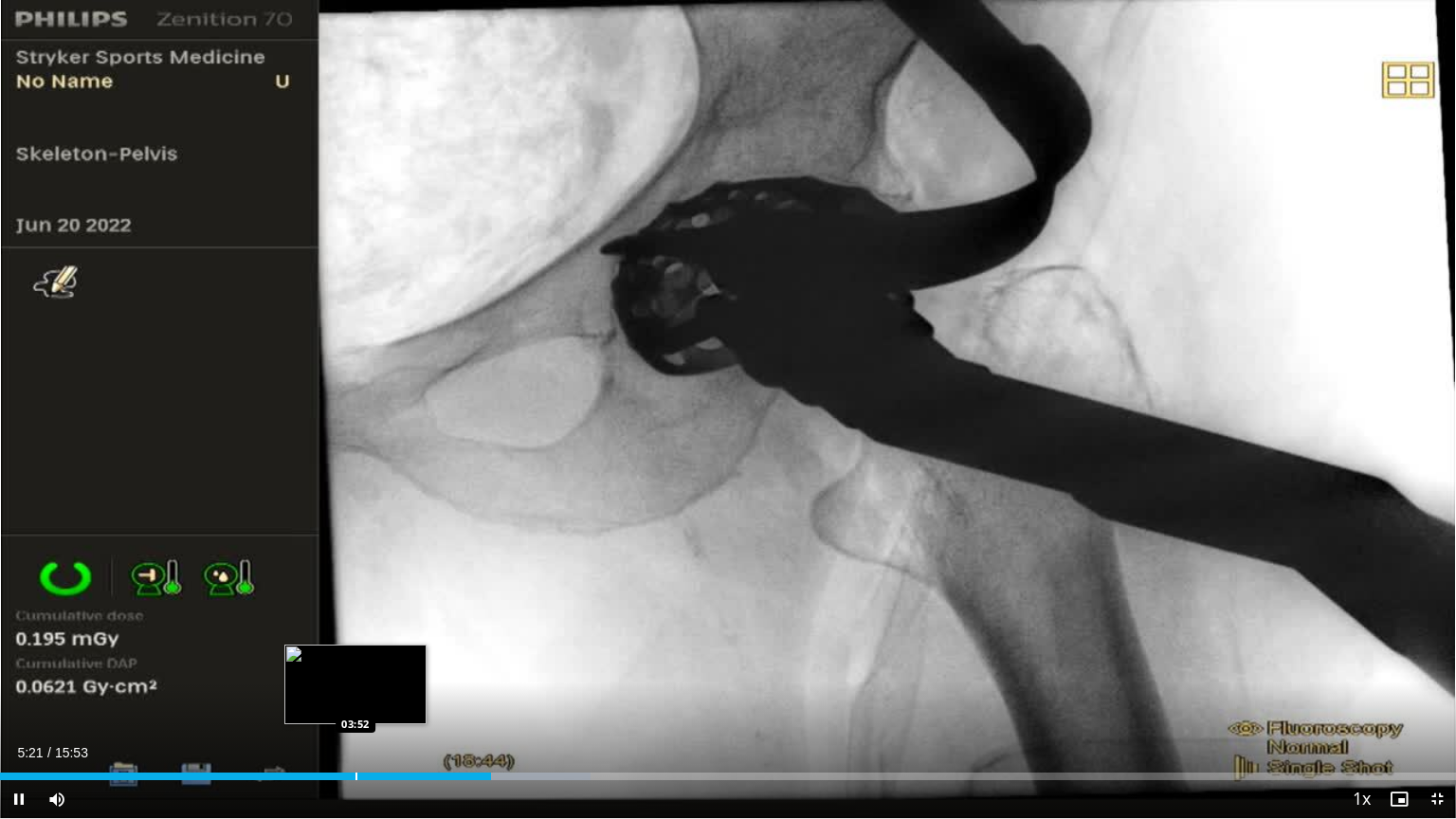 click on "Loaded :  40.56% 05:21 03:52" at bounding box center [728, 771] 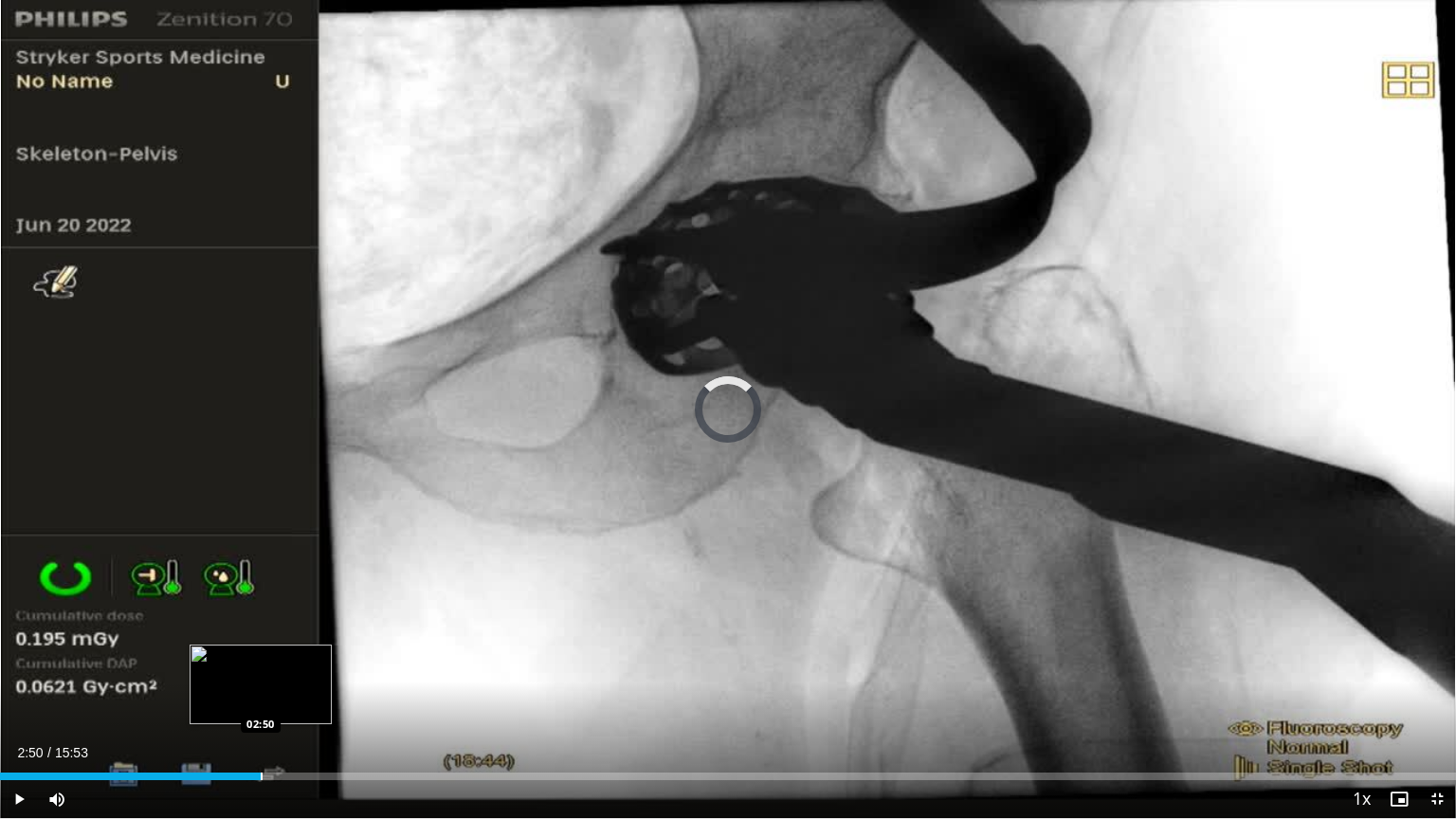 click on "Loaded :  0.00% 03:54 02:50" at bounding box center (728, 771) 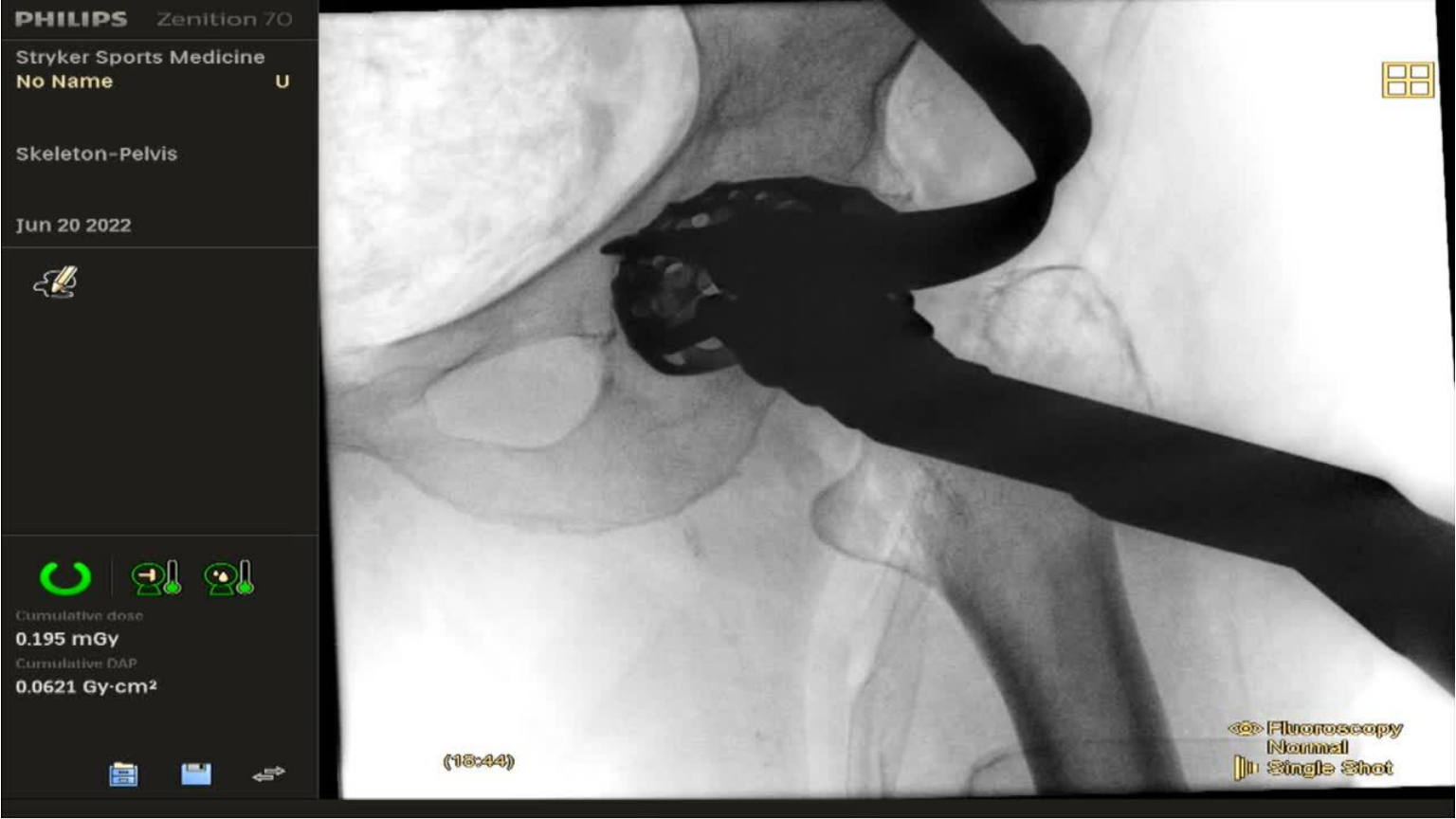 type 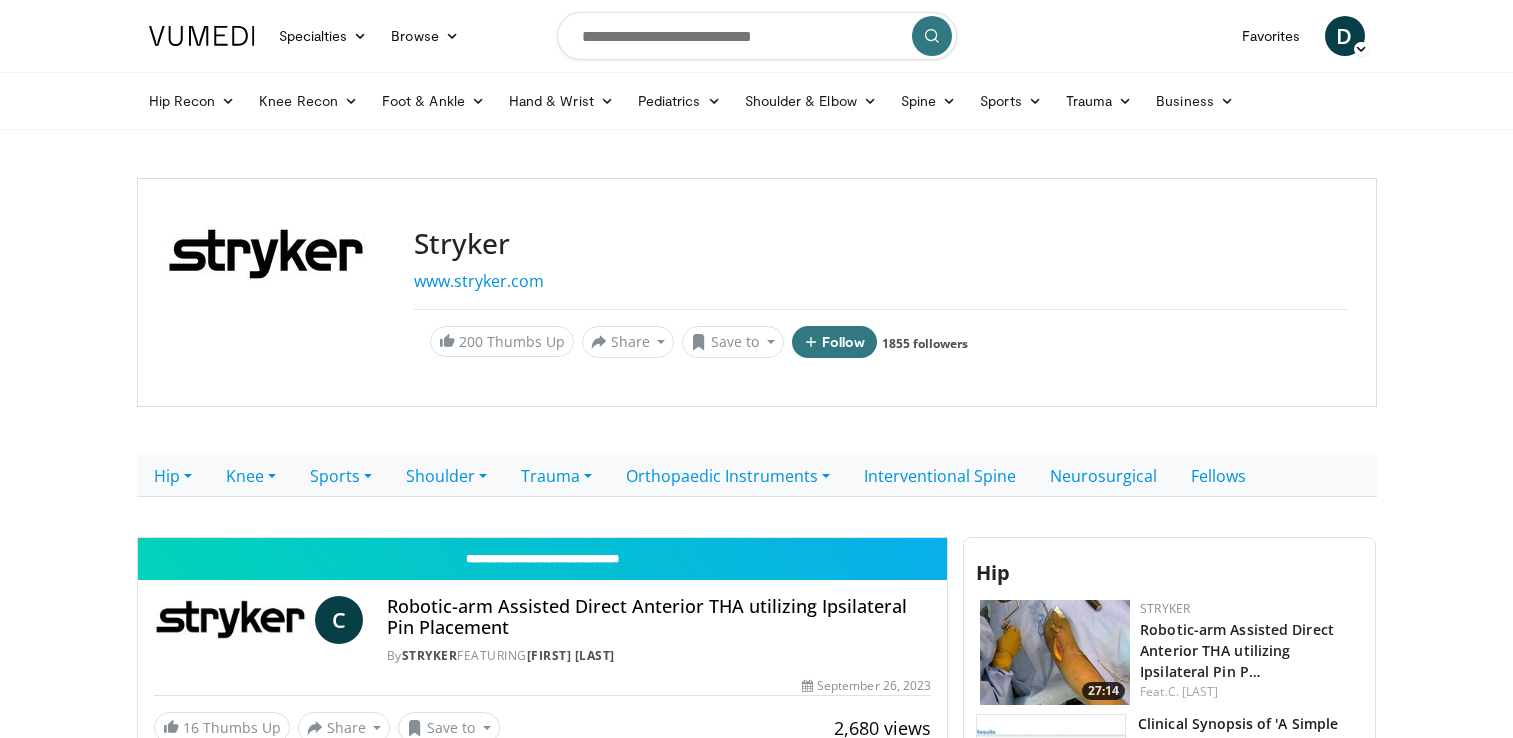 scroll, scrollTop: 0, scrollLeft: 0, axis: both 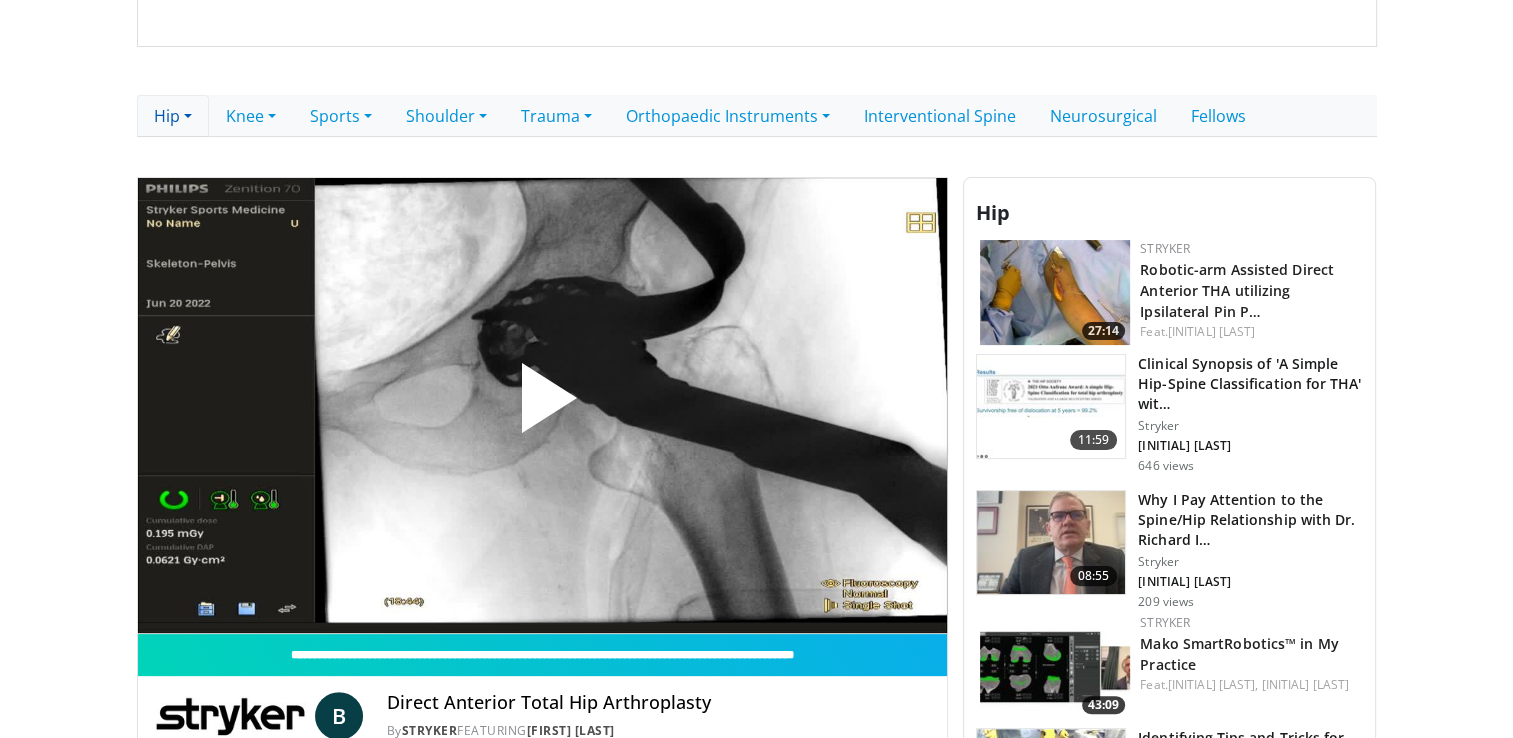click on "Hip" at bounding box center [173, 116] 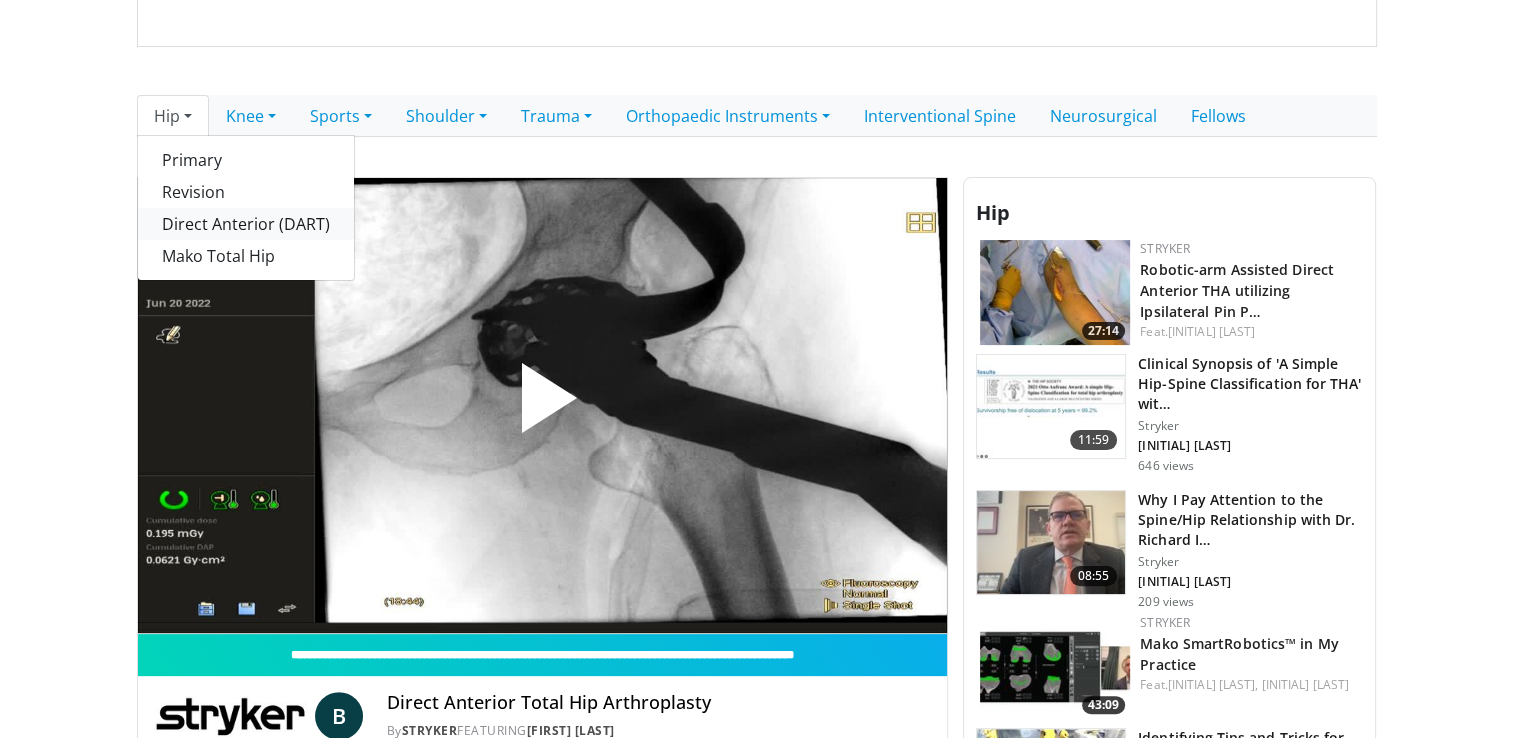 click on "Direct Anterior (DART)" at bounding box center (246, 224) 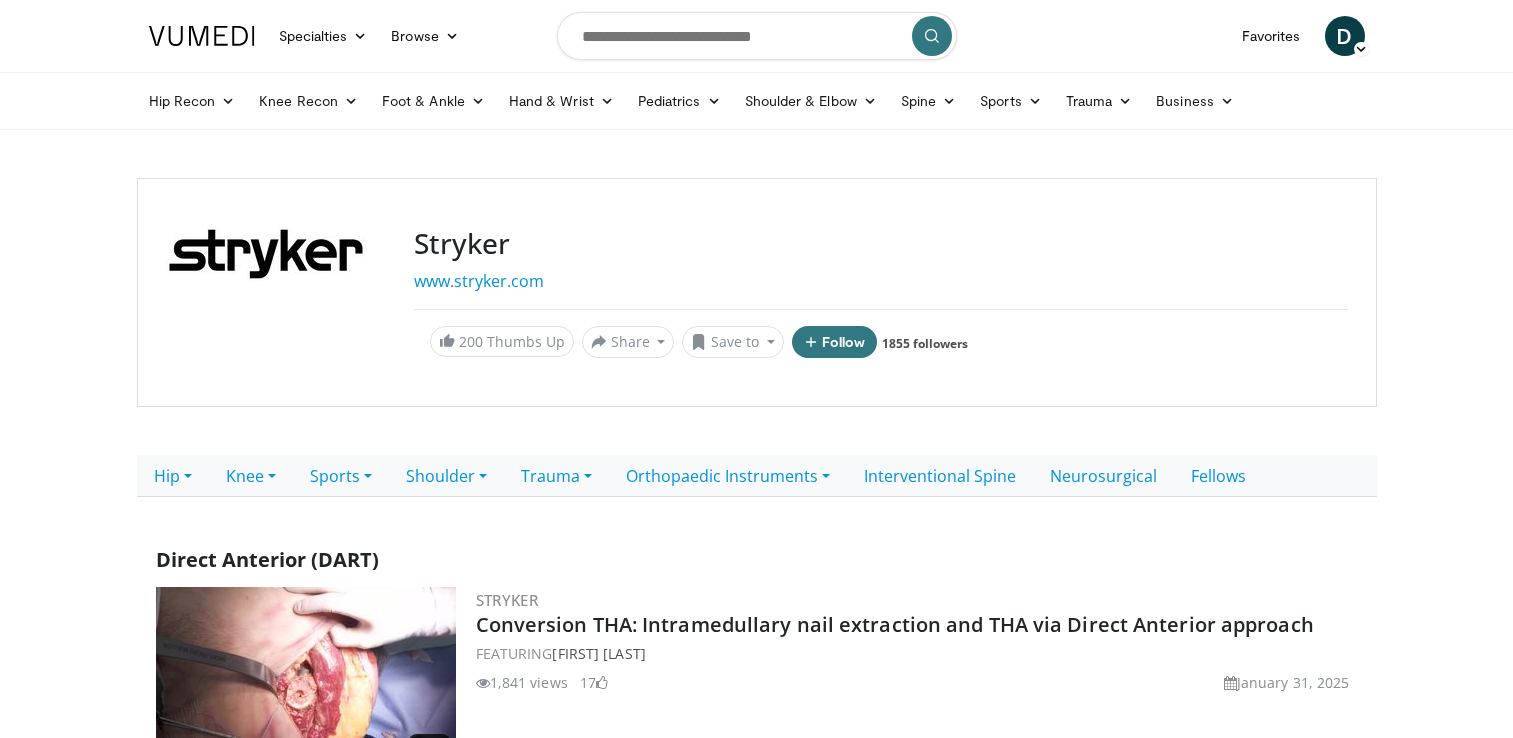 scroll, scrollTop: 0, scrollLeft: 0, axis: both 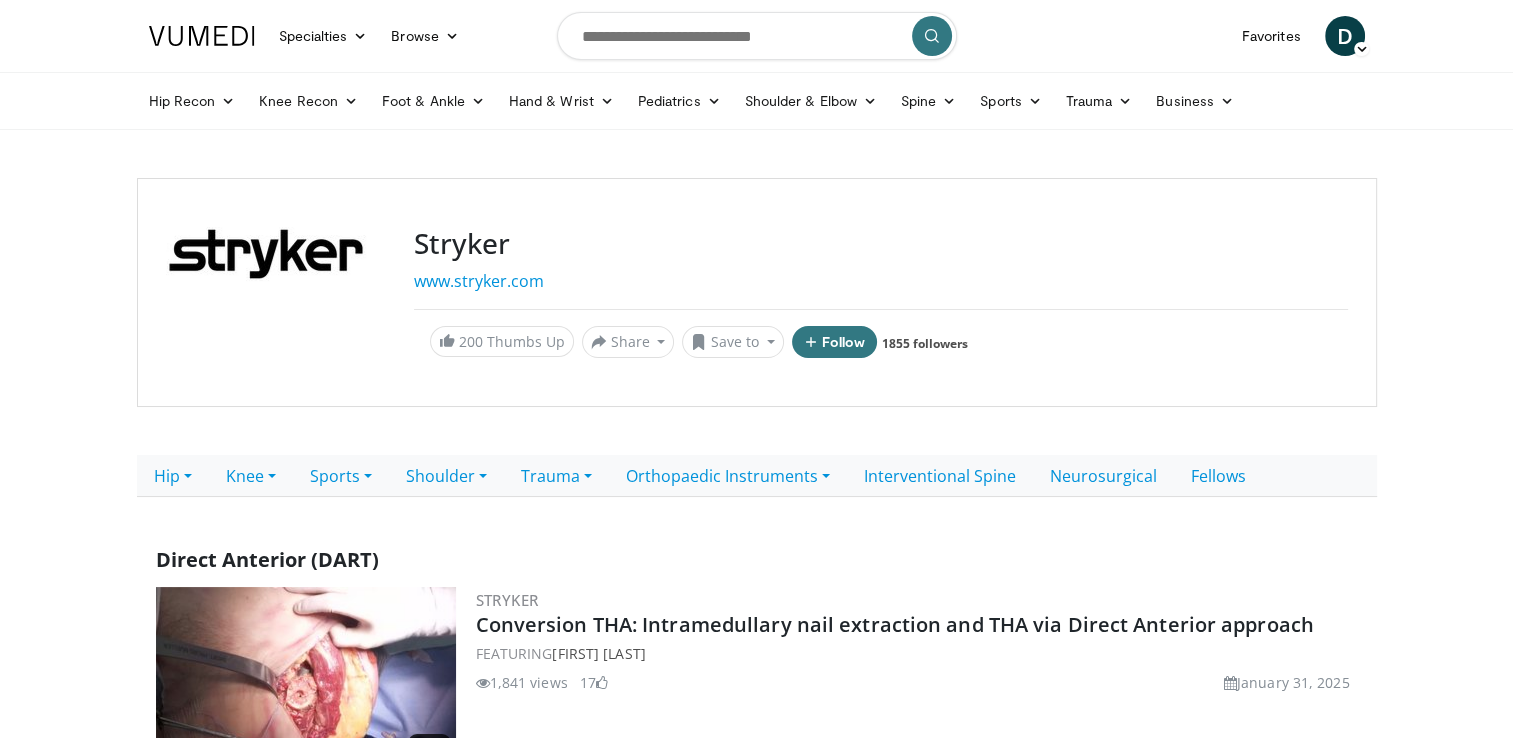 click on "Specialties
Adult & Family Medicine
Allergy, Asthma, Immunology
Anesthesiology
Cardiology
Dental
Dermatology
Endocrinology
Gastroenterology & Hepatology
General Surgery
Hematology & Oncology
Infectious Disease
Nephrology
Neurology
Neurosurgery
Obstetrics & Gynecology
Ophthalmology
Oral Maxillofacial
Orthopaedics
Otolaryngology
Pediatrics
Plastic Surgery
Podiatry
Psychiatry
Pulmonology
Radiation Oncology
Radiology
Rheumatology
Urology" at bounding box center [756, 2606] 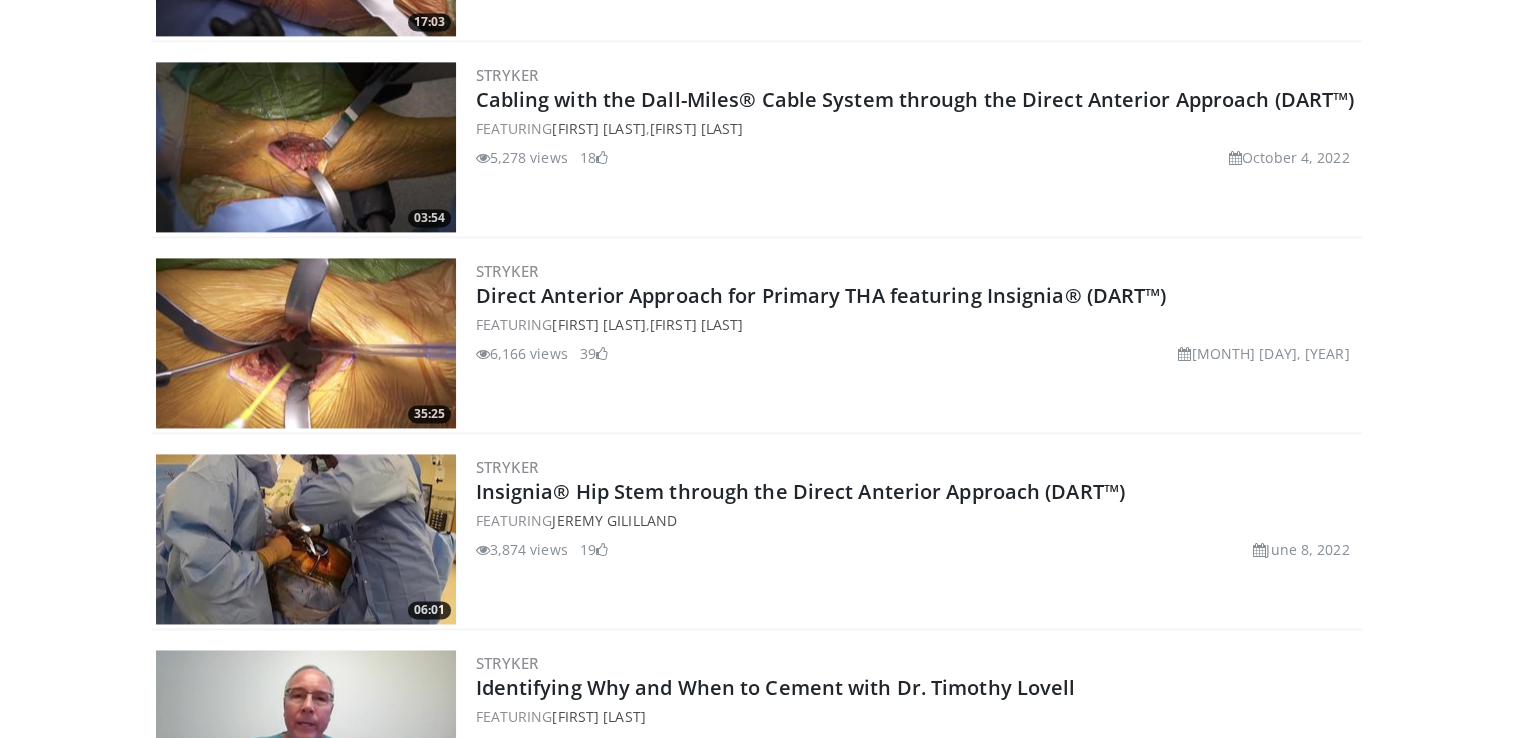scroll, scrollTop: 2880, scrollLeft: 0, axis: vertical 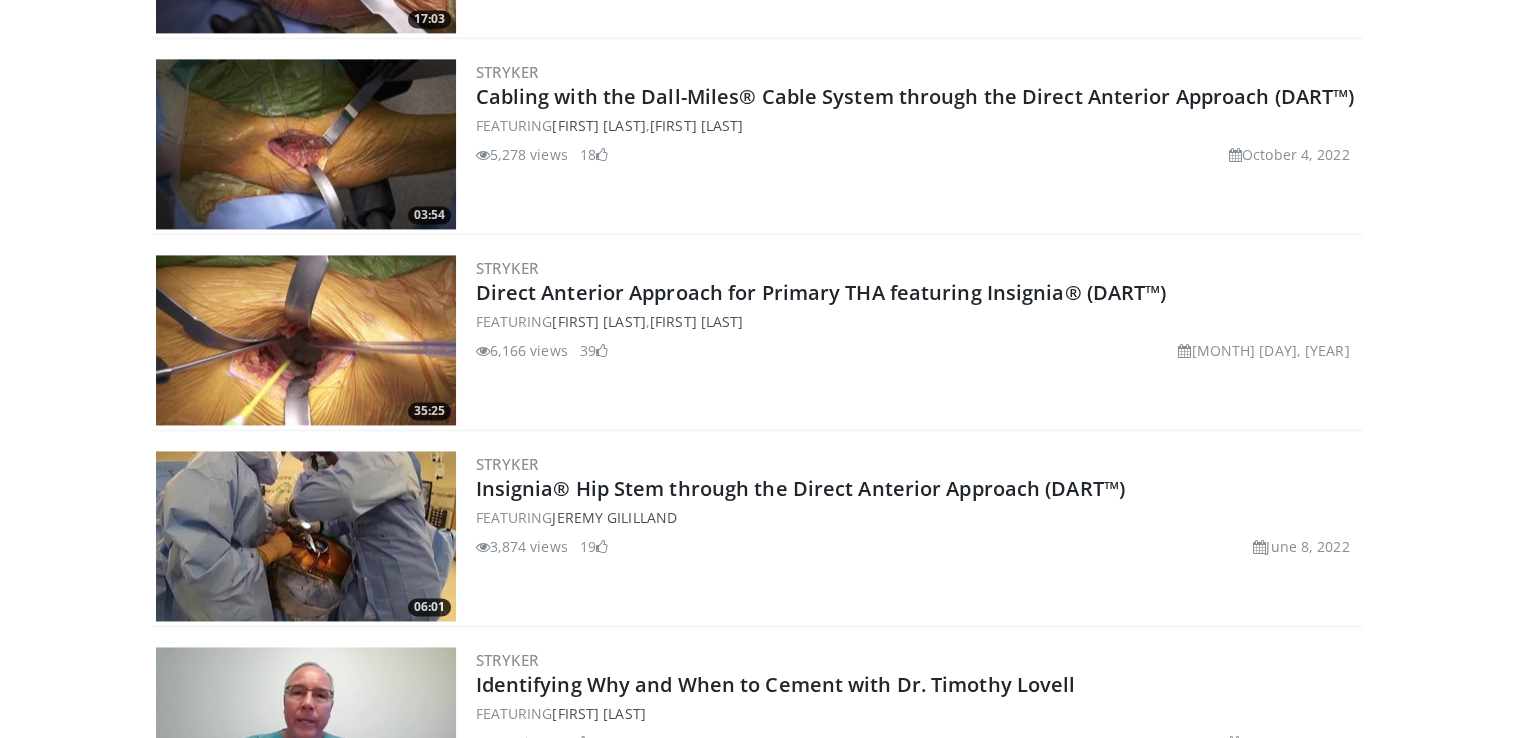 click on "Specialties
Adult & Family Medicine
Allergy, Asthma, Immunology
Anesthesiology
Cardiology
Dental
Dermatology
Endocrinology
Gastroenterology & Hepatology
General Surgery
Hematology & Oncology
Infectious Disease
Nephrology
Neurology
Neurosurgery
Obstetrics & Gynecology
Ophthalmology
Oral Maxillofacial
Orthopaedics
Otolaryngology
Pediatrics
Plastic Surgery
Podiatry
Psychiatry
Pulmonology
Radiation Oncology
Radiology
Rheumatology
Urology" at bounding box center [756, -274] 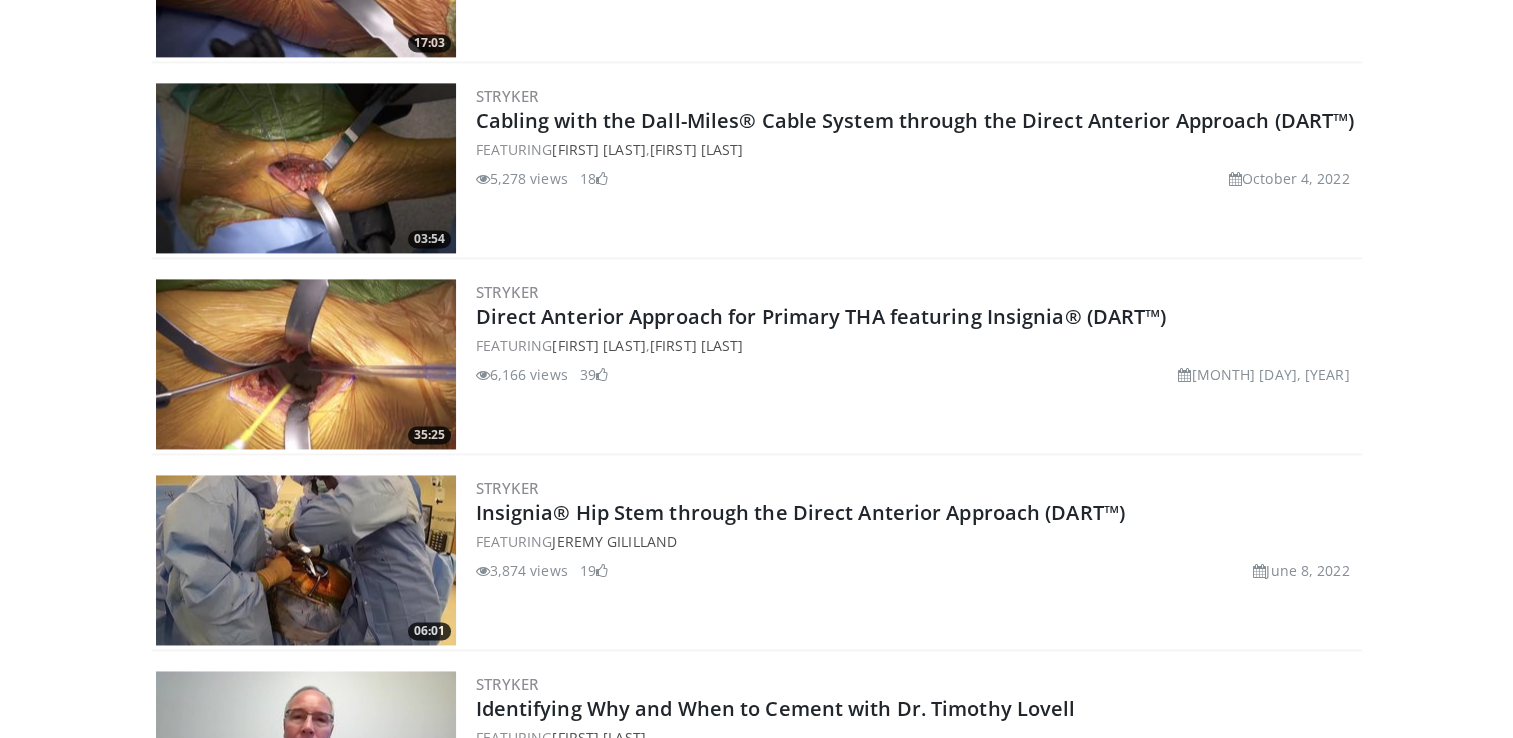 scroll, scrollTop: 2840, scrollLeft: 0, axis: vertical 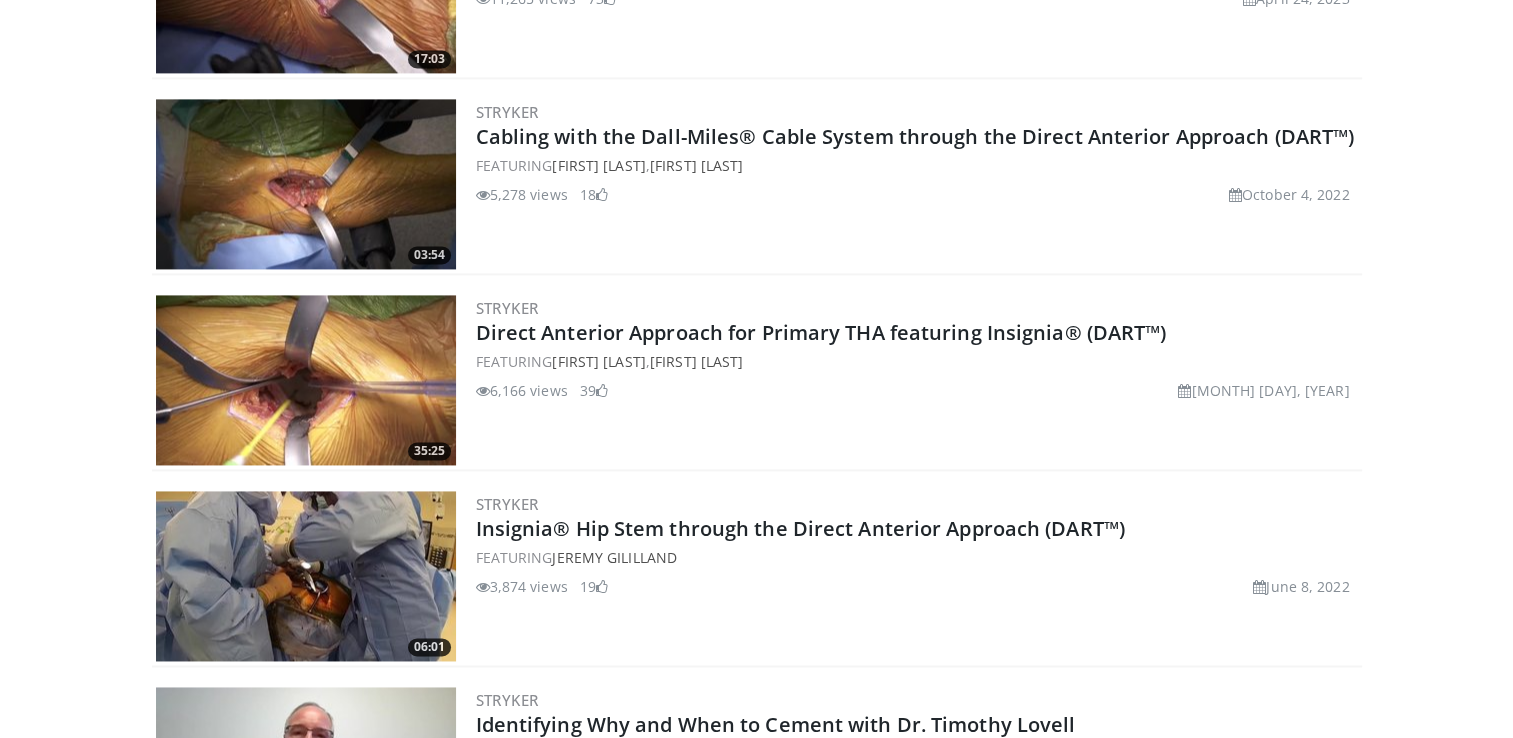 click at bounding box center (306, 380) 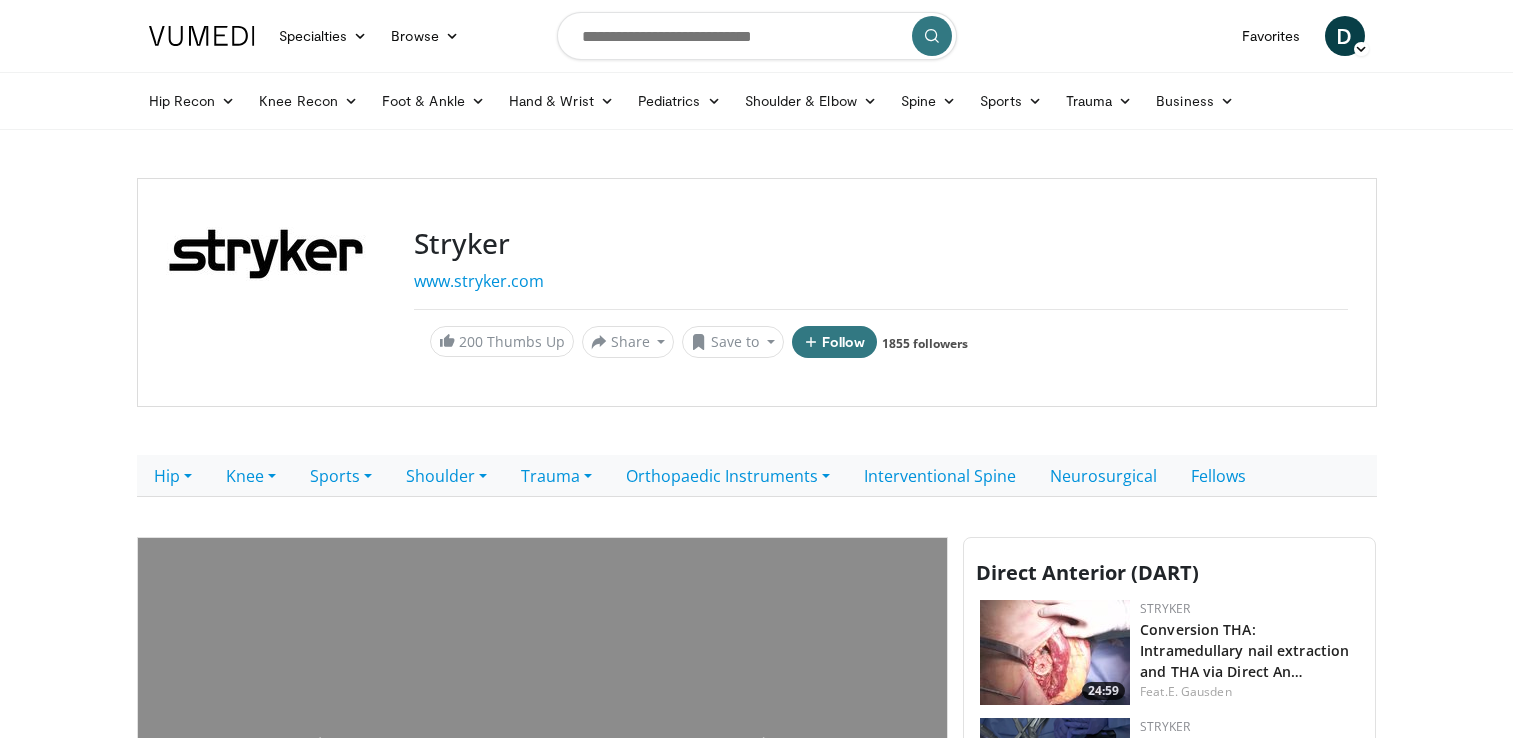 scroll, scrollTop: 0, scrollLeft: 0, axis: both 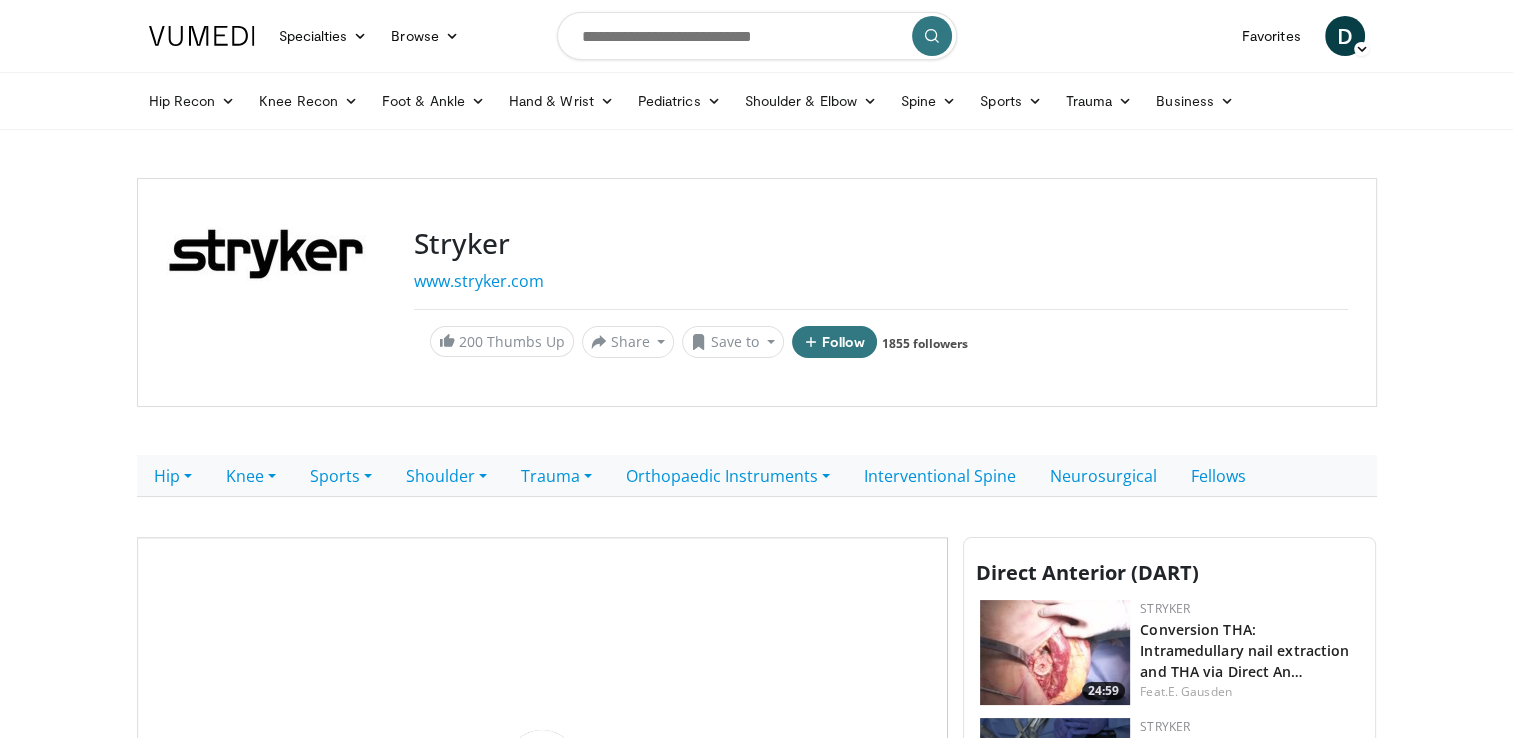 click on "Specialties
Adult & Family Medicine
Allergy, Asthma, Immunology
Anesthesiology
Cardiology
Dental
Dermatology
Endocrinology
Gastroenterology & Hepatology
General Surgery
Hematology & Oncology
Infectious Disease
Nephrology
Neurology
Neurosurgery
Obstetrics & Gynecology
Ophthalmology
Oral Maxillofacial
Orthopaedics
Otolaryngology
Pediatrics
Plastic Surgery
Podiatry
Psychiatry
Pulmonology
Radiation Oncology
Radiology
Rheumatology
Urology" at bounding box center [756, 1775] 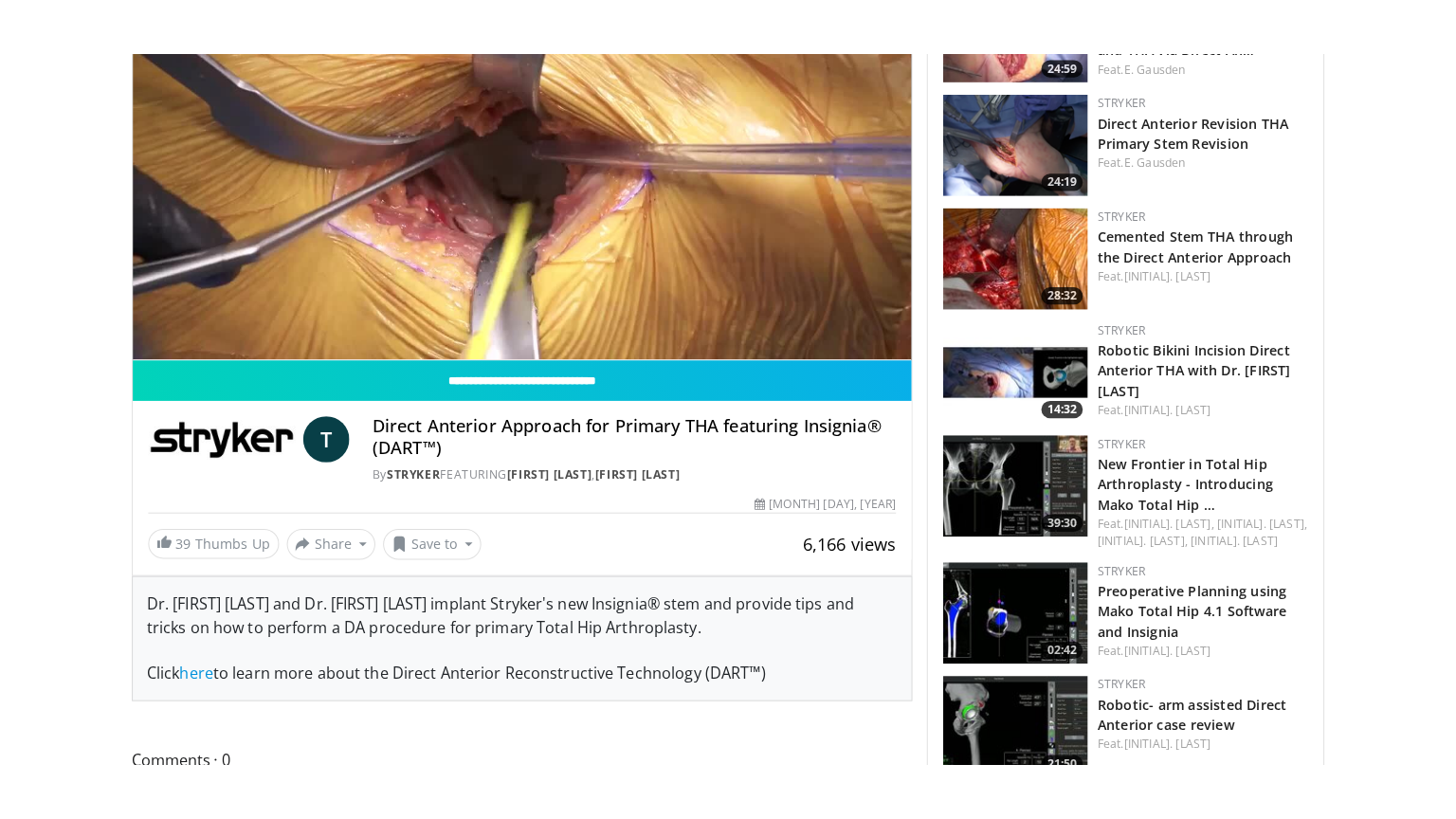 scroll, scrollTop: 682, scrollLeft: 0, axis: vertical 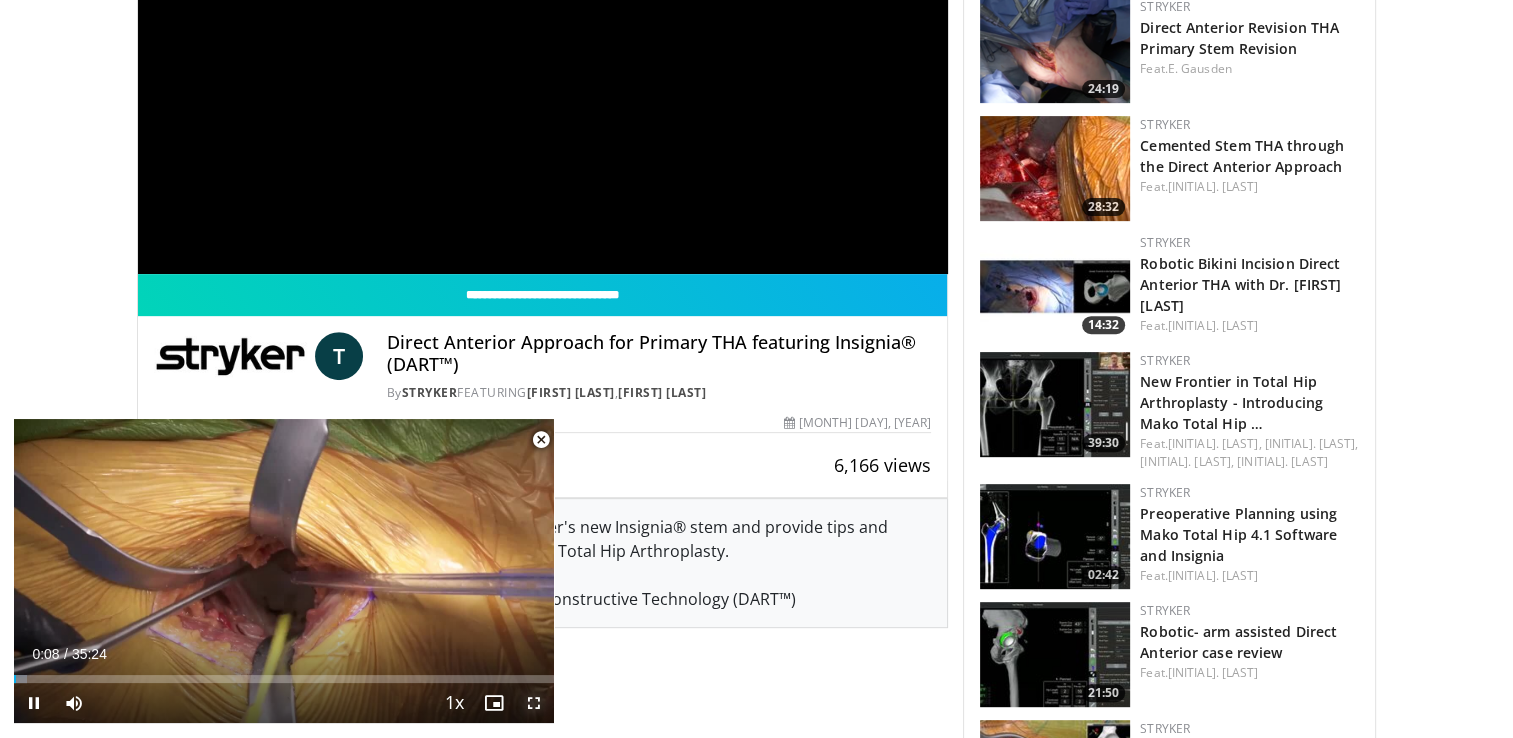 click at bounding box center [534, 703] 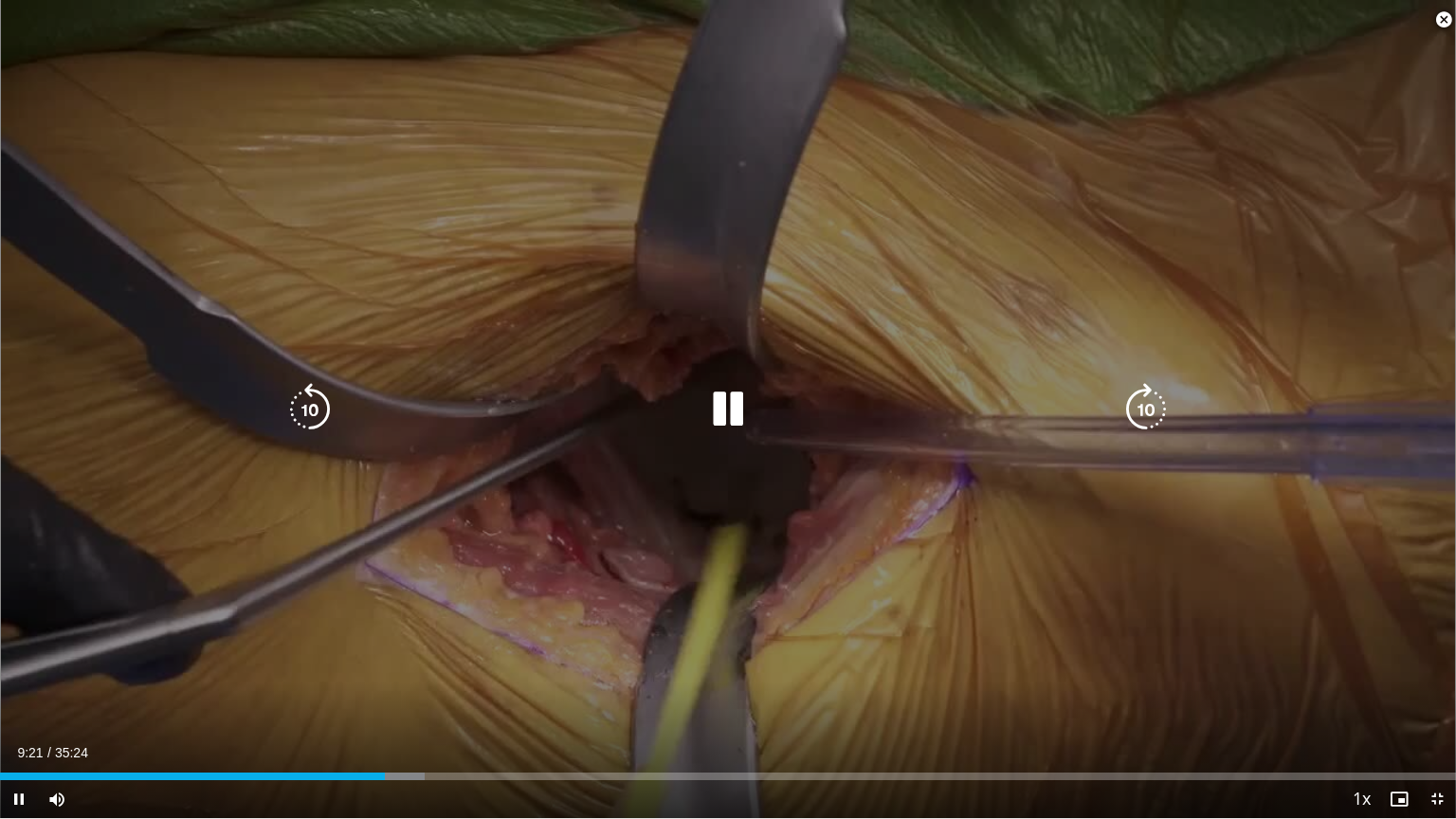 click at bounding box center (310, 410) 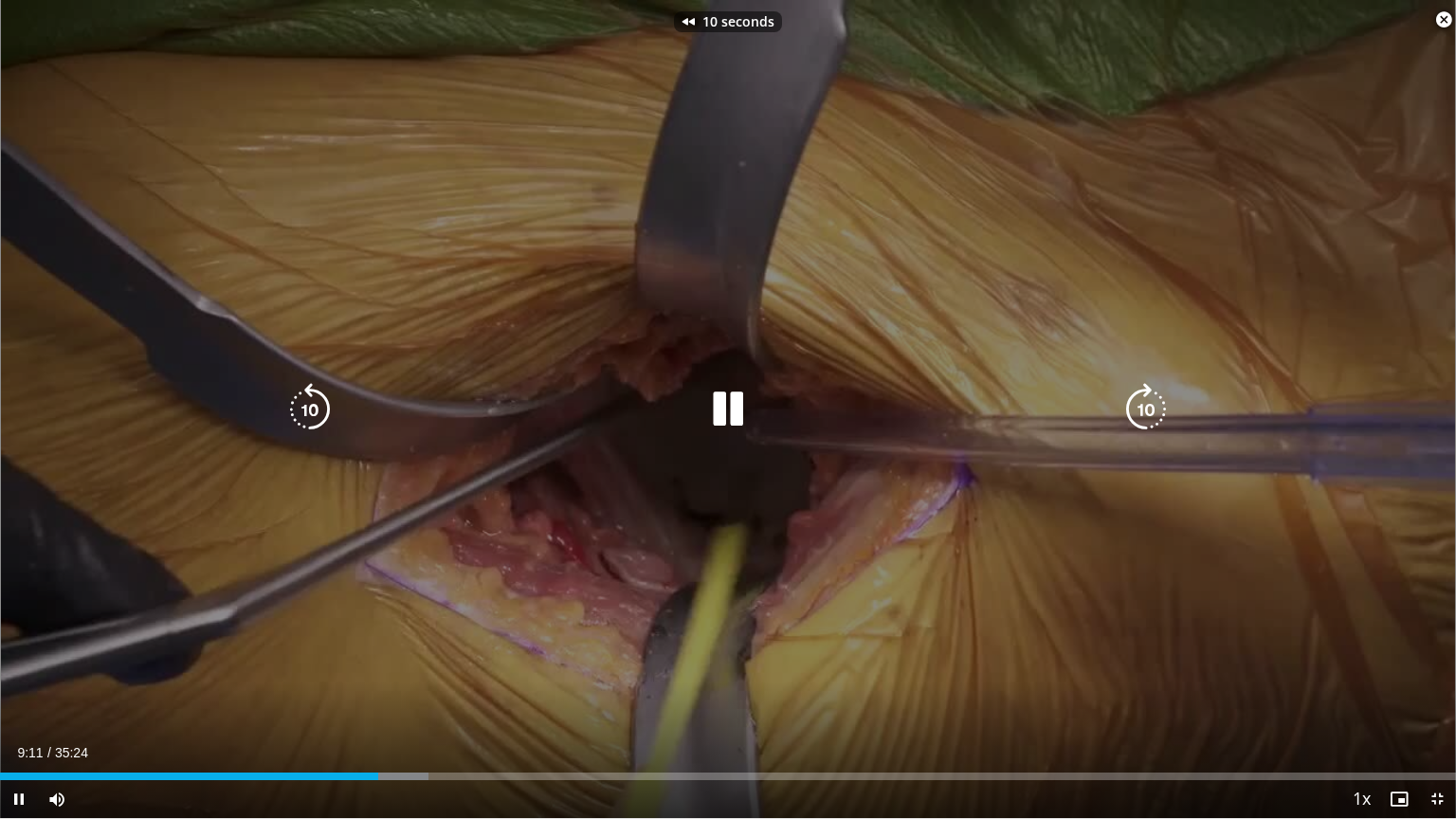 click at bounding box center (310, 410) 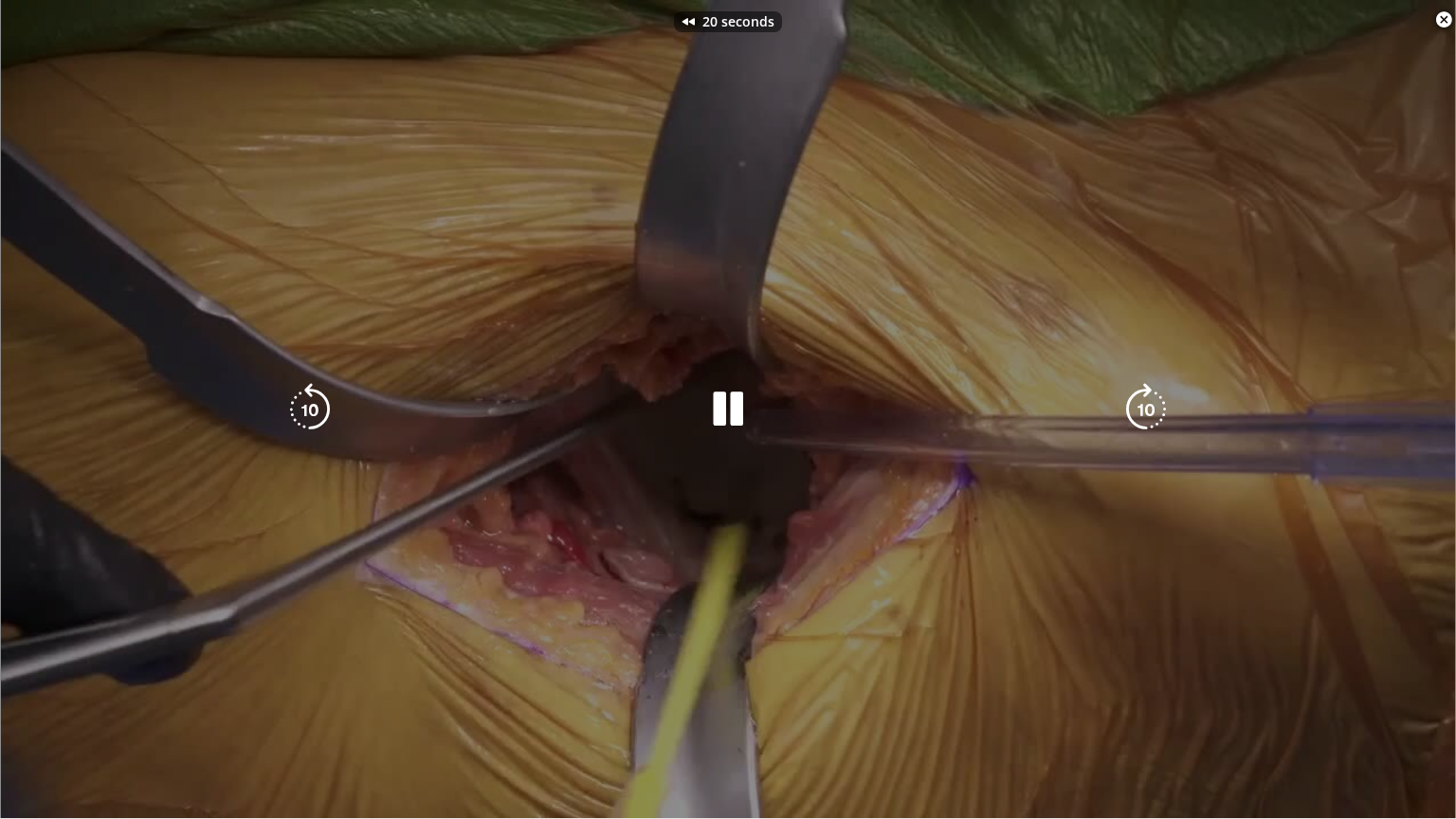 drag, startPoint x: 318, startPoint y: 432, endPoint x: 296, endPoint y: 350, distance: 84.89994 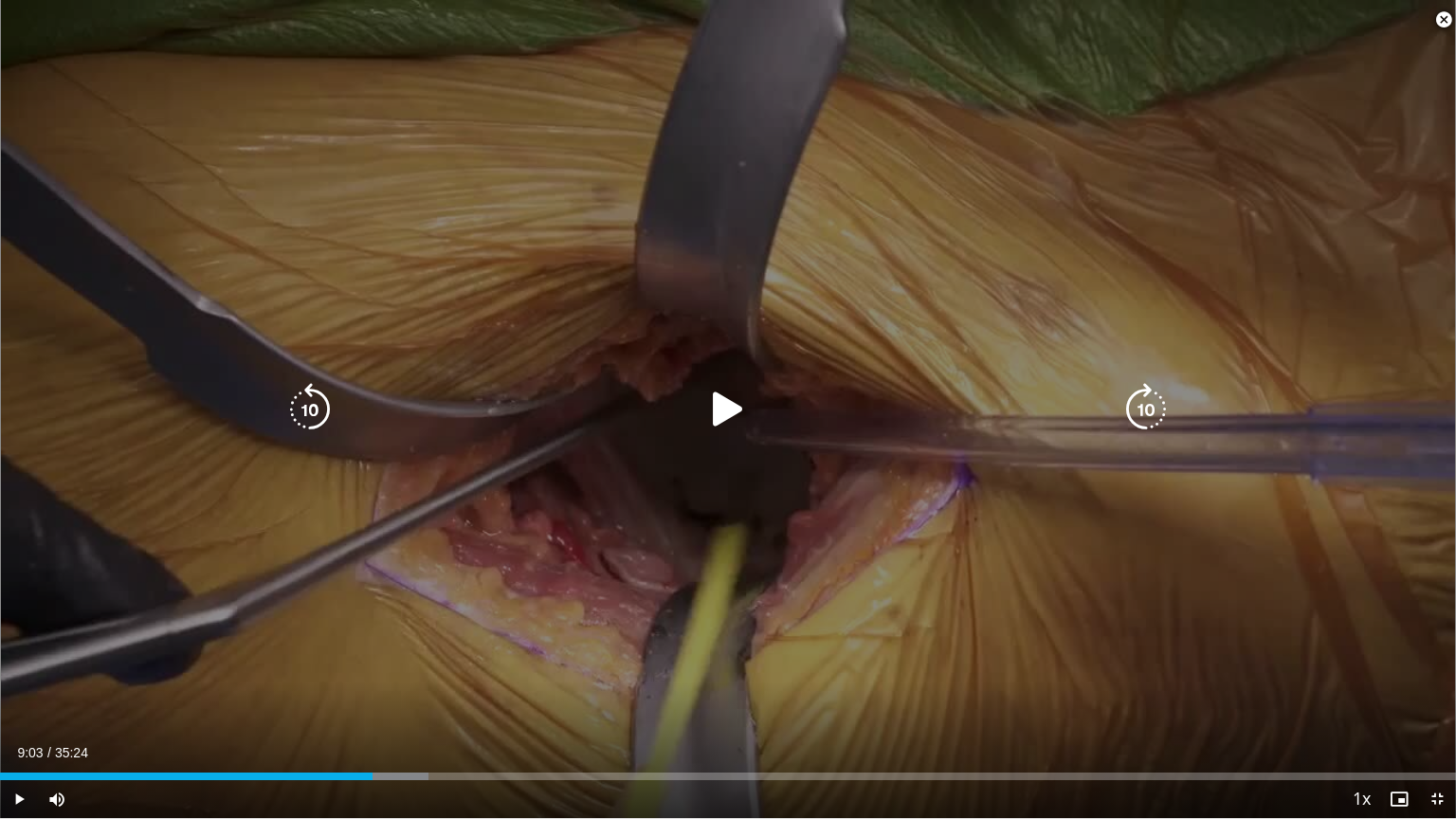 click at bounding box center (310, 410) 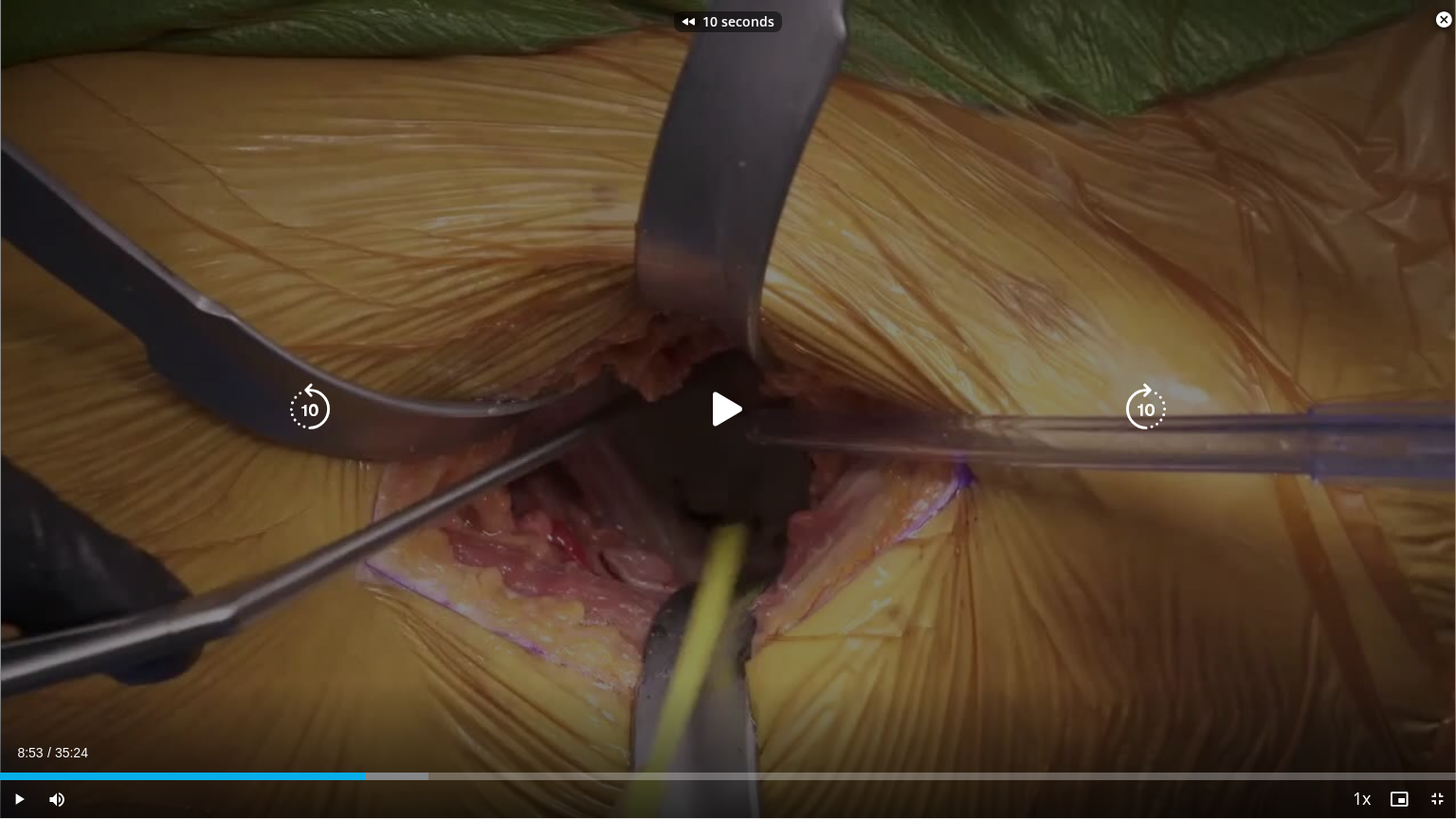 click at bounding box center (310, 410) 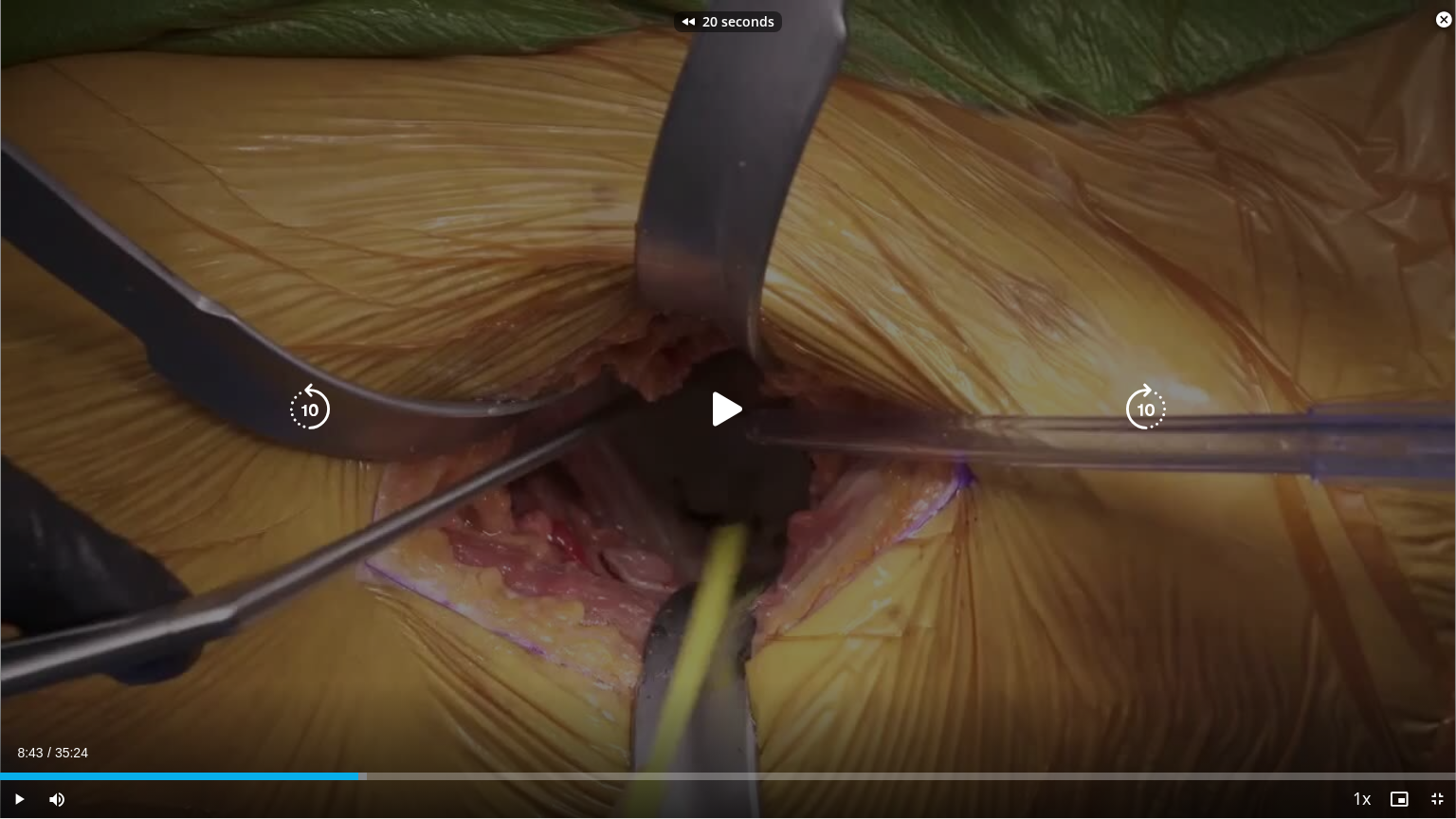 click on "20 seconds
Tap to unmute" at bounding box center [728, 409] 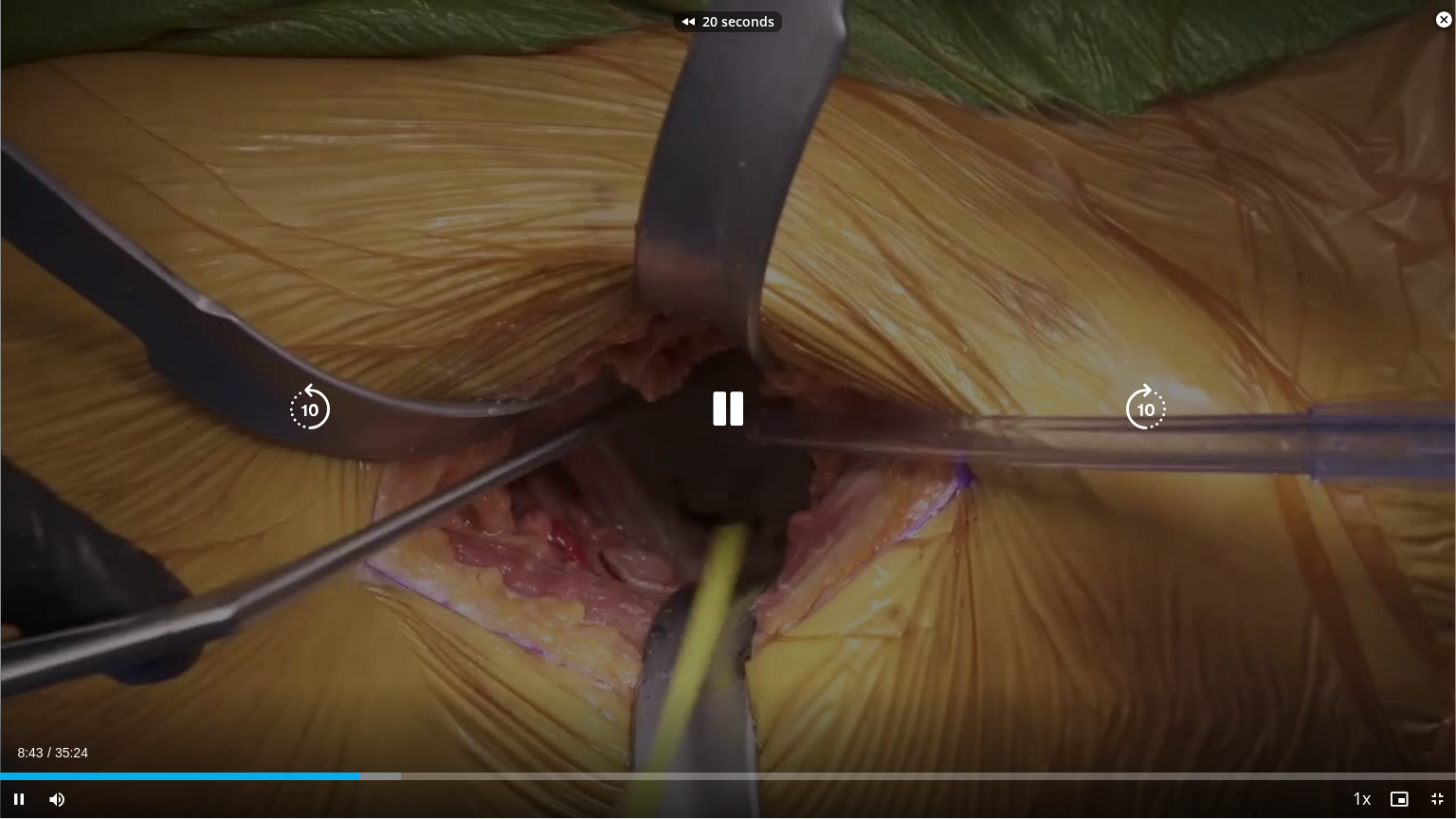 click at bounding box center [310, 410] 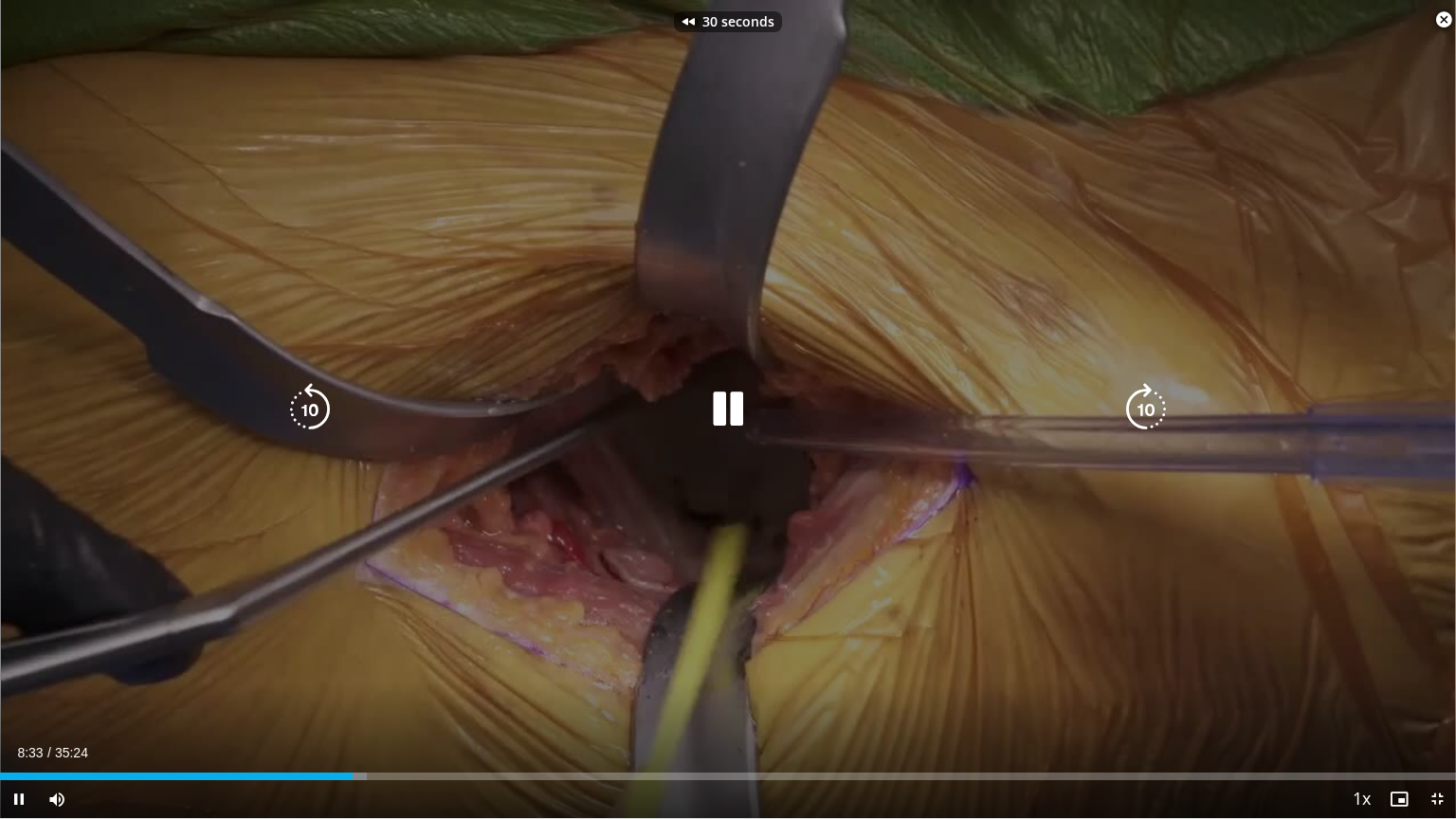 click at bounding box center (310, 410) 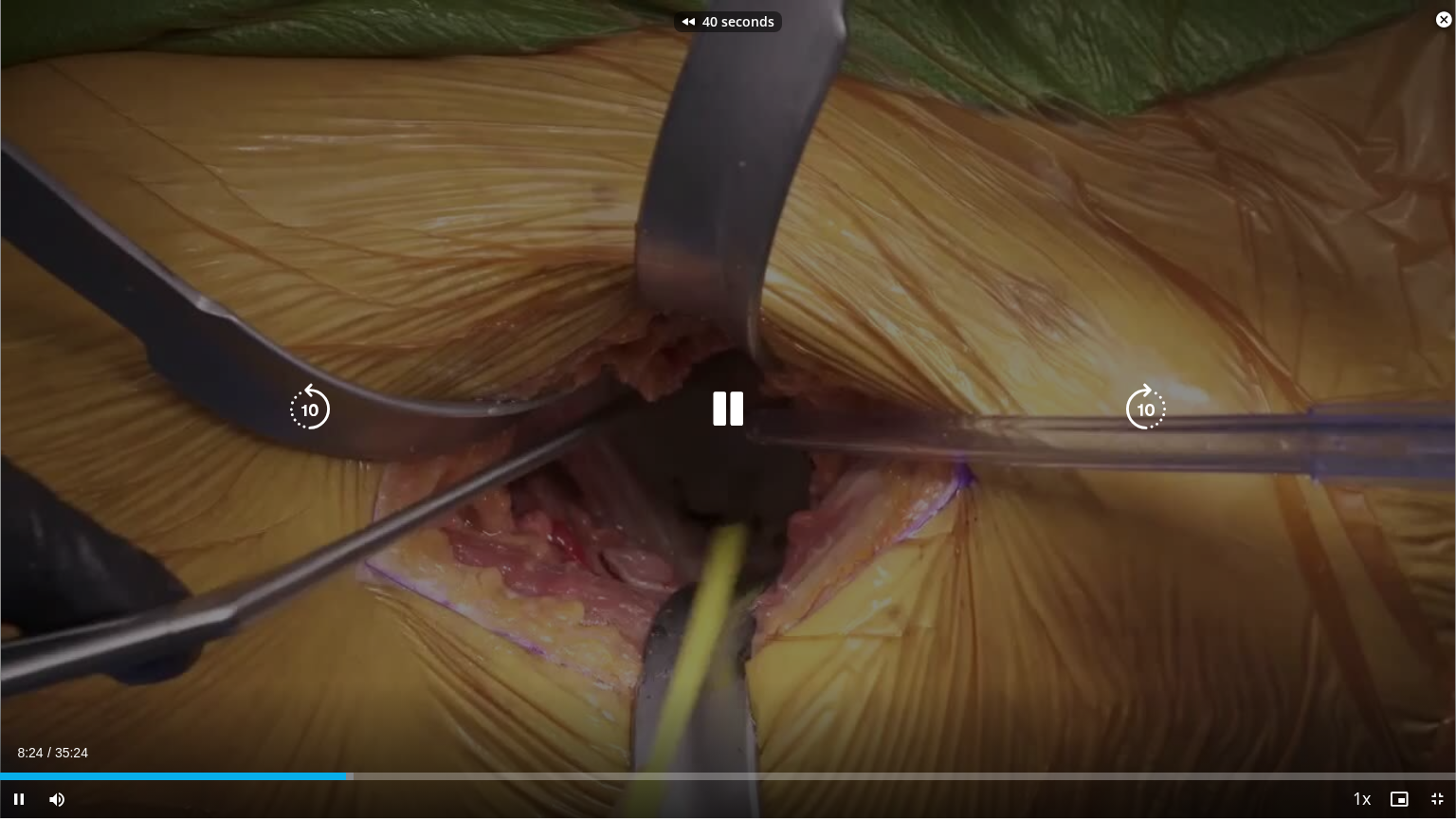 click at bounding box center [310, 410] 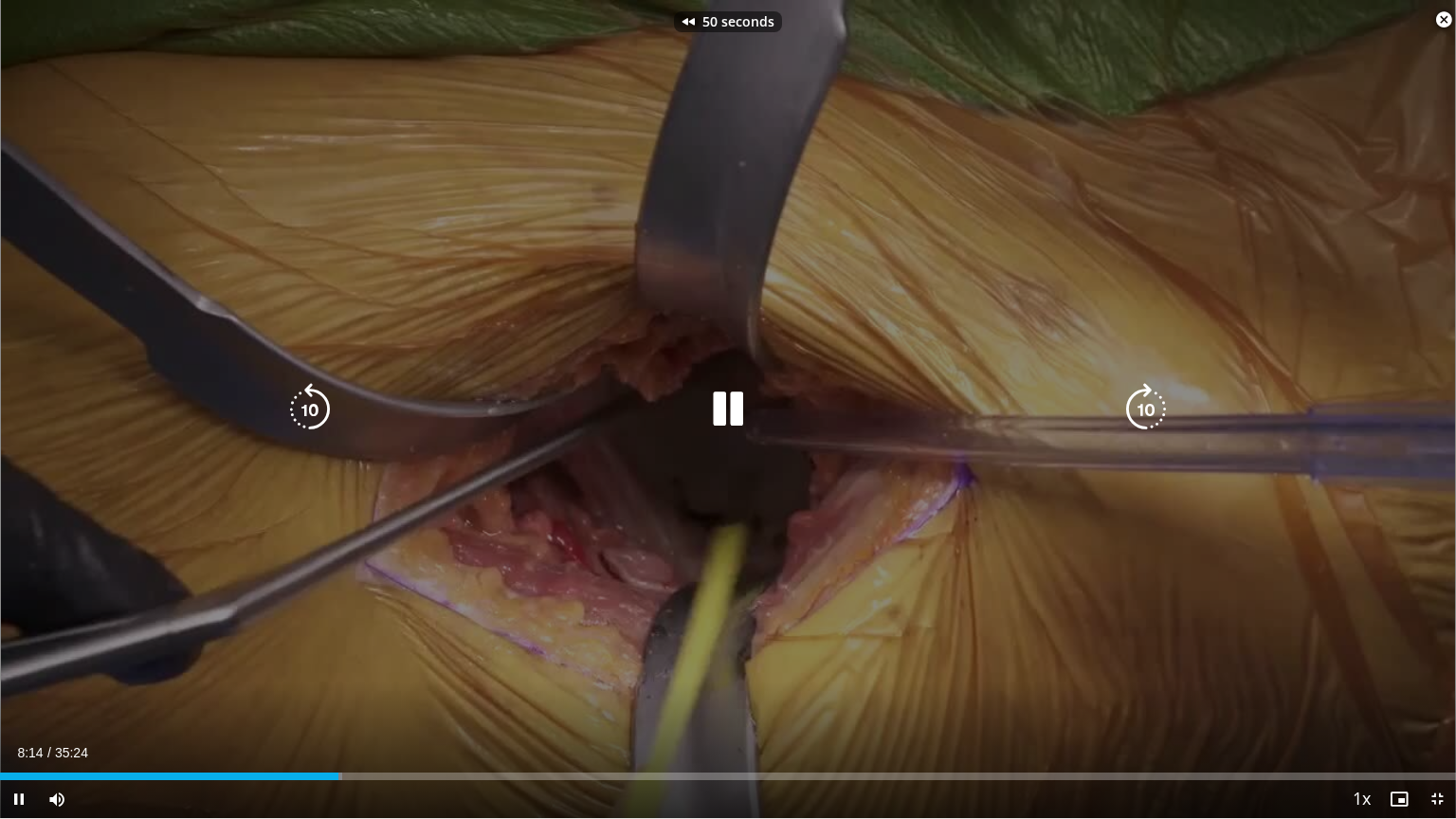 click at bounding box center (310, 410) 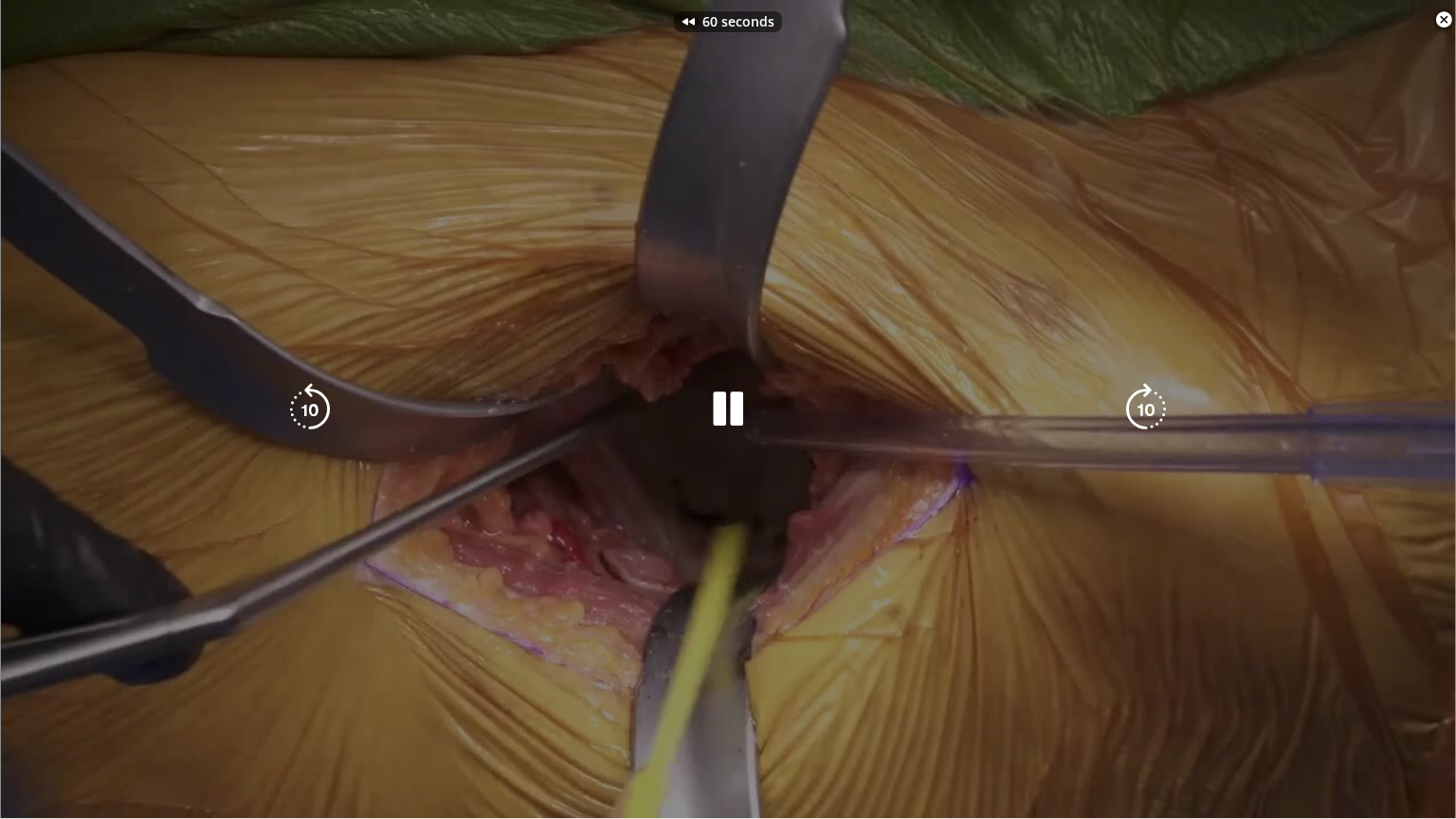 click on "60 seconds
Tap to unmute" at bounding box center (728, 409) 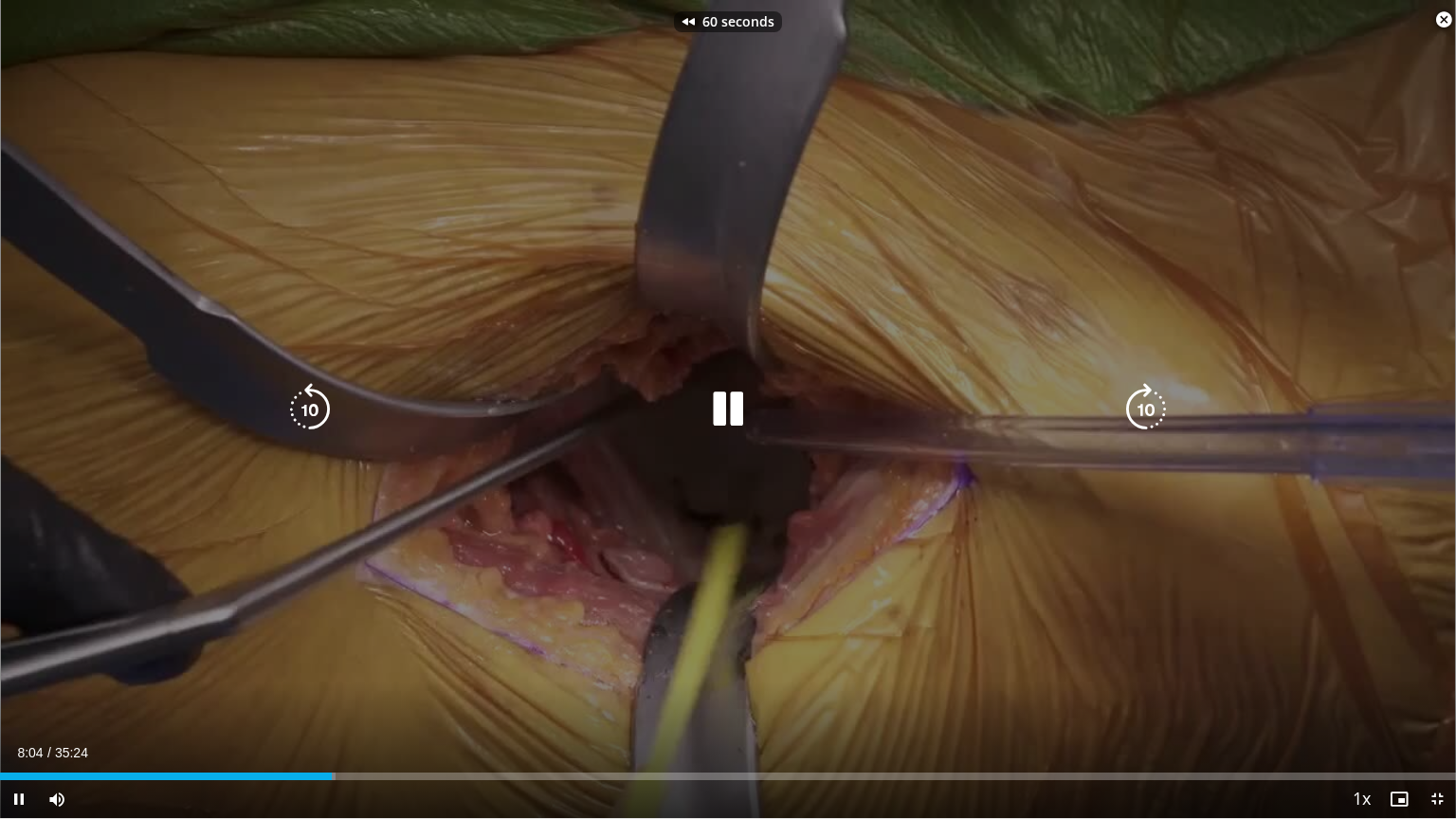 click at bounding box center (310, 410) 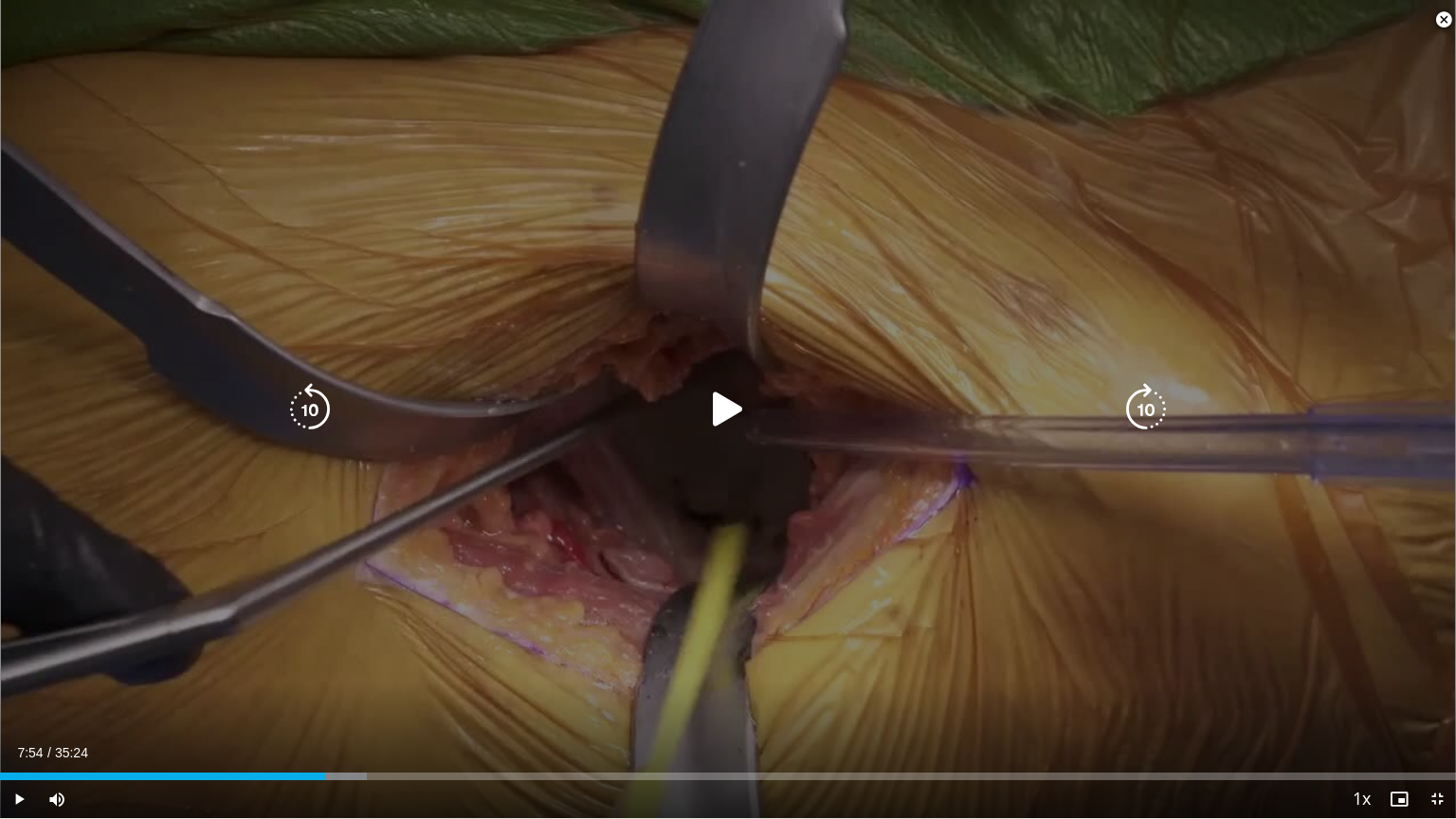 click on "70 seconds
Tap to unmute" at bounding box center [728, 409] 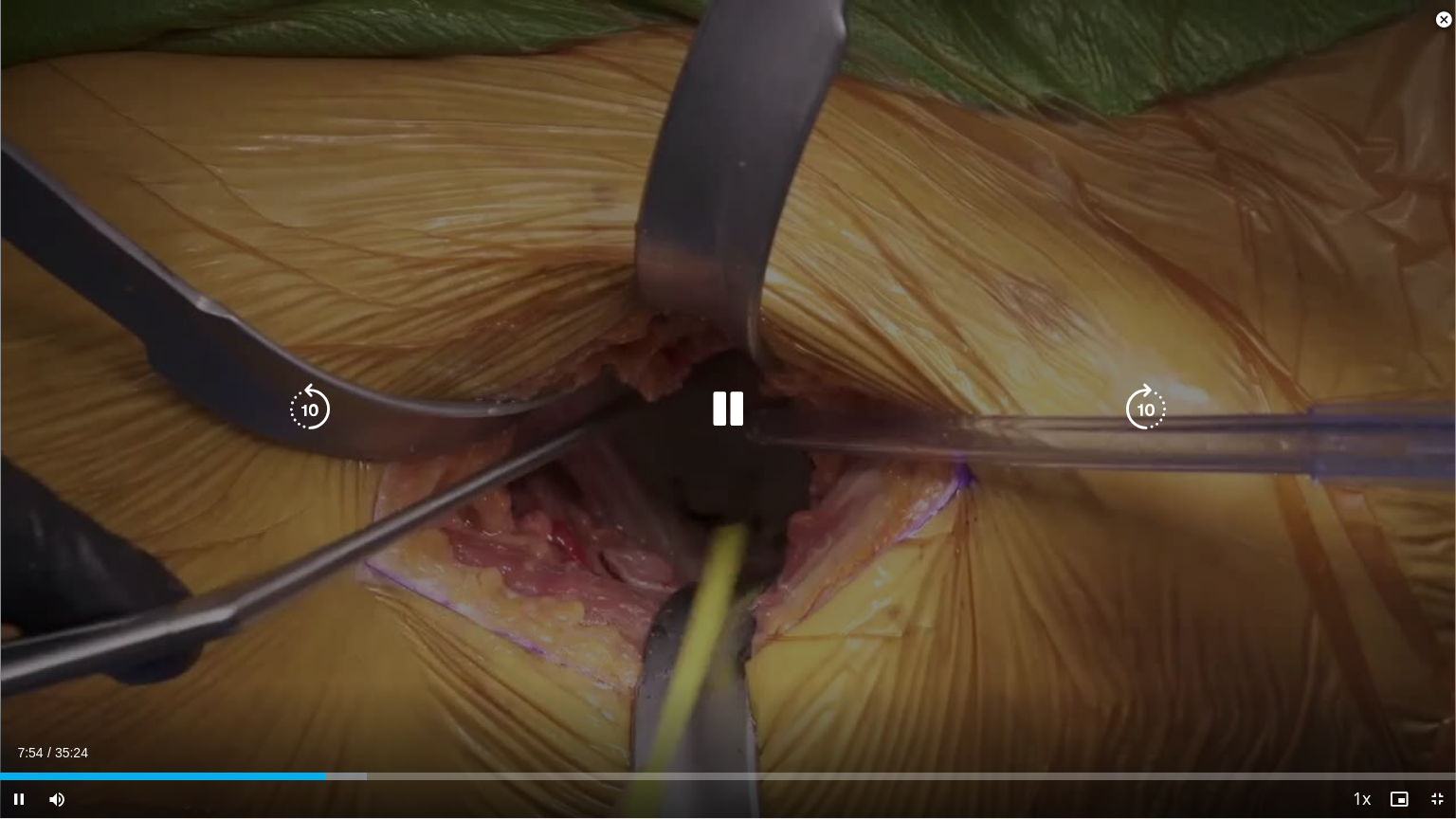 click at bounding box center [310, 410] 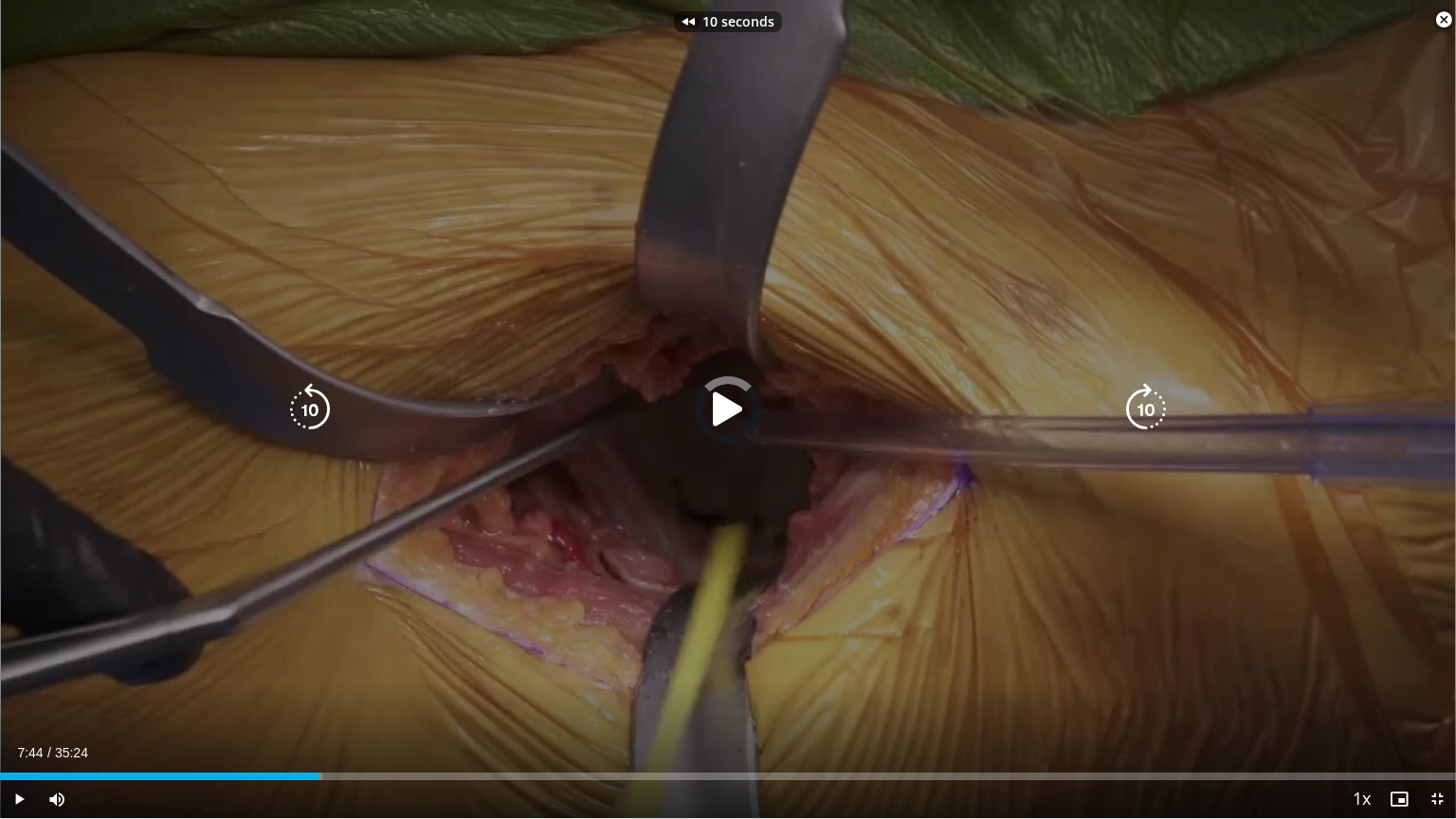 click at bounding box center [310, 410] 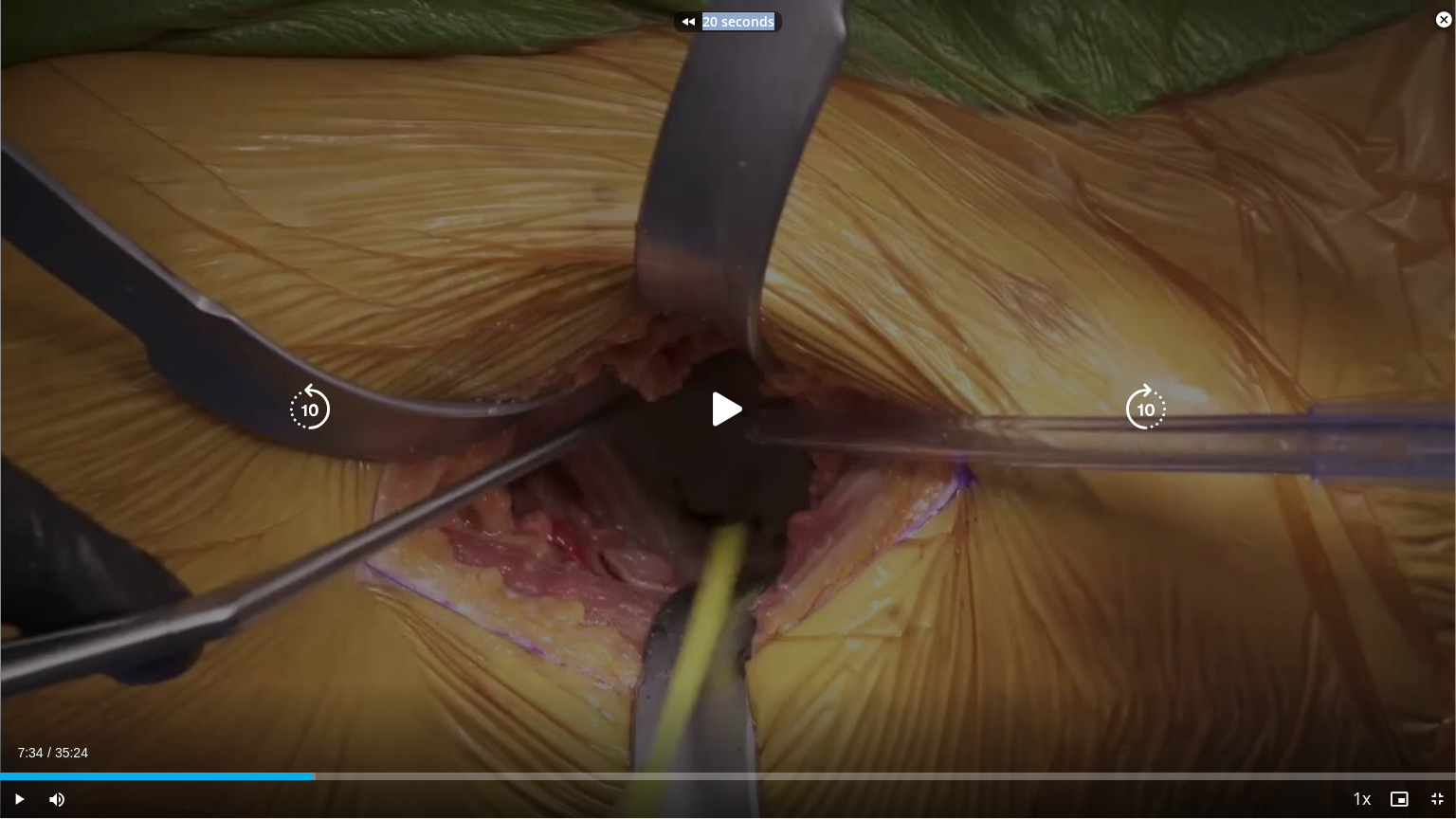 click on "20 seconds
Tap to unmute" at bounding box center [728, 409] 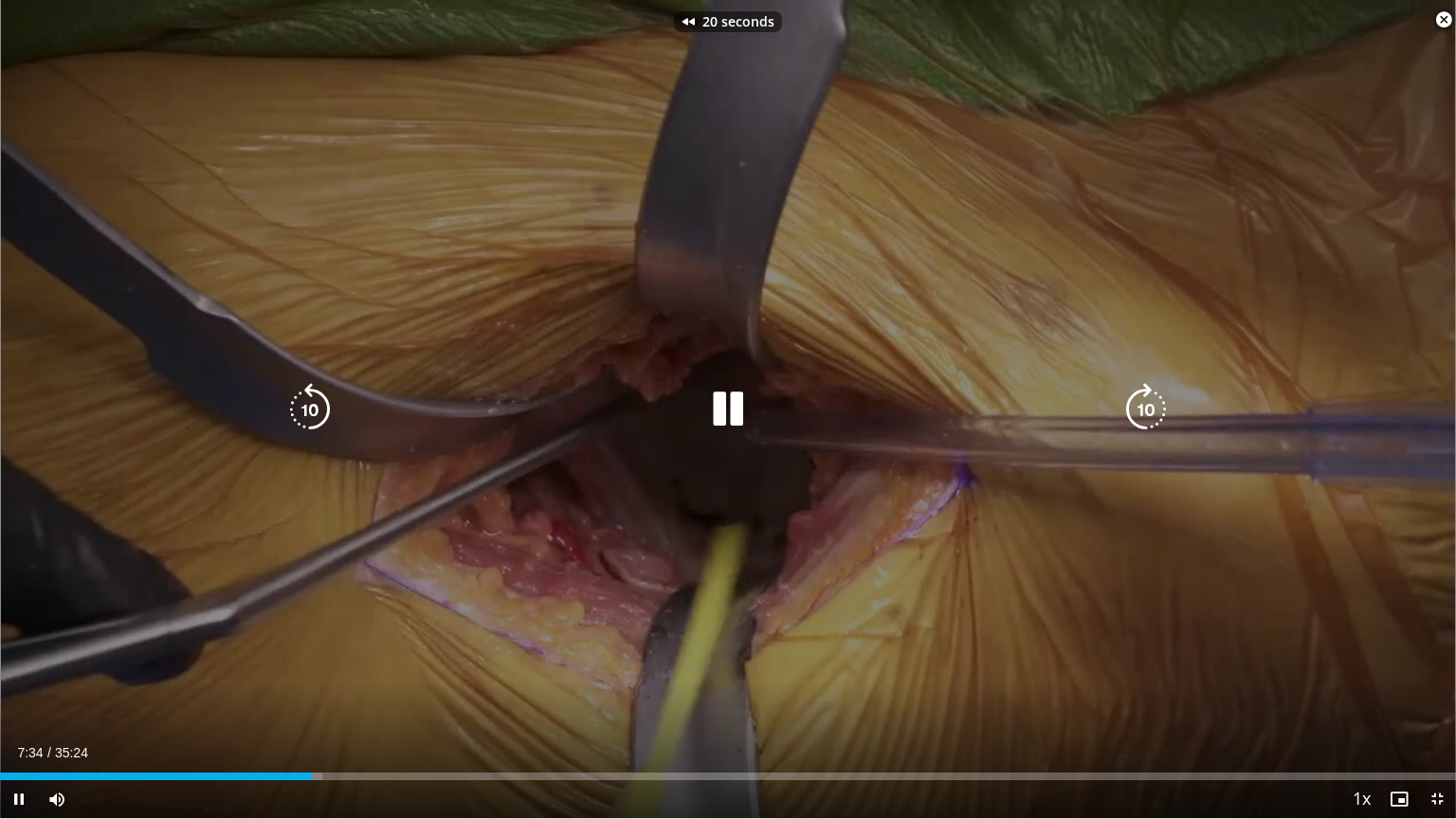 click at bounding box center (310, 410) 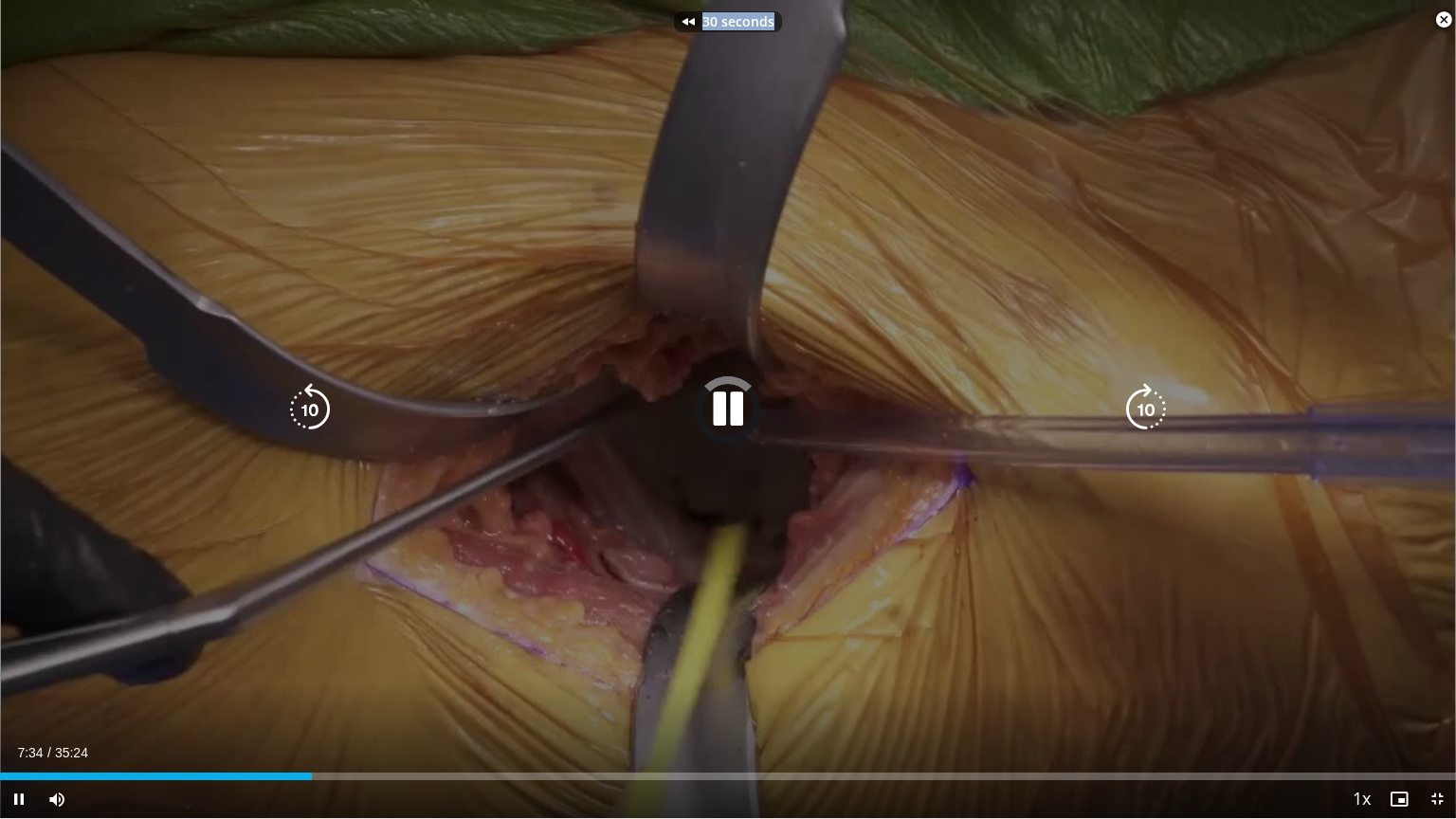 click on "30 seconds
Tap to unmute" at bounding box center (728, 409) 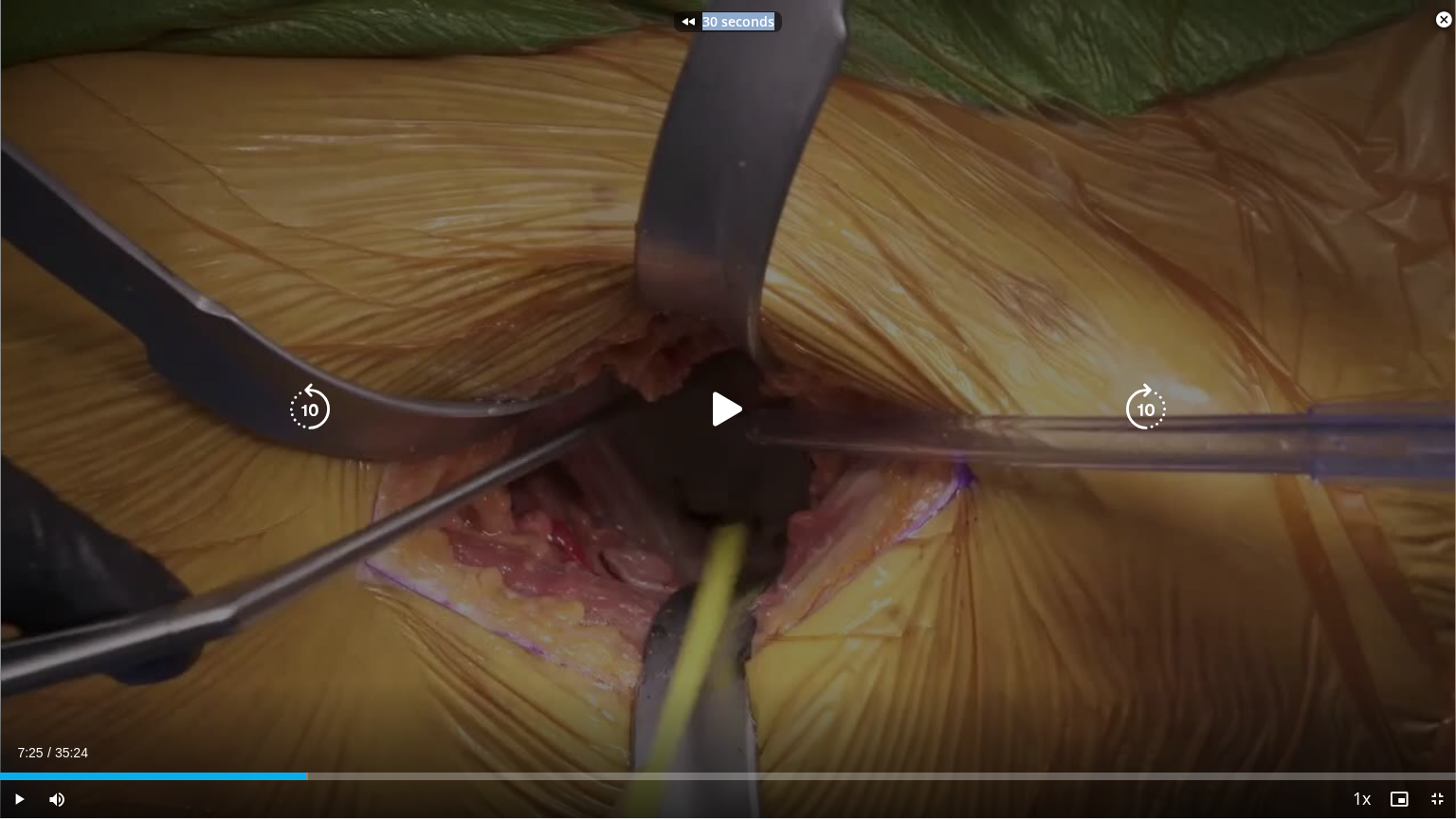 click at bounding box center [310, 410] 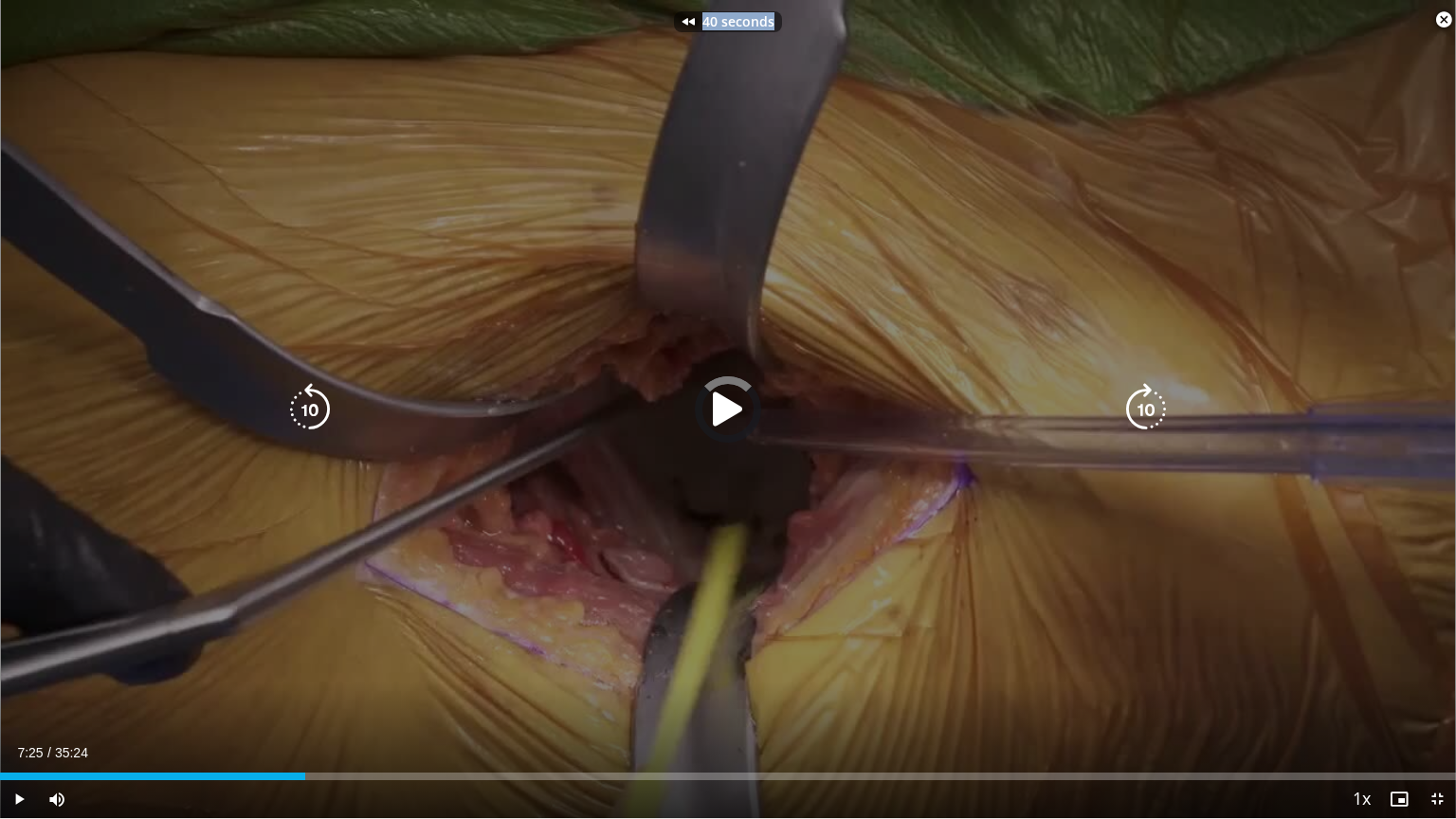 click at bounding box center (310, 410) 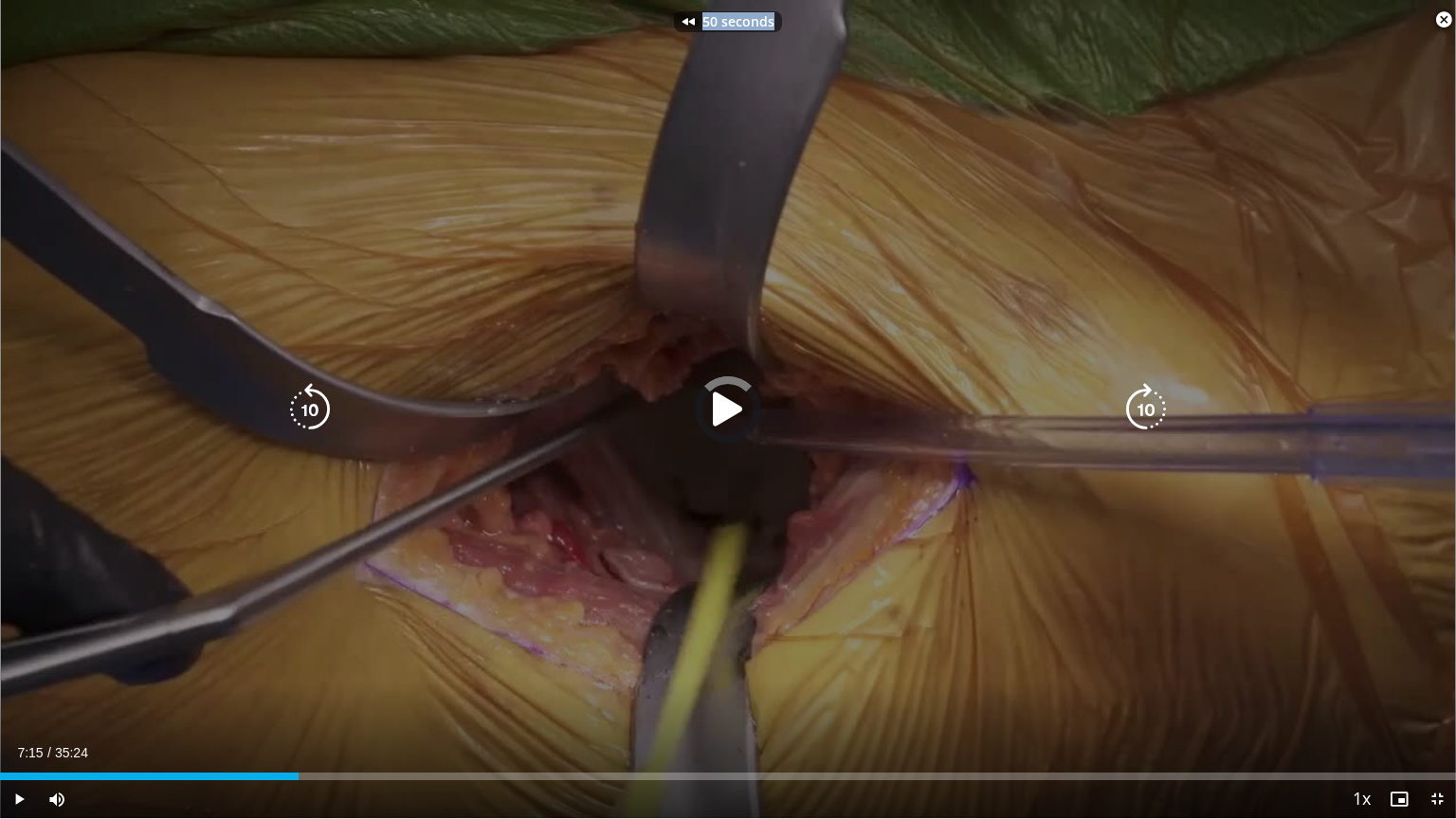 click on "50 seconds
Tap to unmute" at bounding box center [728, 409] 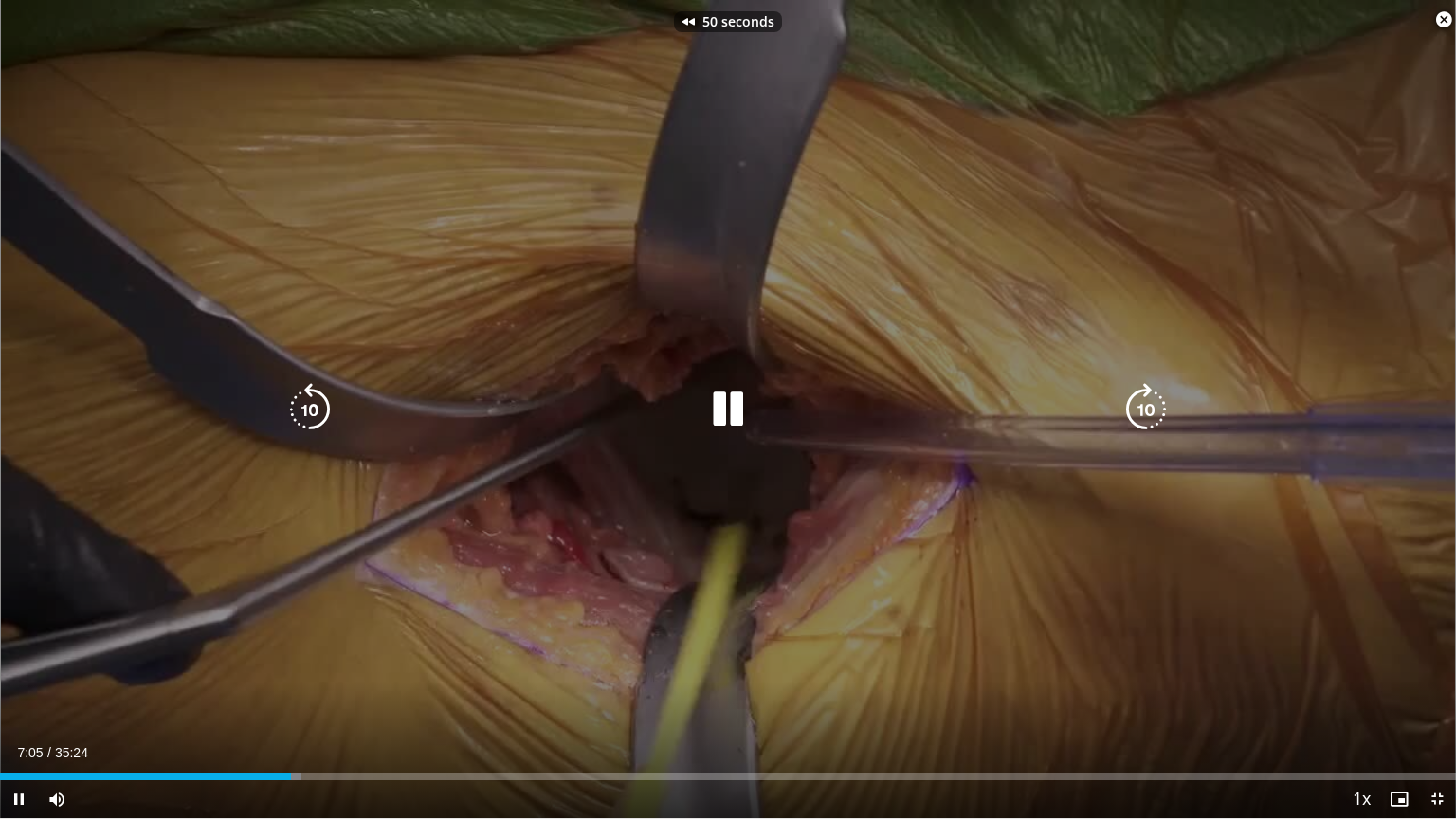 click at bounding box center (310, 410) 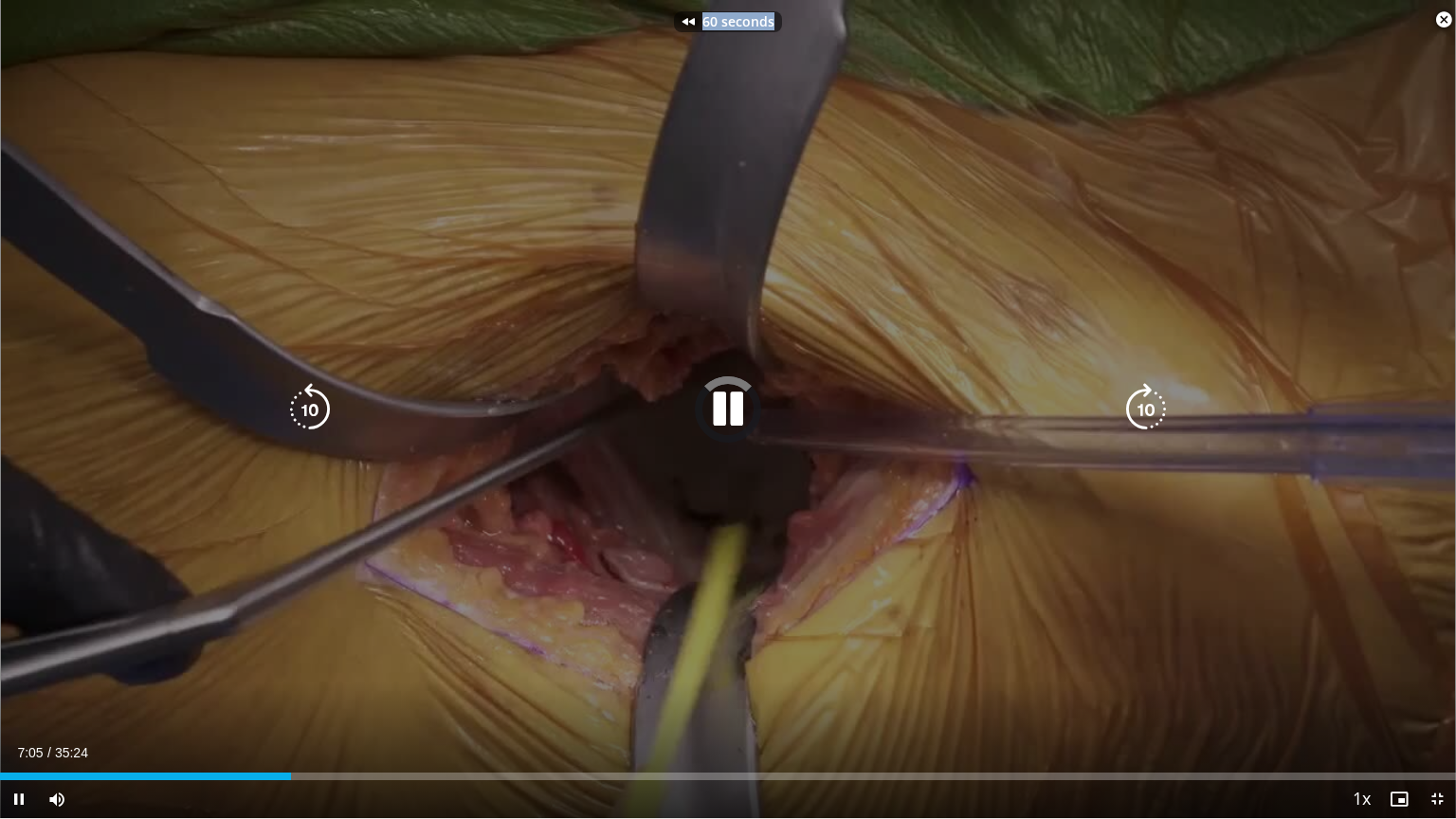 click on "60 seconds
Tap to unmute" at bounding box center (728, 409) 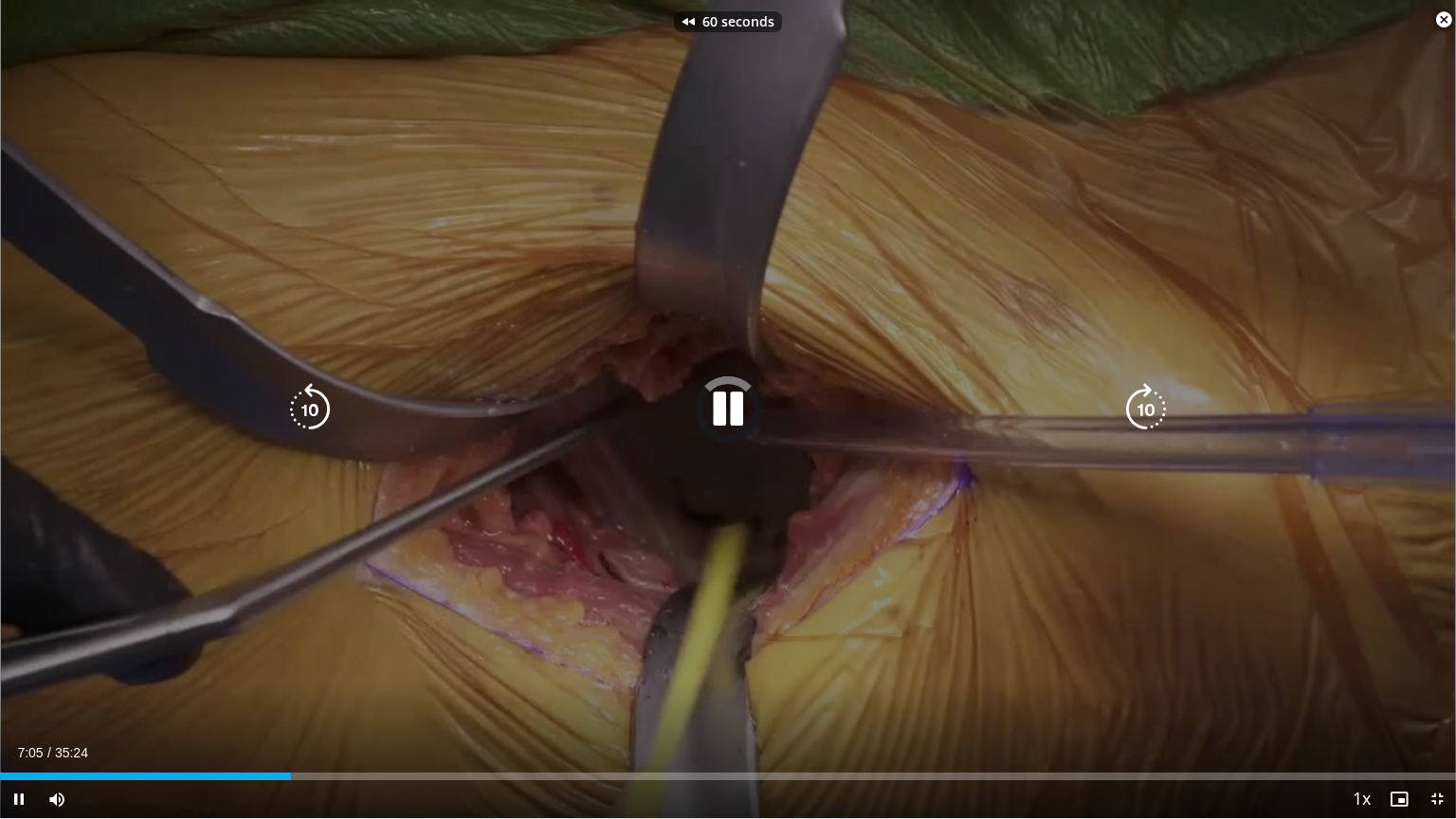 click at bounding box center [310, 410] 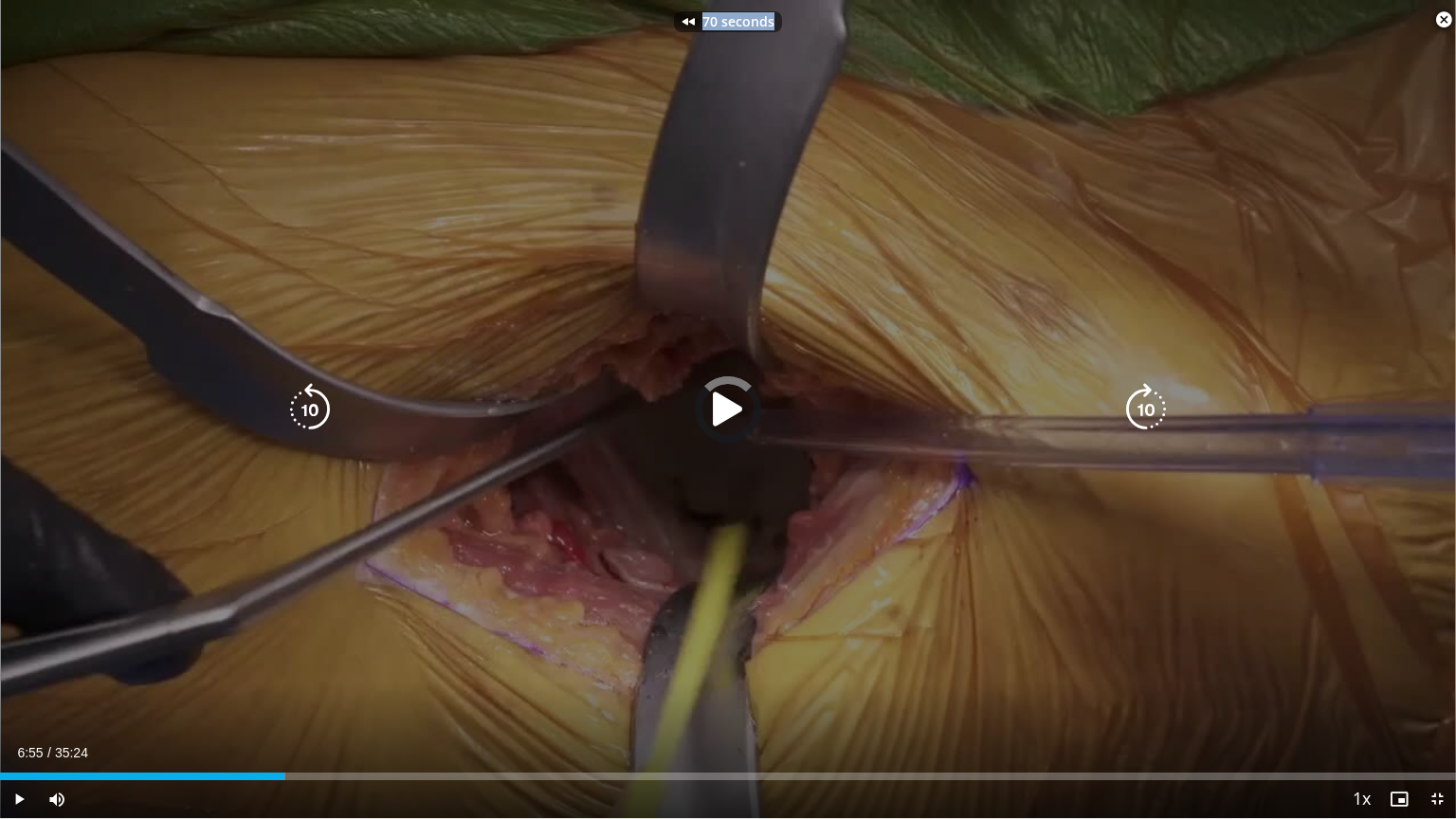 click on "70 seconds
Tap to unmute" at bounding box center (728, 409) 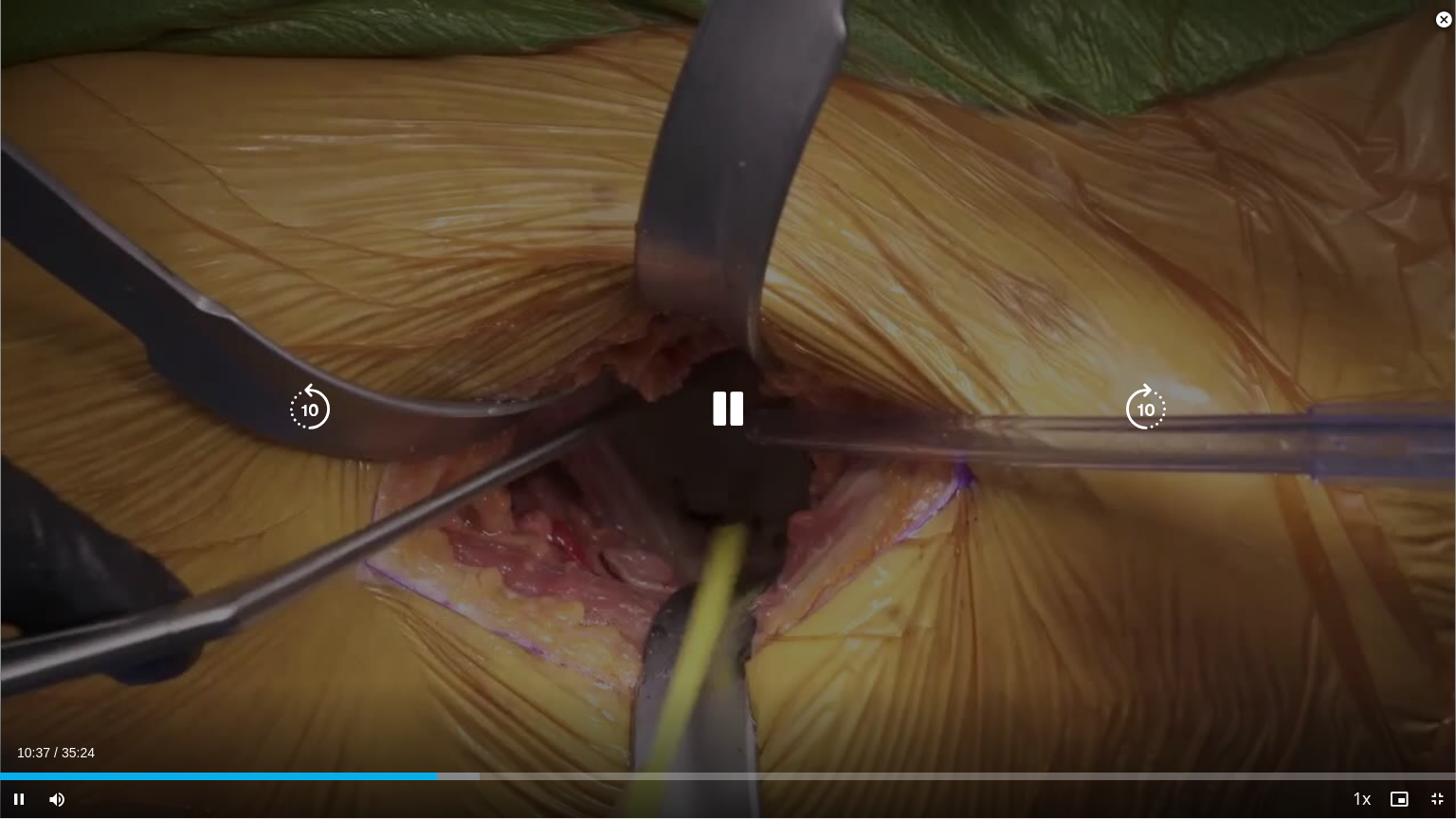 click at bounding box center (1146, 410) 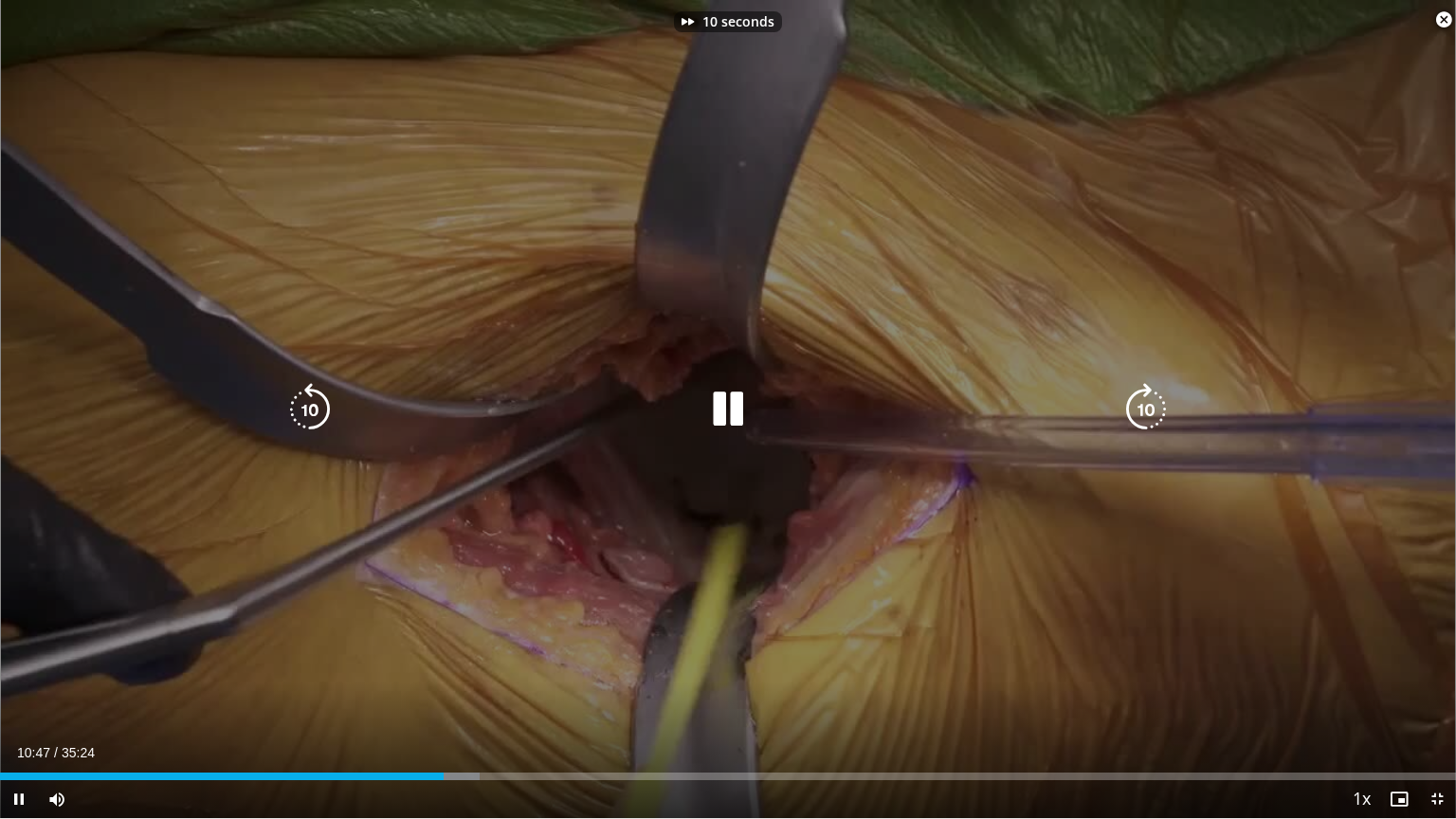 click at bounding box center [1146, 410] 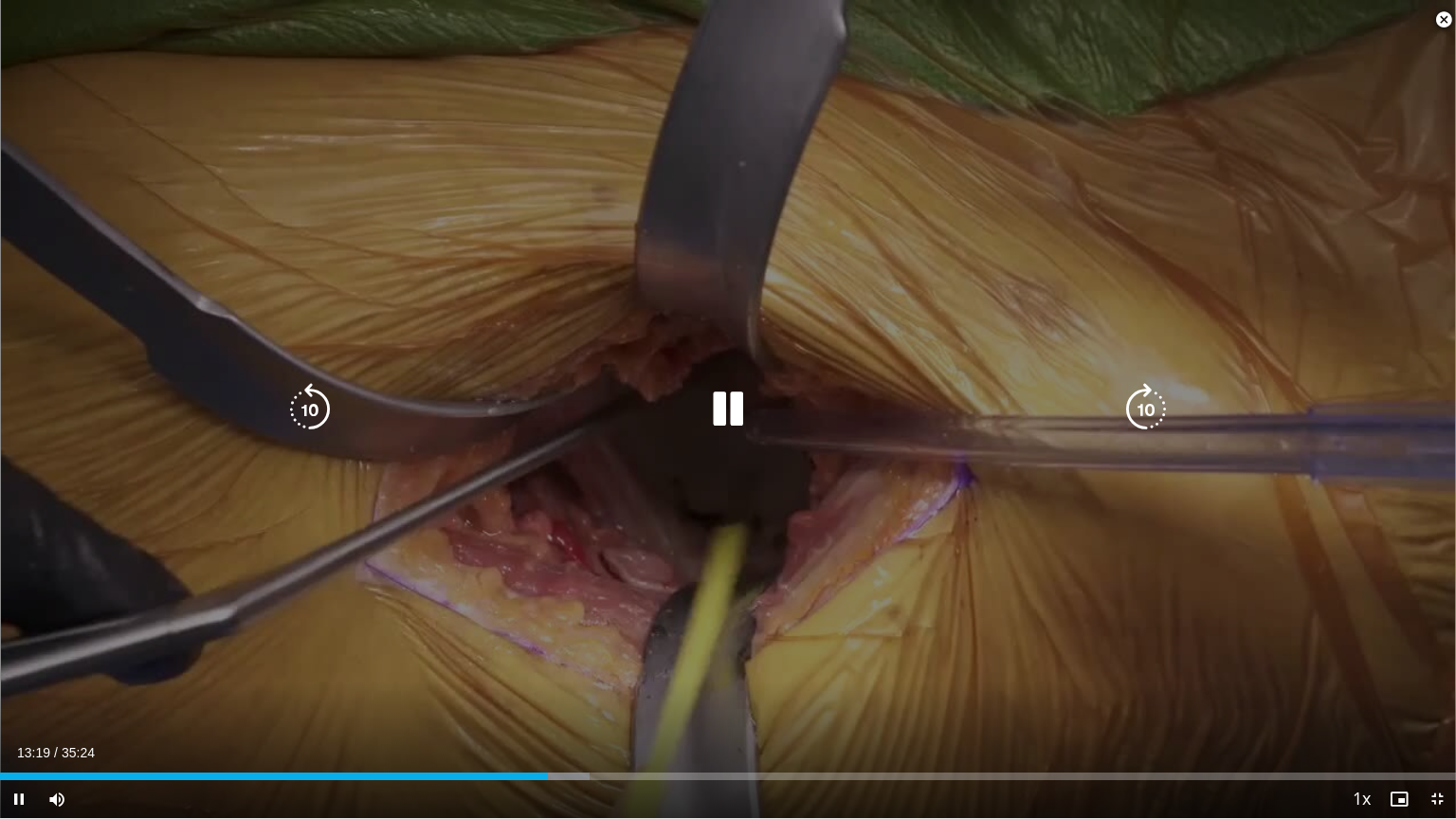click at bounding box center [728, 410] 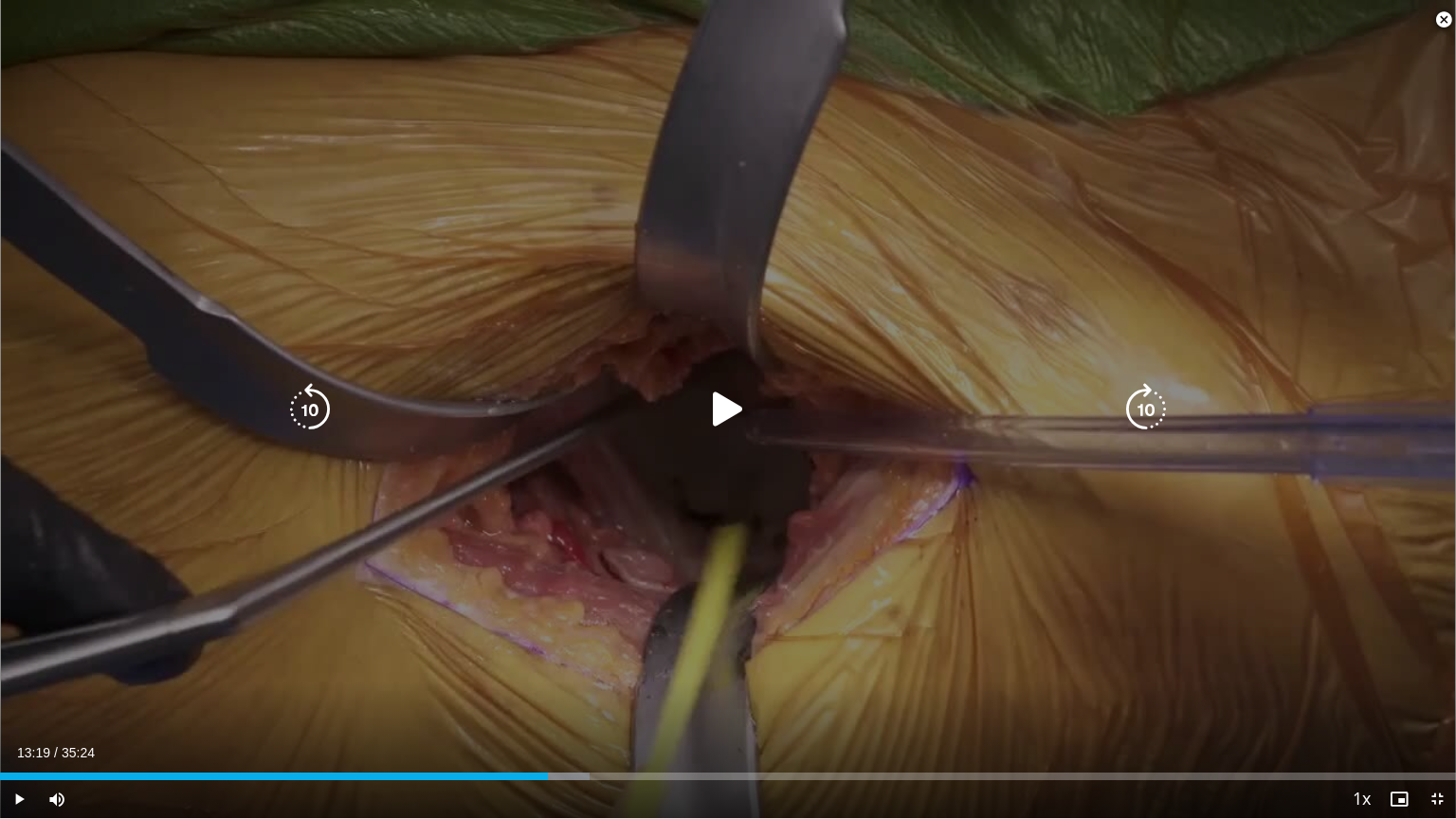 click at bounding box center (728, 410) 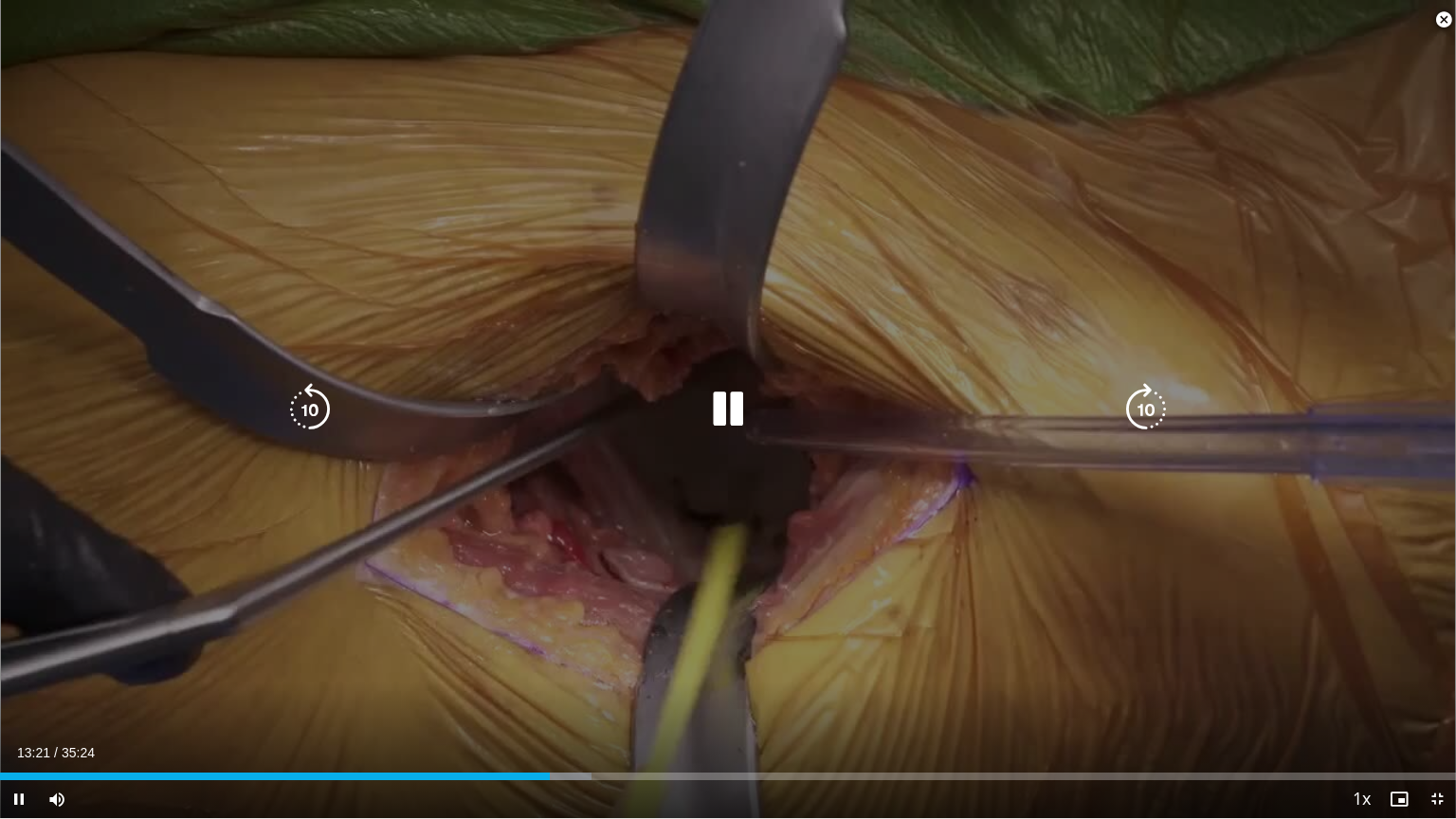 click on "20 seconds
Tap to unmute" at bounding box center [728, 409] 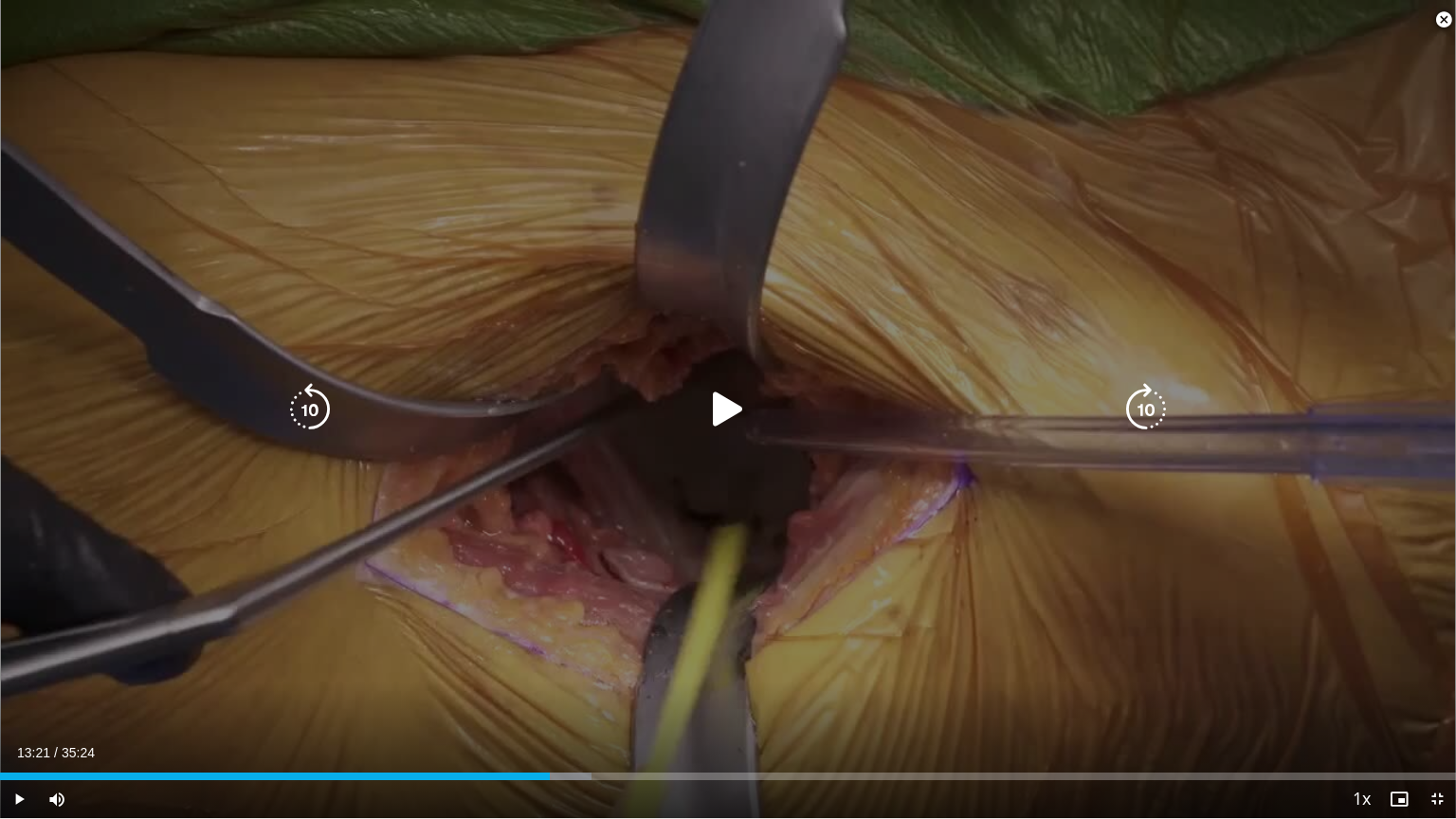 click on "20 seconds
Tap to unmute" at bounding box center [728, 409] 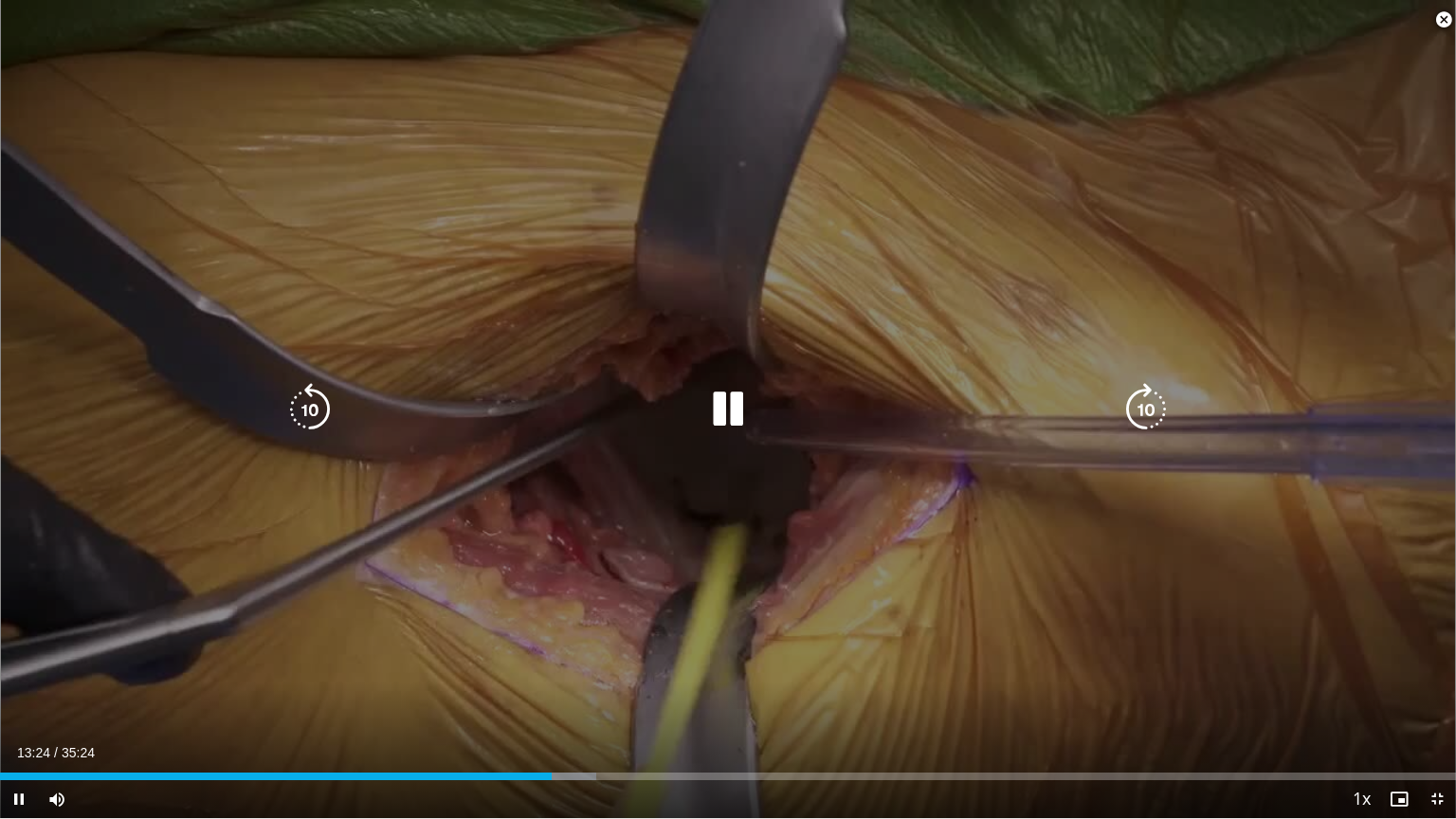 click at bounding box center [1146, 410] 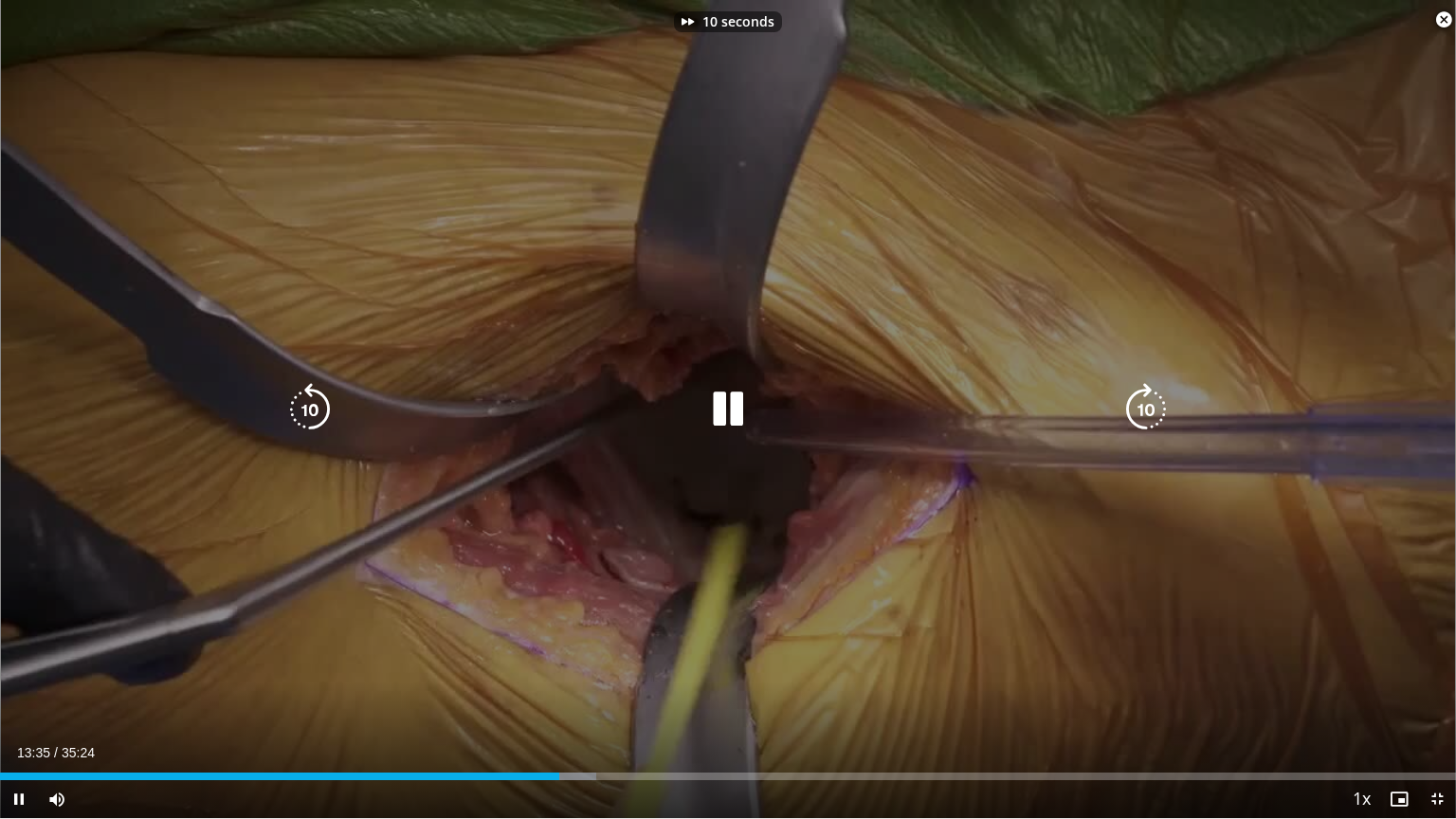click at bounding box center [1146, 410] 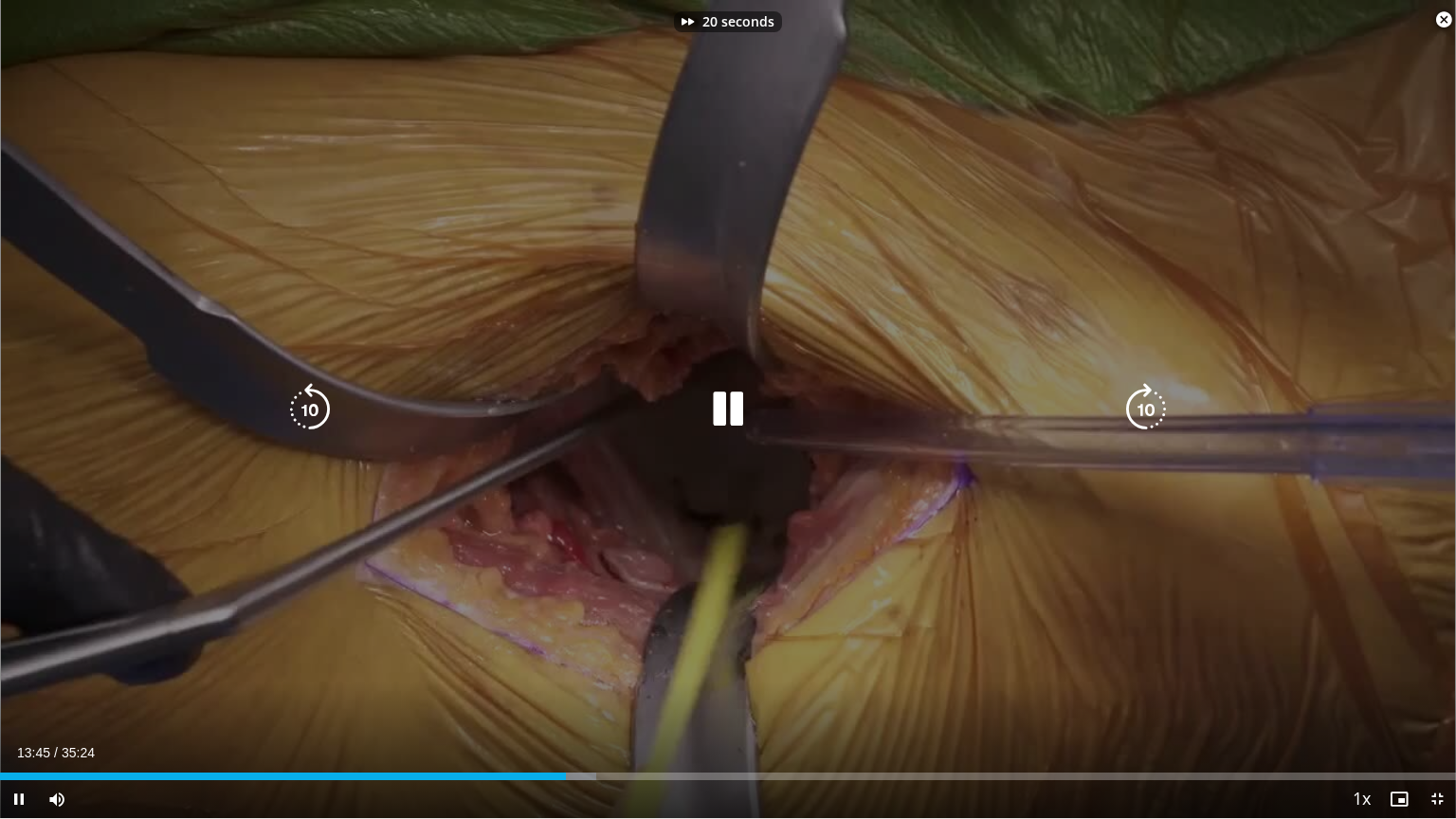 click at bounding box center (1146, 410) 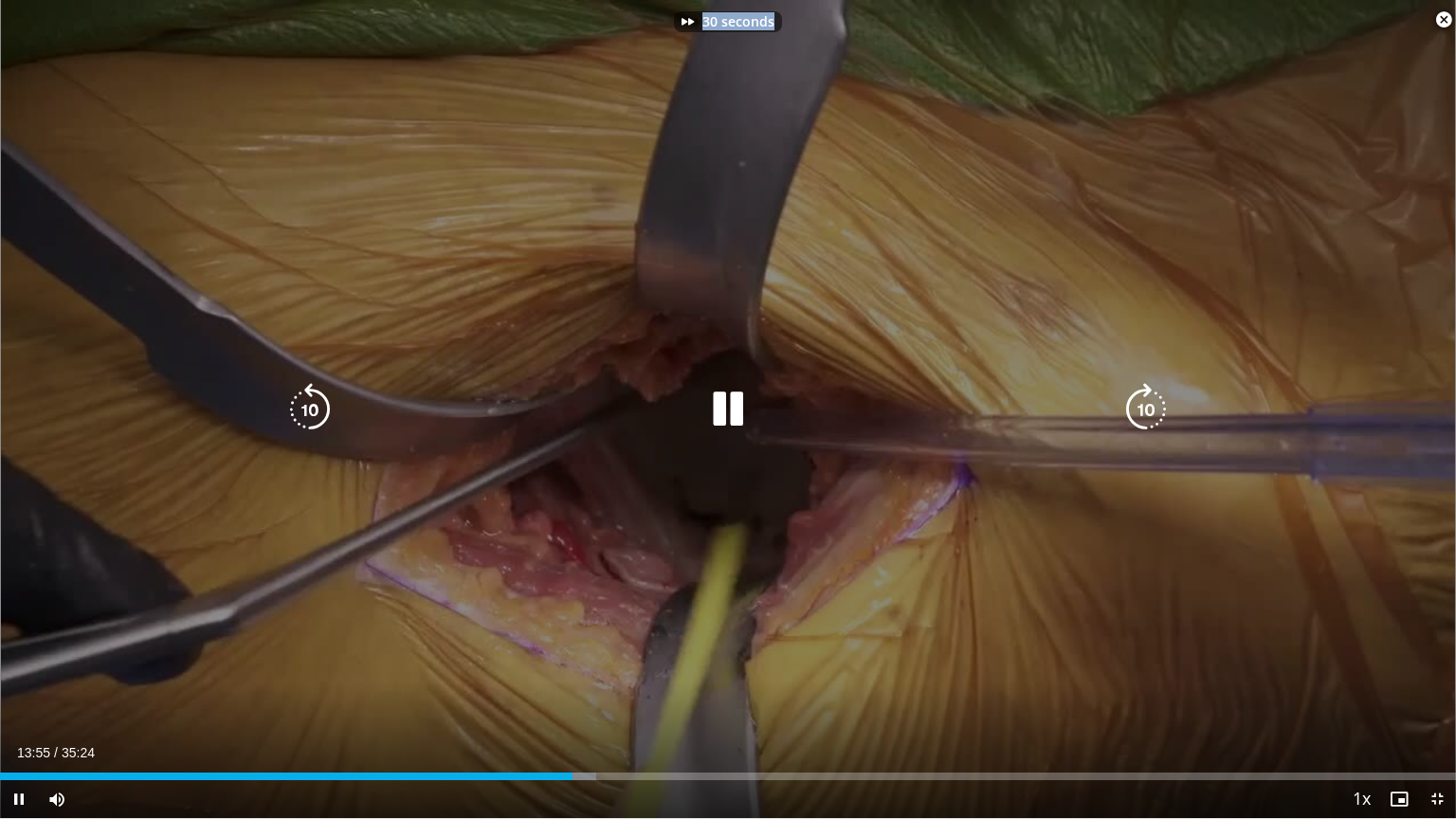 click on "30 seconds
Tap to unmute" at bounding box center (728, 409) 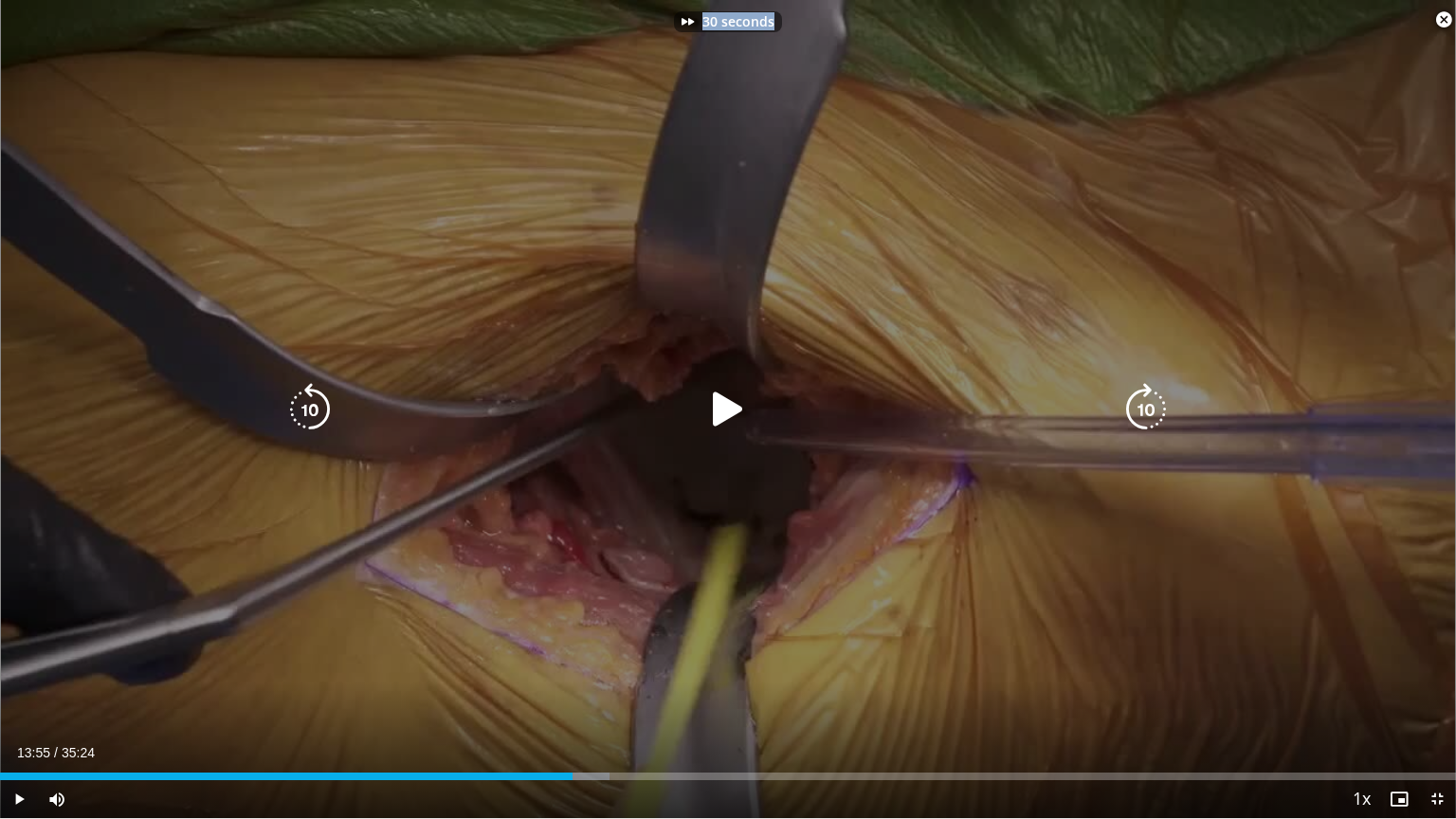 drag, startPoint x: 1156, startPoint y: 421, endPoint x: 1102, endPoint y: 437, distance: 56.3205 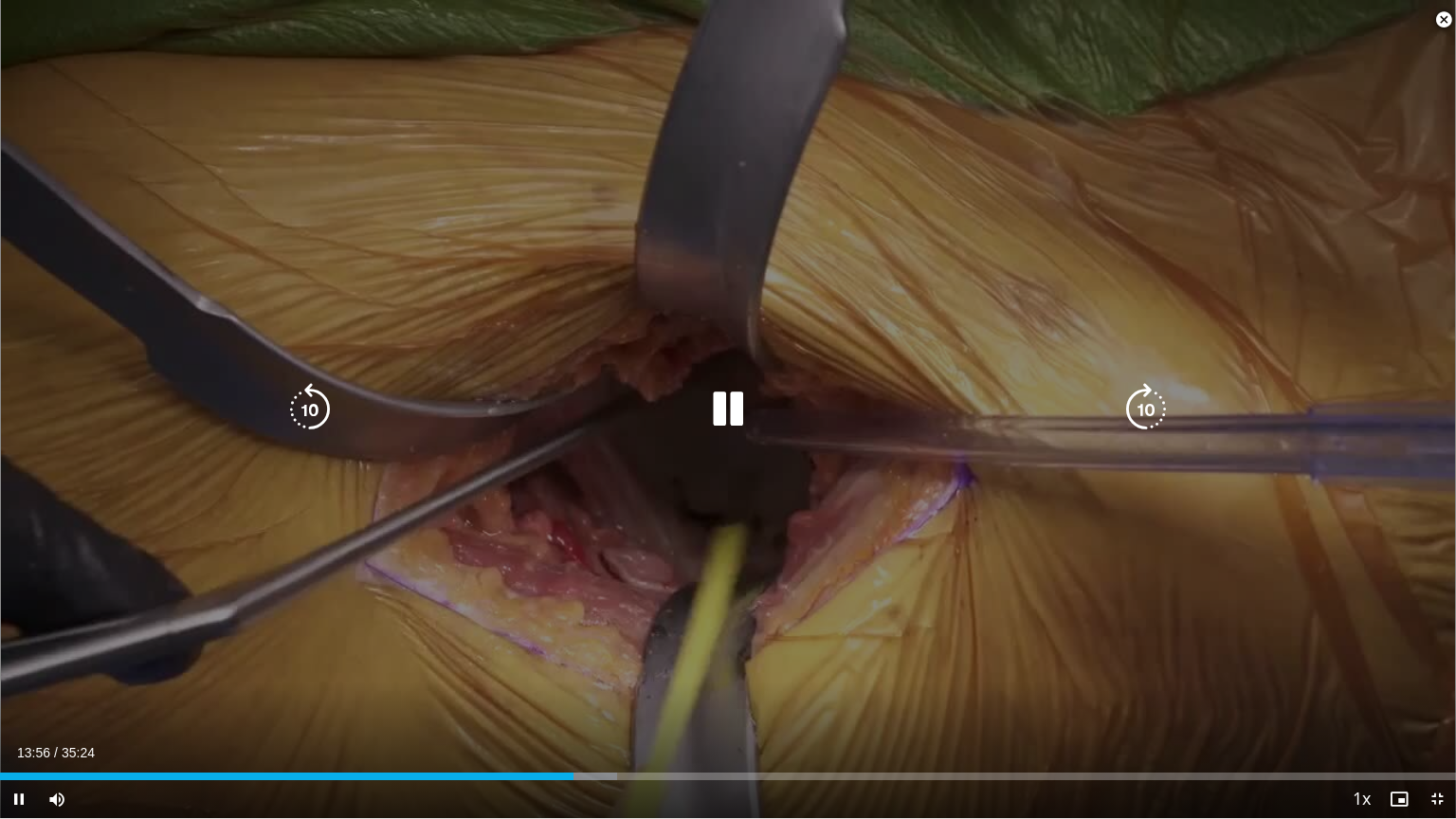 click at bounding box center (1146, 410) 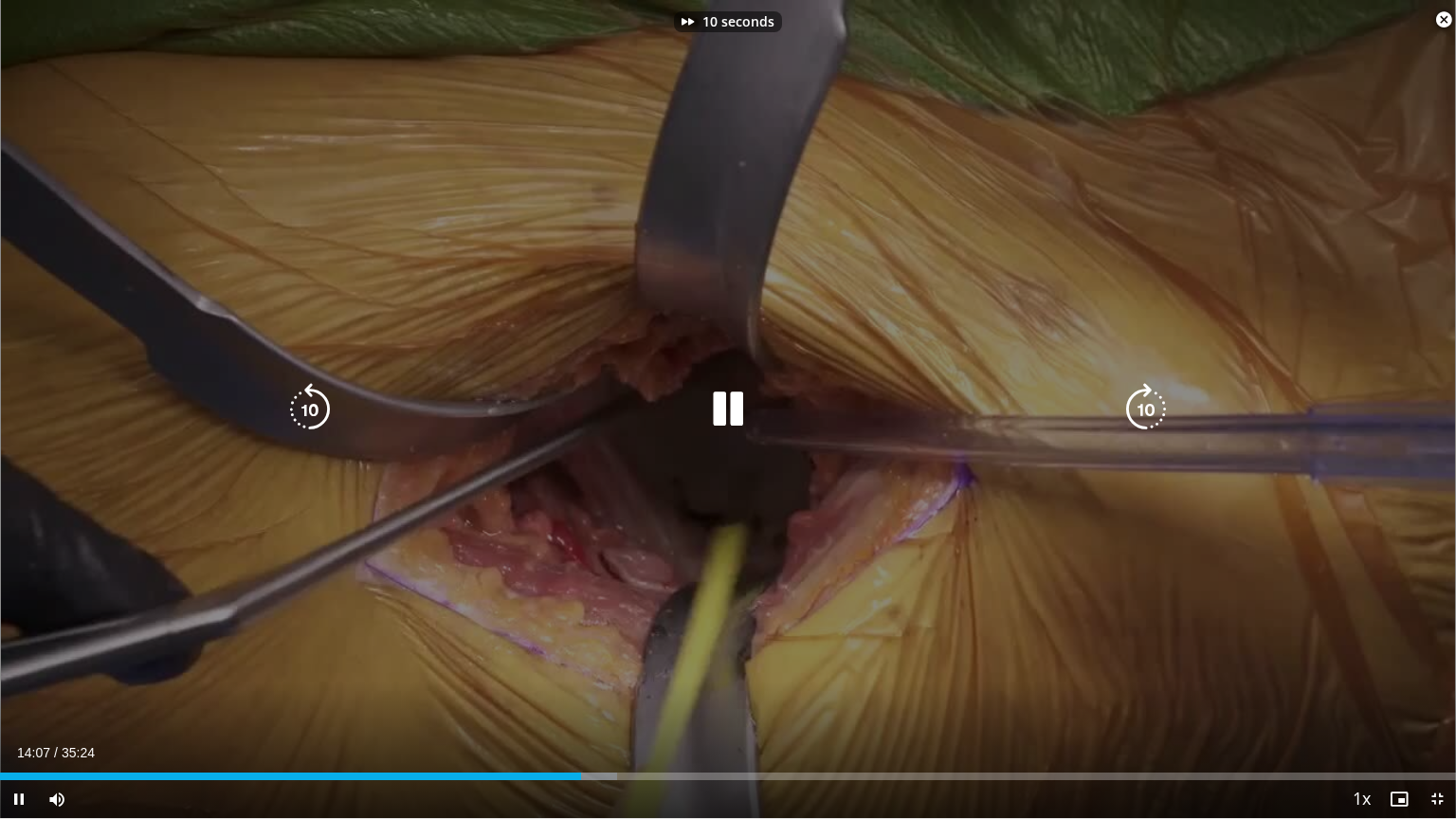 click at bounding box center (1146, 410) 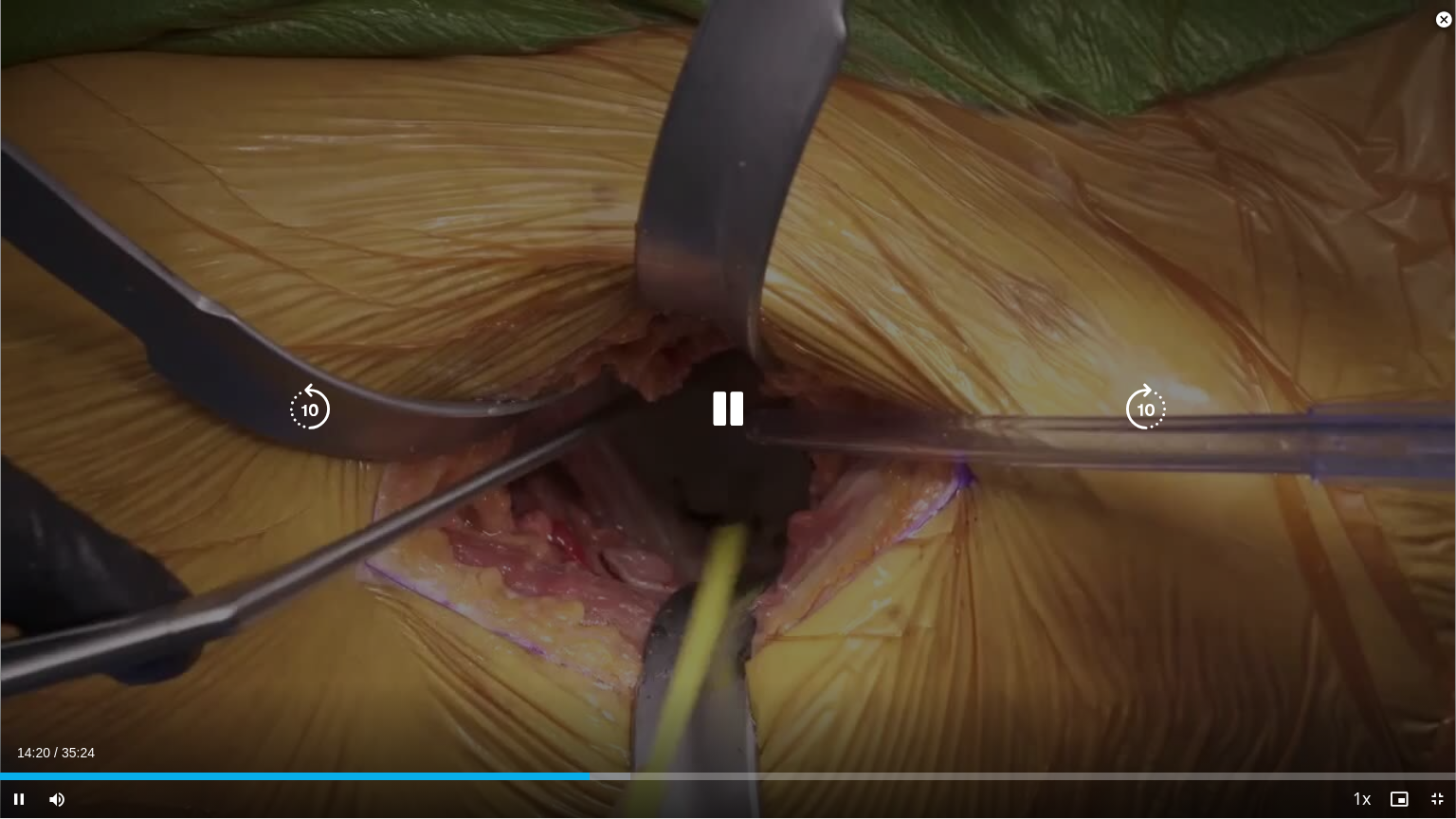 click at bounding box center [1146, 410] 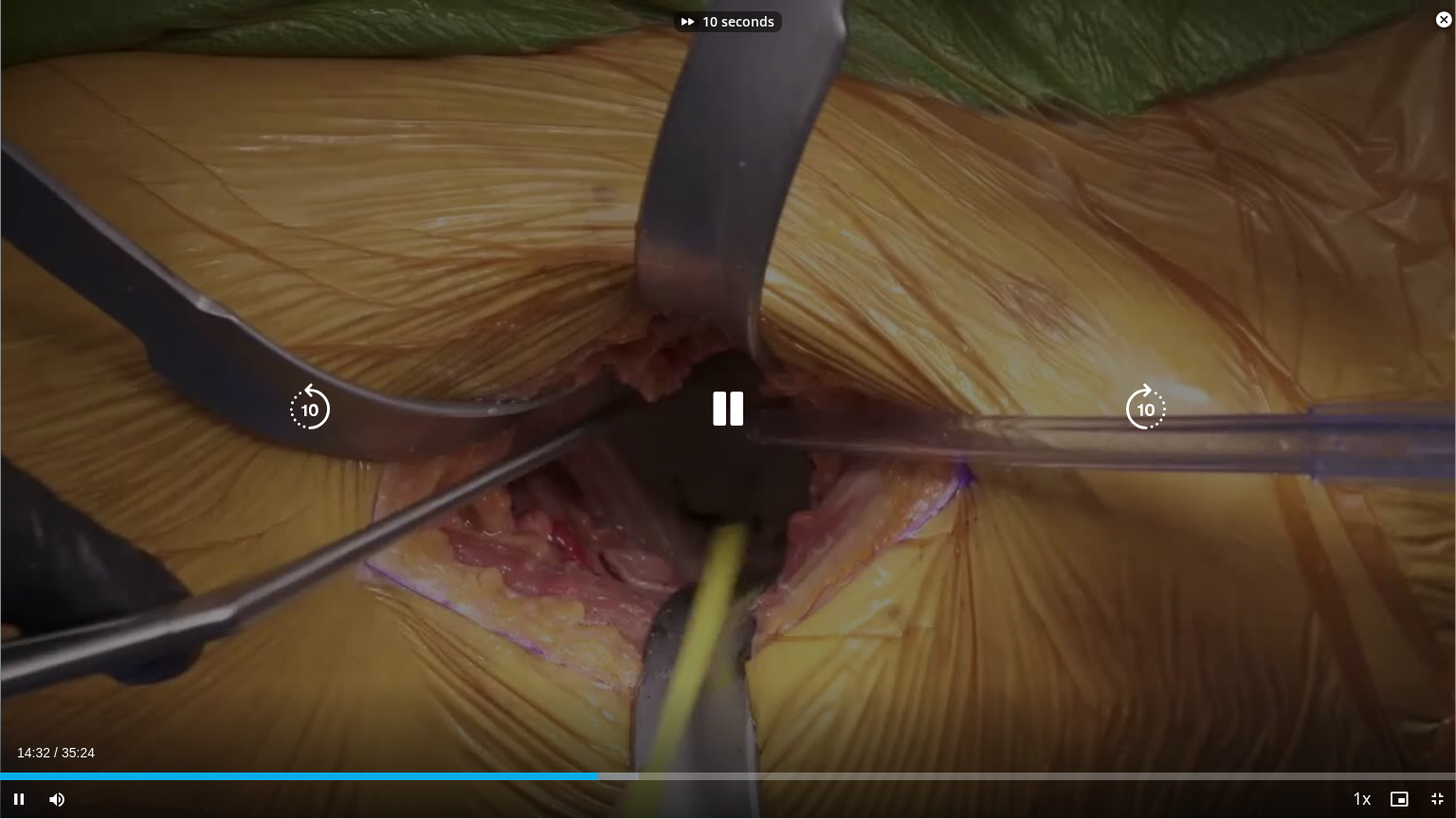 click at bounding box center [1146, 410] 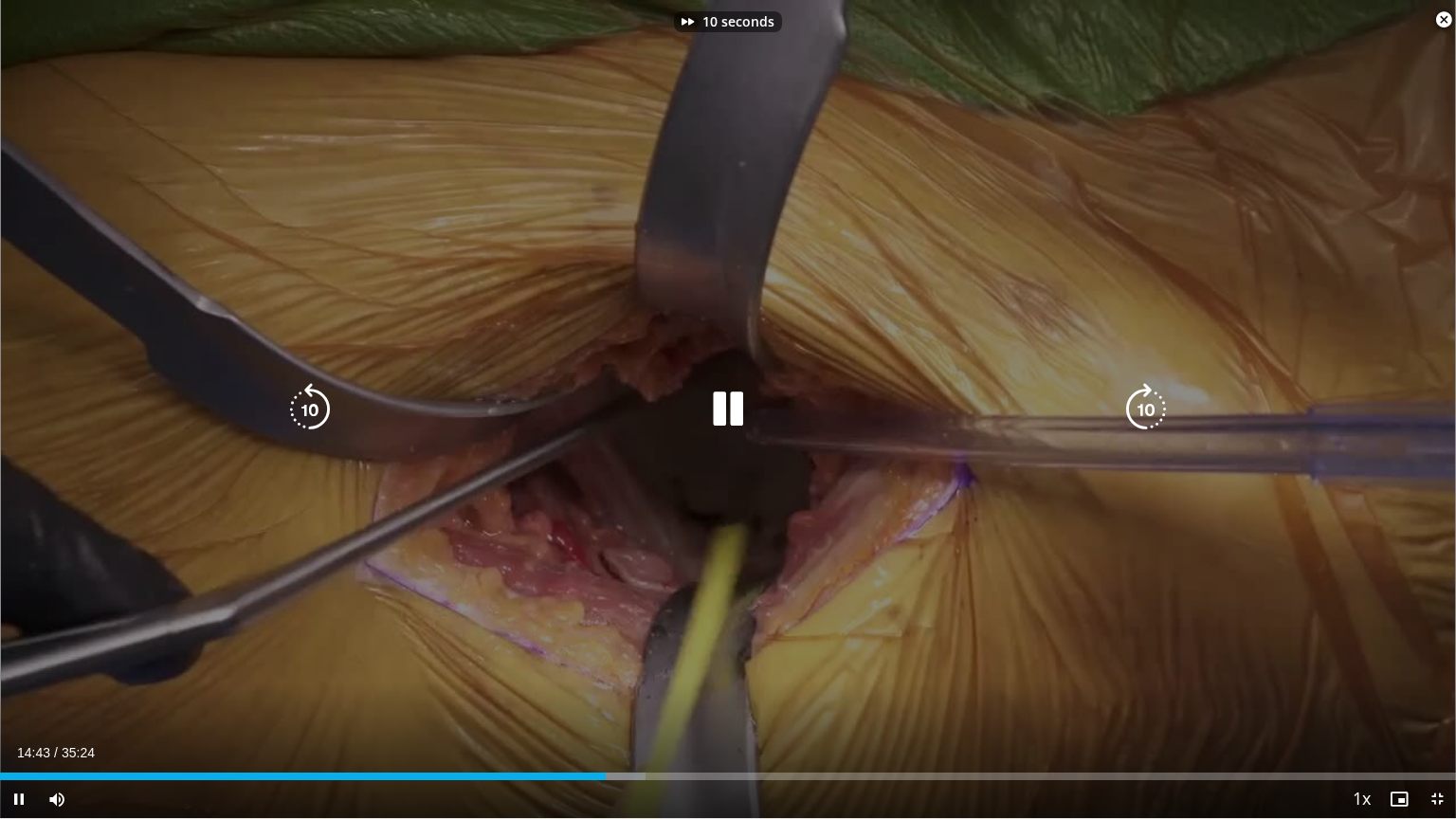 click at bounding box center [1146, 410] 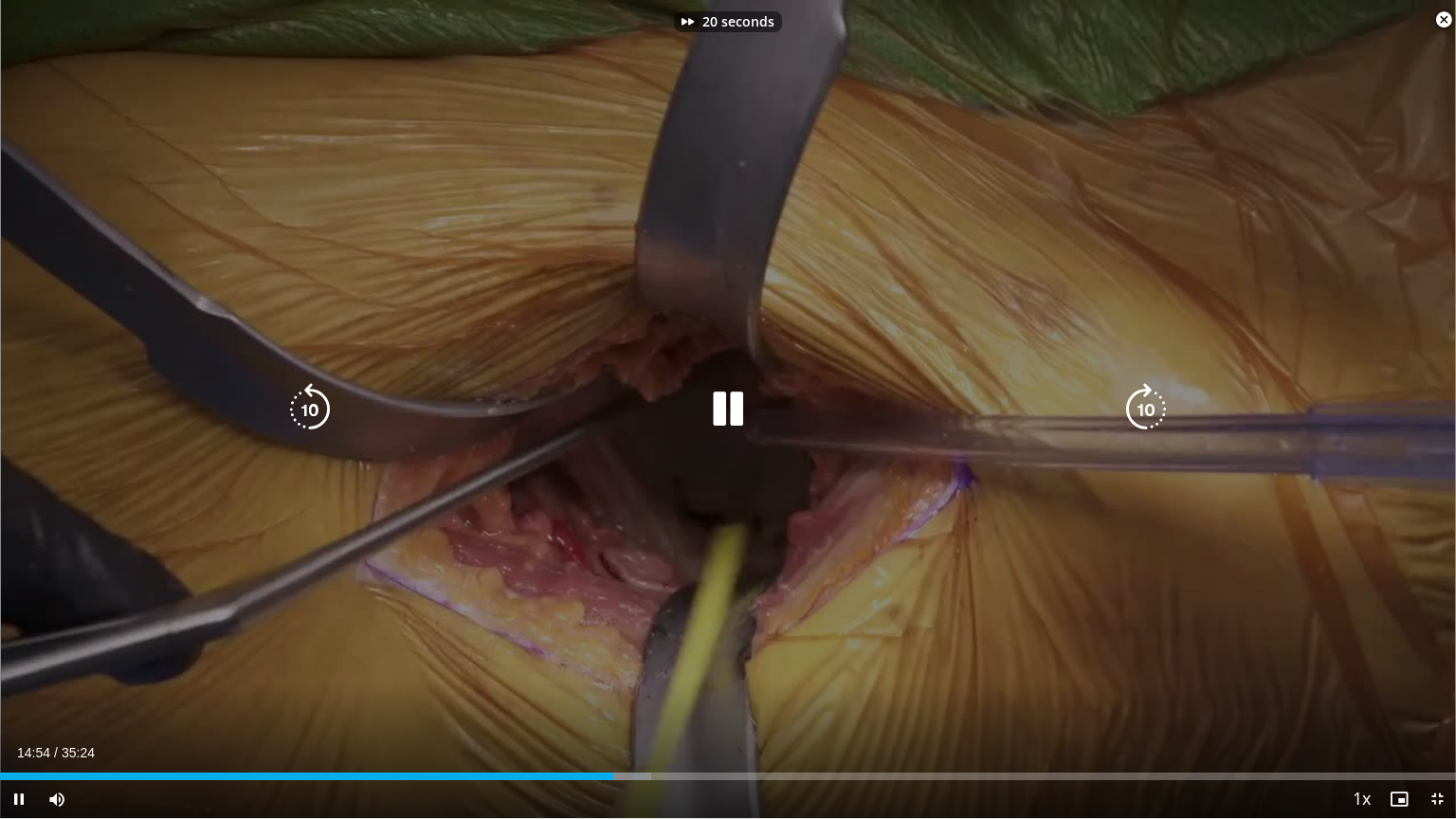 click at bounding box center (1146, 410) 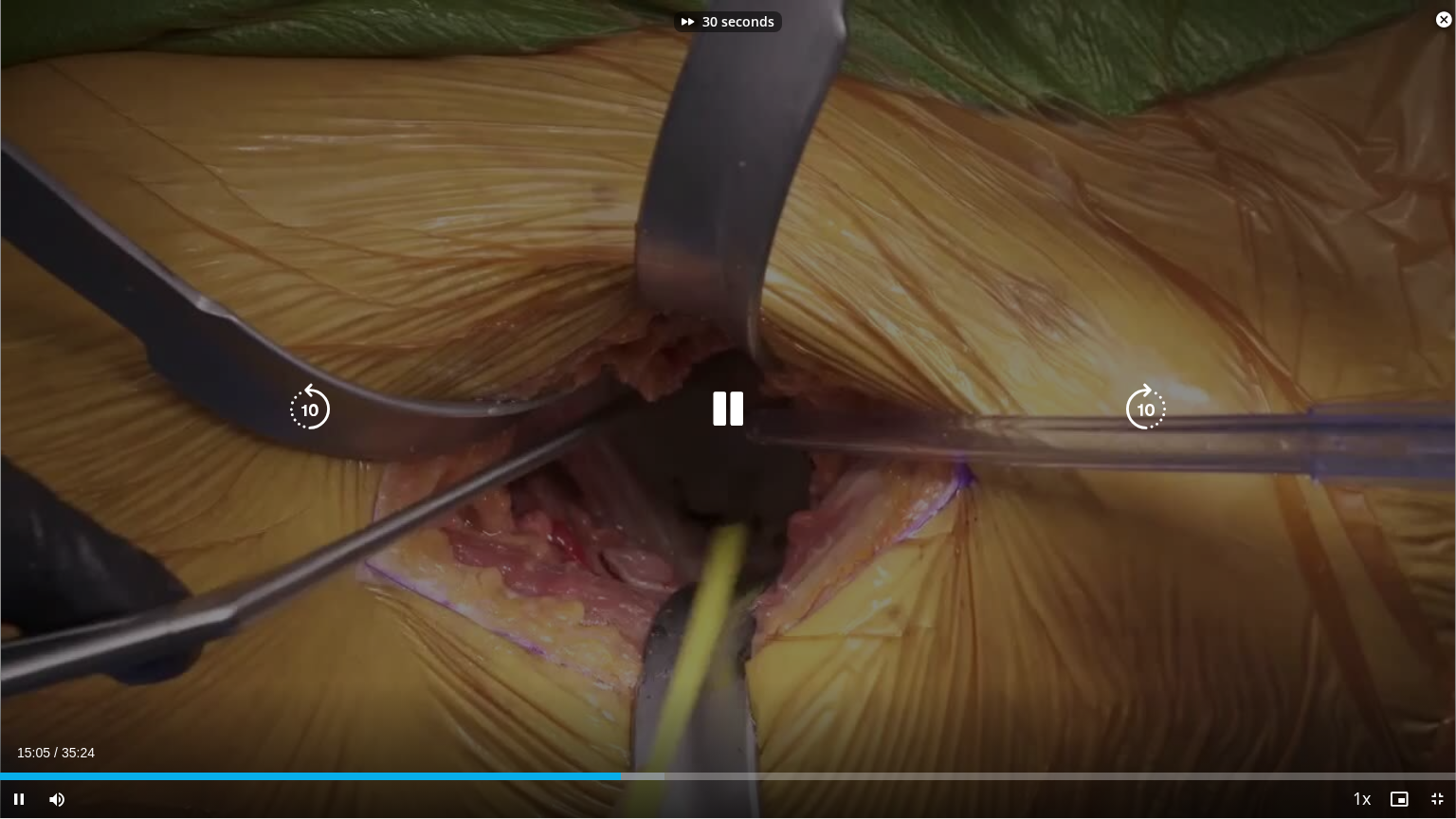 click at bounding box center (1146, 410) 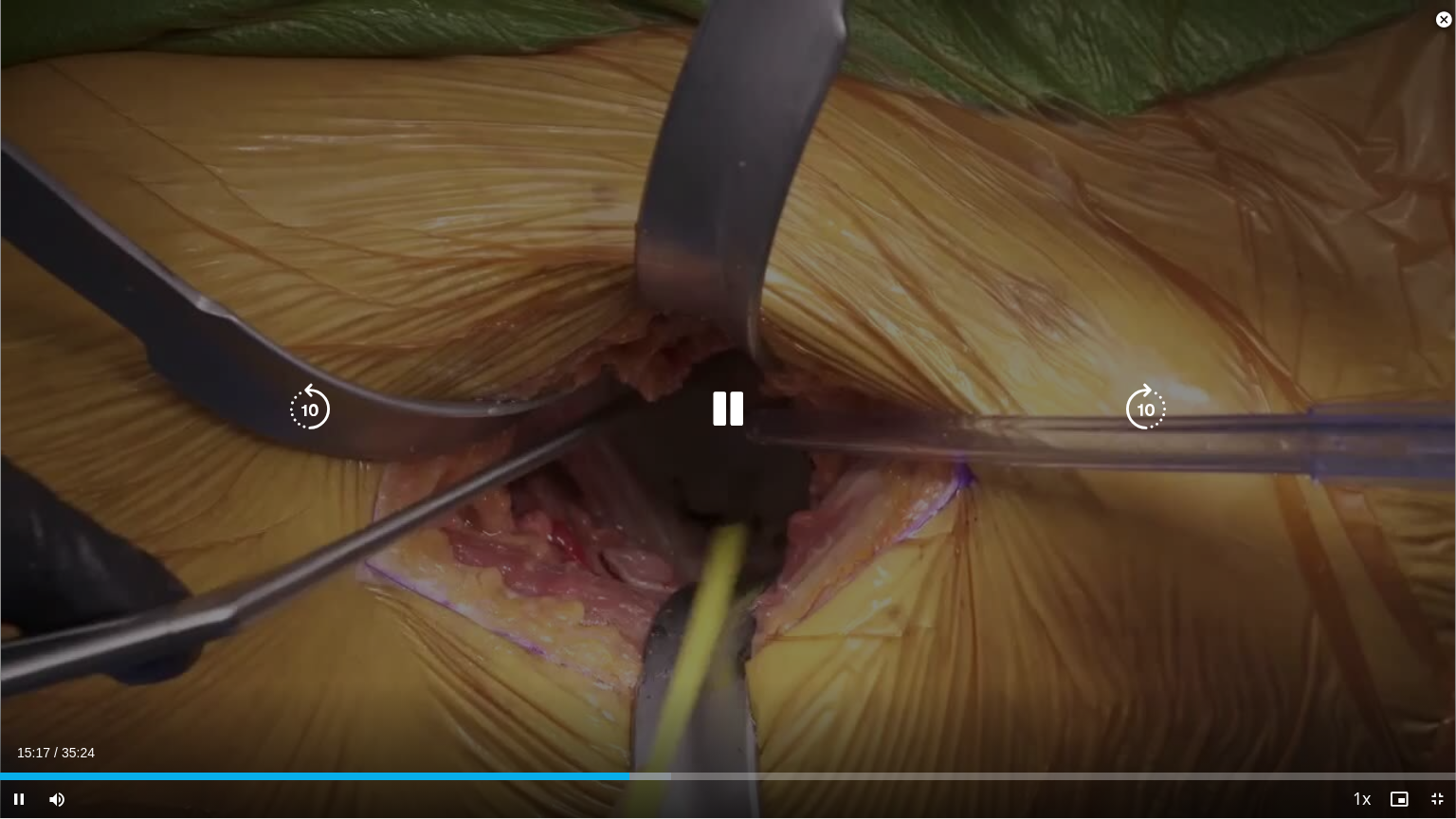 click at bounding box center [1146, 410] 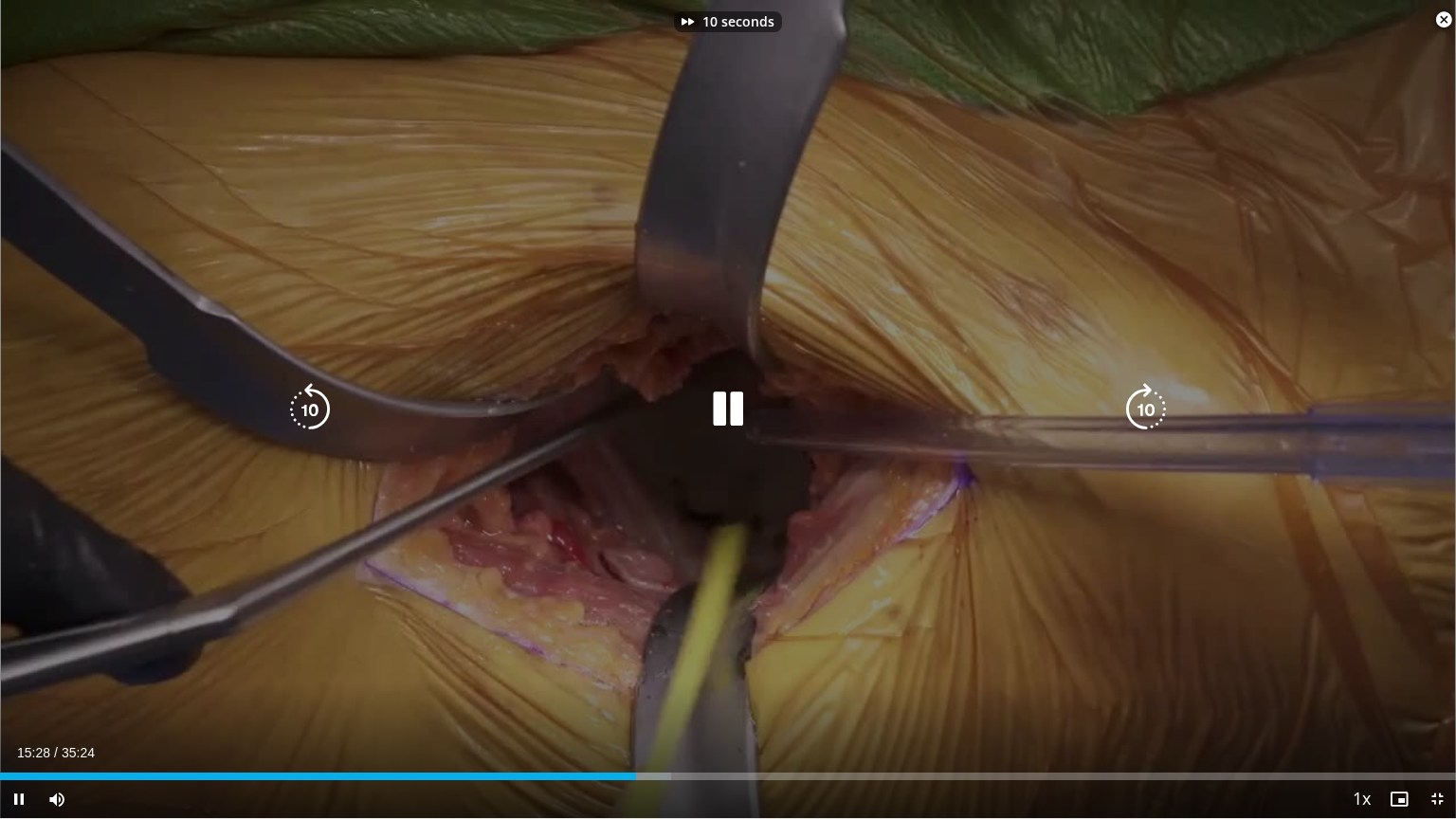 click at bounding box center (1146, 410) 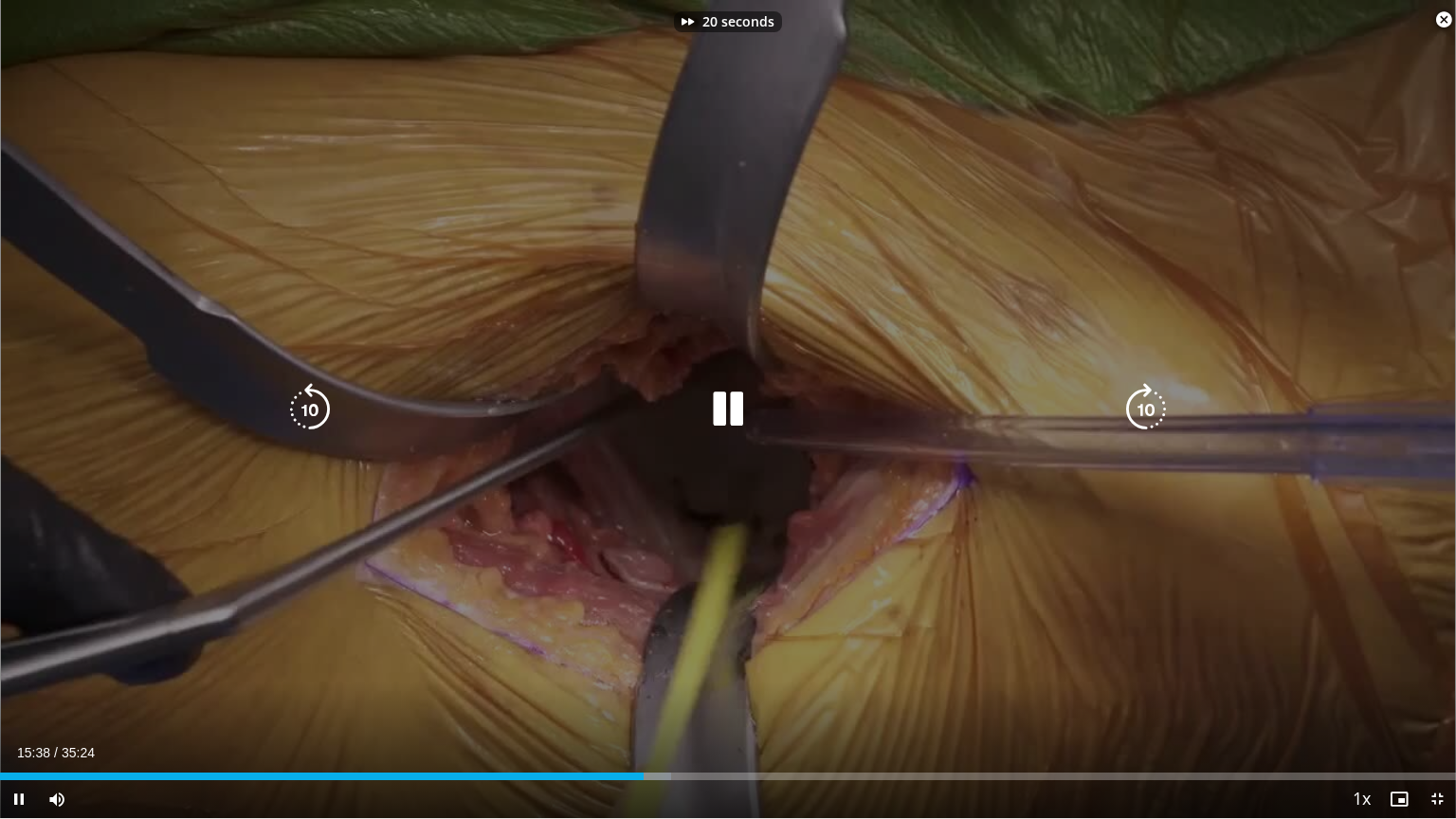 click on "20 seconds
Tap to unmute" at bounding box center (728, 409) 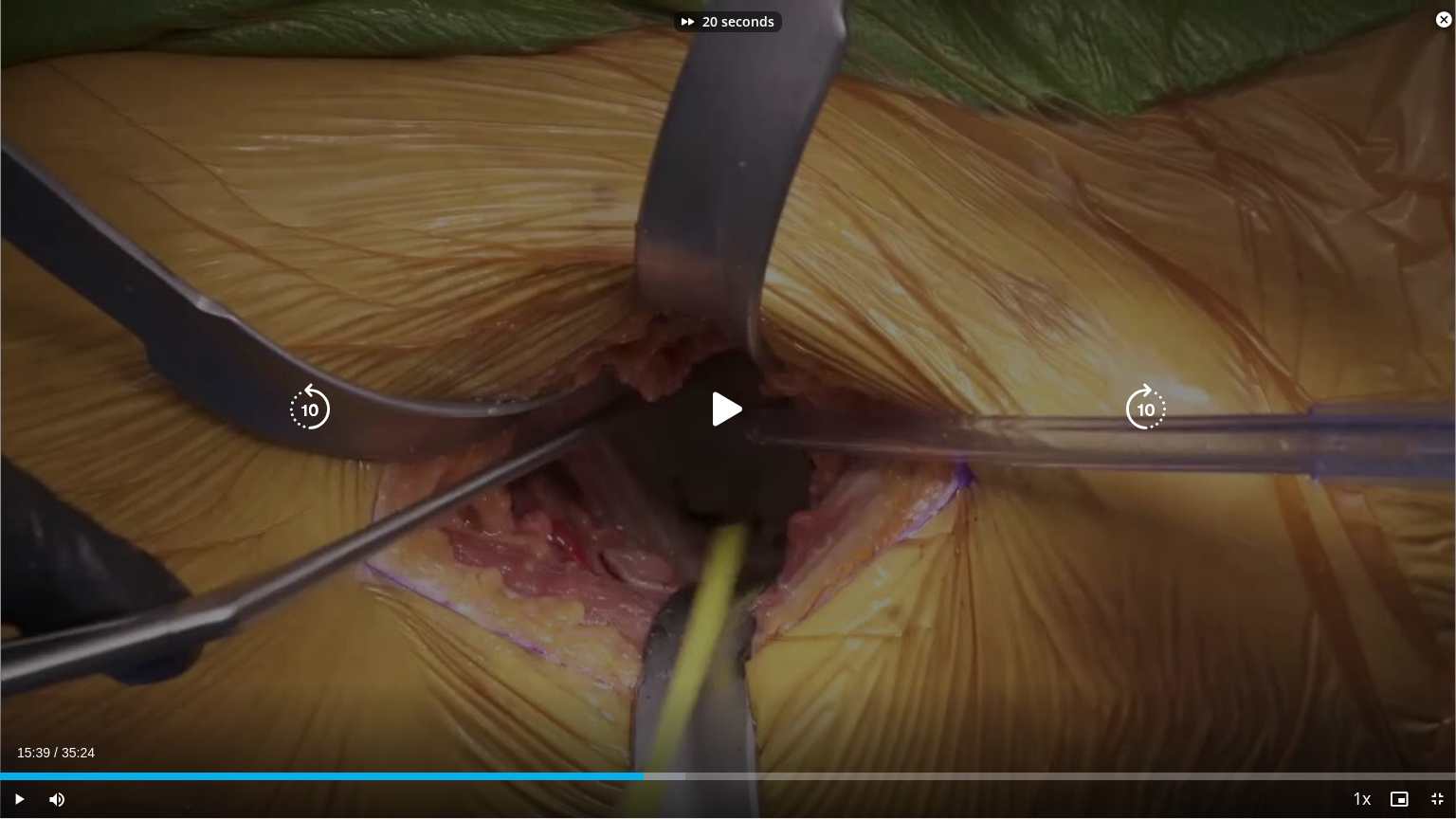click at bounding box center [1146, 410] 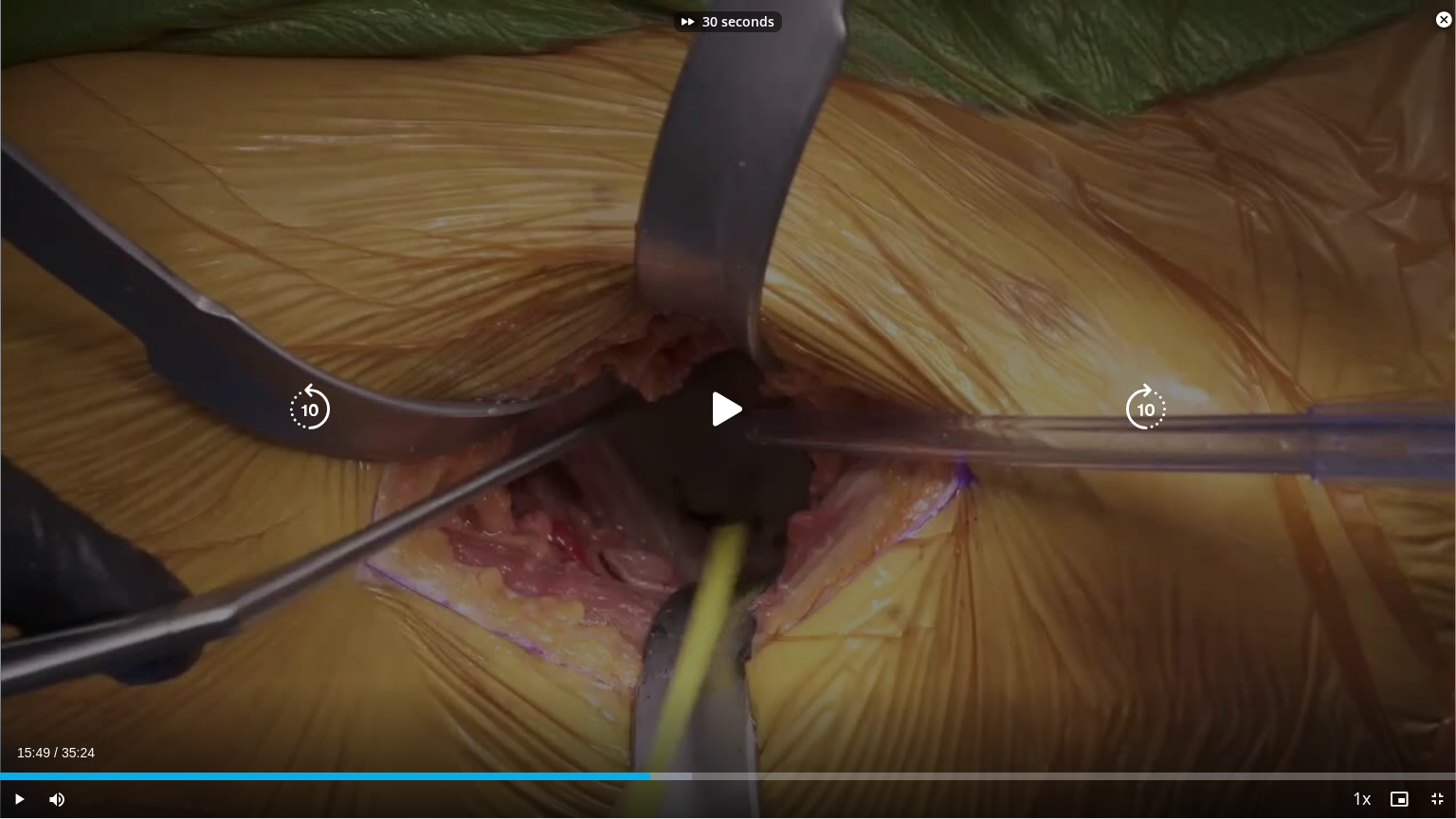 click at bounding box center (728, 410) 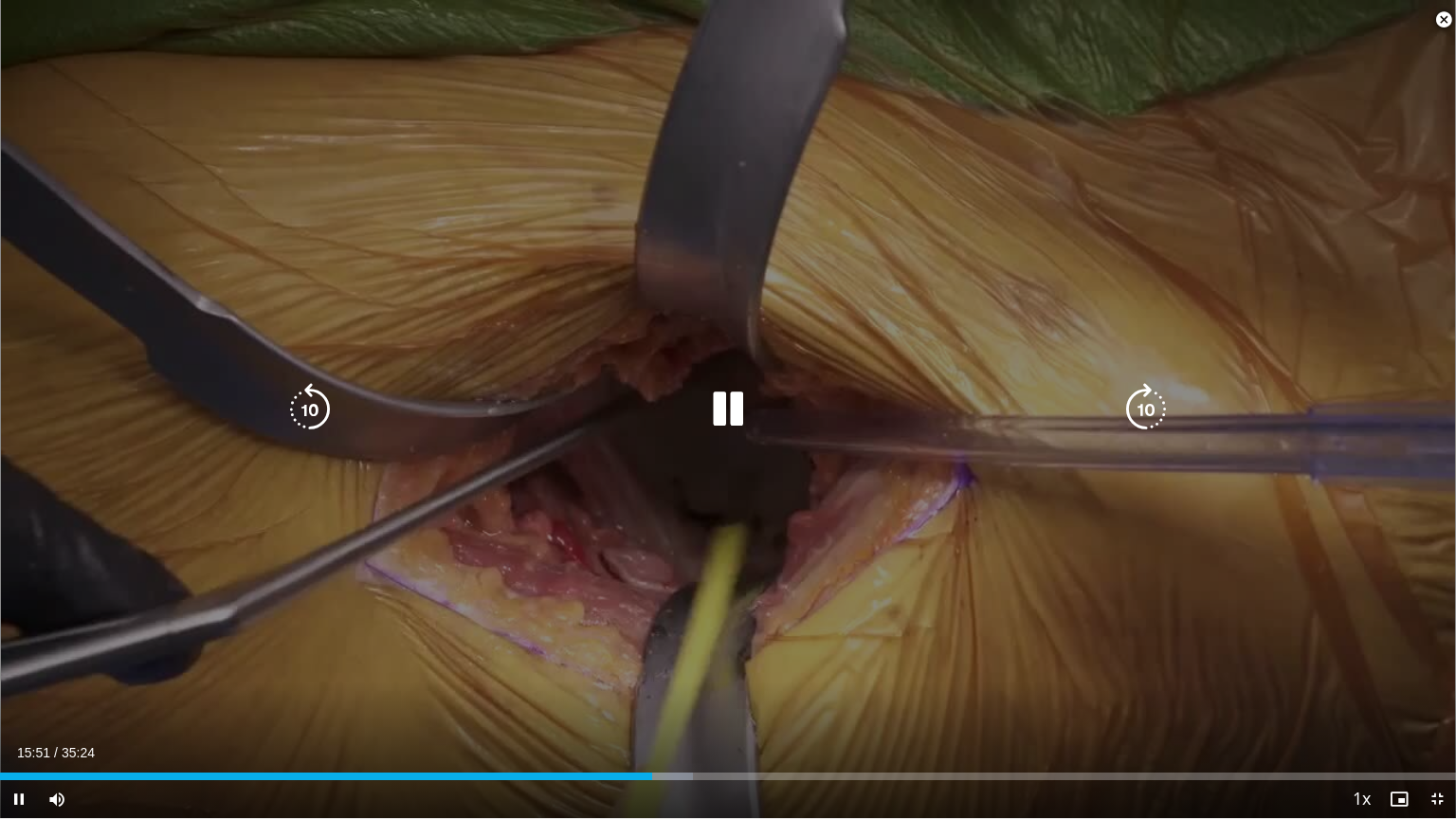click at bounding box center [1146, 410] 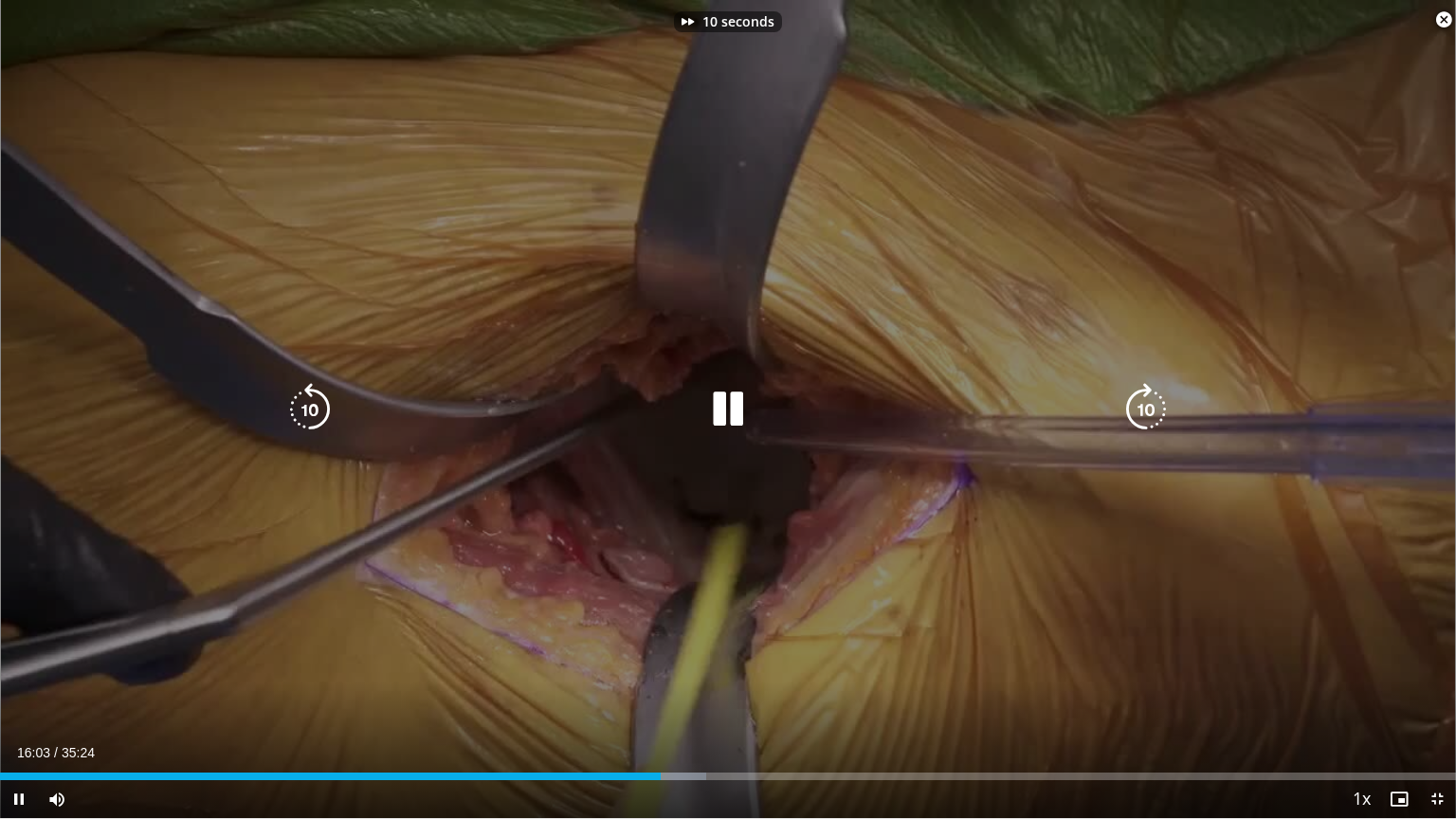 click at bounding box center (1146, 410) 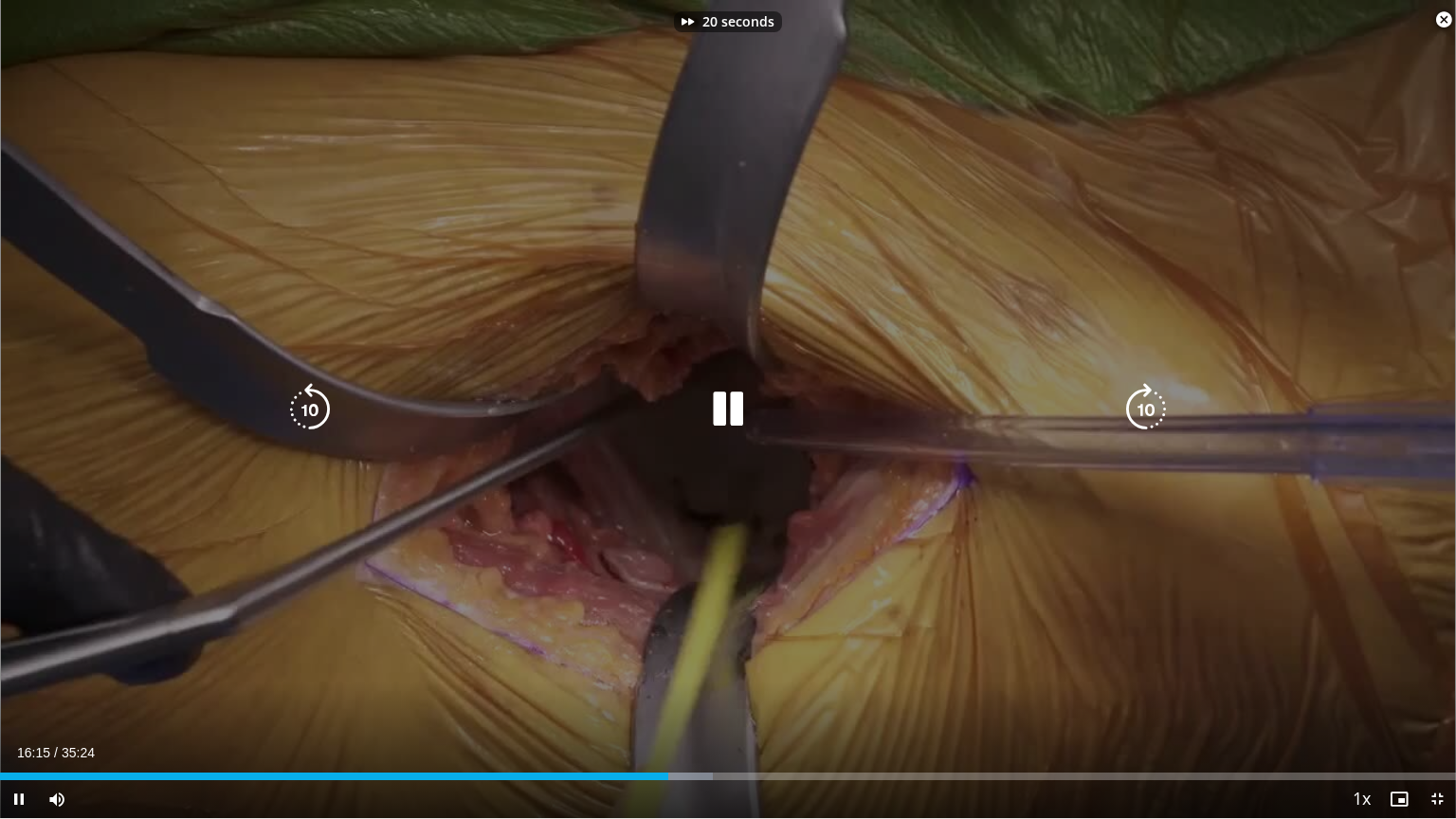click at bounding box center (1146, 410) 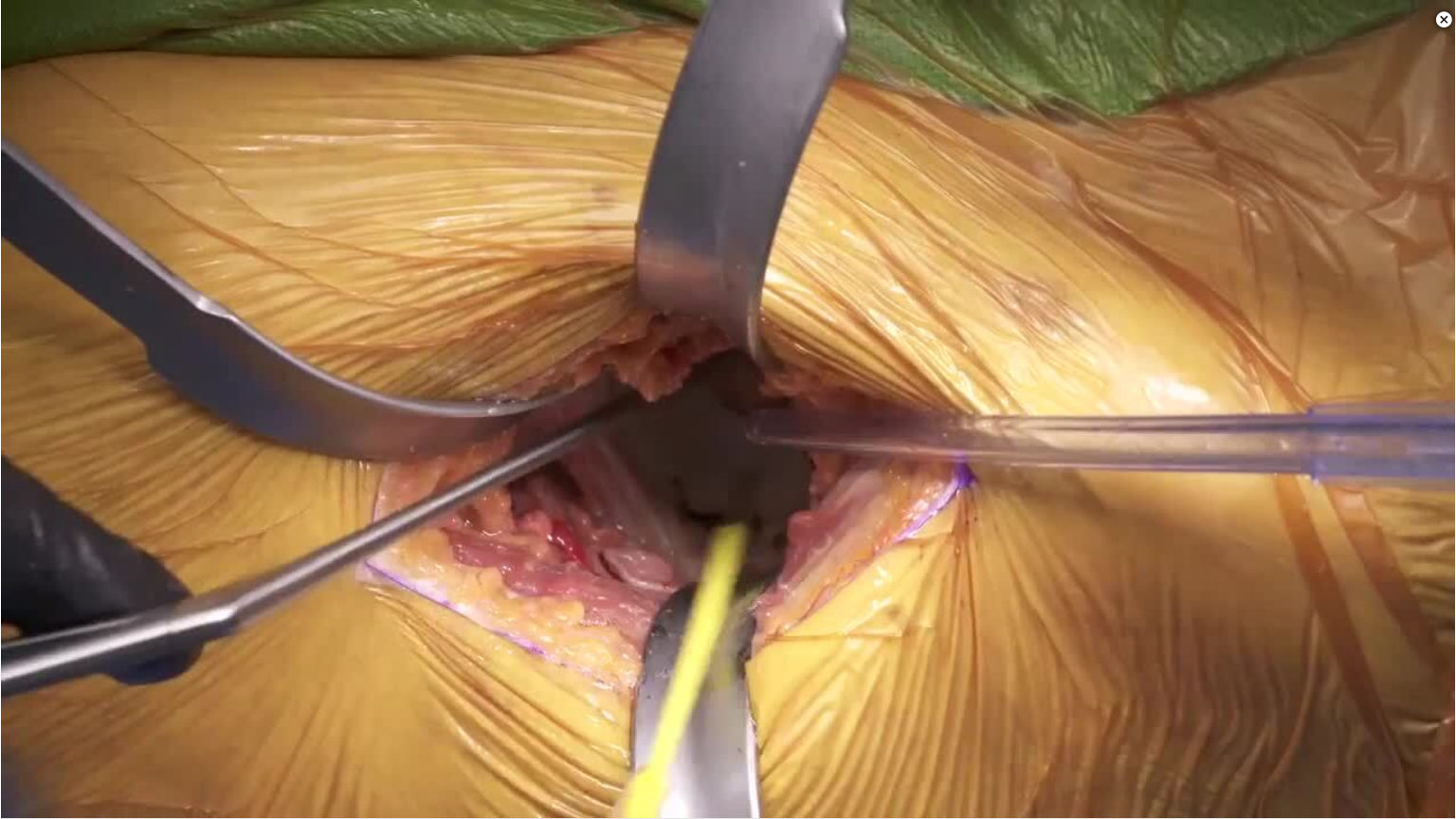 type 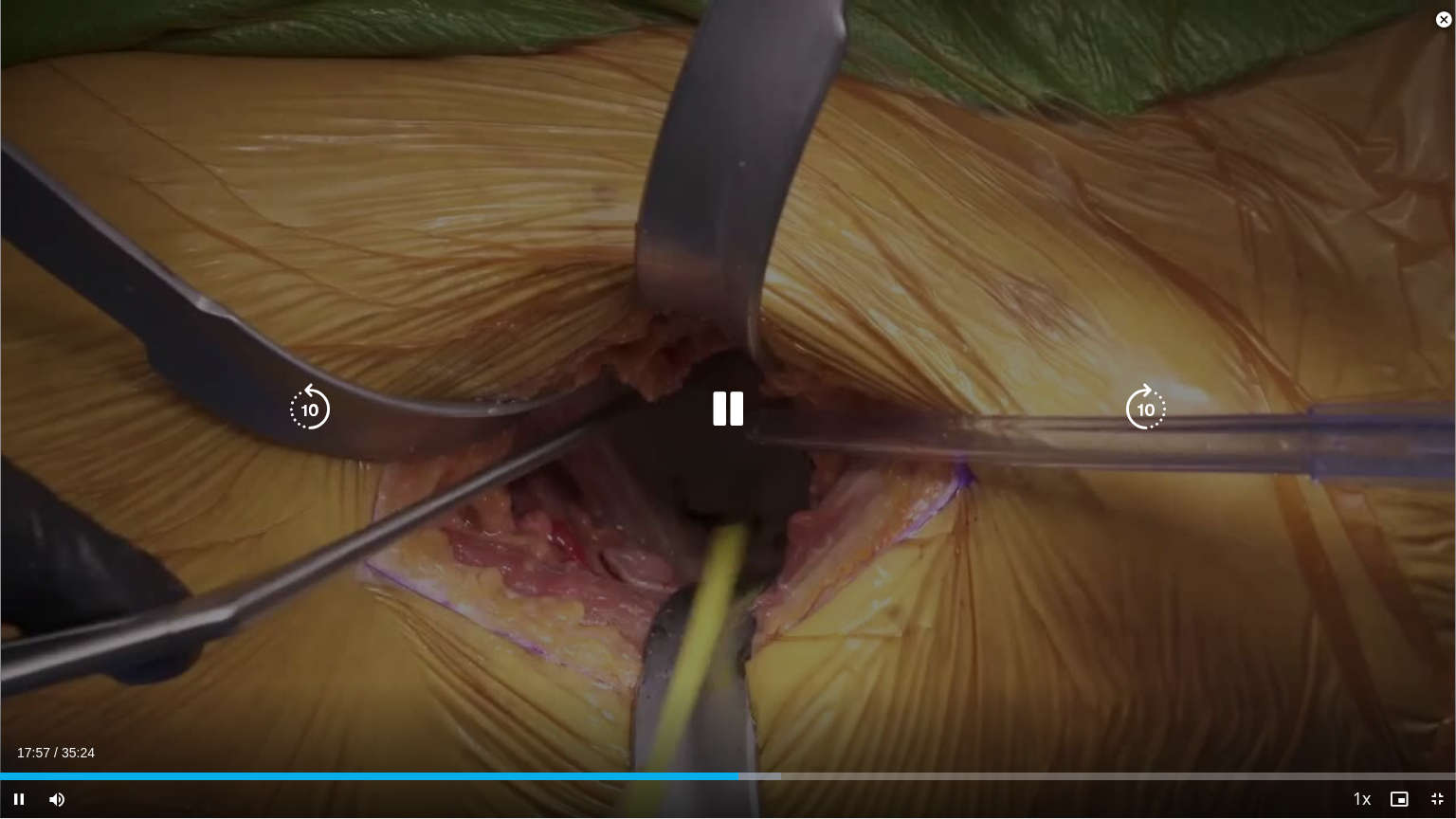 click at bounding box center [1146, 410] 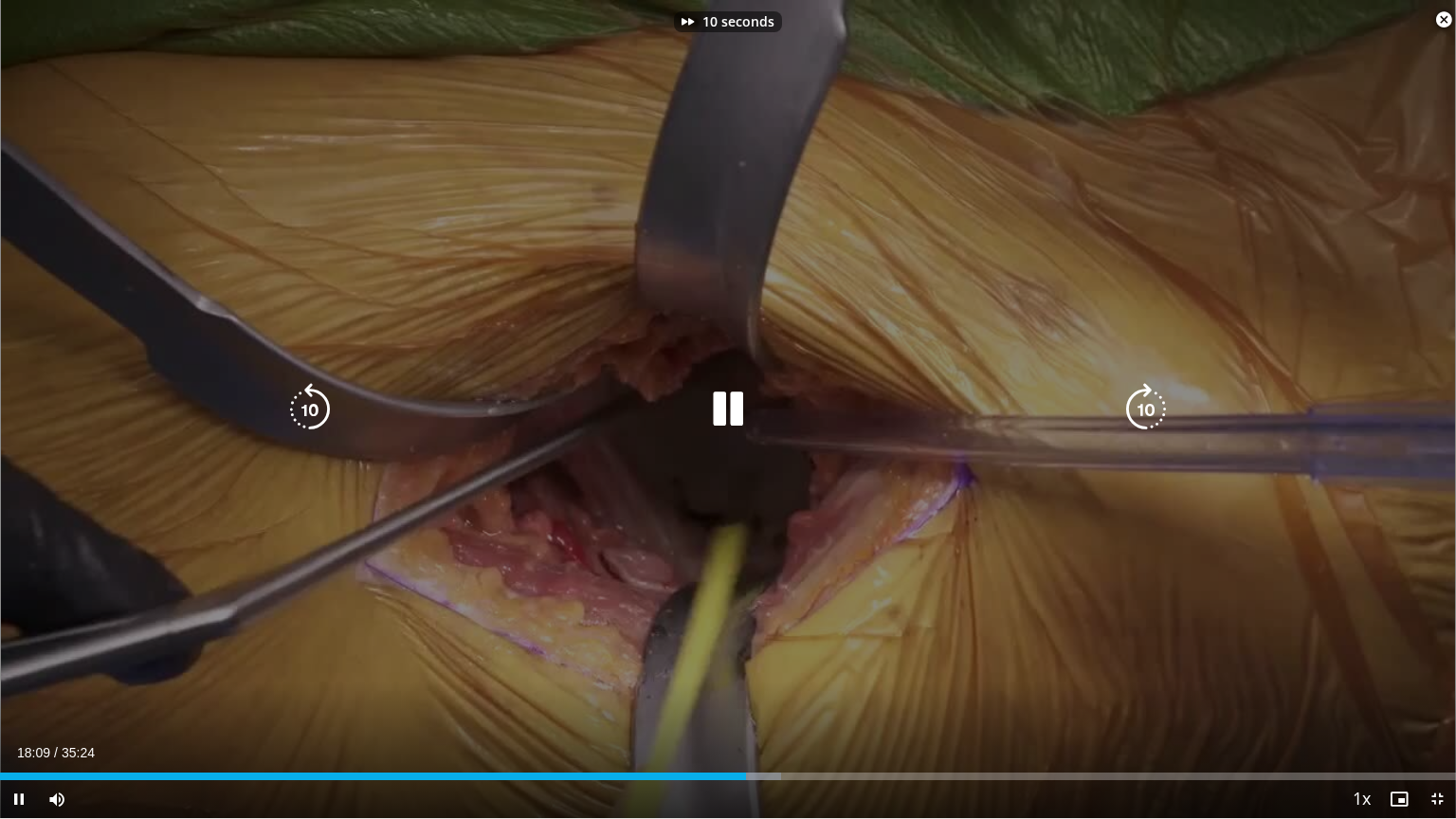 click at bounding box center [1146, 410] 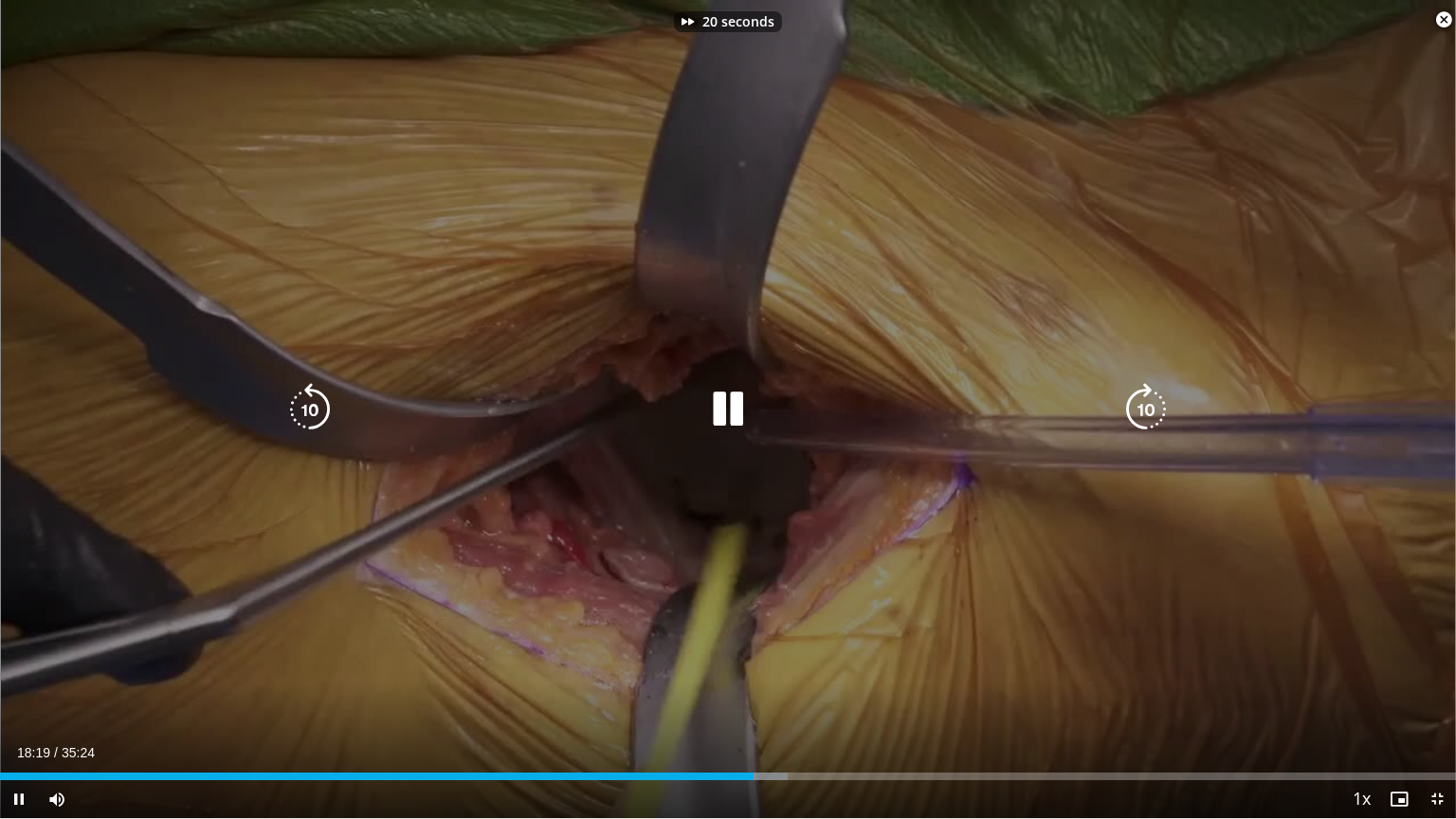 click at bounding box center [1146, 410] 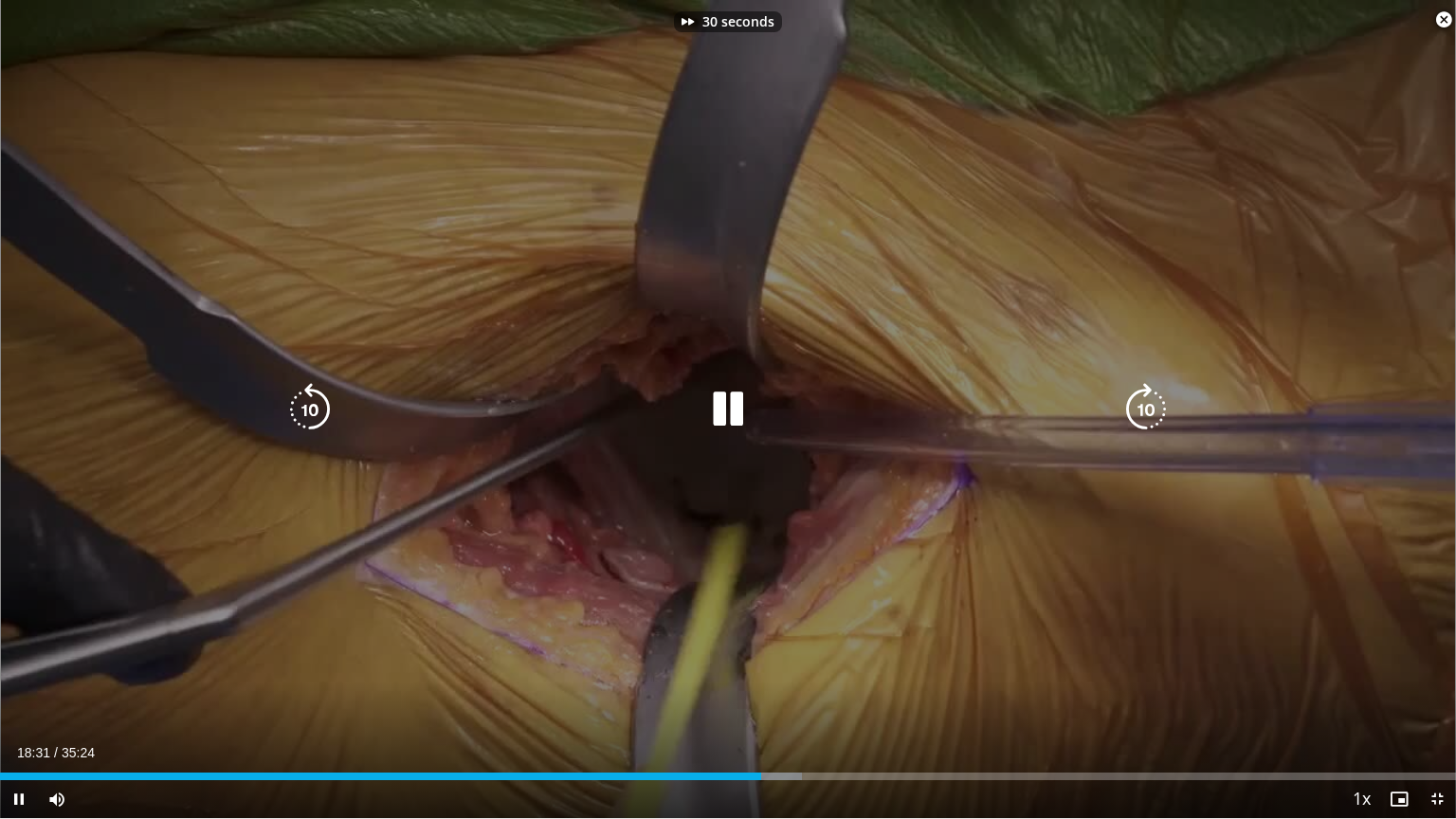 click at bounding box center [1146, 410] 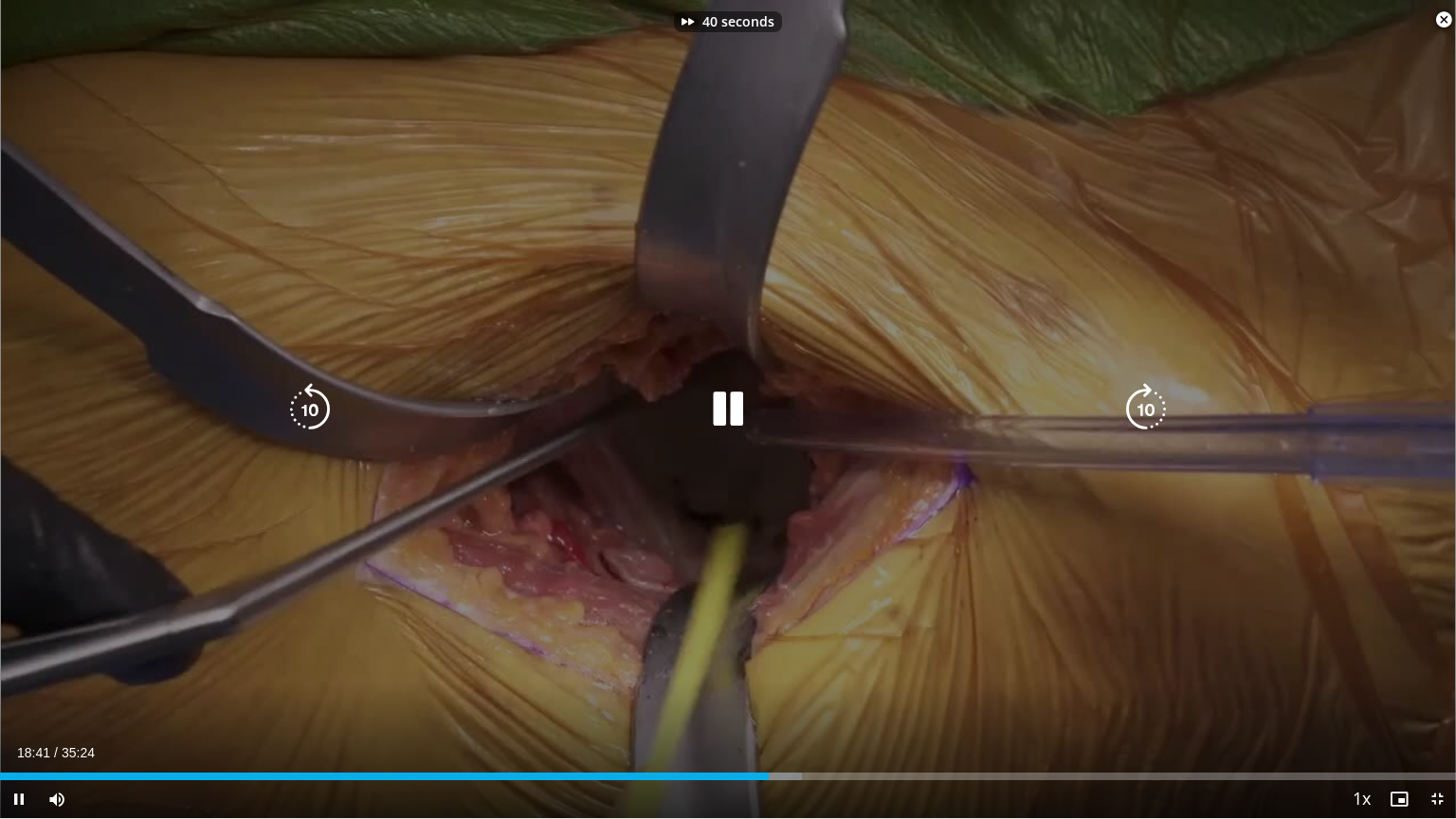 click at bounding box center [1146, 410] 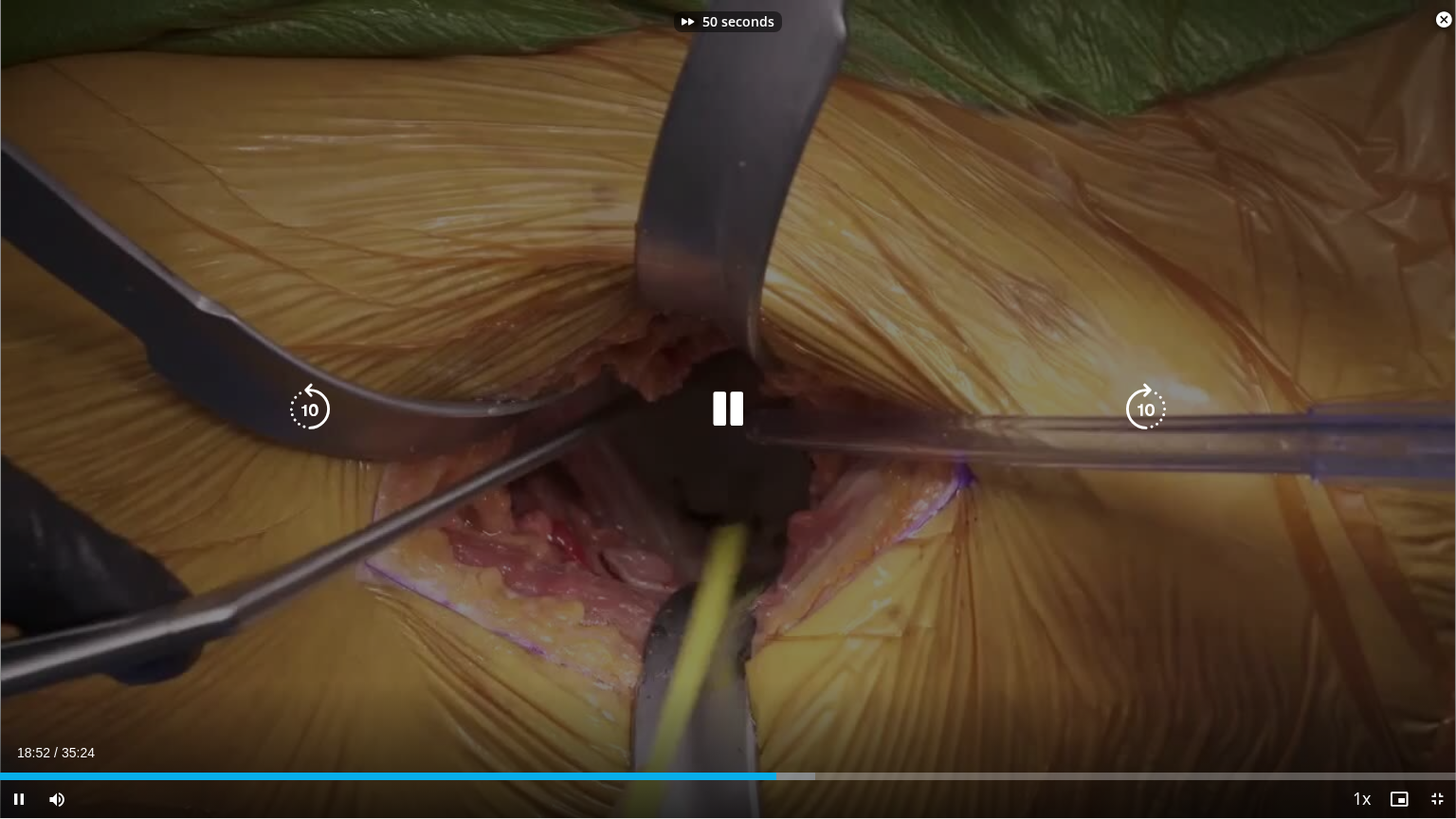 click at bounding box center [1146, 410] 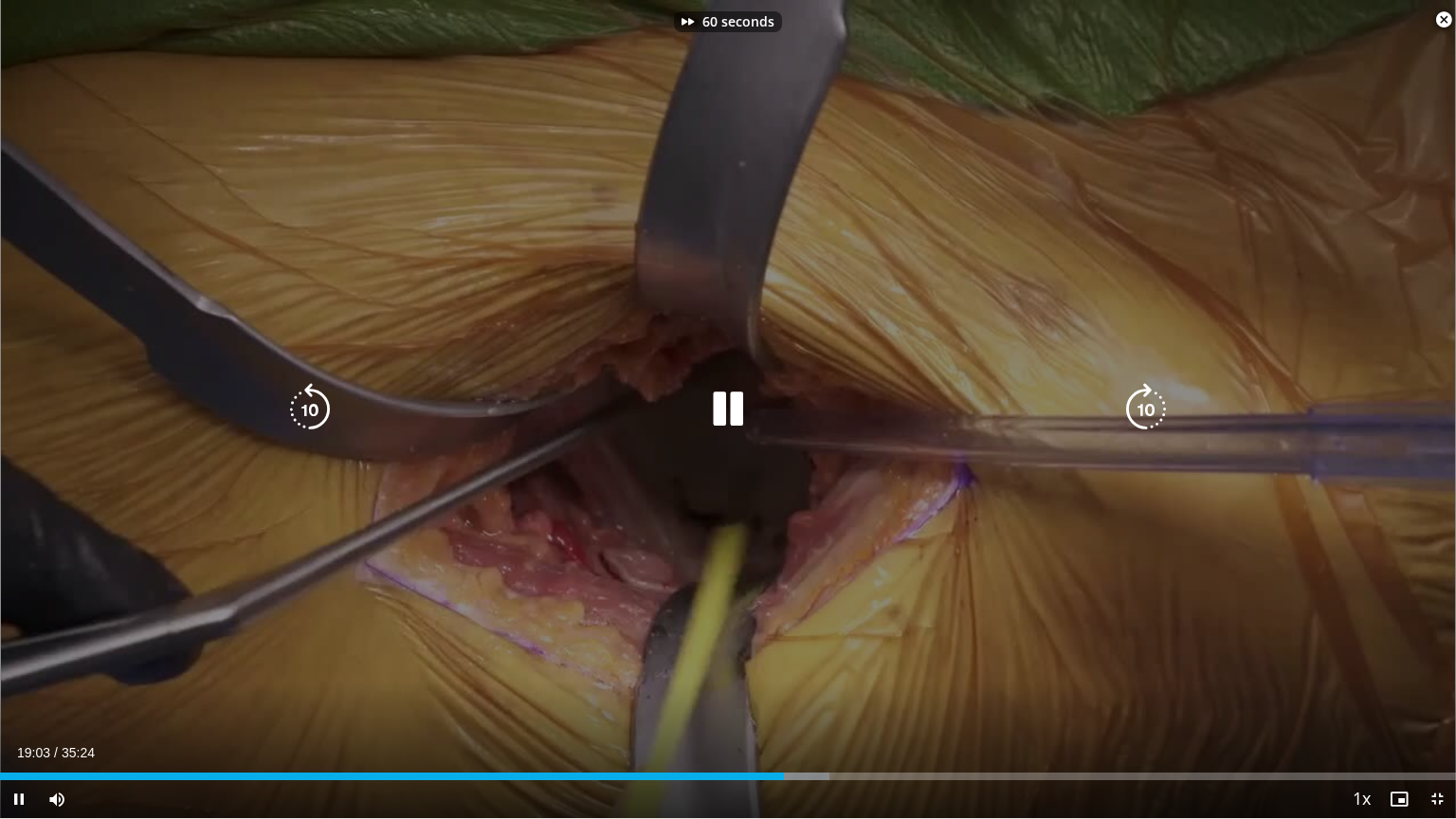 click at bounding box center (1146, 410) 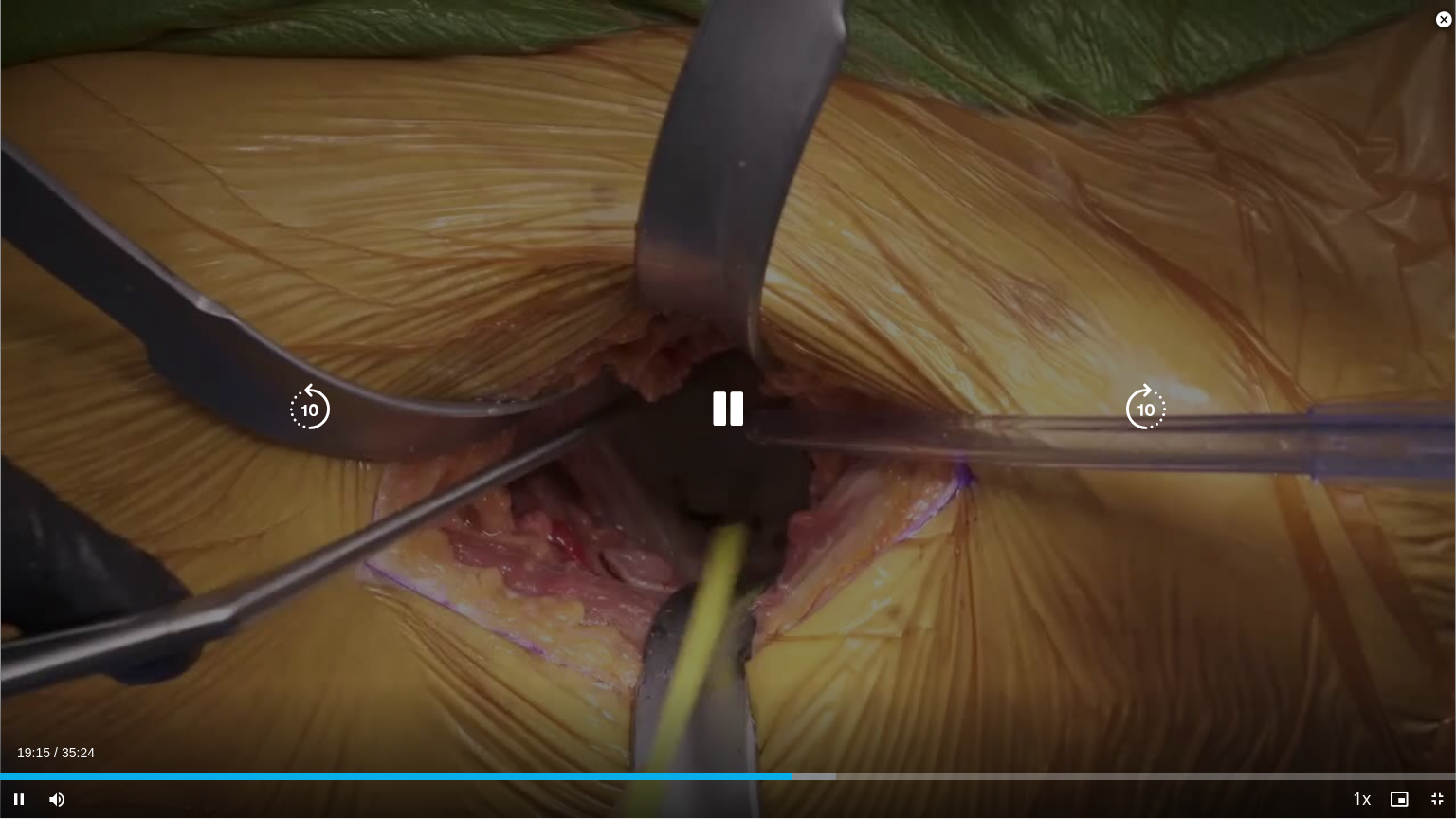 click at bounding box center (310, 410) 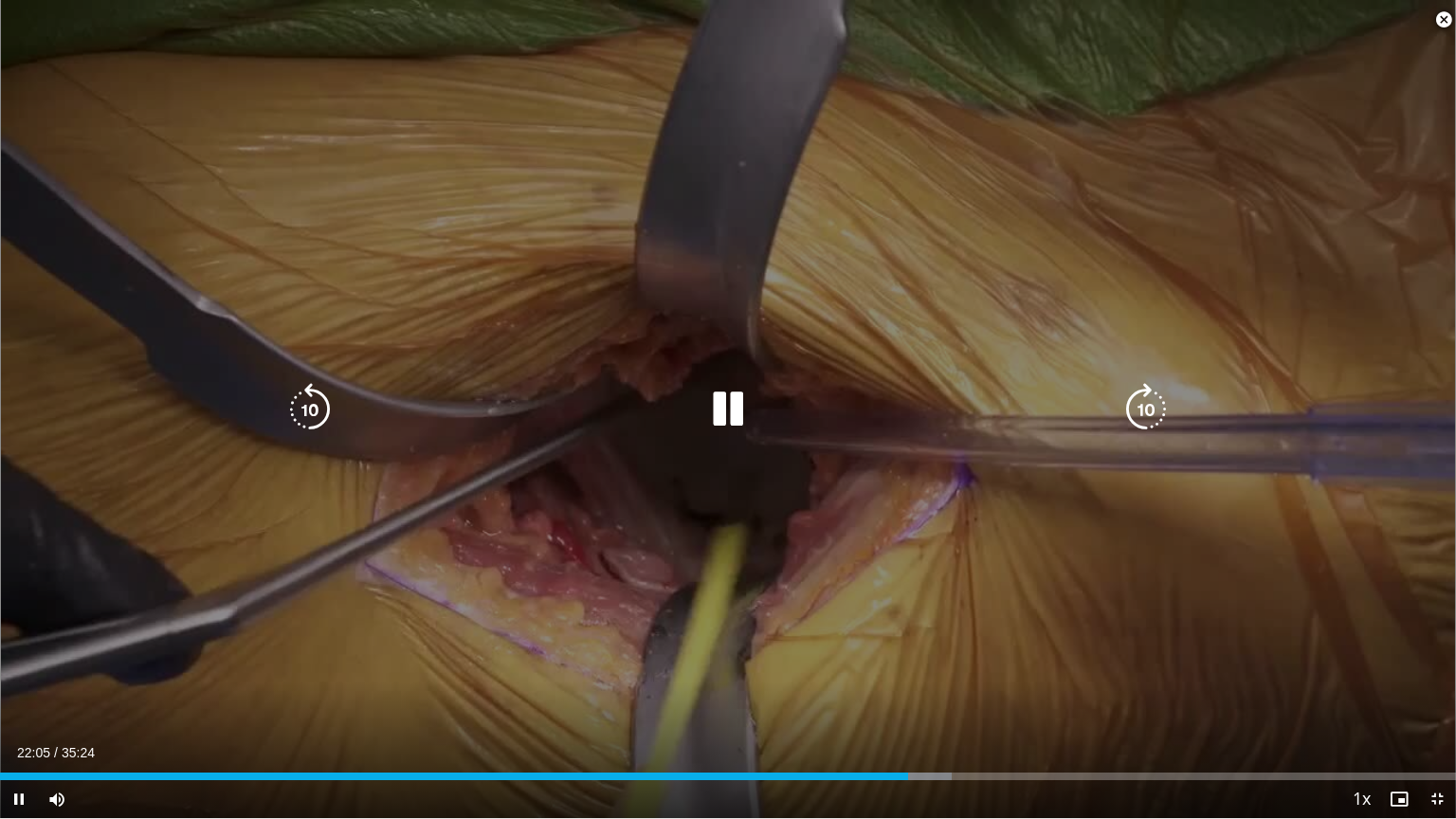 click at bounding box center [310, 410] 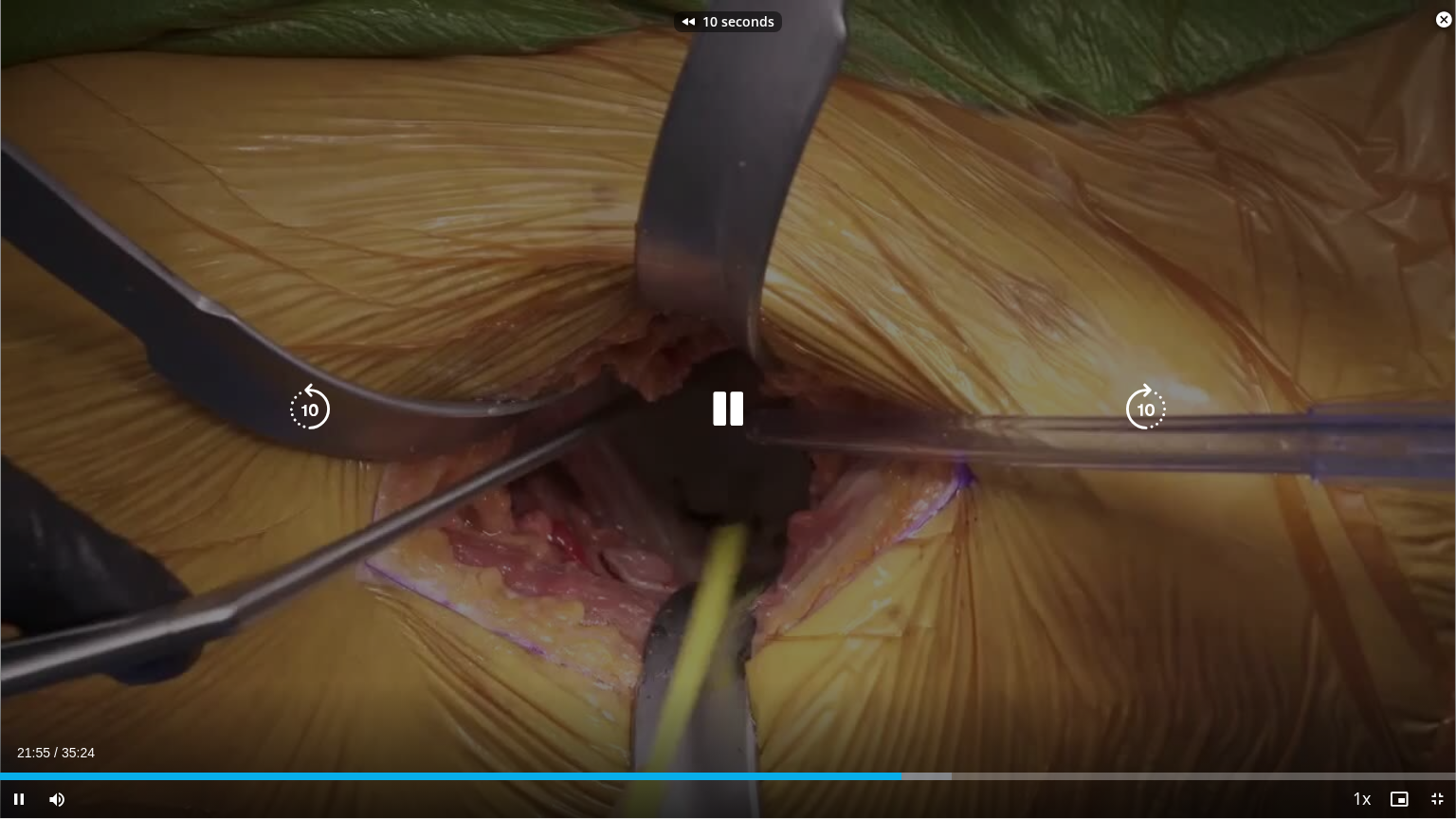 click at bounding box center [310, 410] 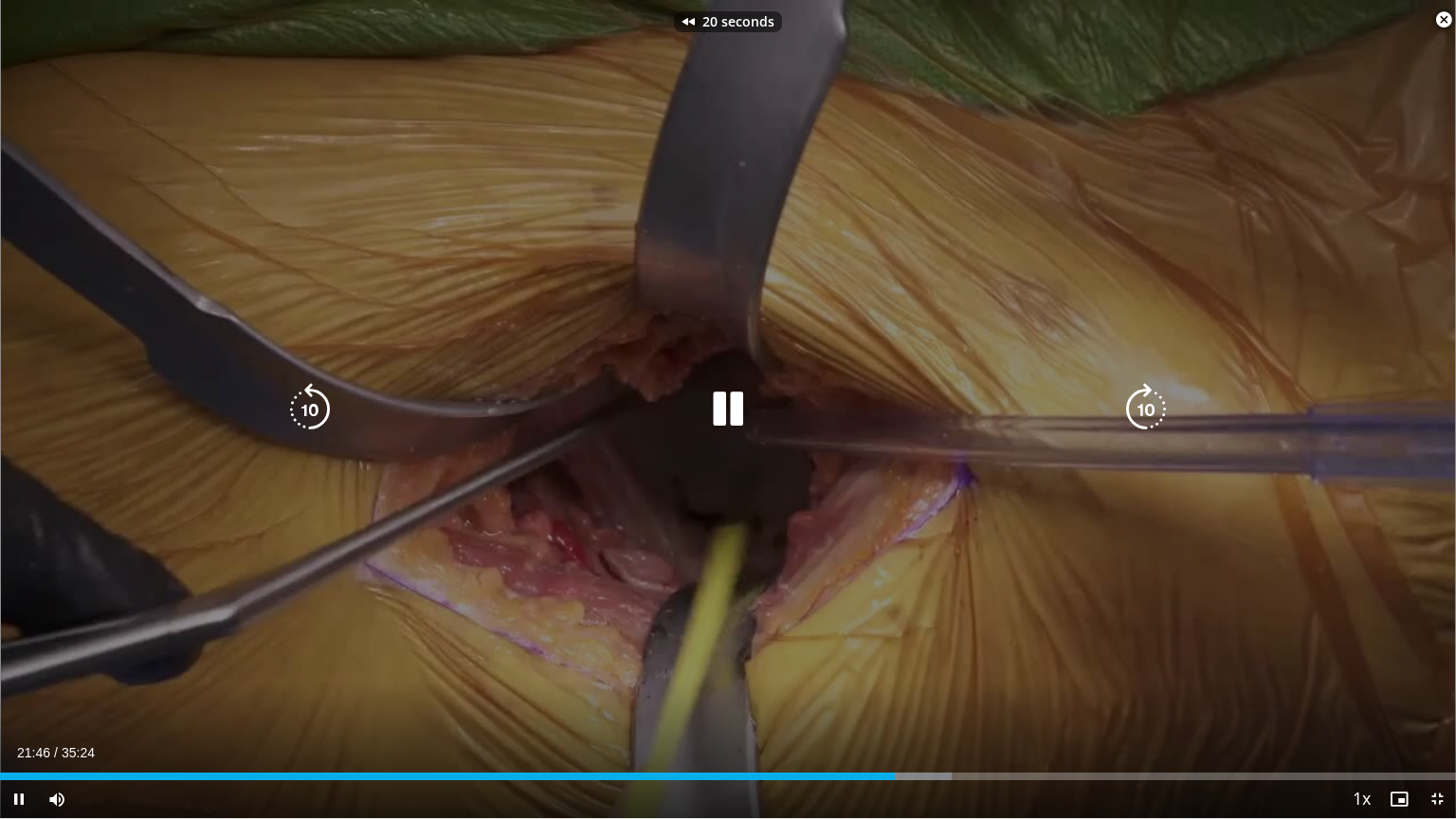 click at bounding box center [310, 410] 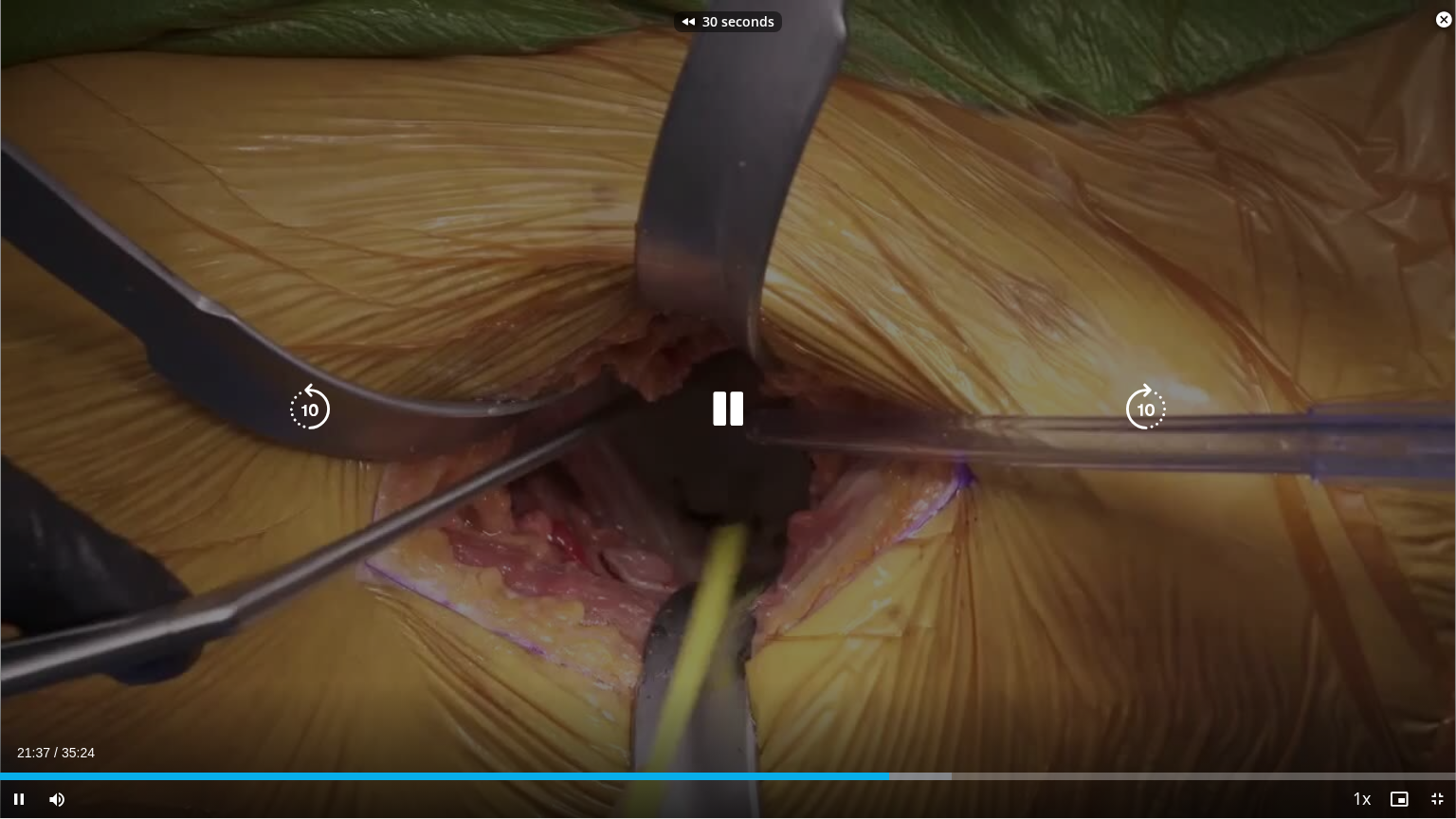 click at bounding box center [310, 410] 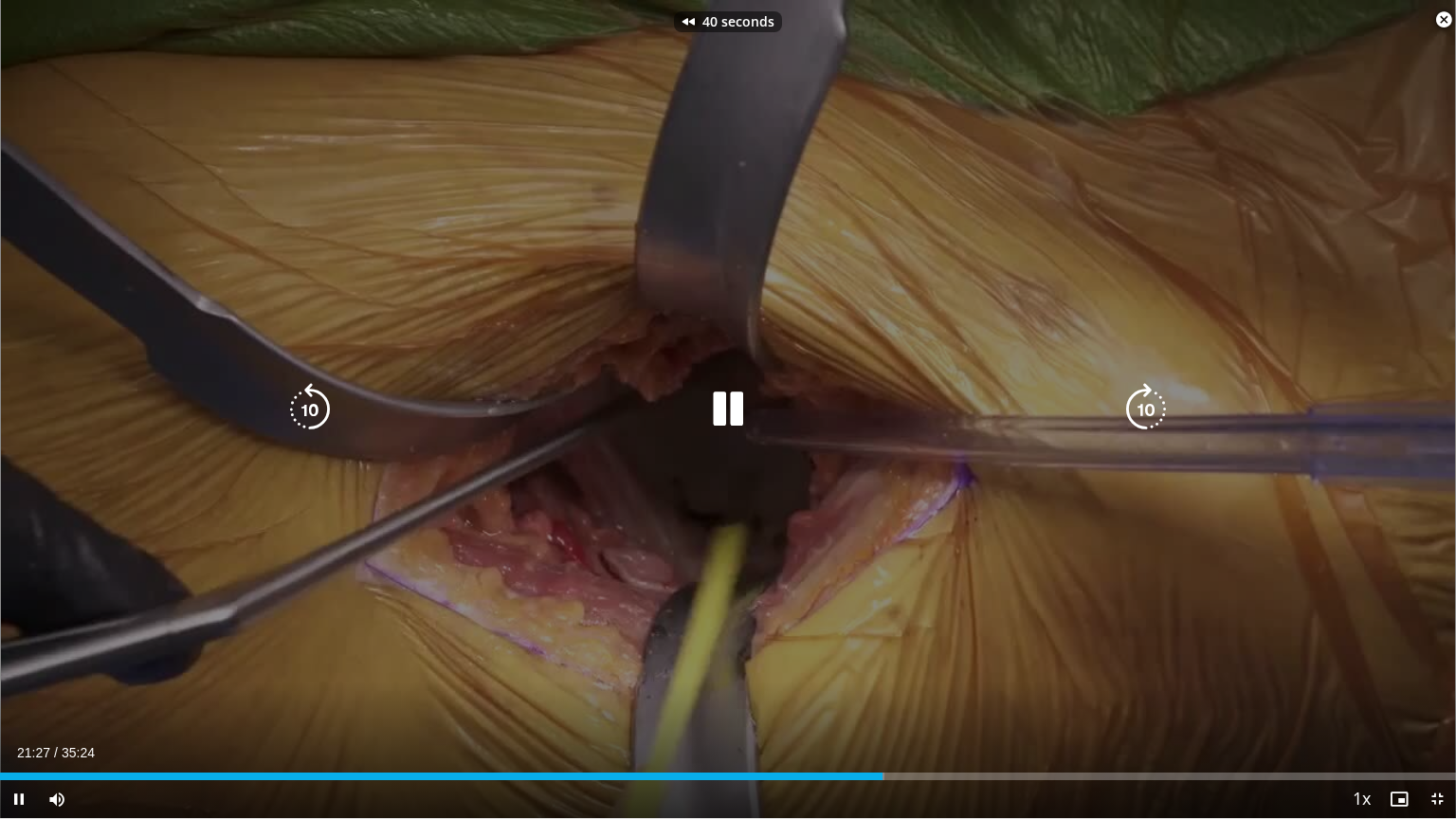 click at bounding box center (310, 410) 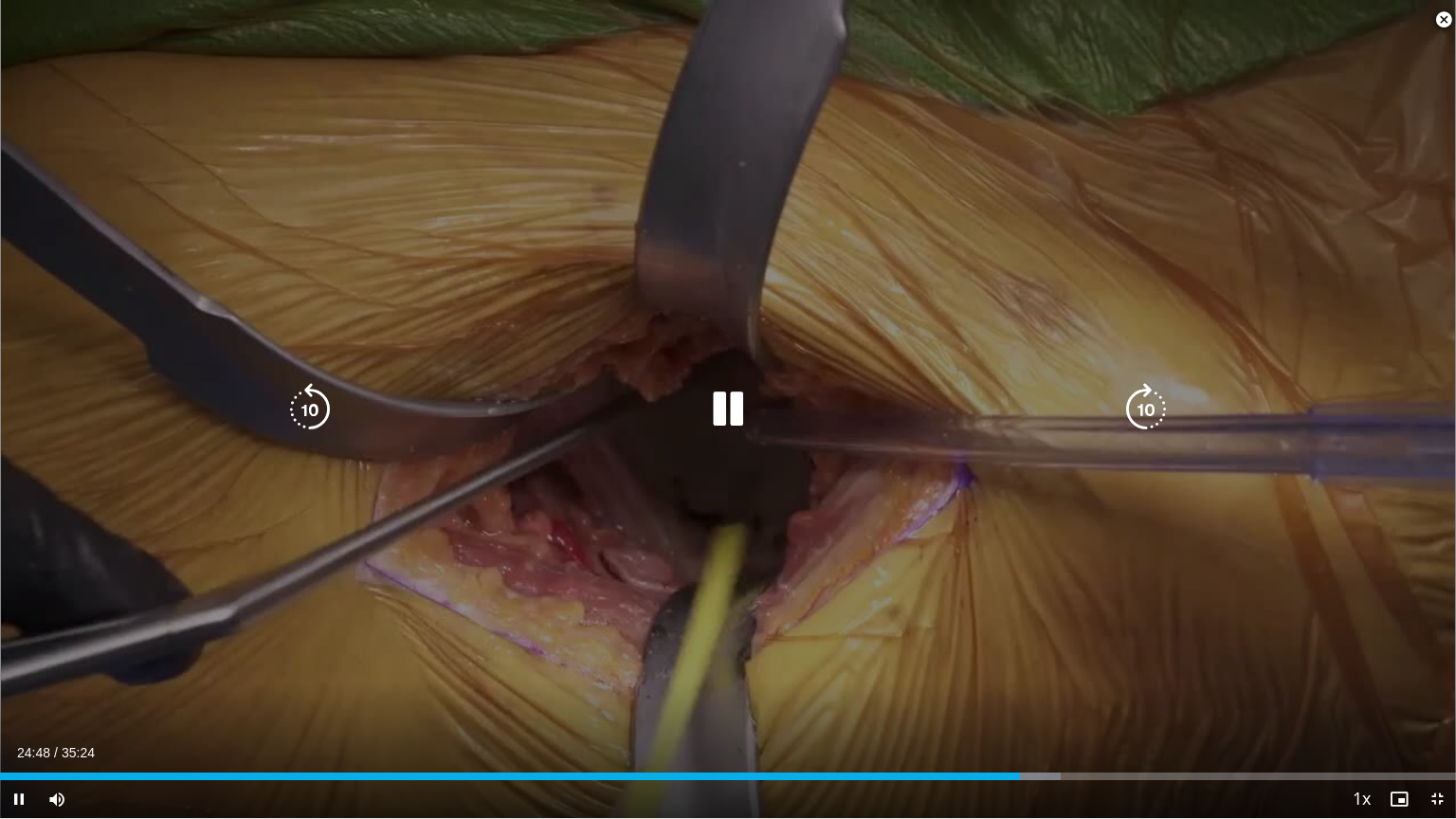 click at bounding box center [310, 410] 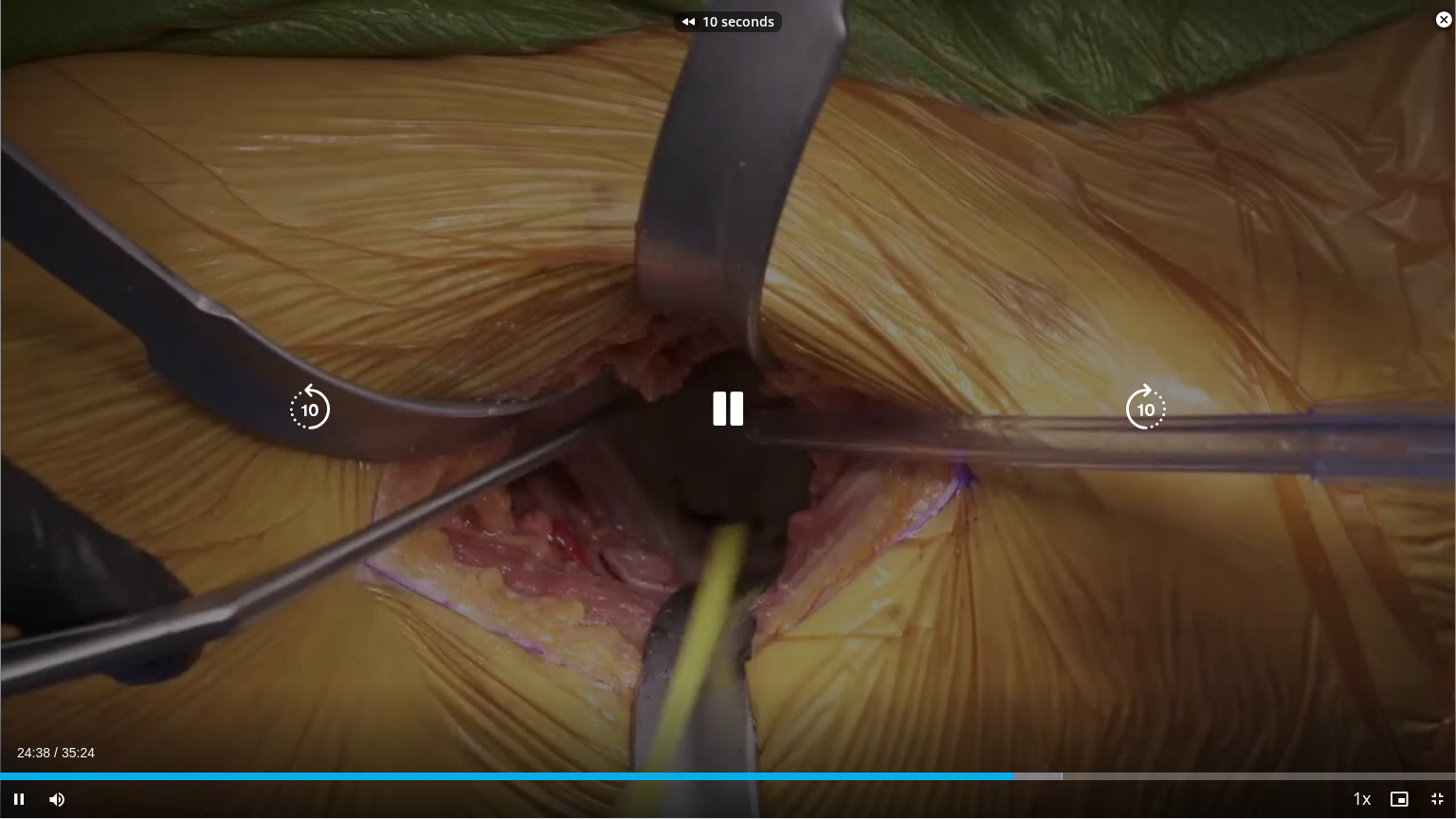 click at bounding box center [310, 410] 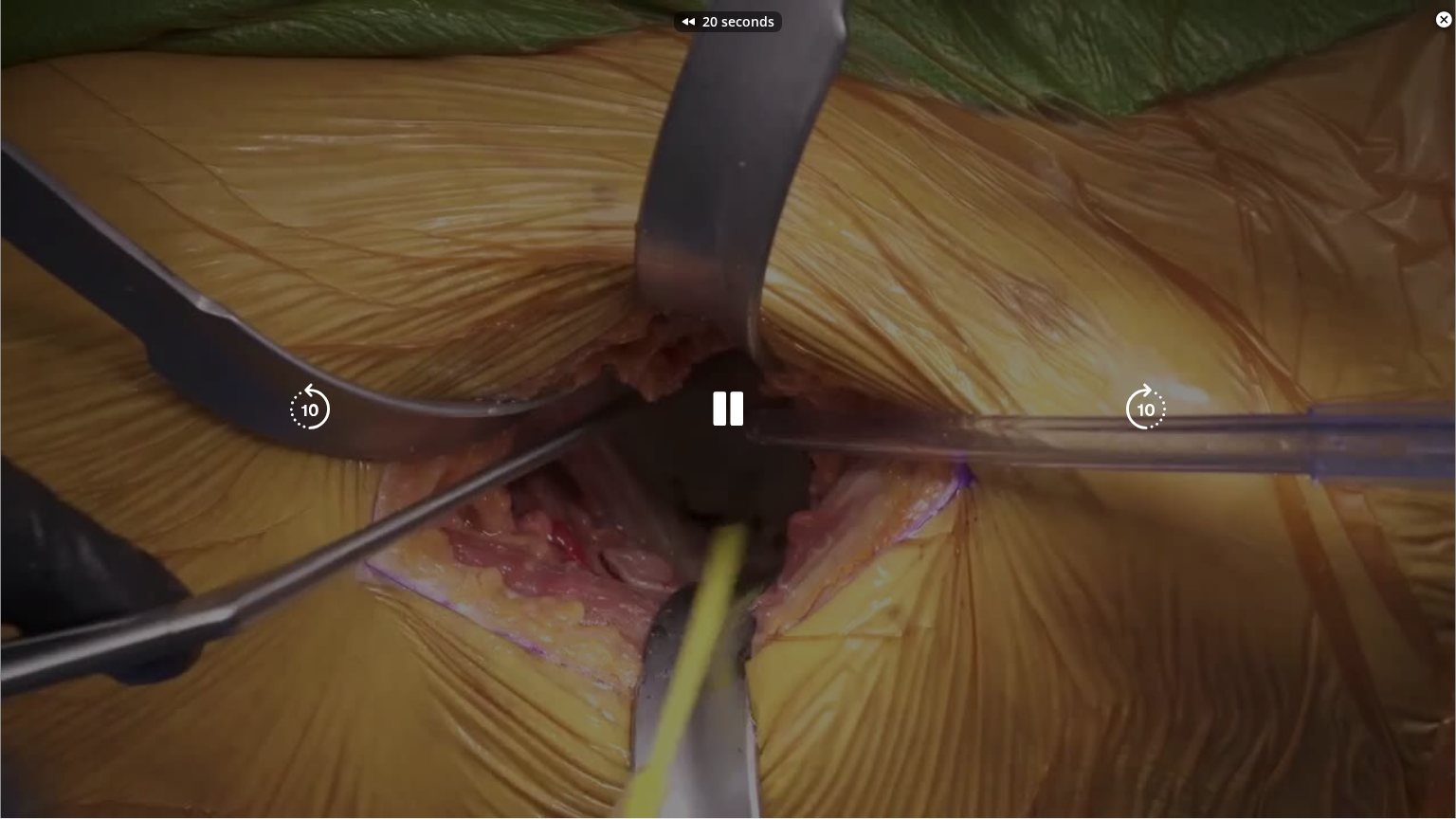 click on "20 seconds
Tap to unmute" at bounding box center (728, 409) 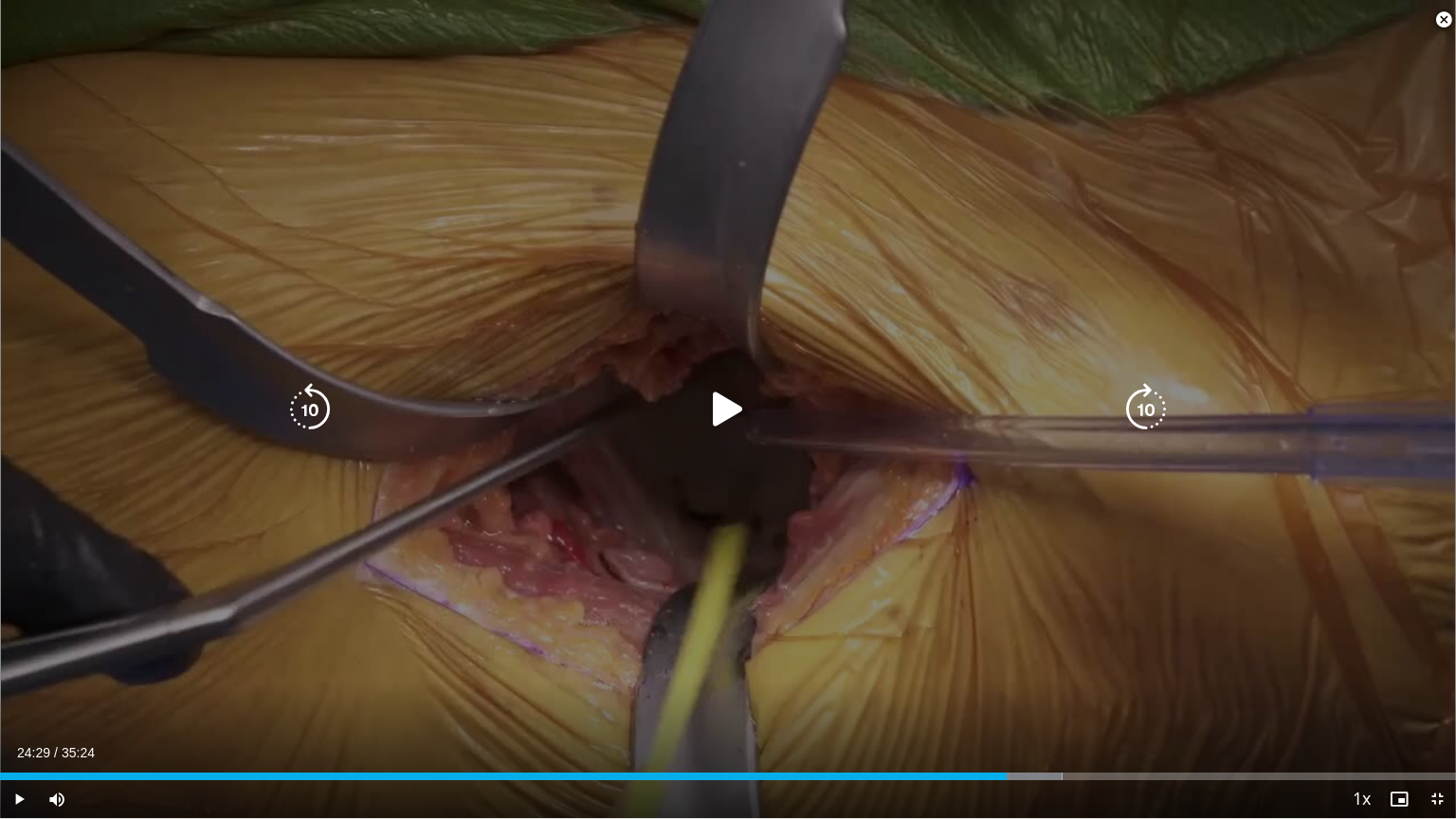 click at bounding box center (310, 410) 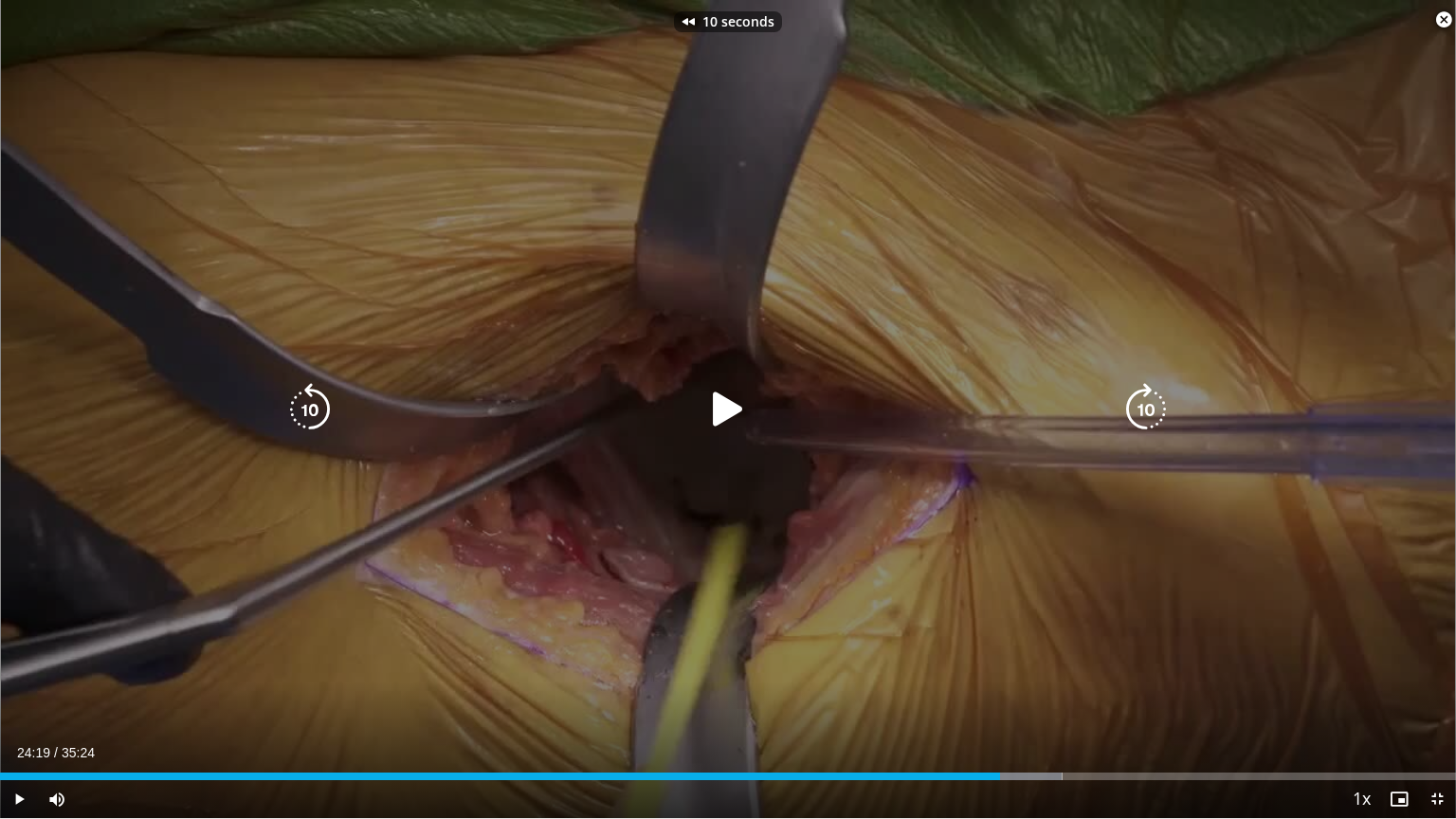 click at bounding box center (728, 410) 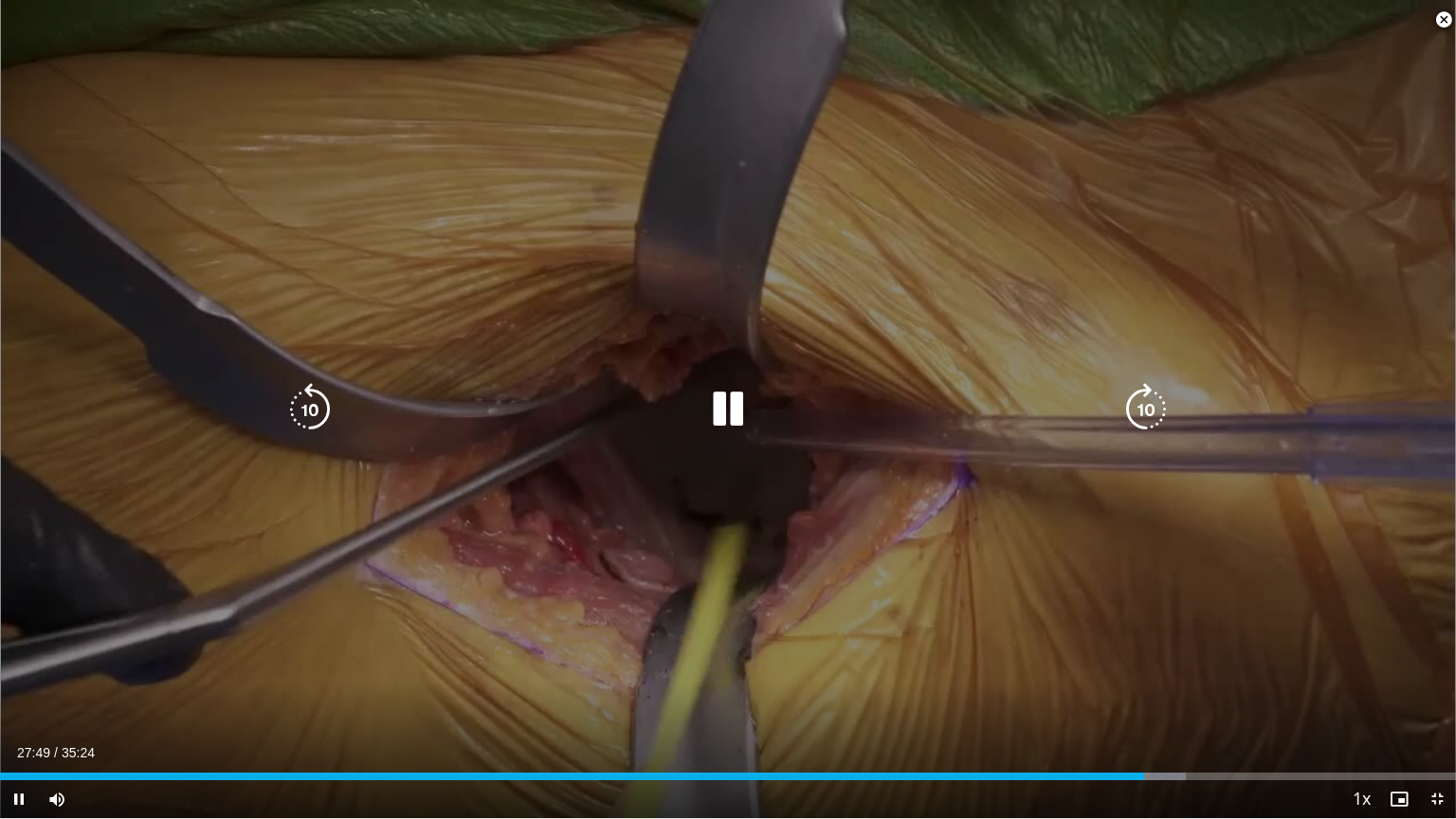 click at bounding box center [728, 410] 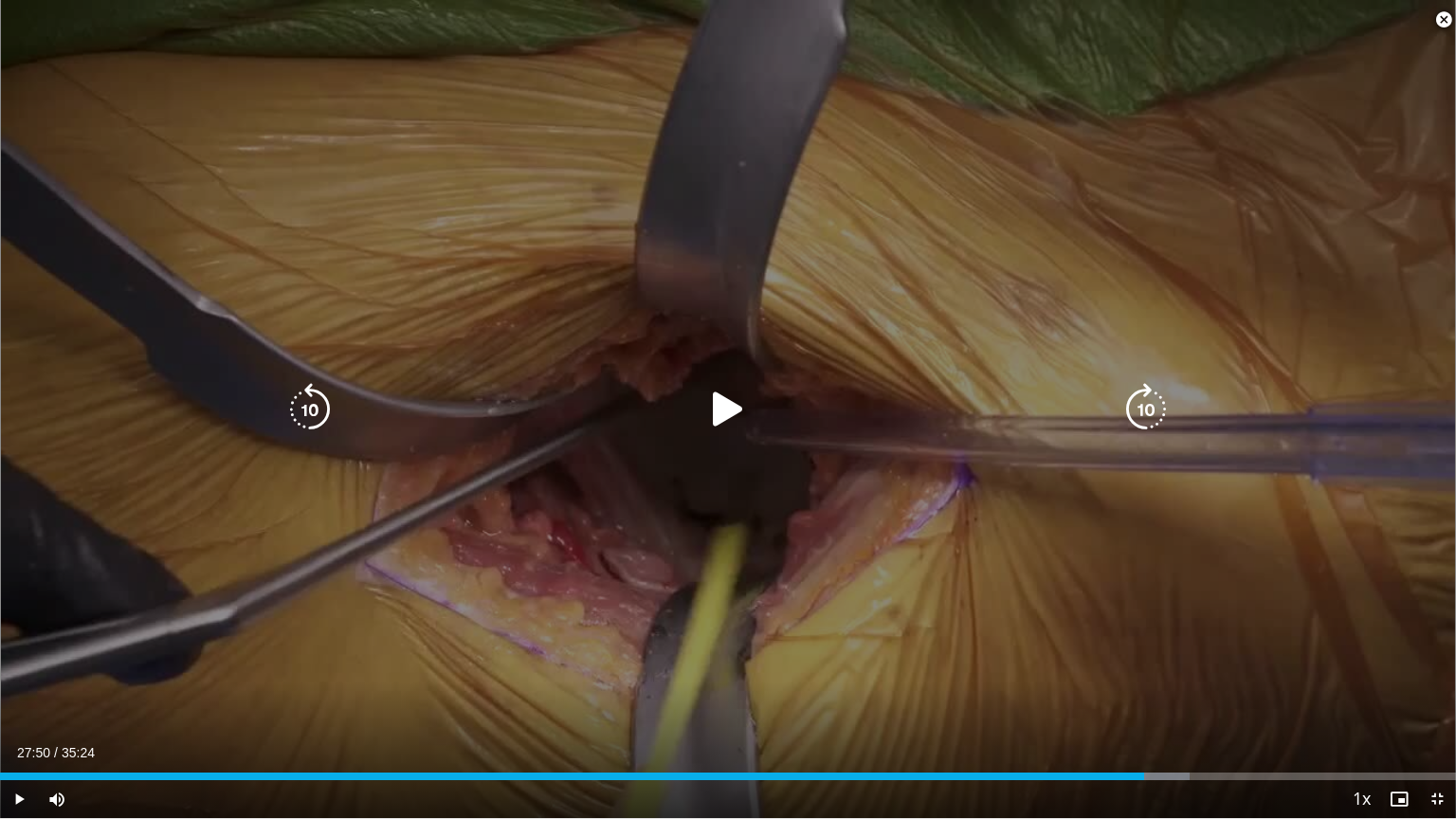 click at bounding box center [728, 410] 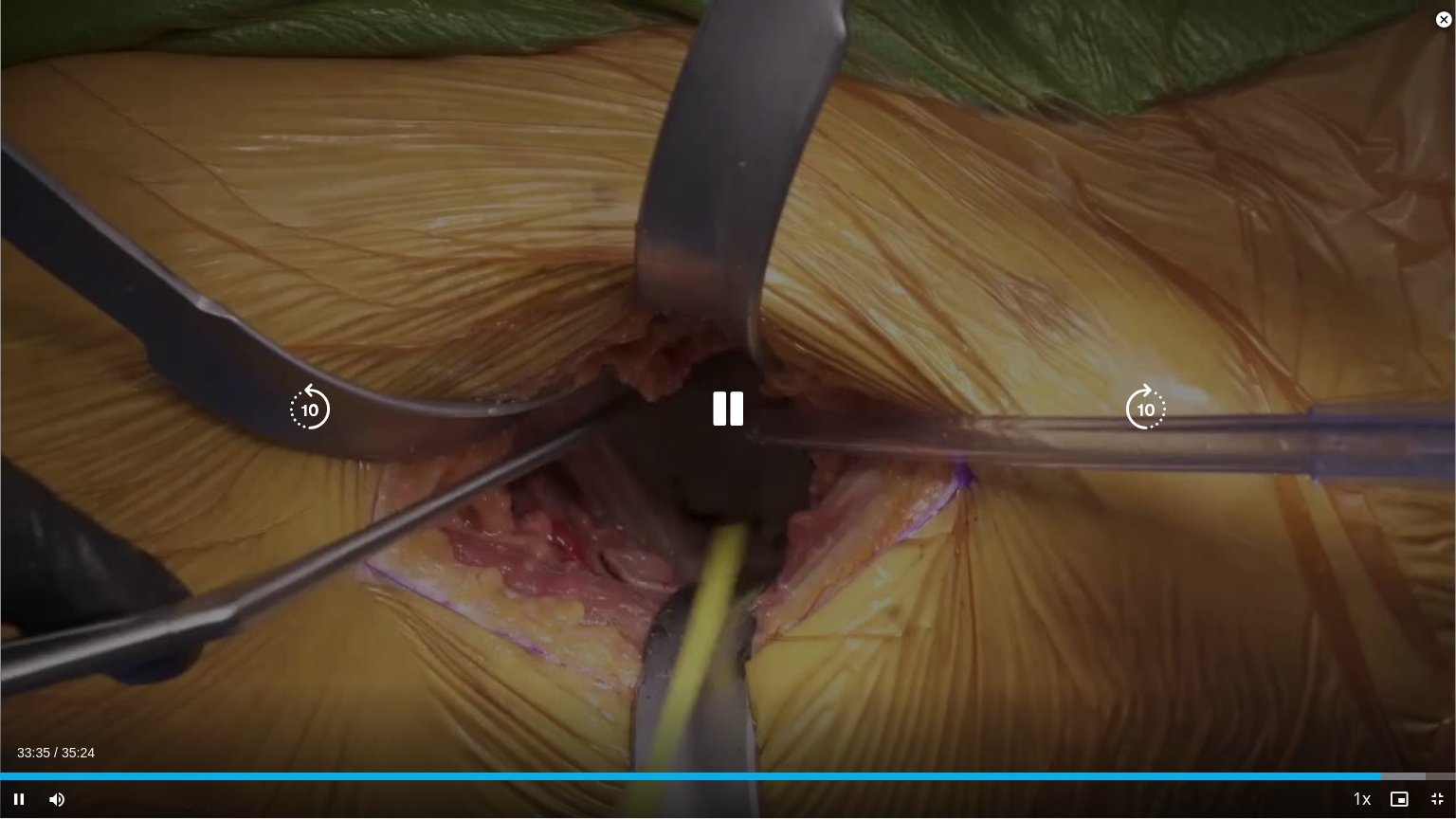 click at bounding box center [310, 410] 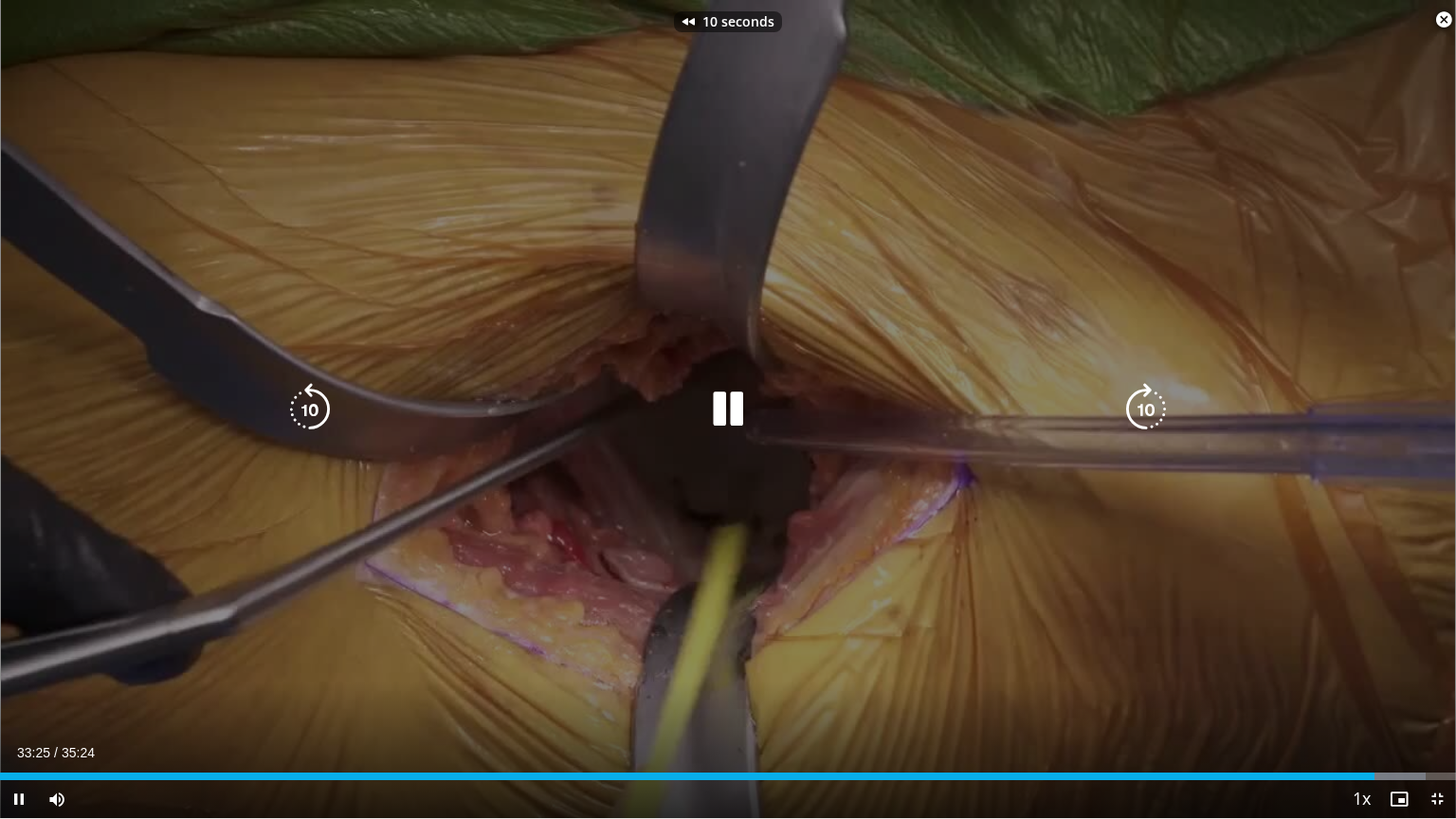 click at bounding box center (310, 410) 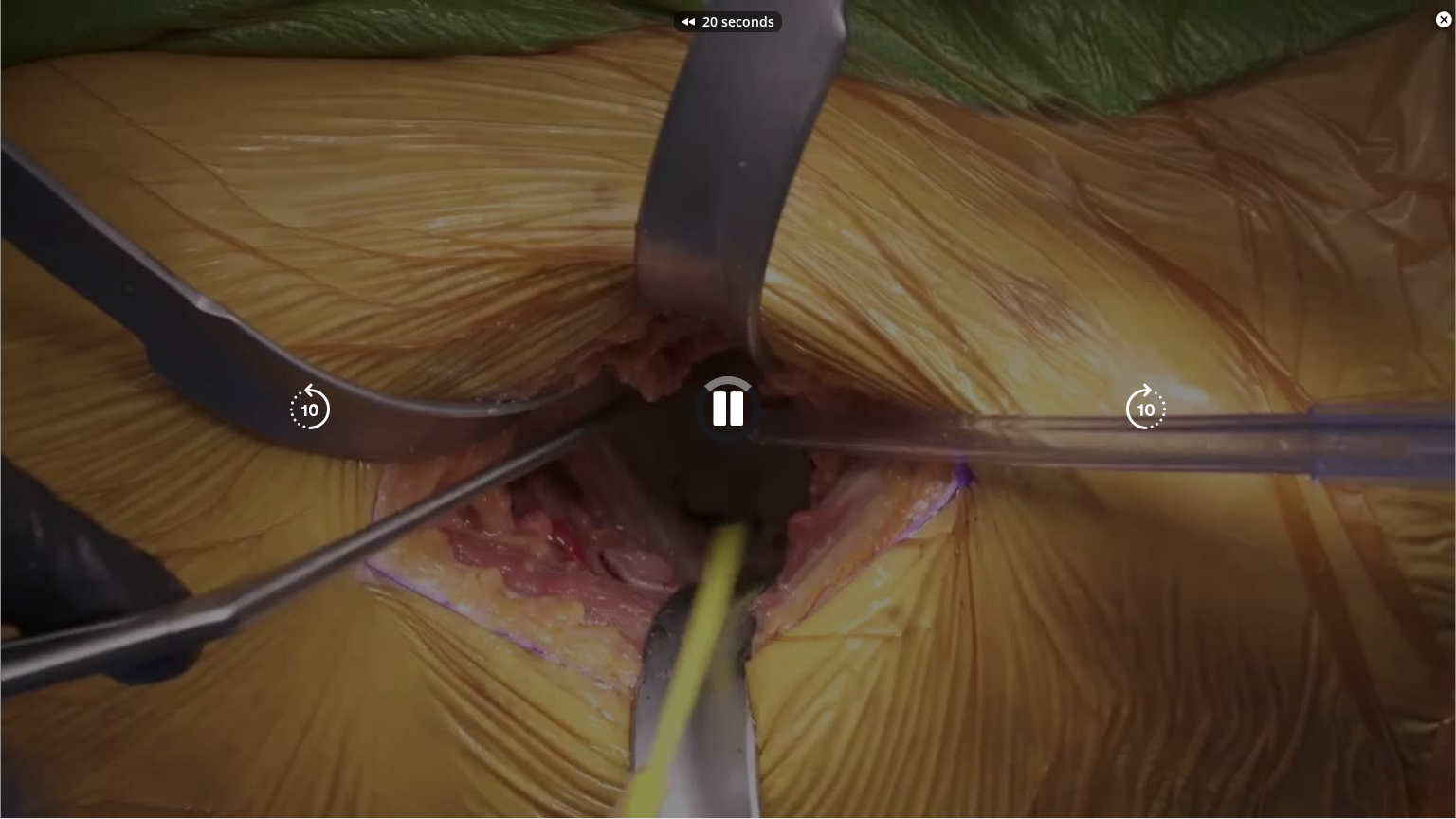 click on "20 seconds
Tap to unmute" at bounding box center [728, 409] 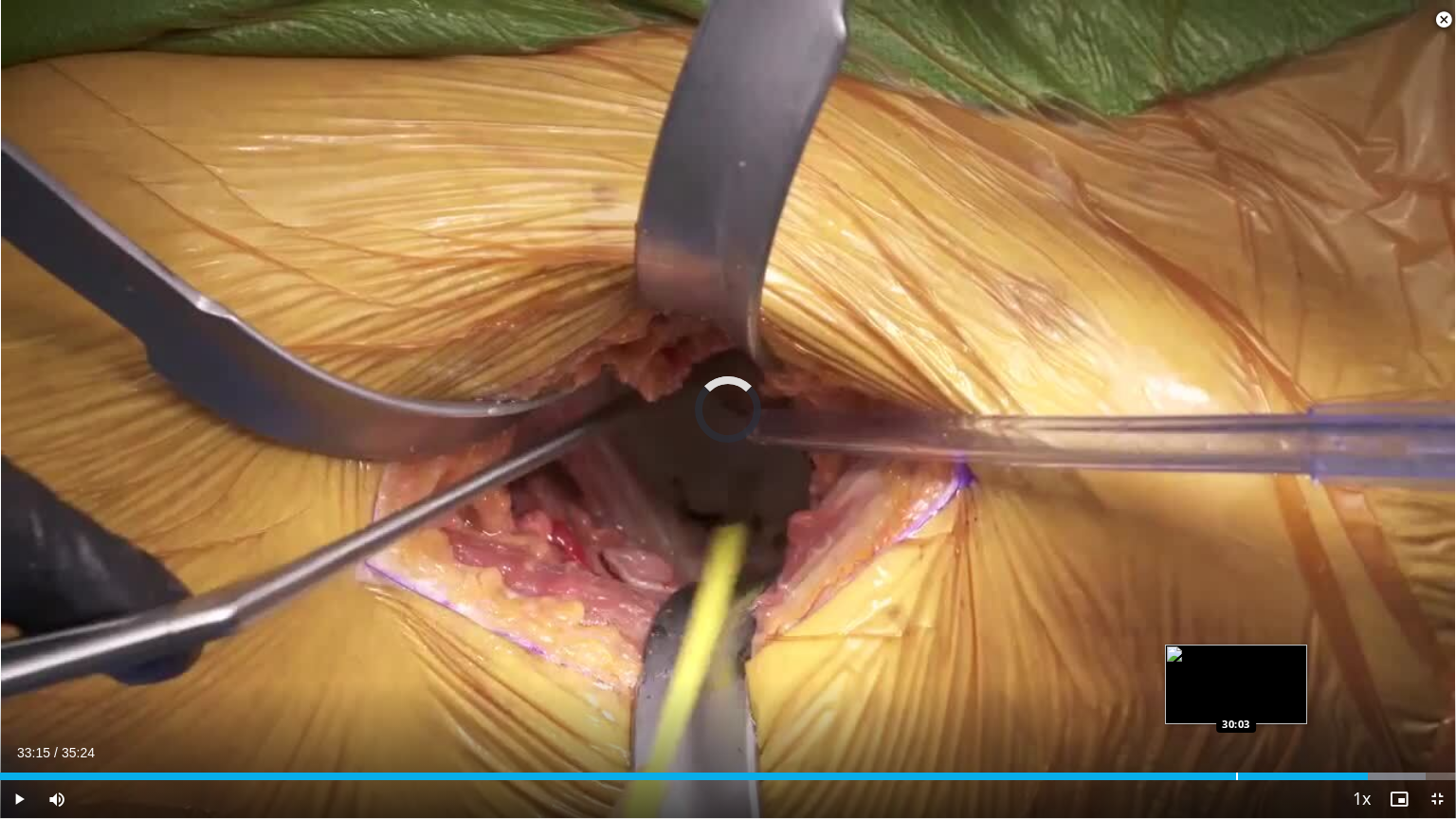 click at bounding box center (1237, 776) 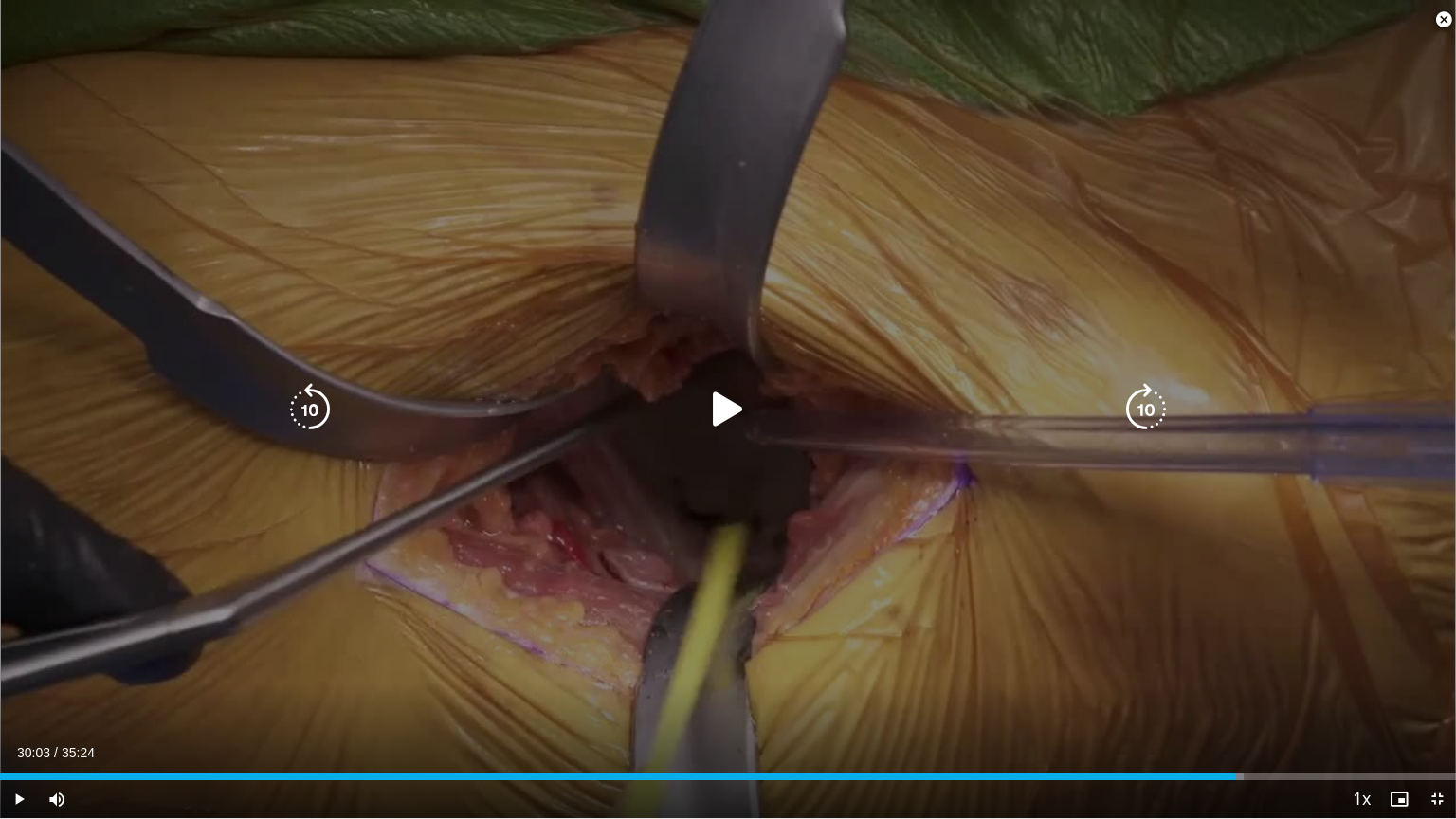 click at bounding box center [728, 410] 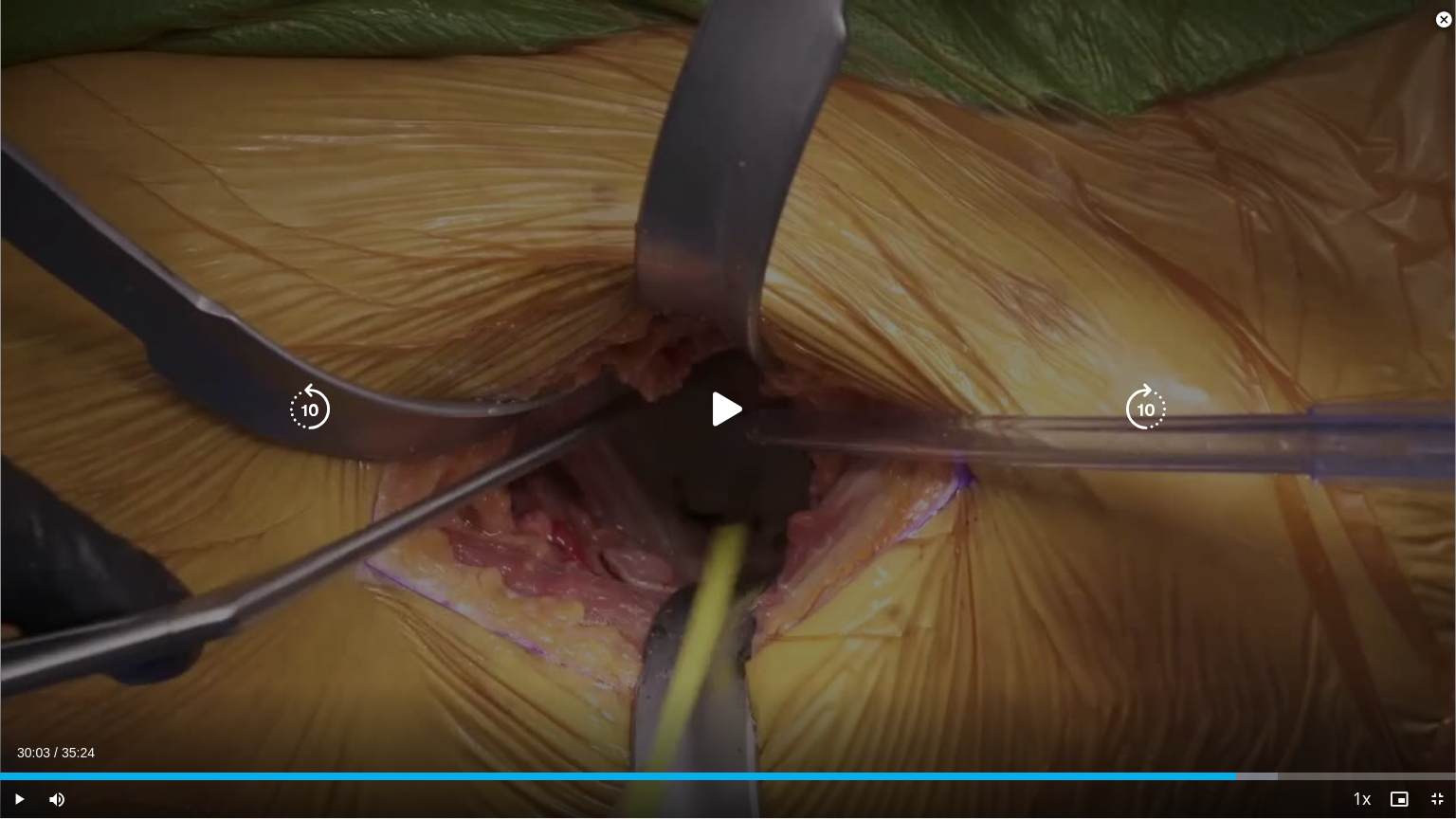click at bounding box center [728, 410] 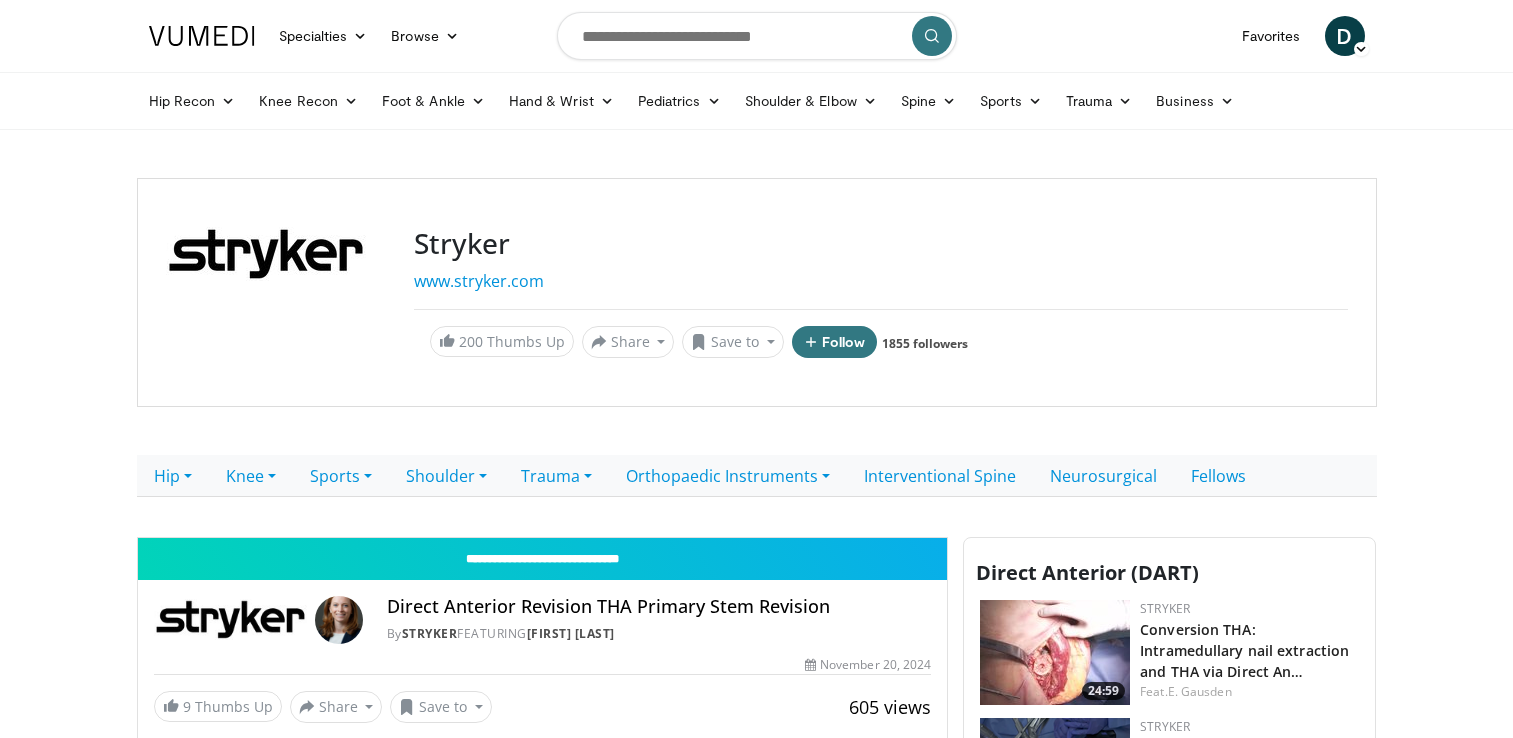scroll, scrollTop: 0, scrollLeft: 0, axis: both 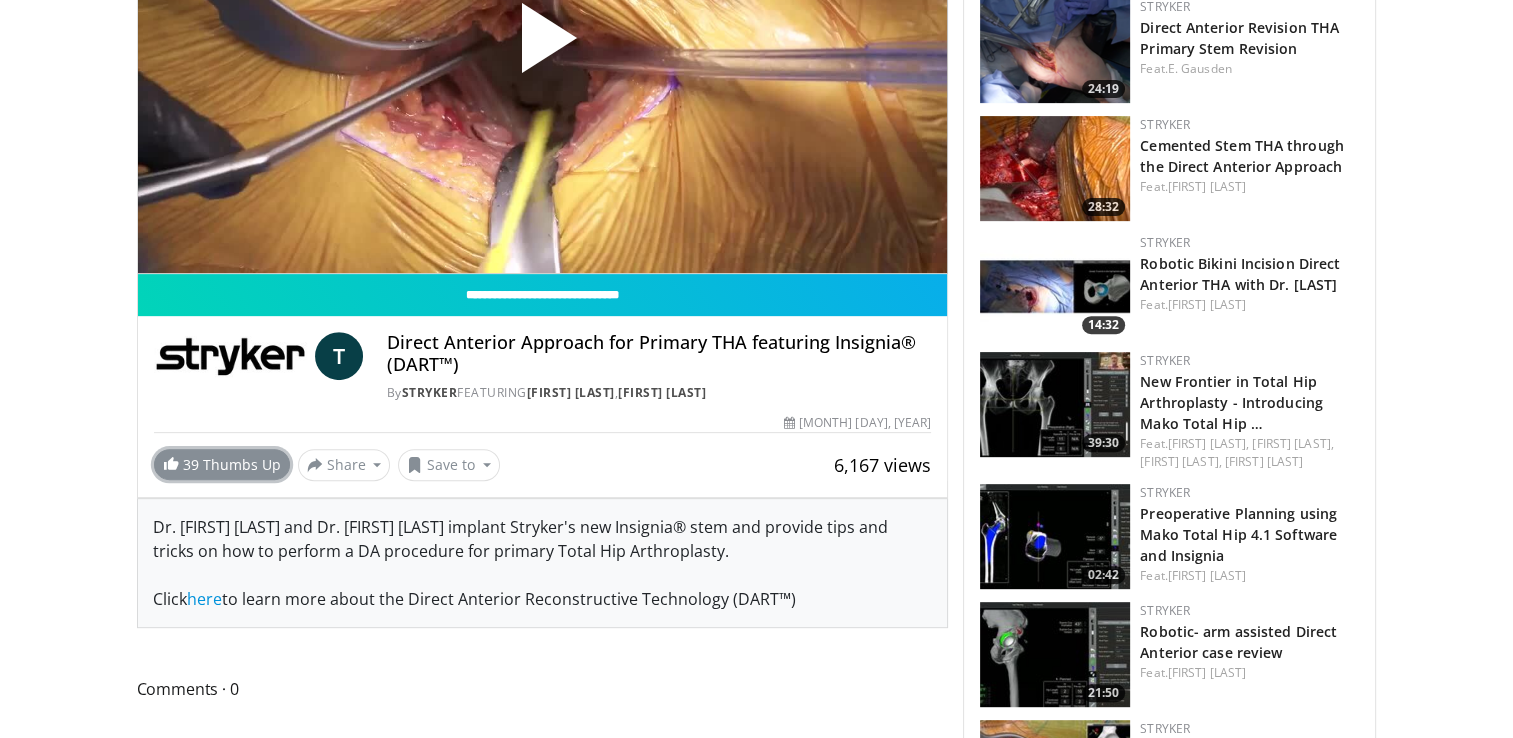 click on "39
Thumbs Up" at bounding box center [222, 464] 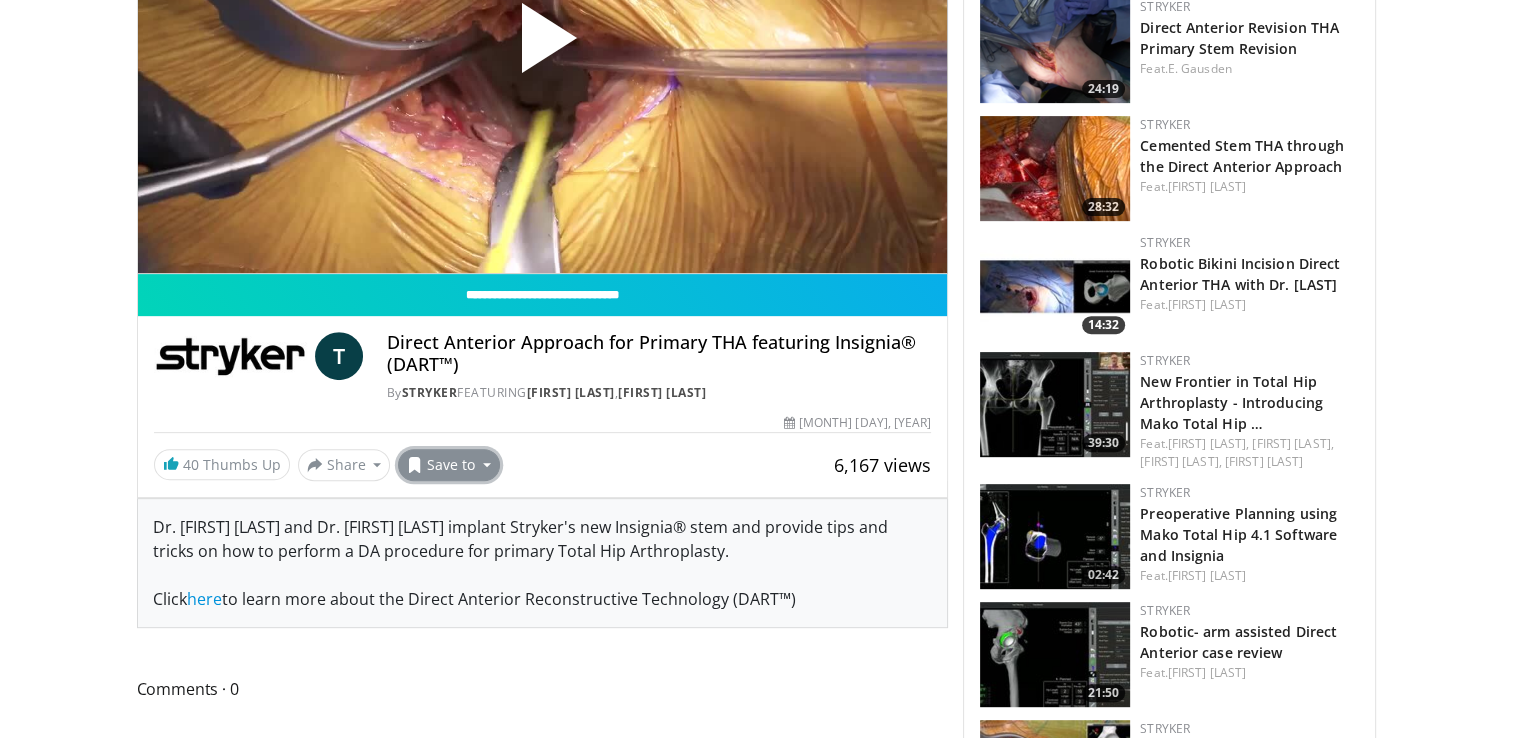 click on "Save to" at bounding box center [449, 465] 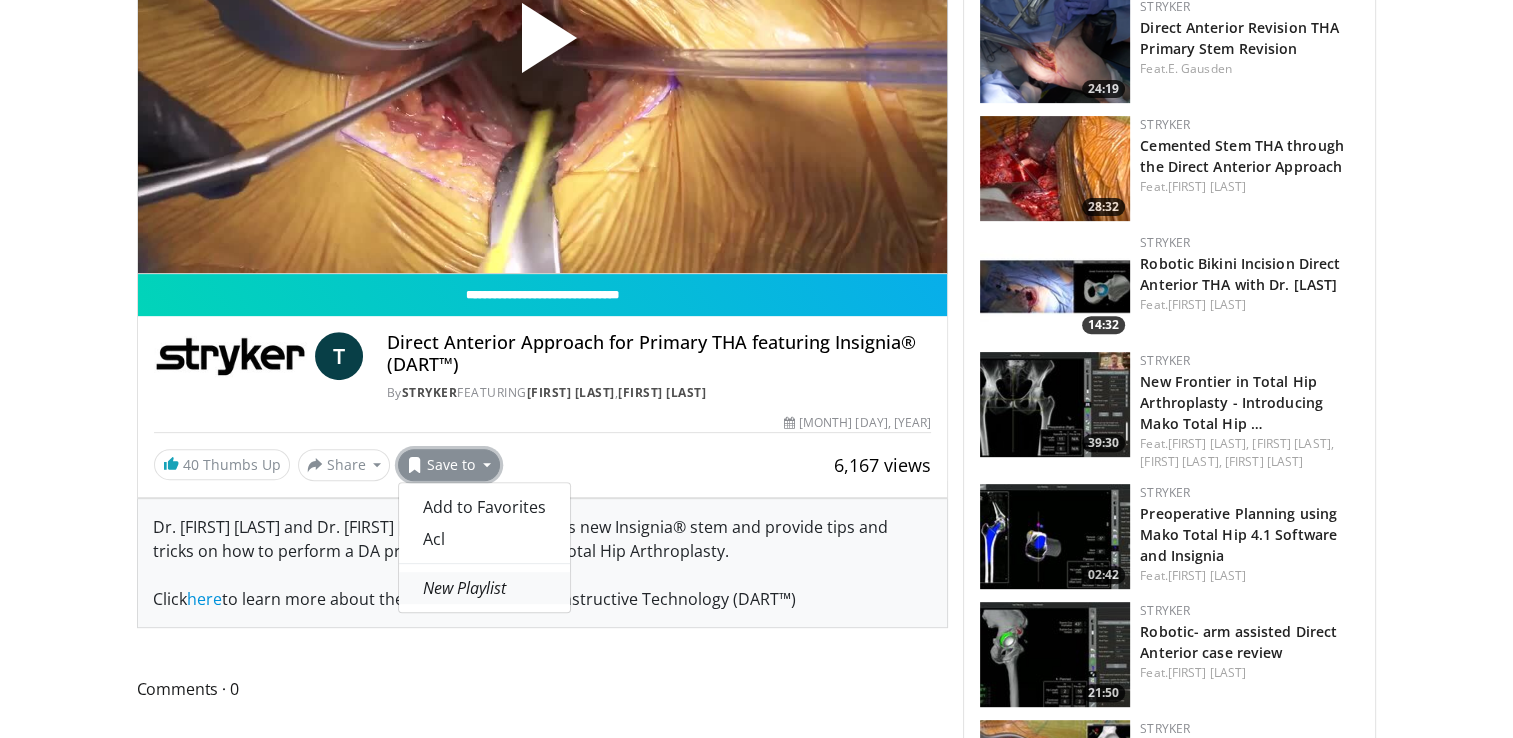 click on "New Playlist" at bounding box center (464, 588) 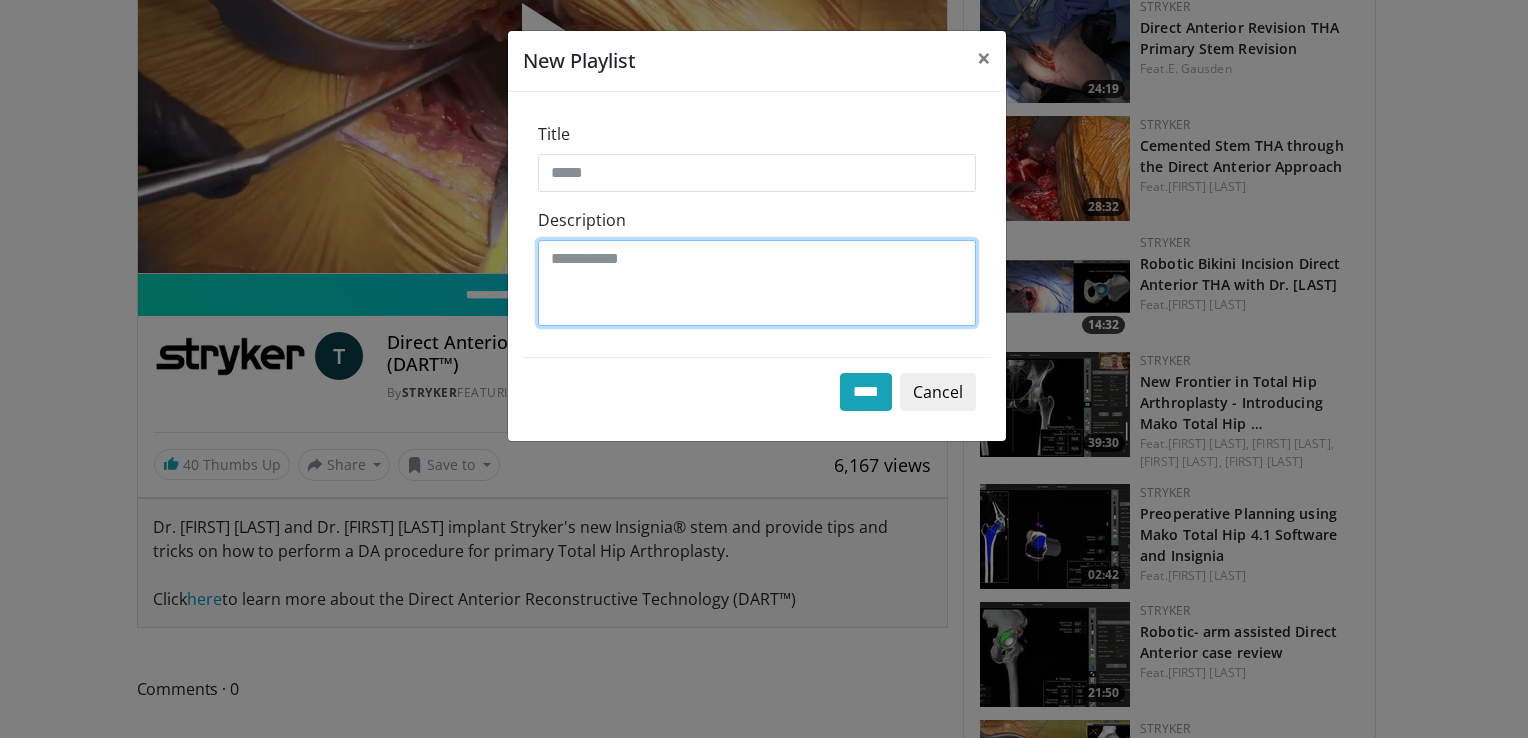click on "Description" at bounding box center (757, 283) 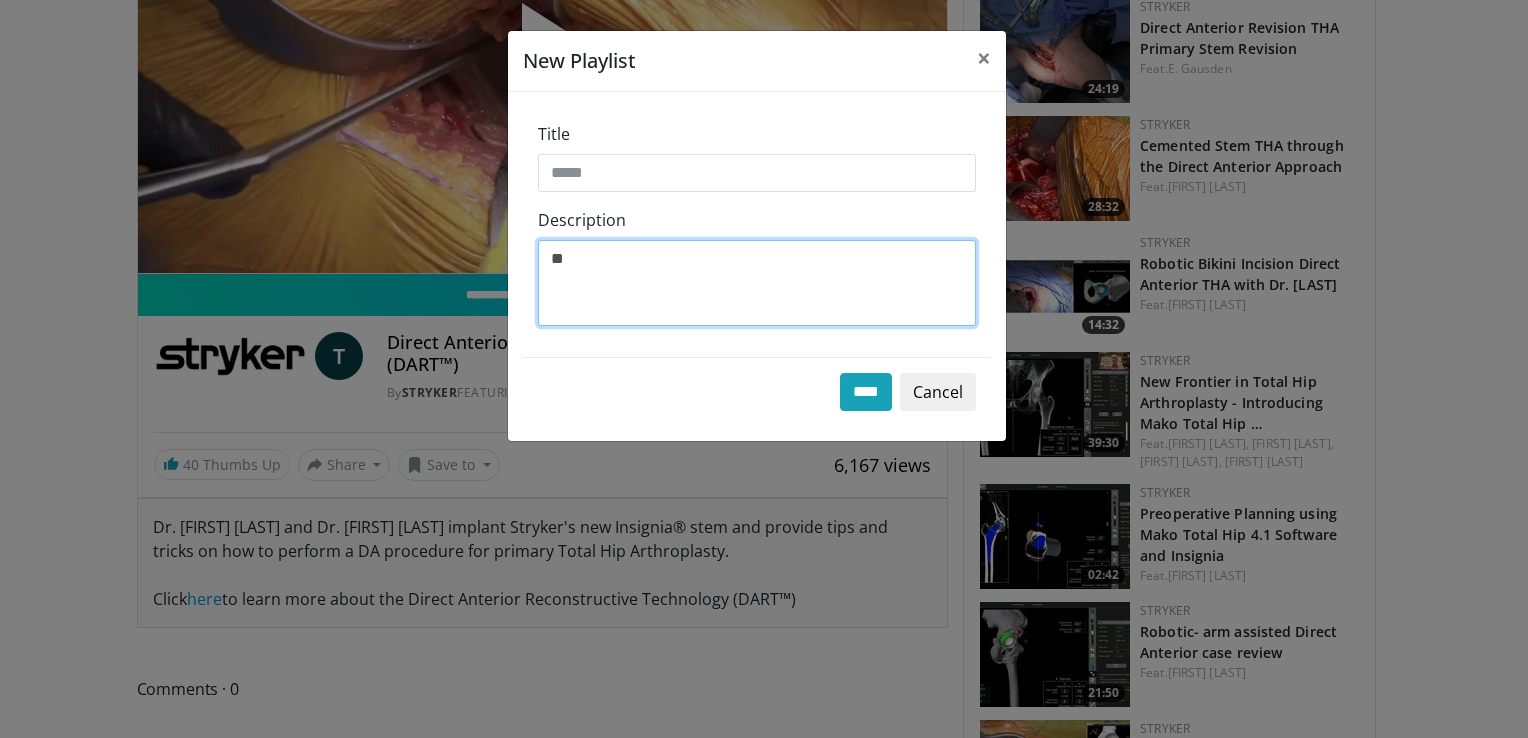 type on "*" 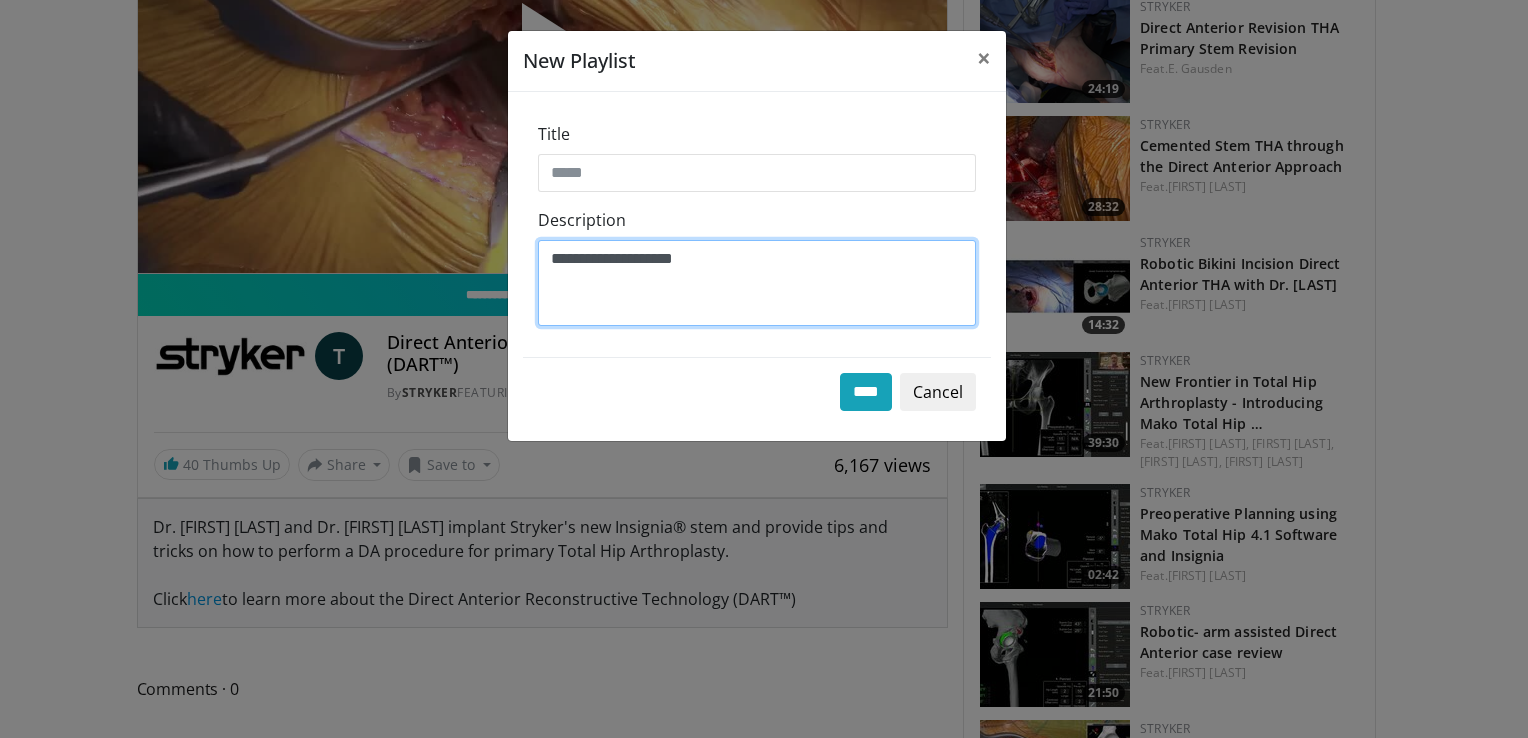type on "**********" 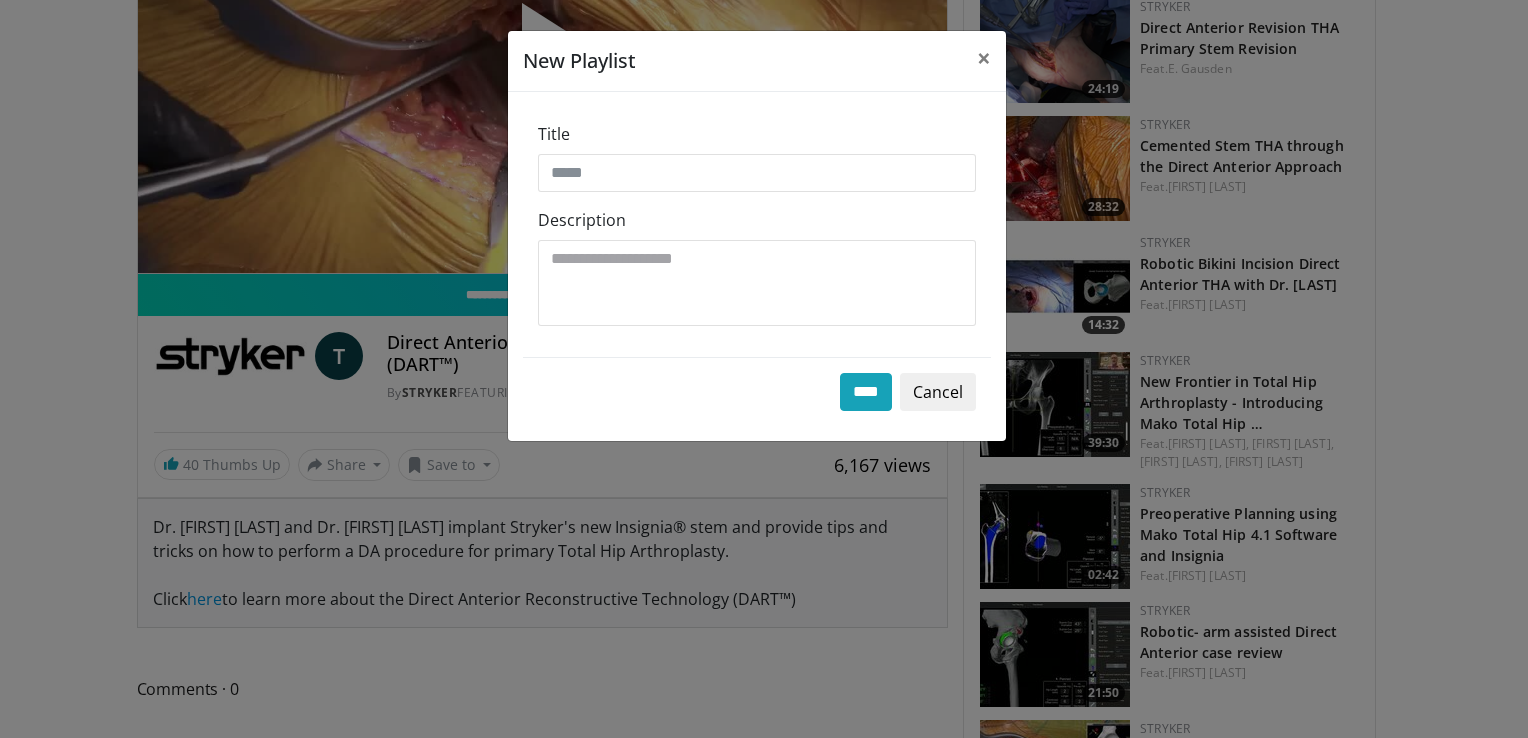 click on "Title" at bounding box center [757, 157] 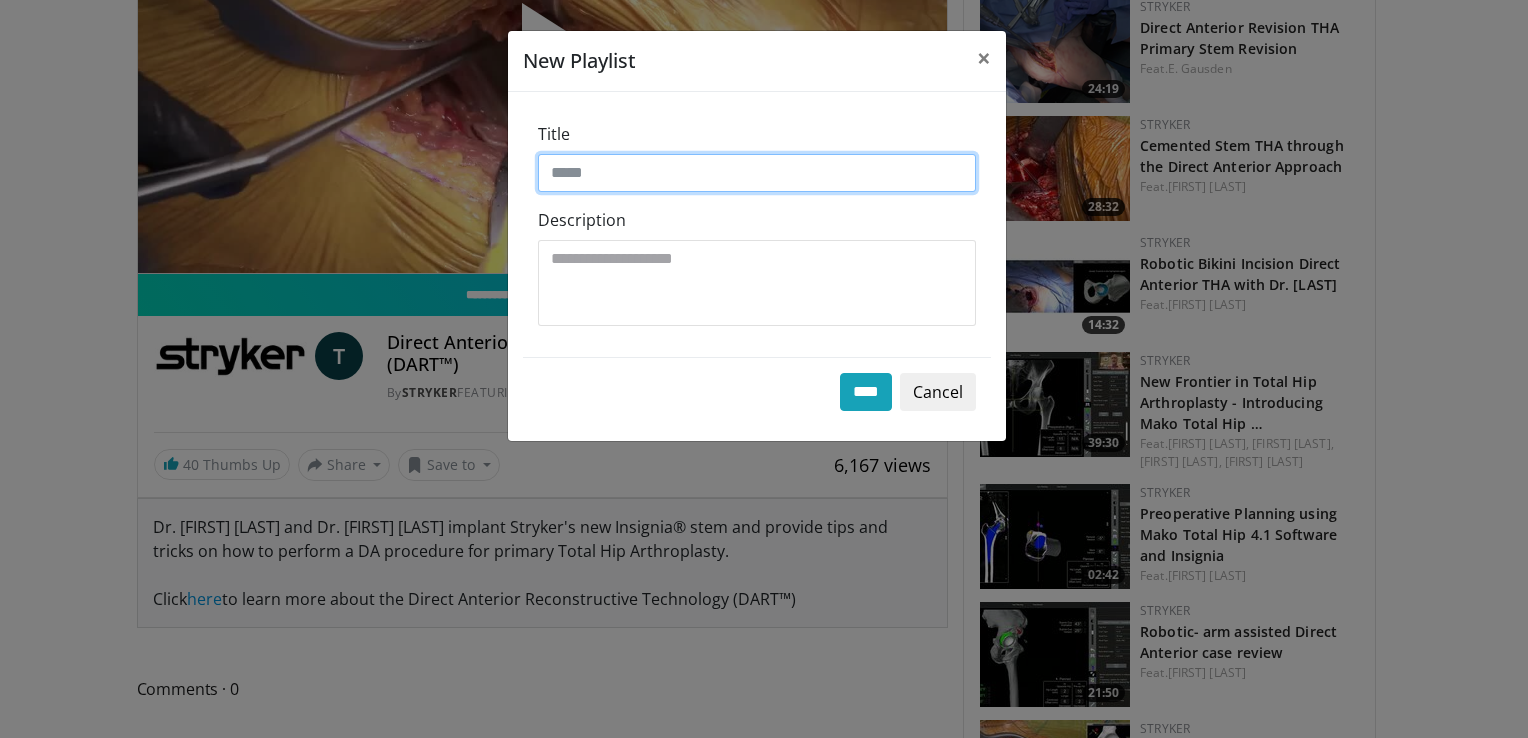 click on "Title" at bounding box center (757, 173) 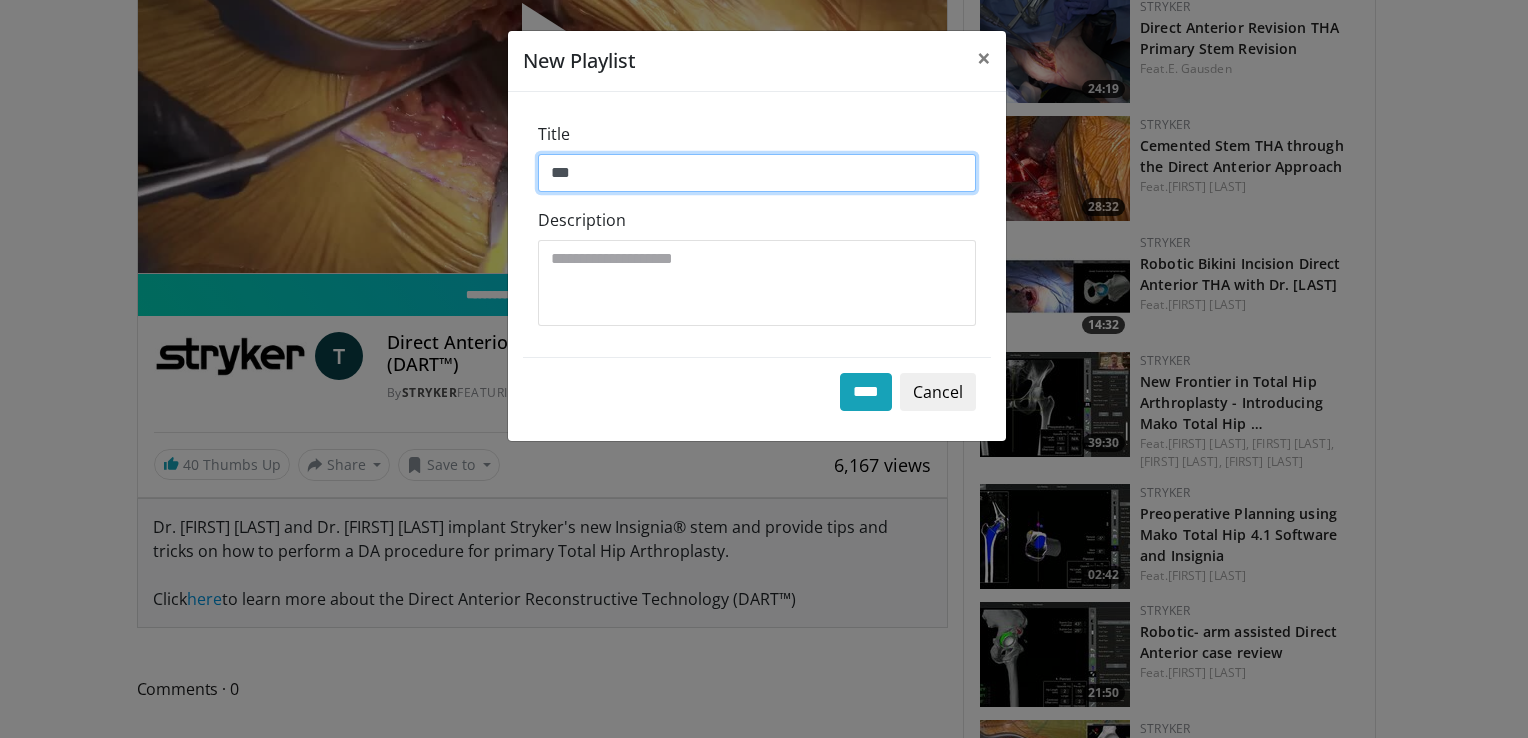 type on "***" 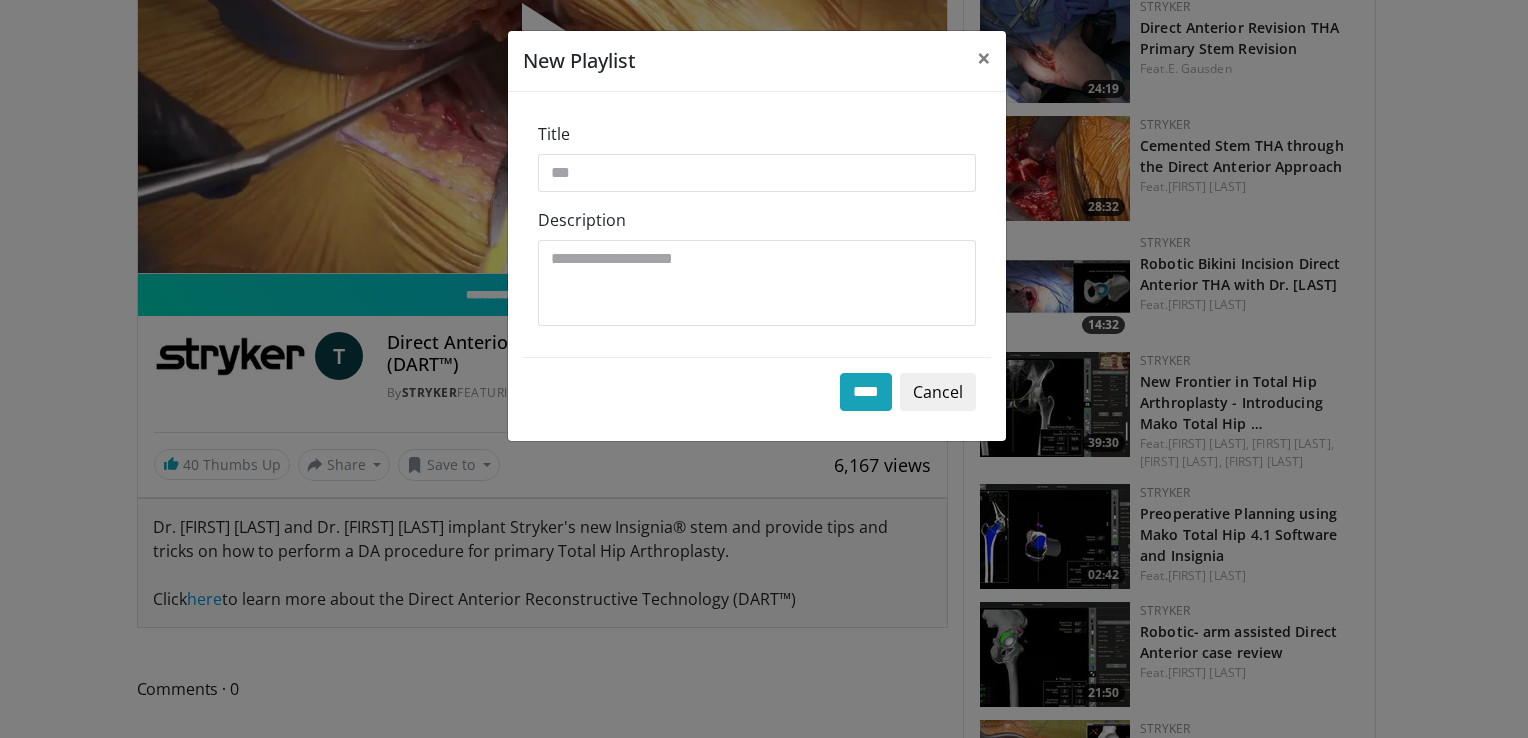 click on "****
Cancel" at bounding box center (757, 391) 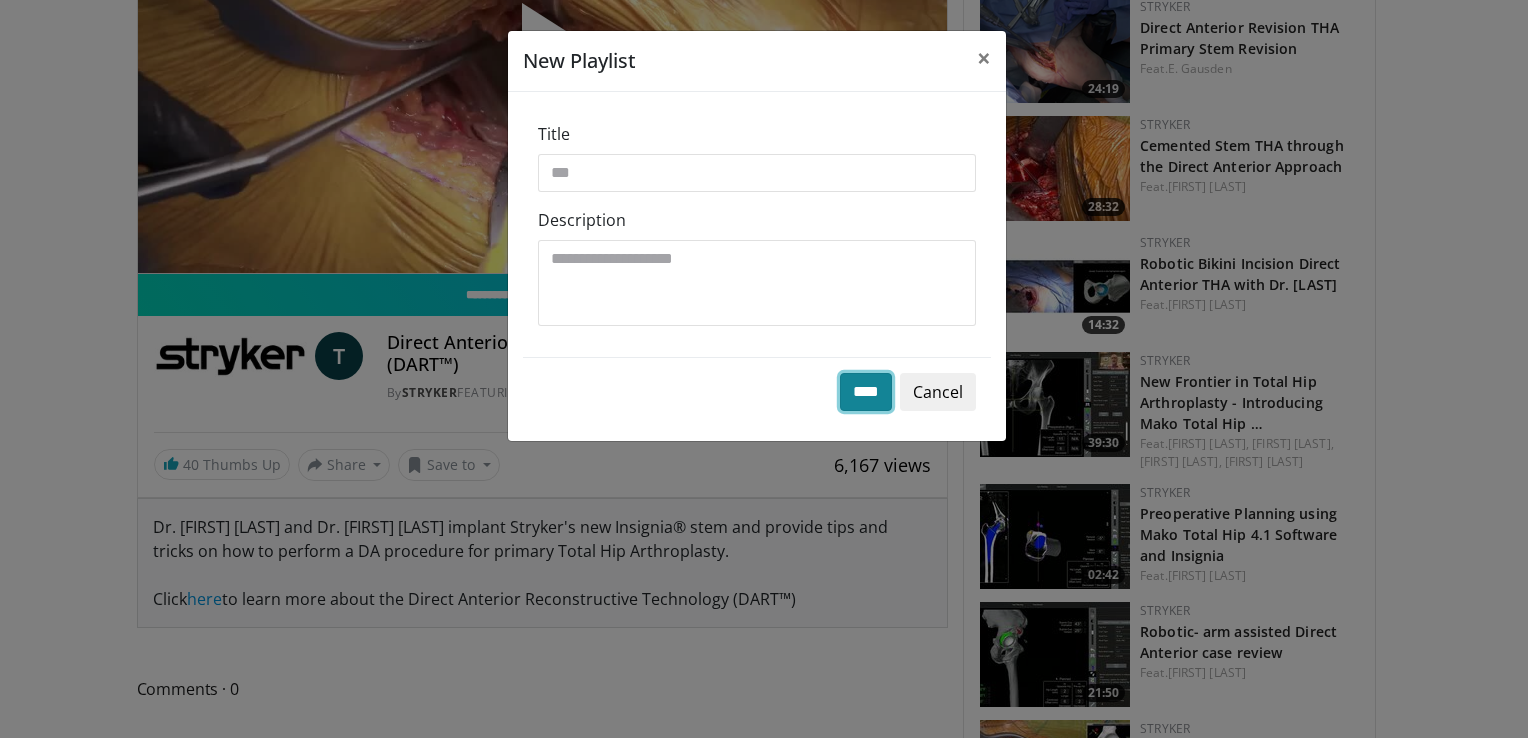 click on "****" at bounding box center (866, 392) 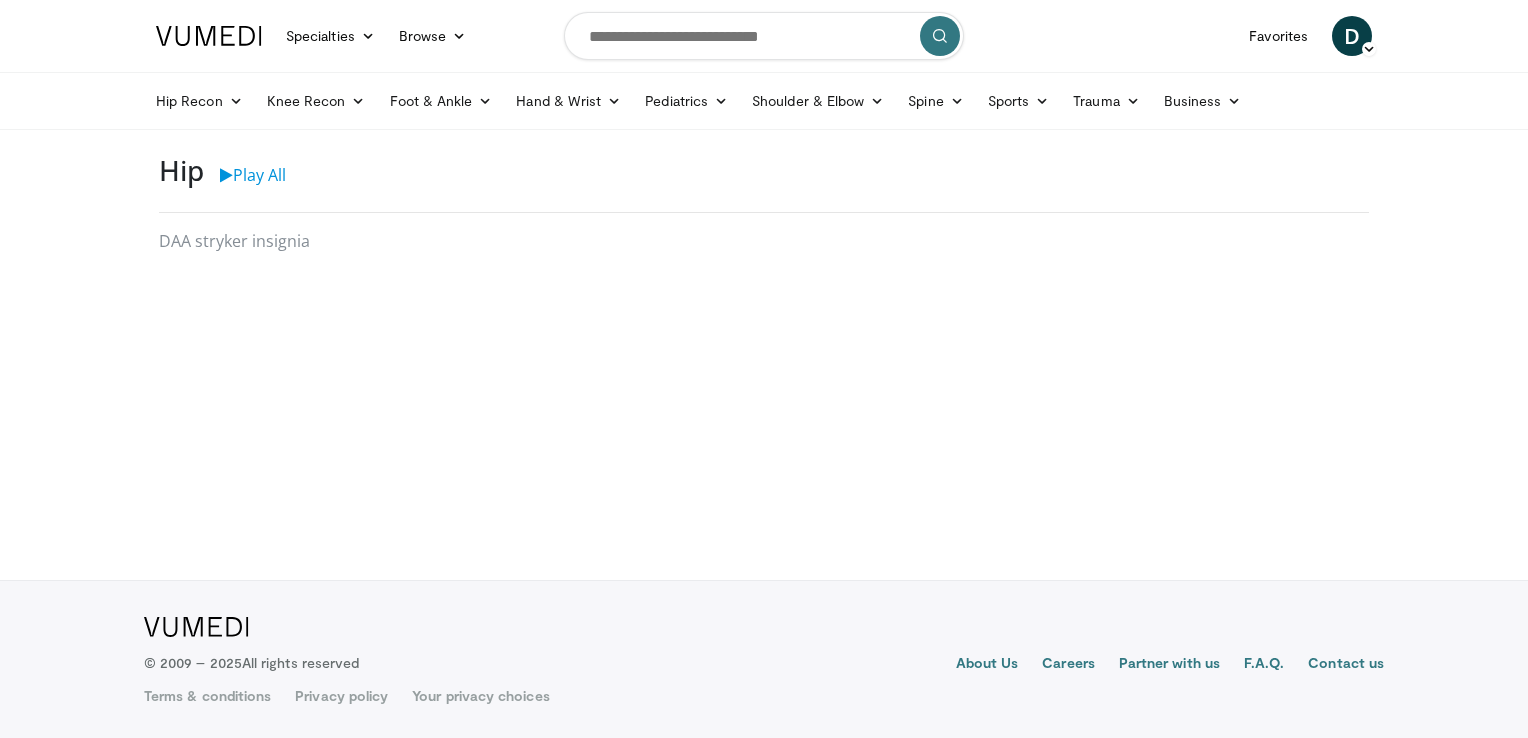 scroll, scrollTop: 0, scrollLeft: 0, axis: both 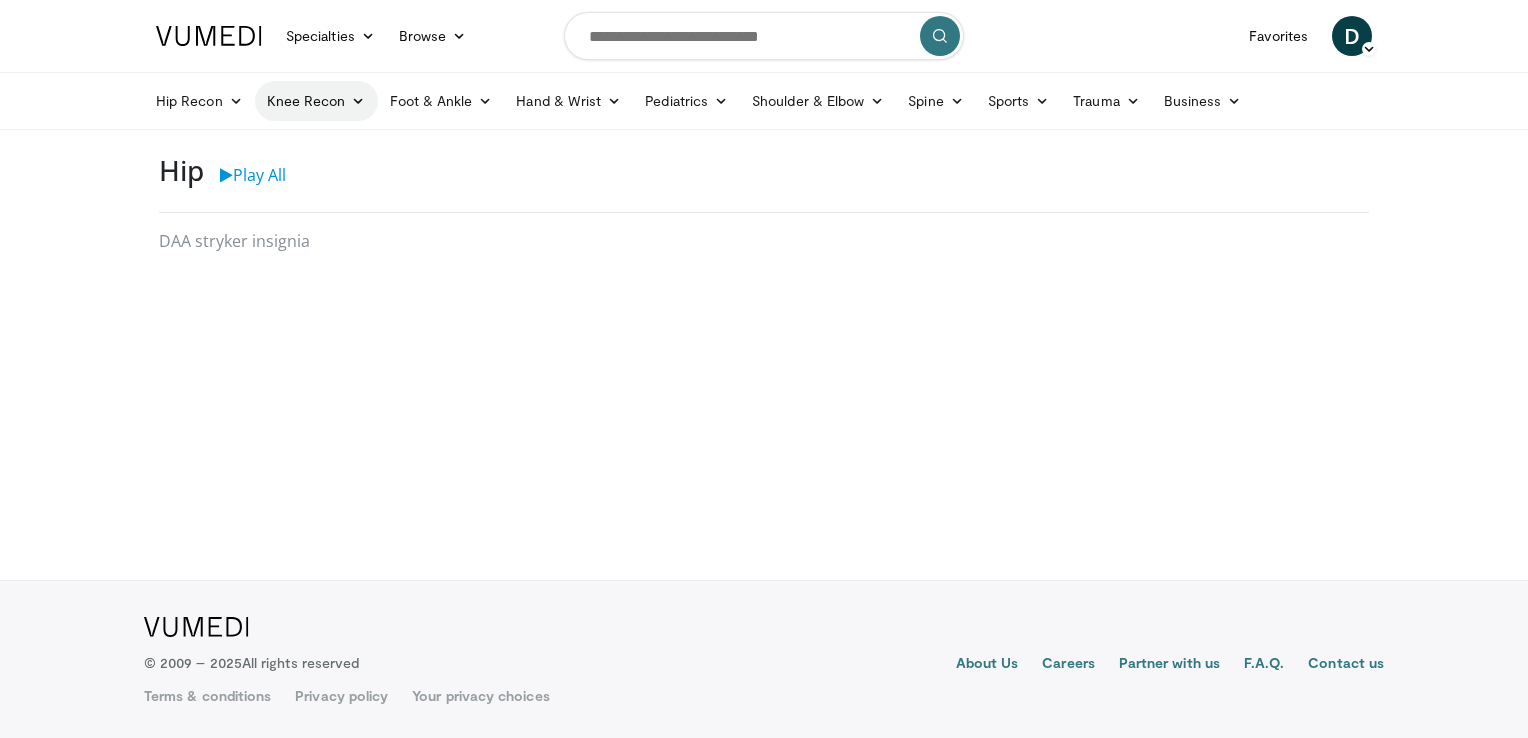 click on "Knee Recon" at bounding box center (316, 101) 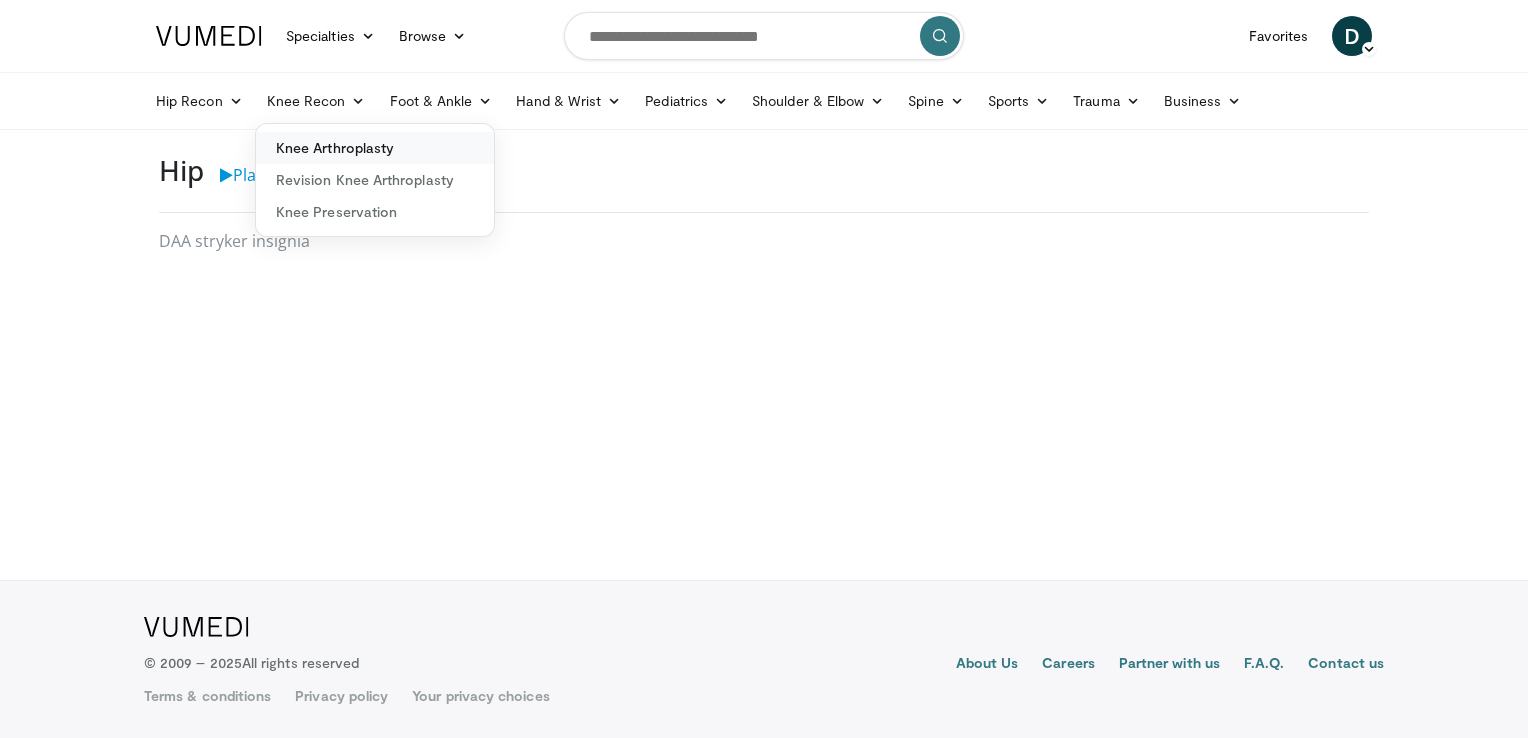 click on "Knee Arthroplasty" at bounding box center (375, 148) 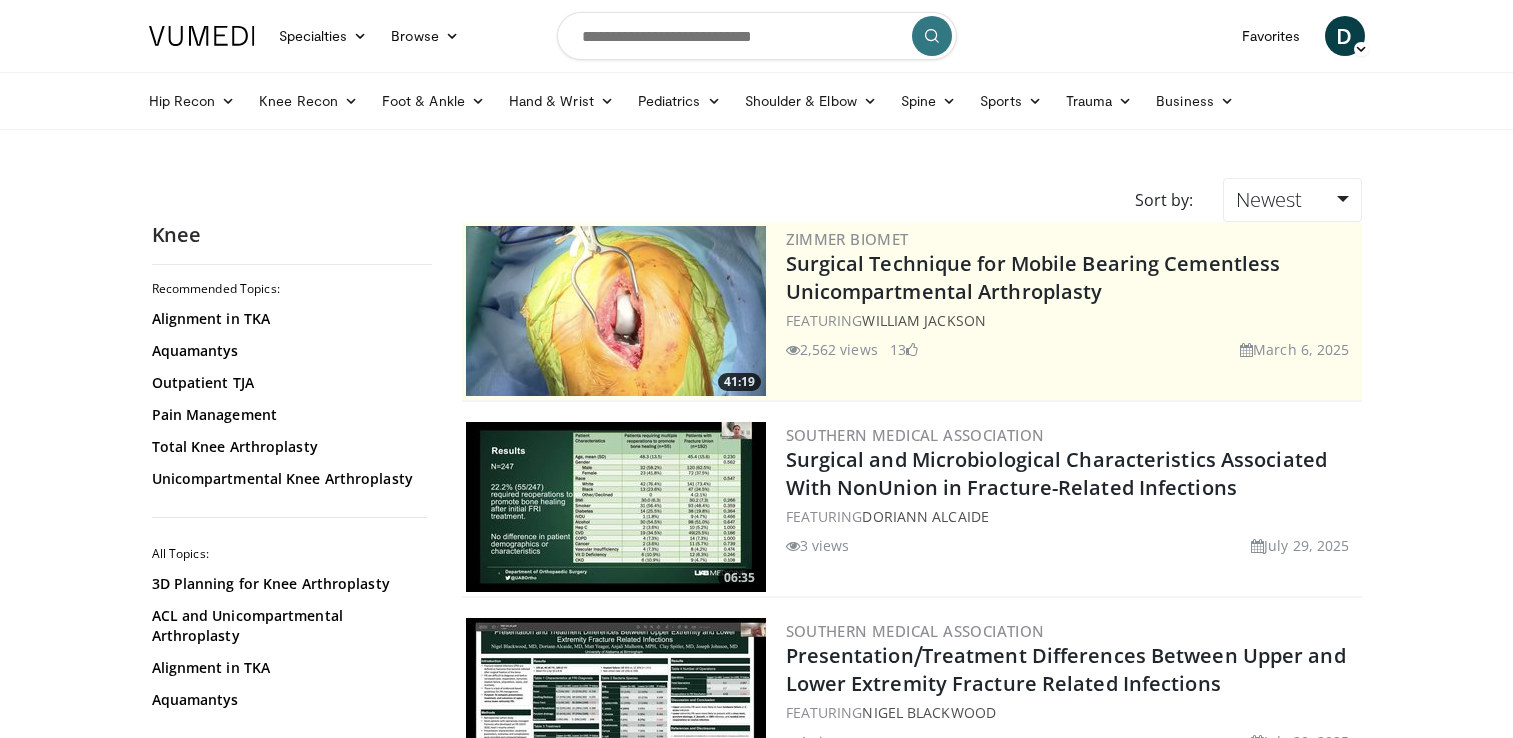 scroll, scrollTop: 0, scrollLeft: 0, axis: both 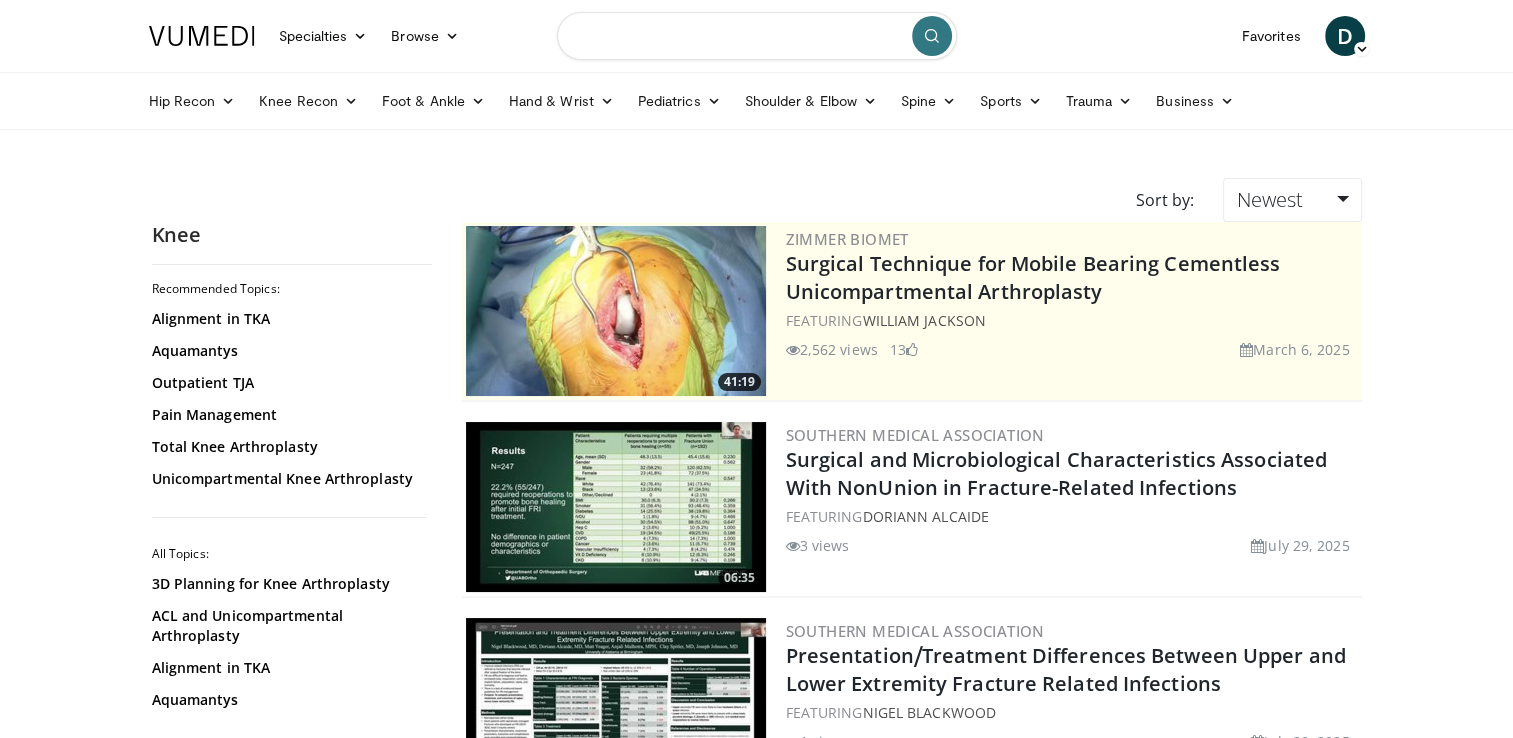 click at bounding box center (757, 36) 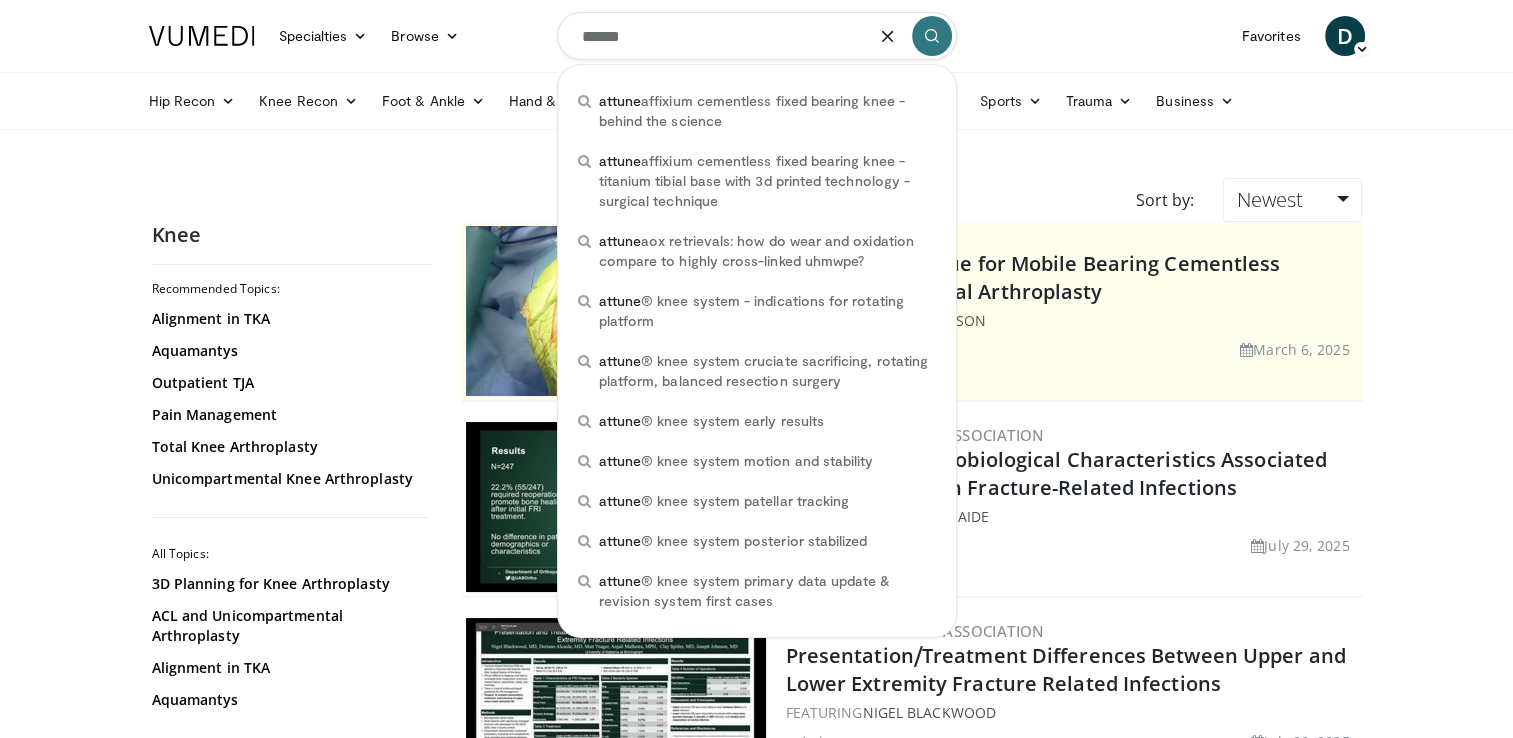 type on "******" 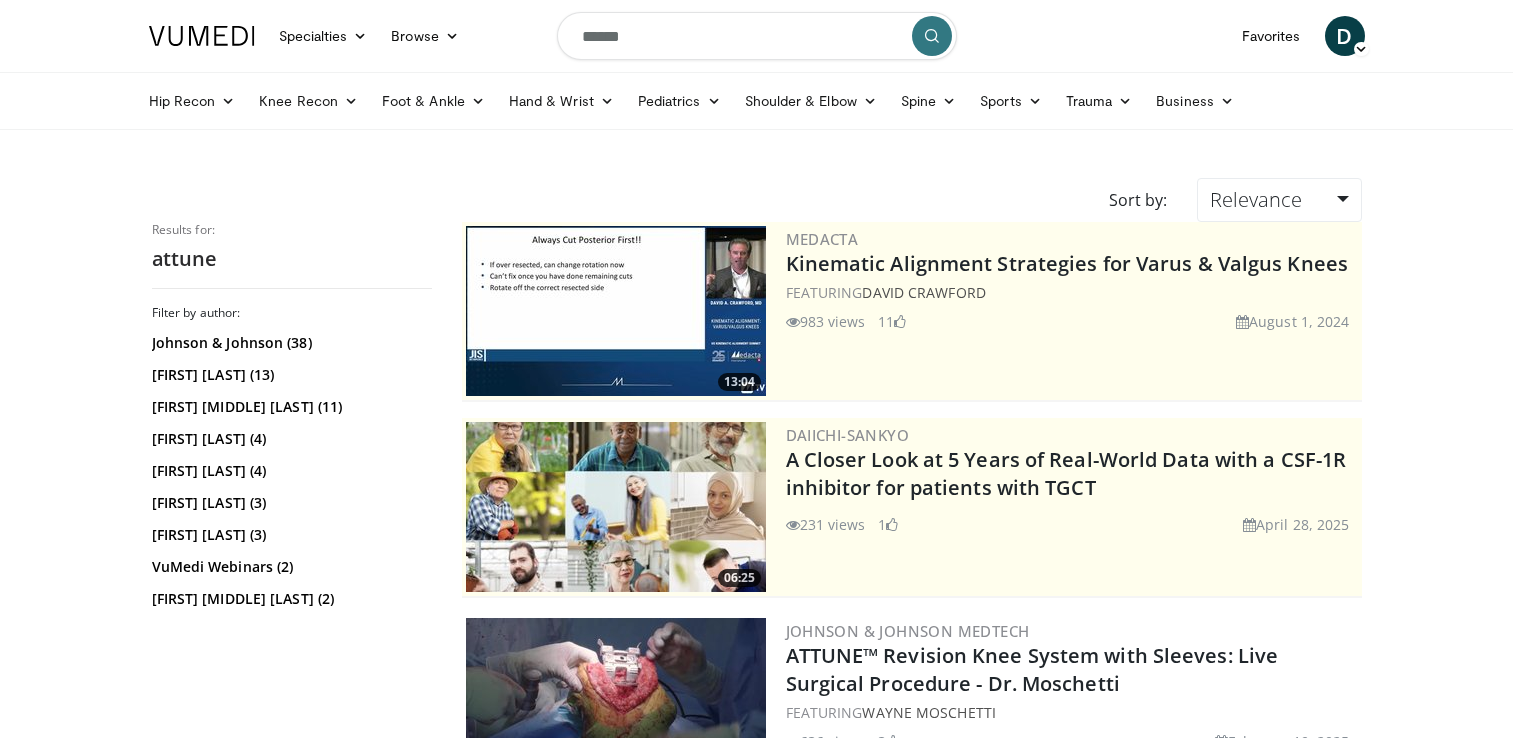 scroll, scrollTop: 0, scrollLeft: 0, axis: both 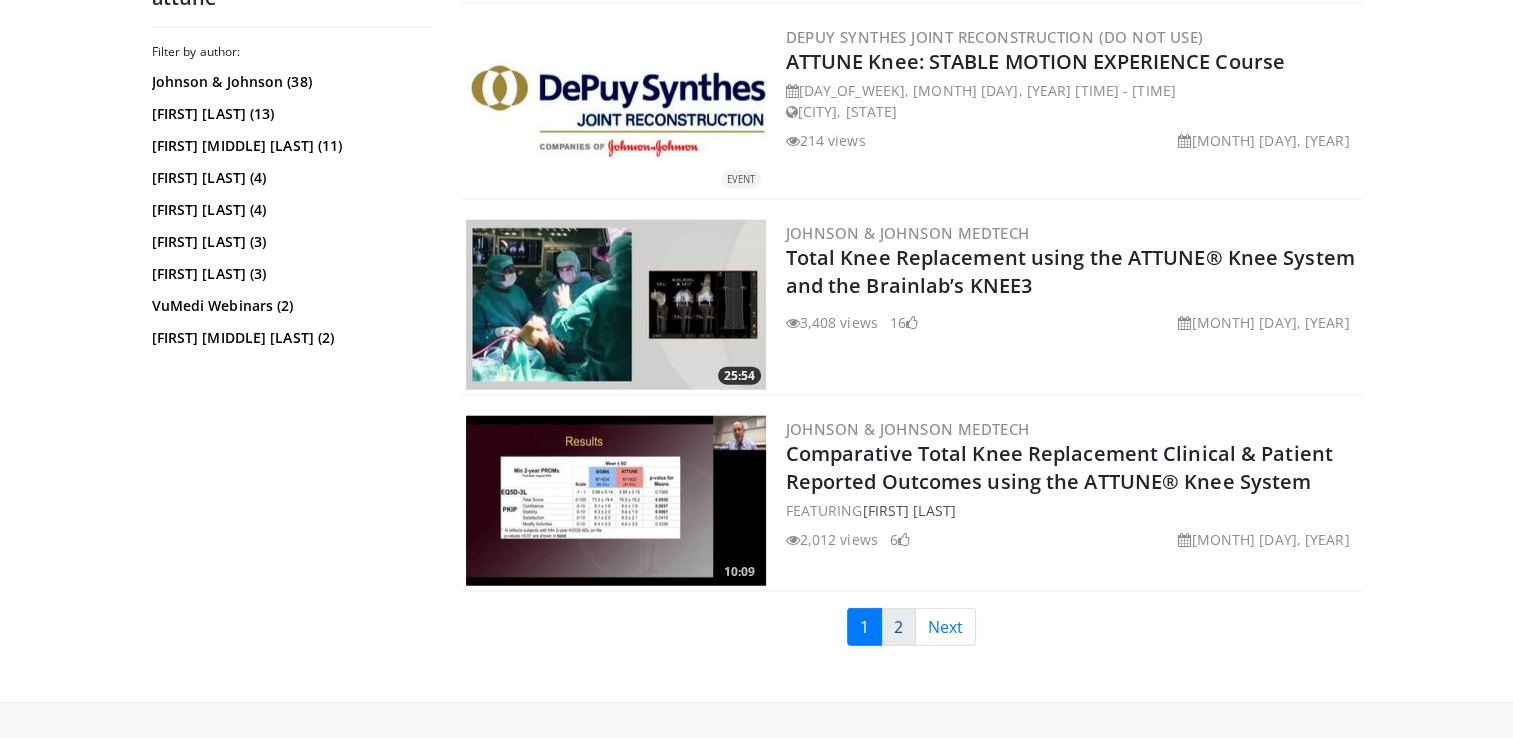 click on "2" at bounding box center (898, 627) 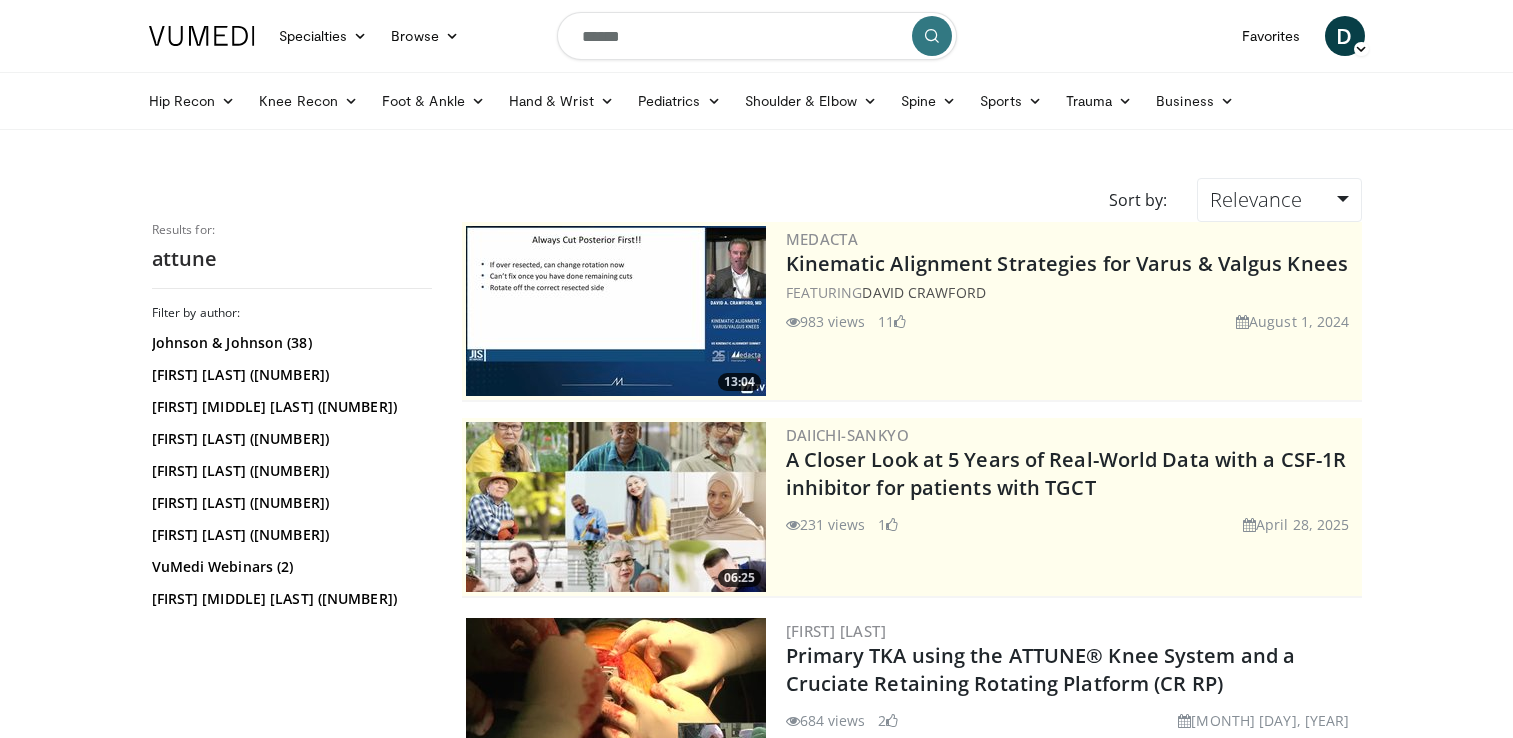 scroll, scrollTop: 0, scrollLeft: 0, axis: both 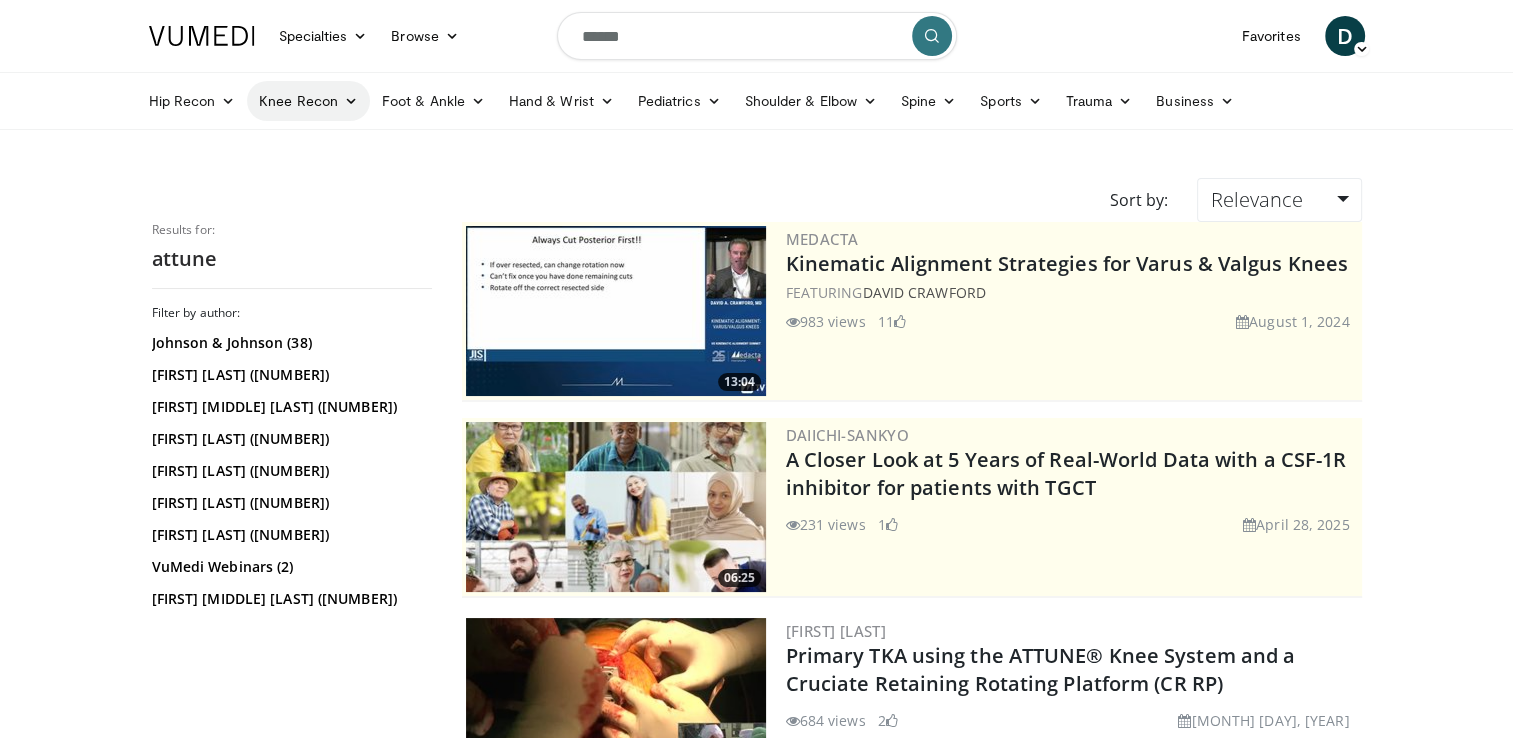 click on "Knee Recon" at bounding box center (308, 101) 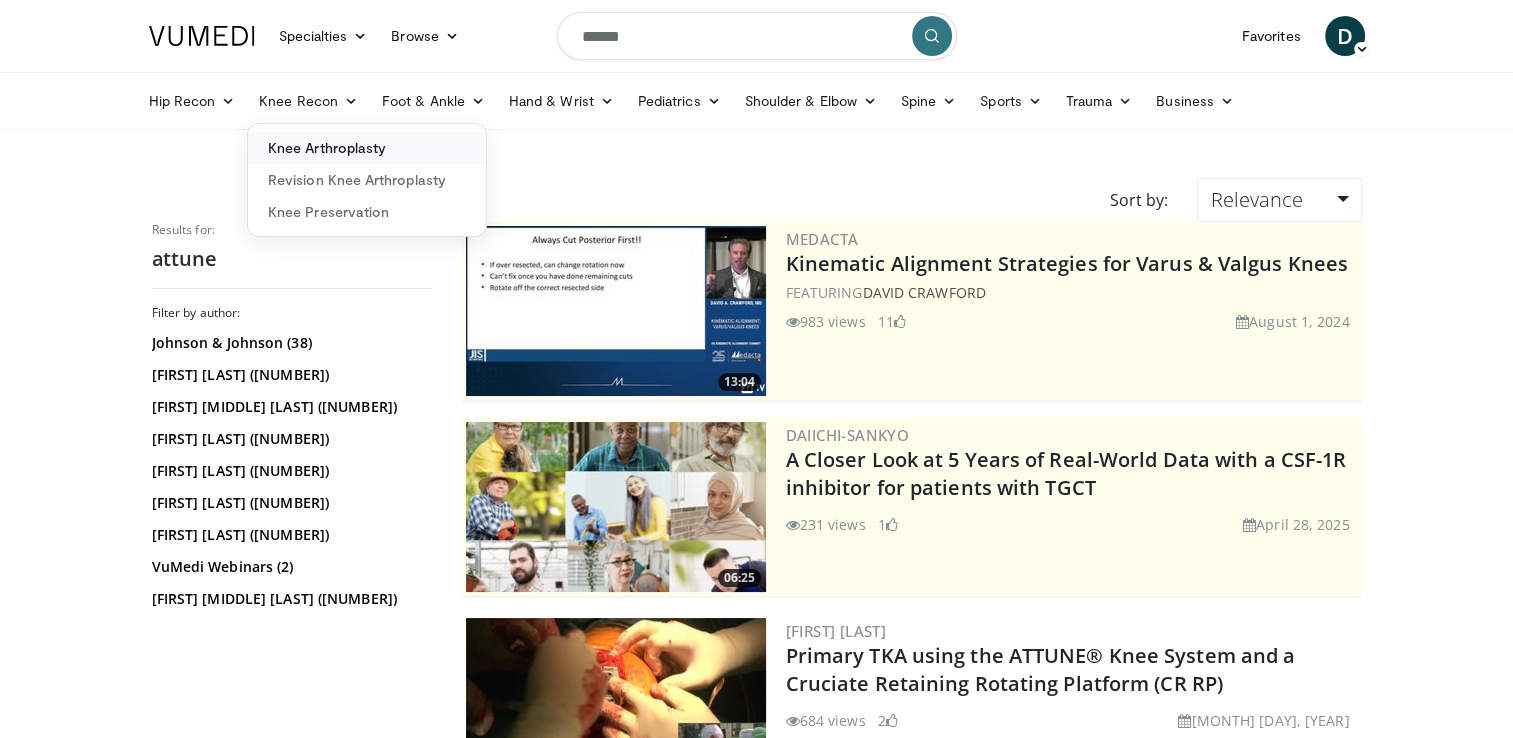 click on "Knee Arthroplasty" at bounding box center [367, 148] 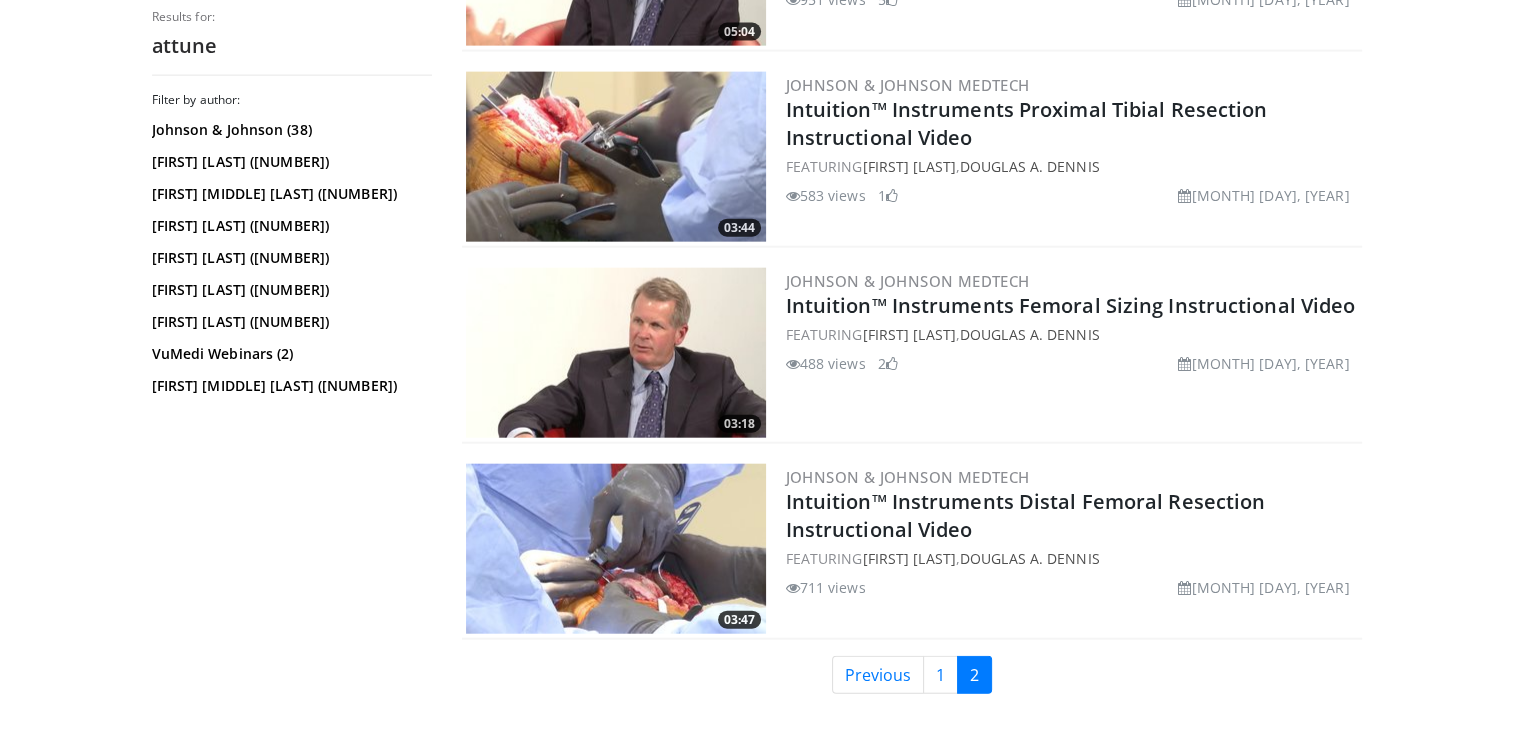 scroll, scrollTop: 4820, scrollLeft: 0, axis: vertical 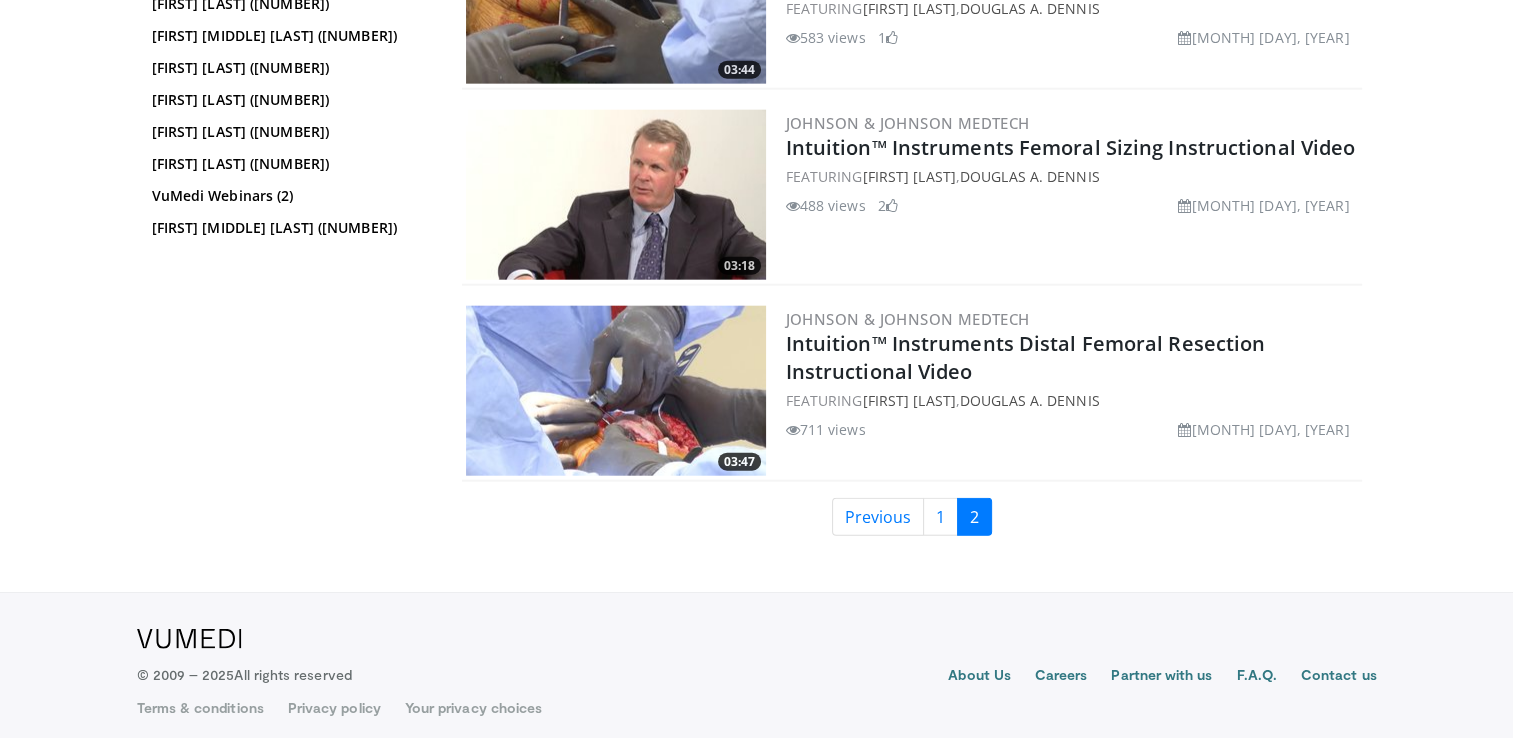 drag, startPoint x: 932, startPoint y: 513, endPoint x: 928, endPoint y: 582, distance: 69.115845 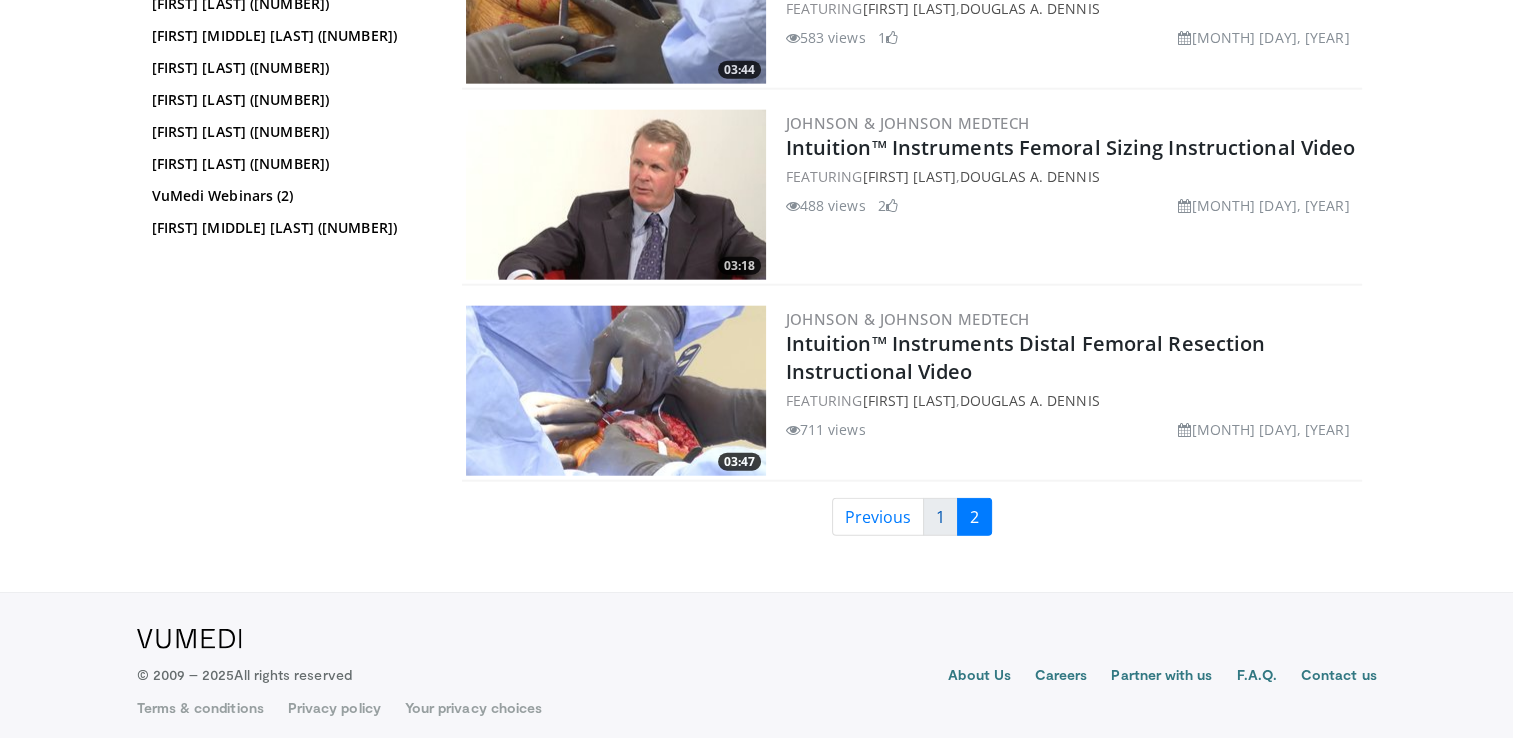 click on "1" at bounding box center [940, 517] 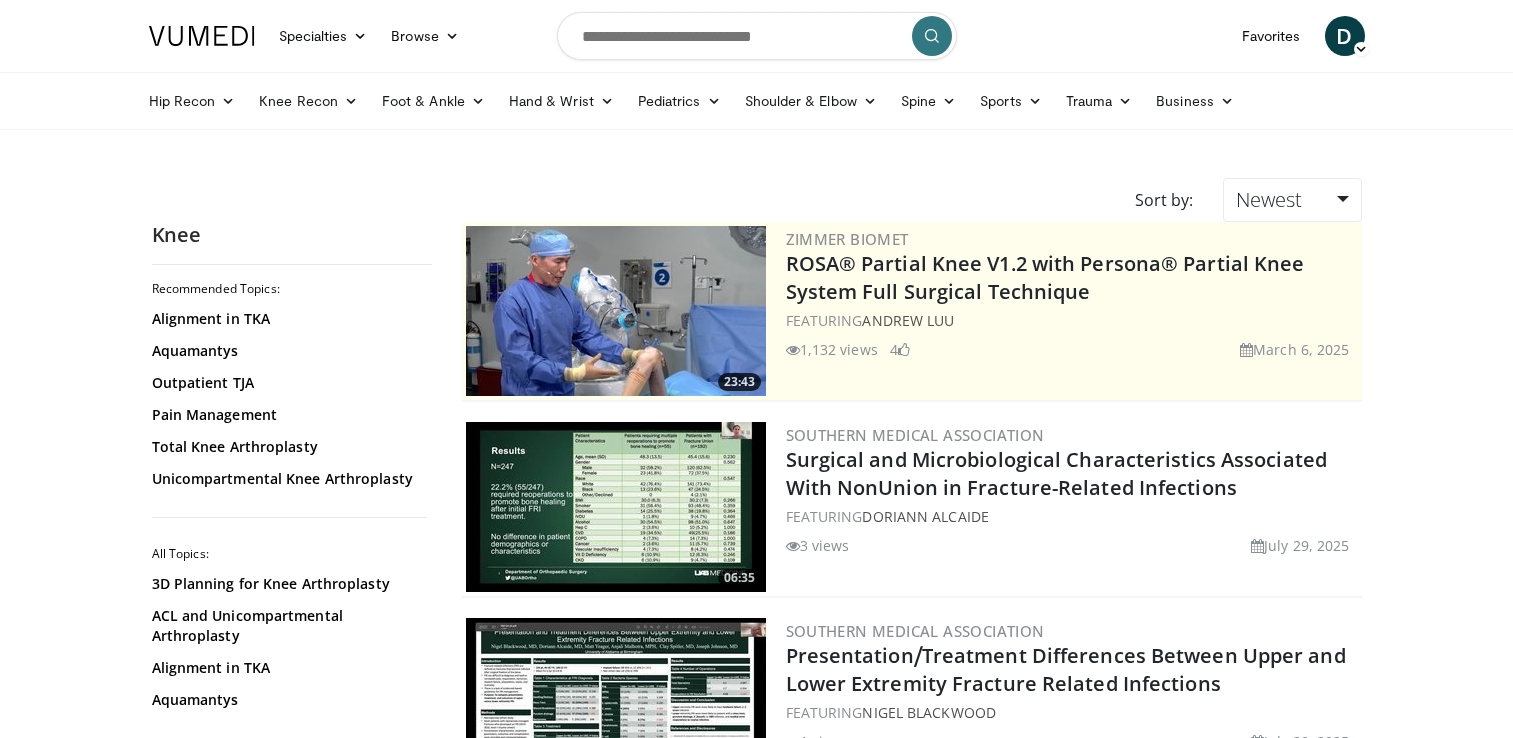 scroll, scrollTop: 0, scrollLeft: 0, axis: both 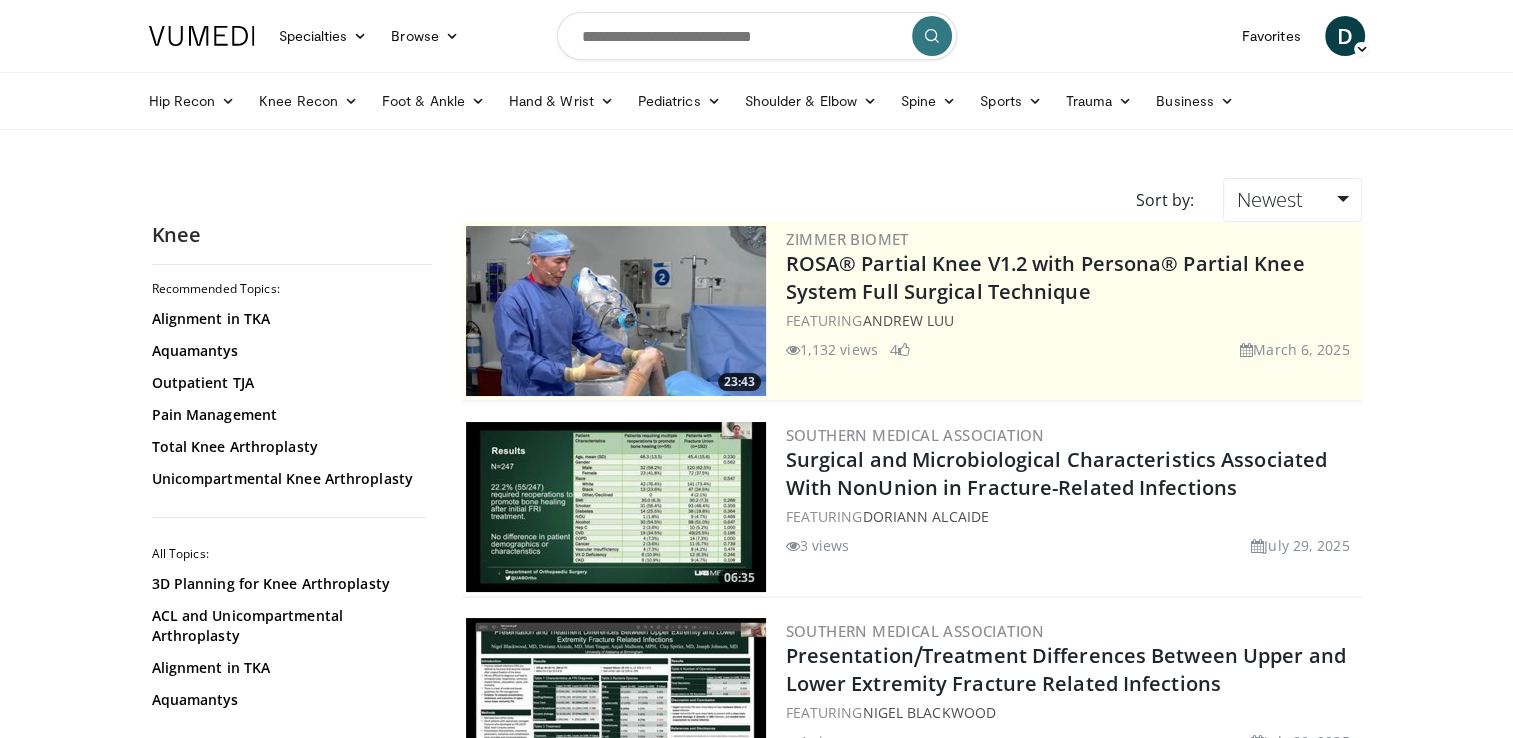 click on "Specialties
Adult & Family Medicine
Allergy, Asthma, Immunology
Anesthesiology
Cardiology
Dental
Dermatology
Endocrinology
Gastroenterology & Hepatology
General Surgery
Hematology & Oncology
Infectious Disease
Nephrology
Neurology
Neurosurgery
Obstetrics & Gynecology
Ophthalmology
Oral Maxillofacial
Orthopaedics
Otolaryngology
Pediatrics
Plastic Surgery
Podiatry
Psychiatry
Pulmonology
Radiation Oncology
Radiology
Rheumatology
Urology" at bounding box center [756, 2794] 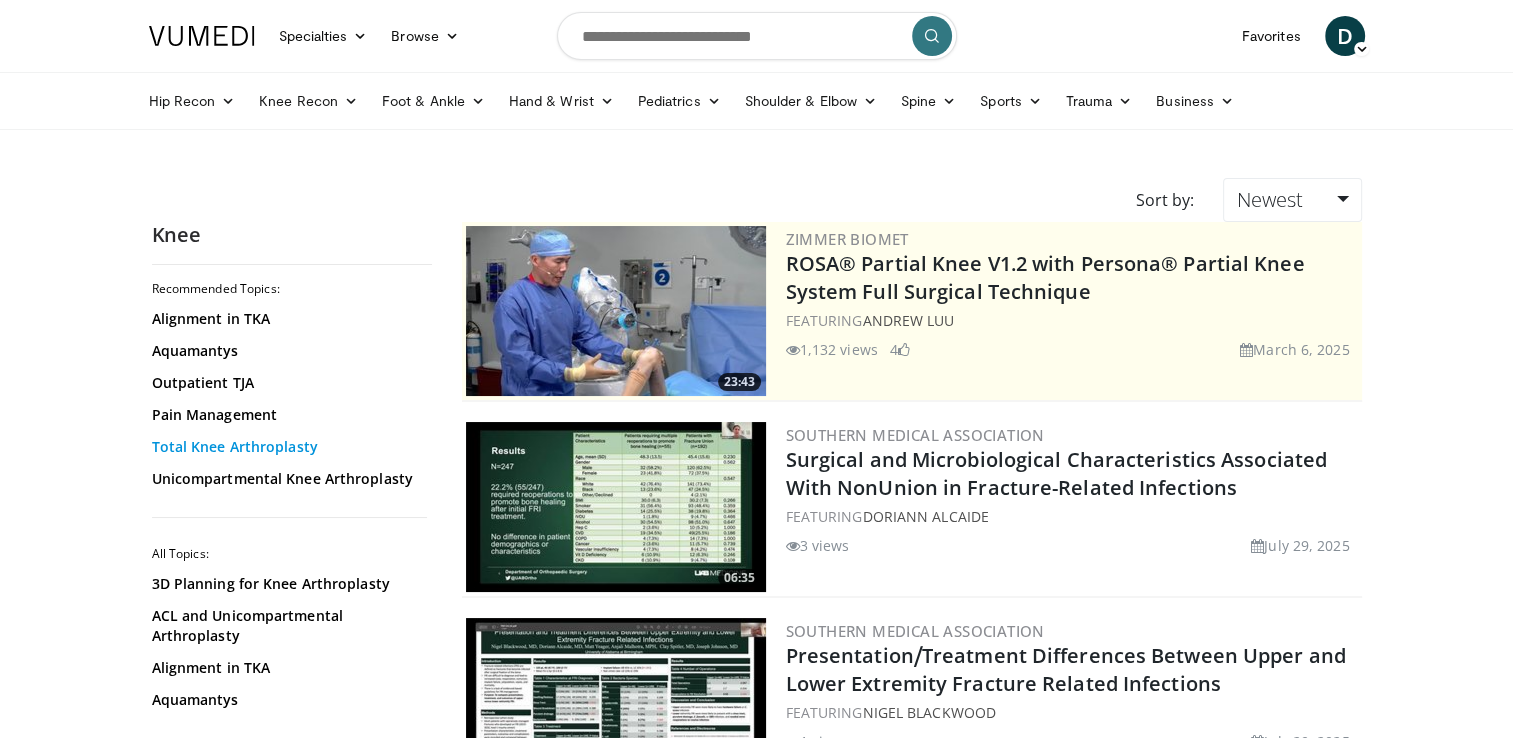 click on "Total Knee Arthroplasty" at bounding box center [287, 447] 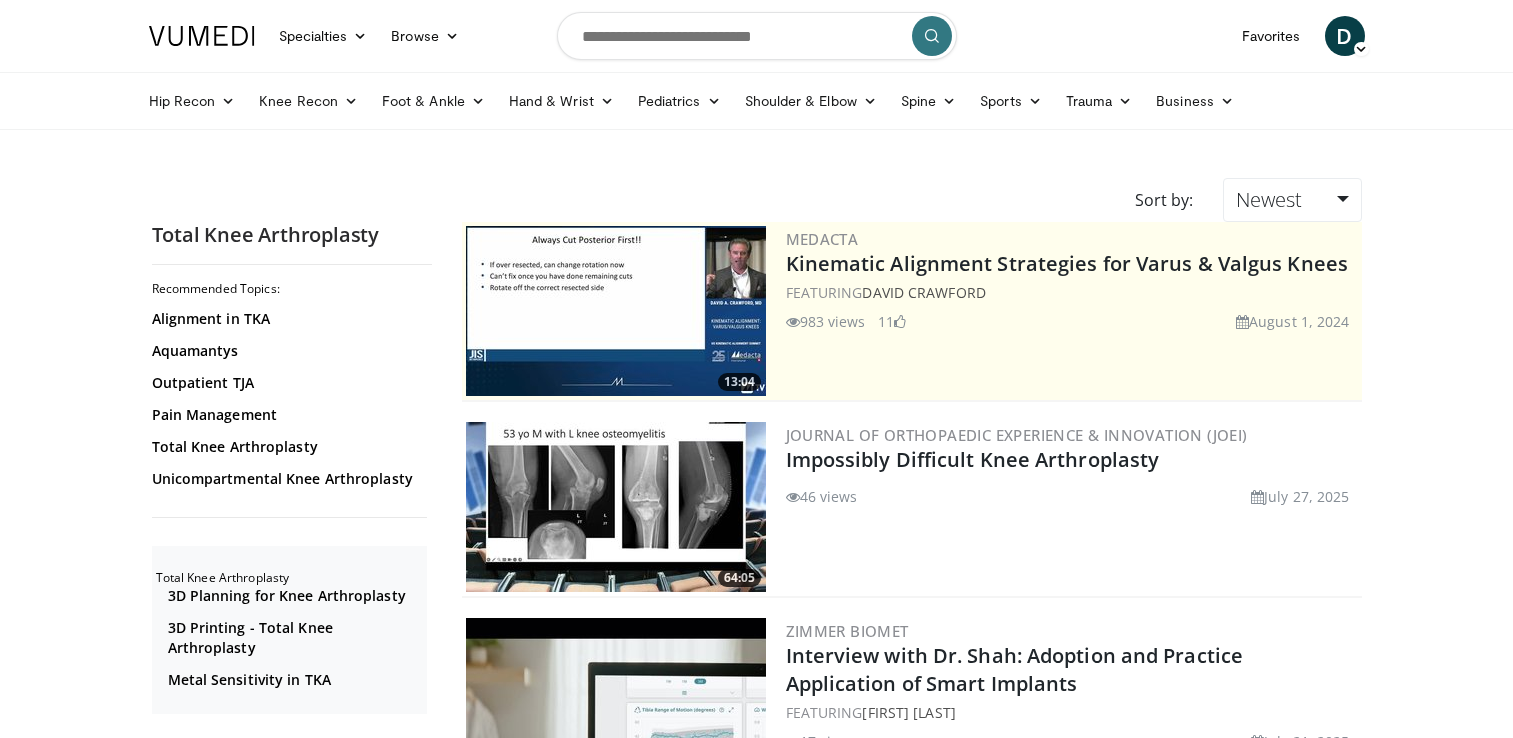 scroll, scrollTop: 0, scrollLeft: 0, axis: both 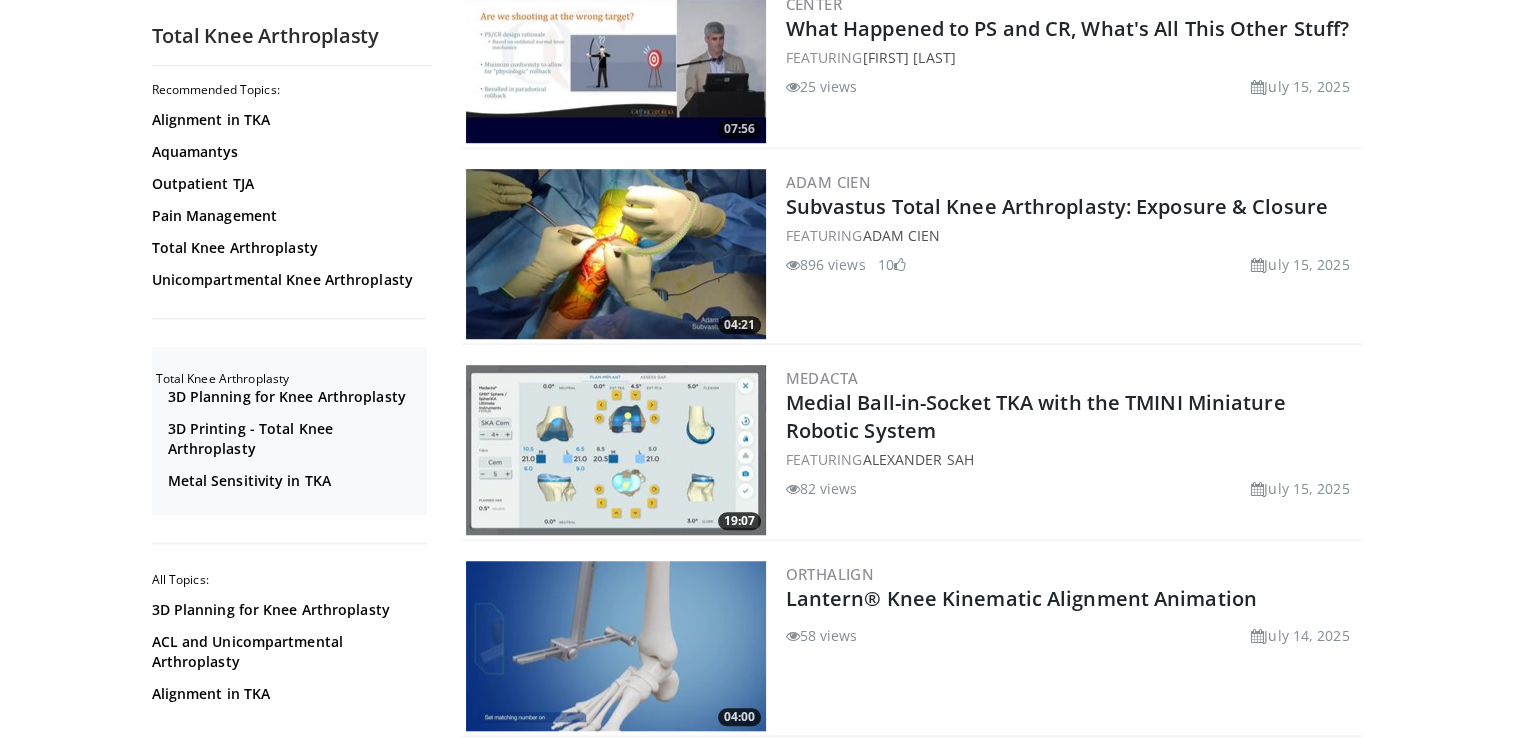 click on "Specialties
Adult & Family Medicine
Allergy, Asthma, Immunology
Anesthesiology
Cardiology
Dental
Dermatology
Endocrinology
Gastroenterology & Hepatology
General Surgery
Hematology & Oncology
Infectious Disease
Nephrology
Neurology
Neurosurgery
Obstetrics & Gynecology
Ophthalmology
Oral Maxillofacial
Orthopaedics
Otolaryngology
Pediatrics
Plastic Surgery
Podiatry
Psychiatry
Pulmonology
Radiation Oncology
Radiology
Rheumatology
Urology" at bounding box center (756, 1356) 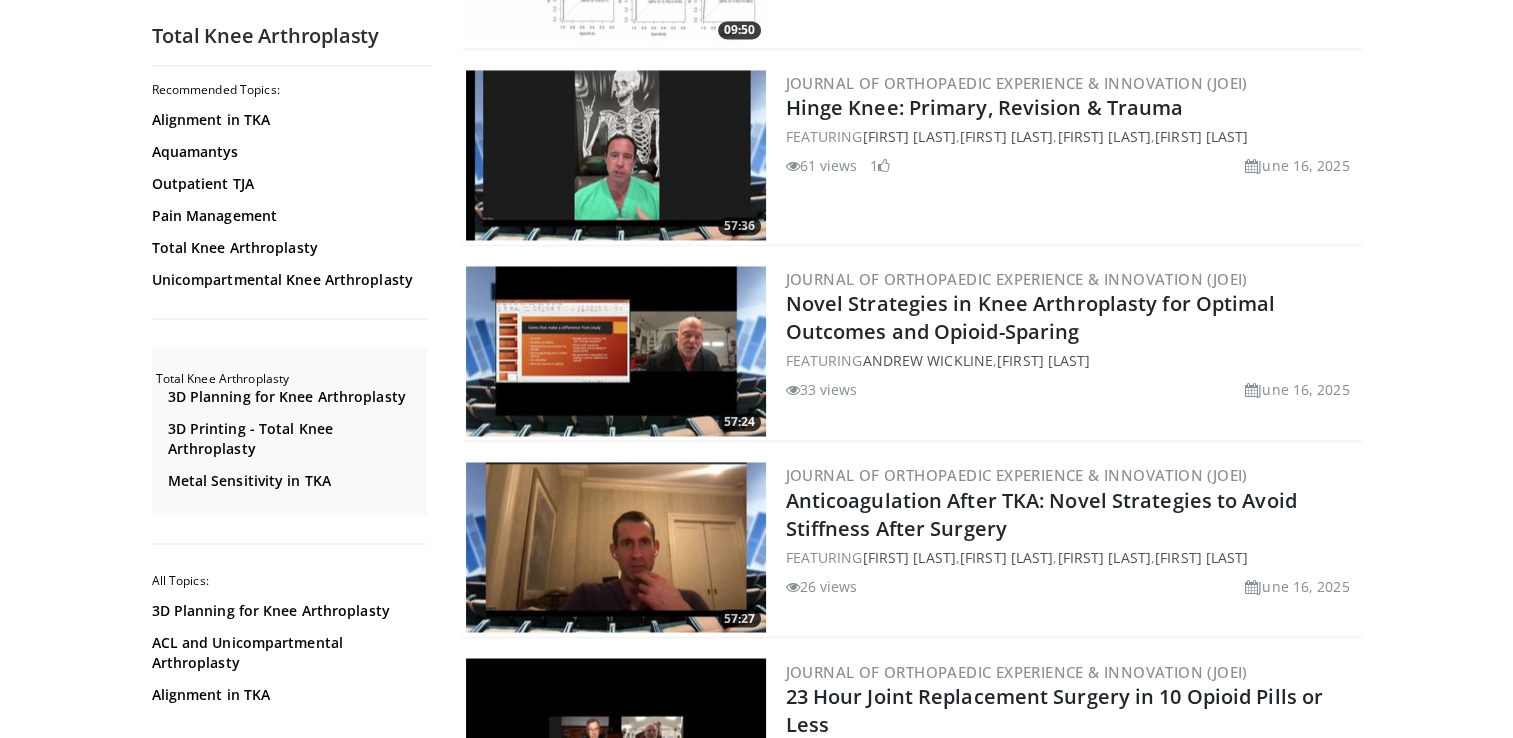 scroll, scrollTop: 3269, scrollLeft: 0, axis: vertical 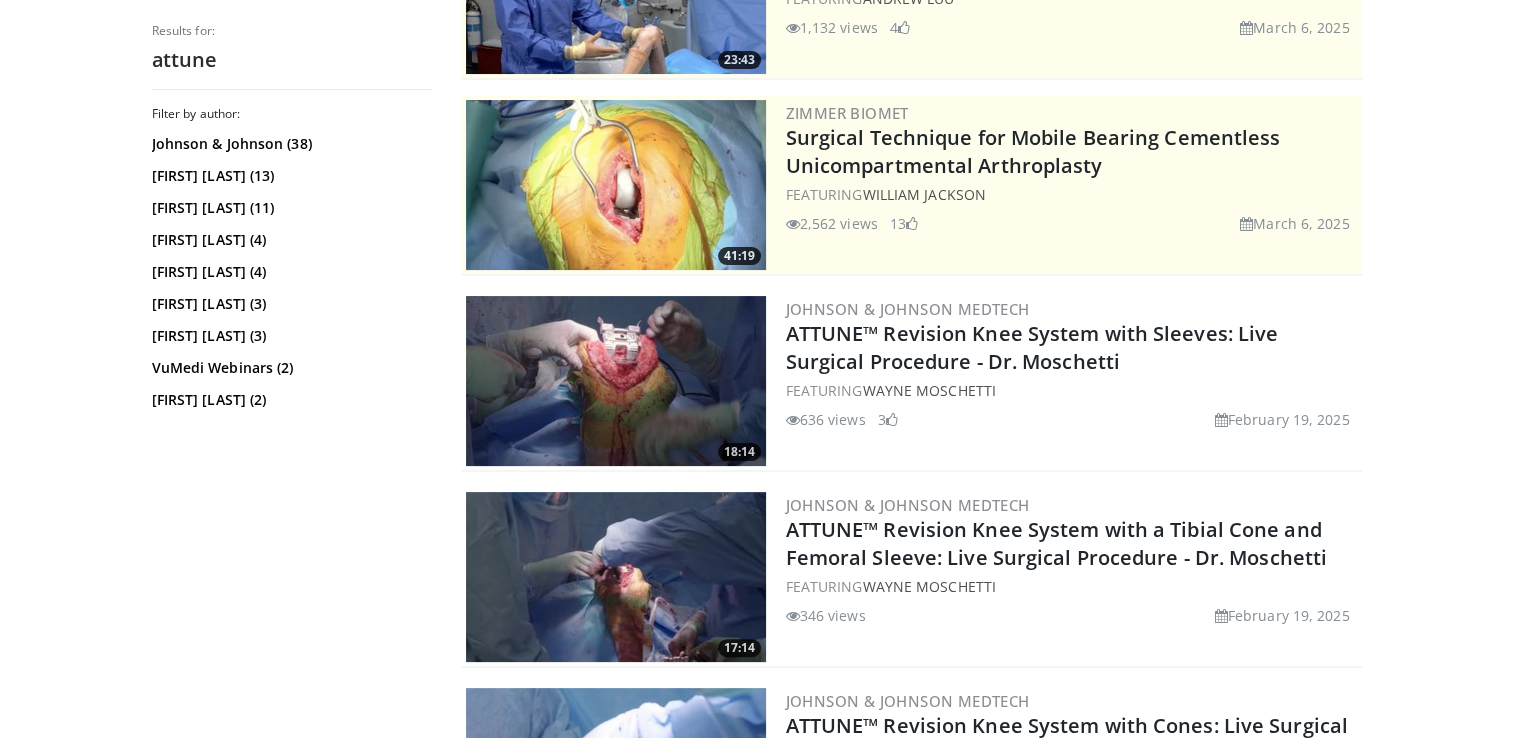 click at bounding box center (616, 381) 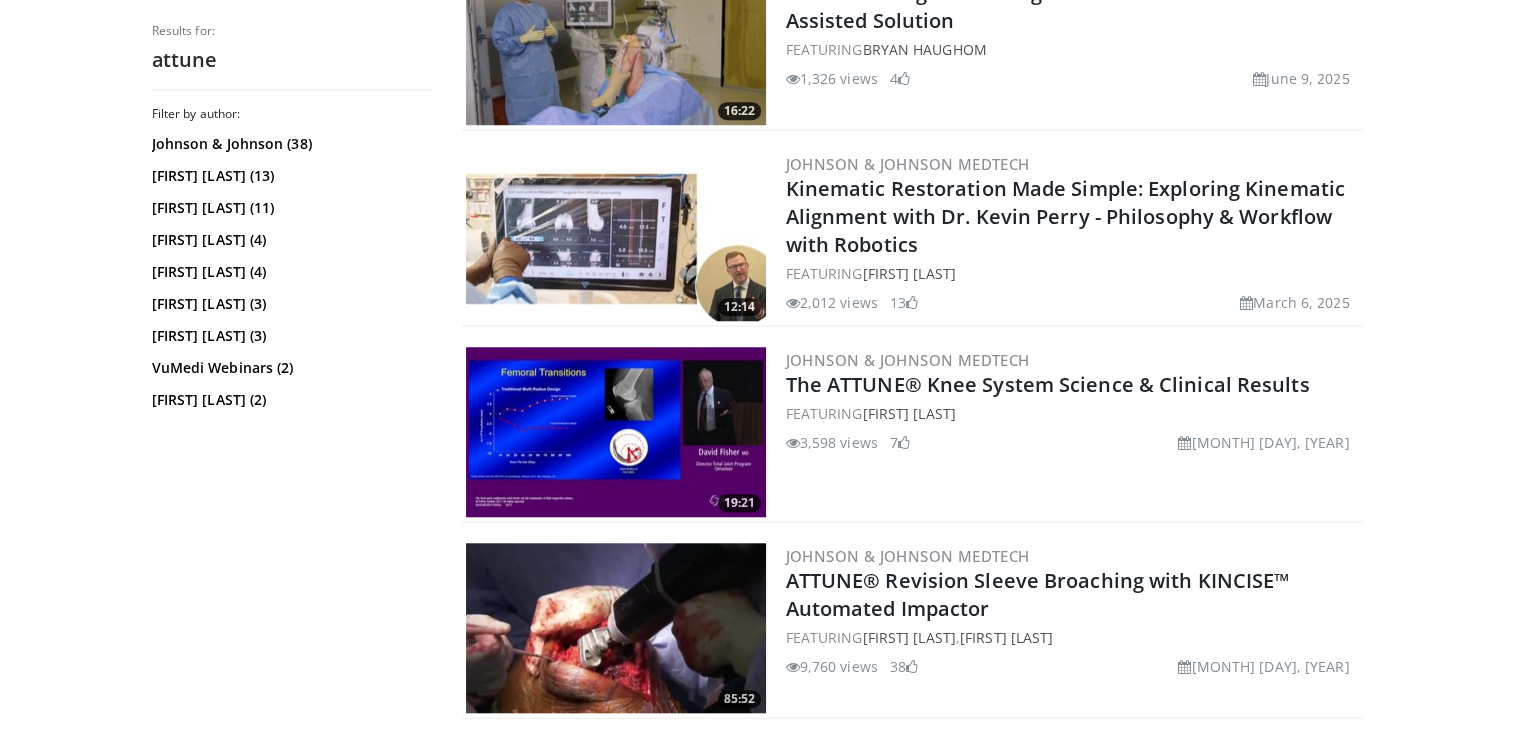 scroll, scrollTop: 1683, scrollLeft: 0, axis: vertical 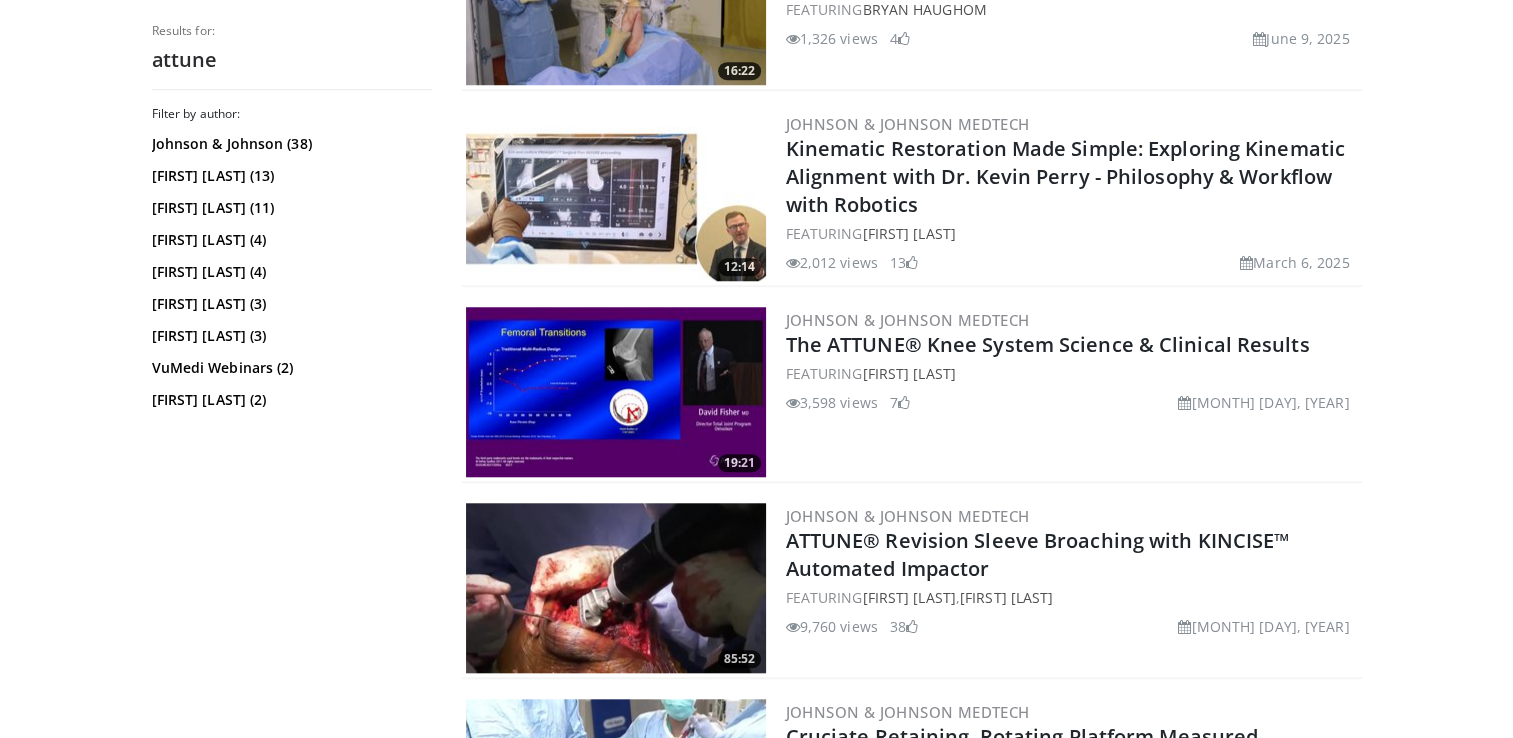 click at bounding box center (616, 392) 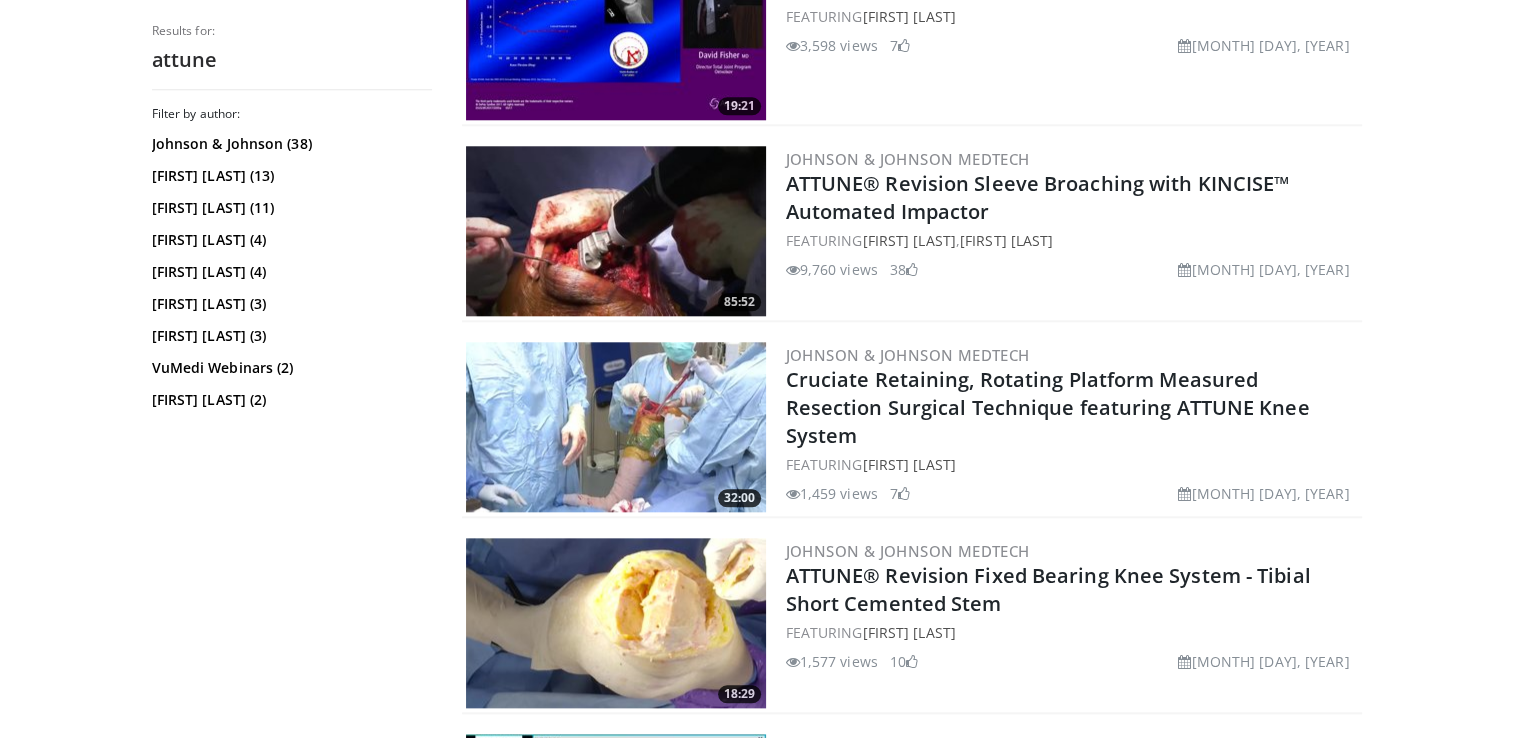 scroll, scrollTop: 2043, scrollLeft: 0, axis: vertical 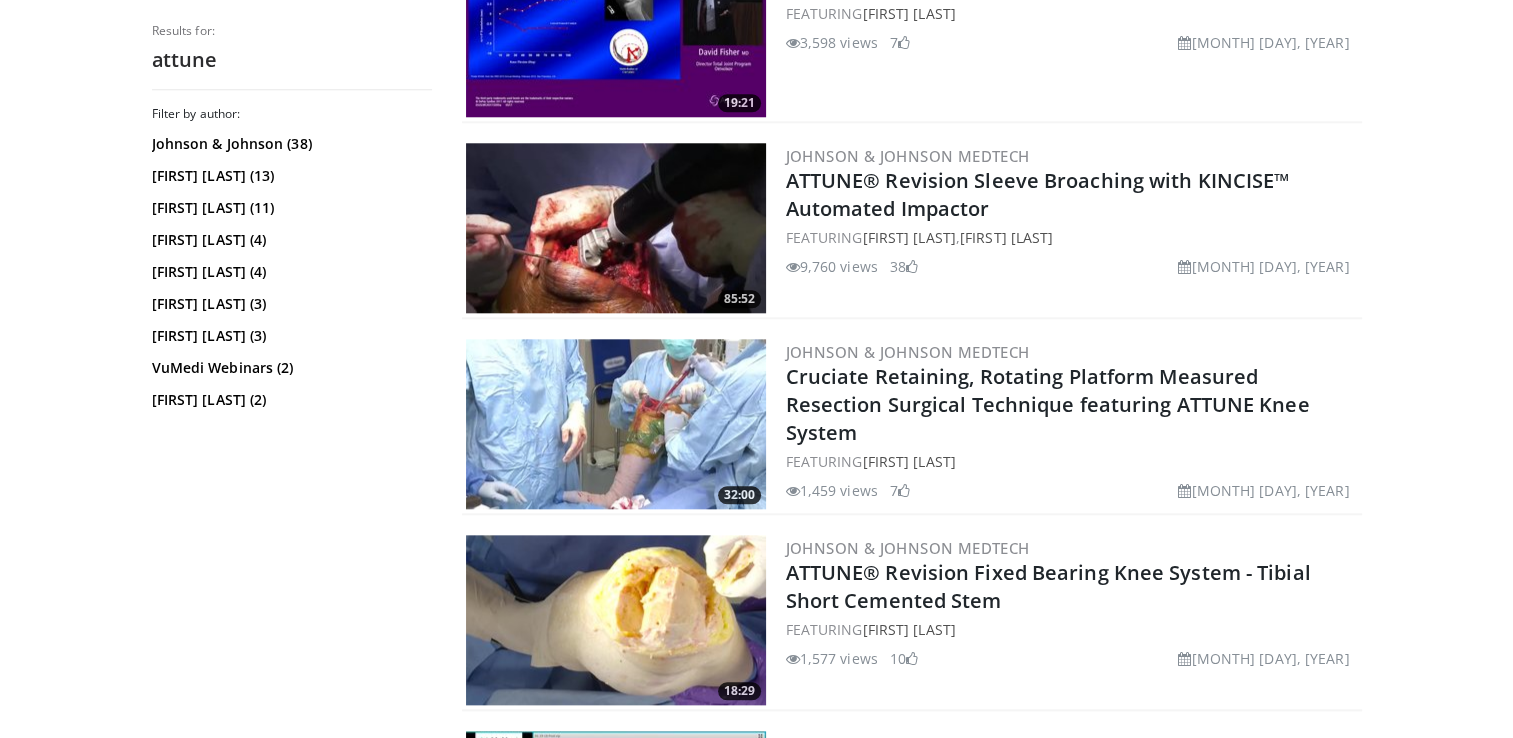 click at bounding box center (616, 424) 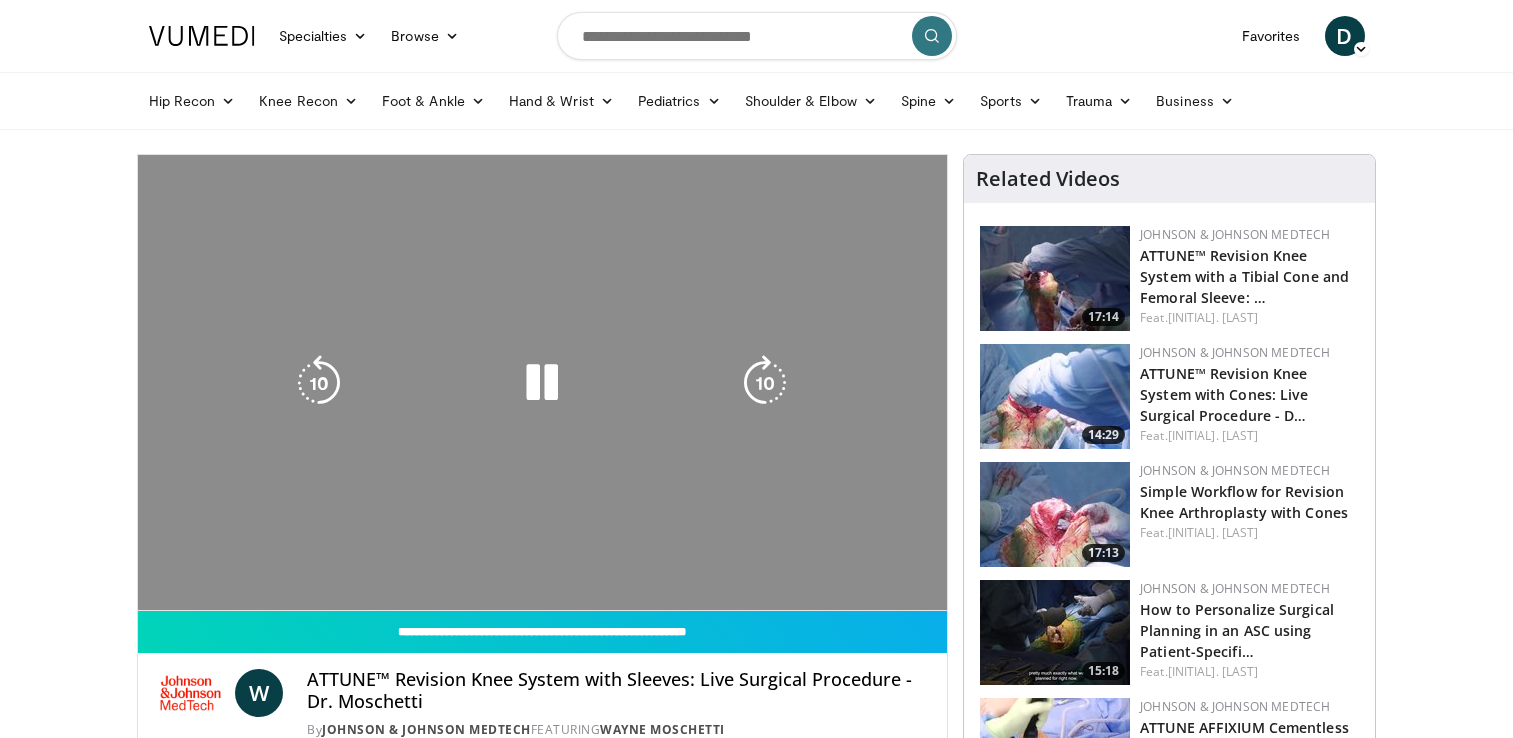 scroll, scrollTop: 0, scrollLeft: 0, axis: both 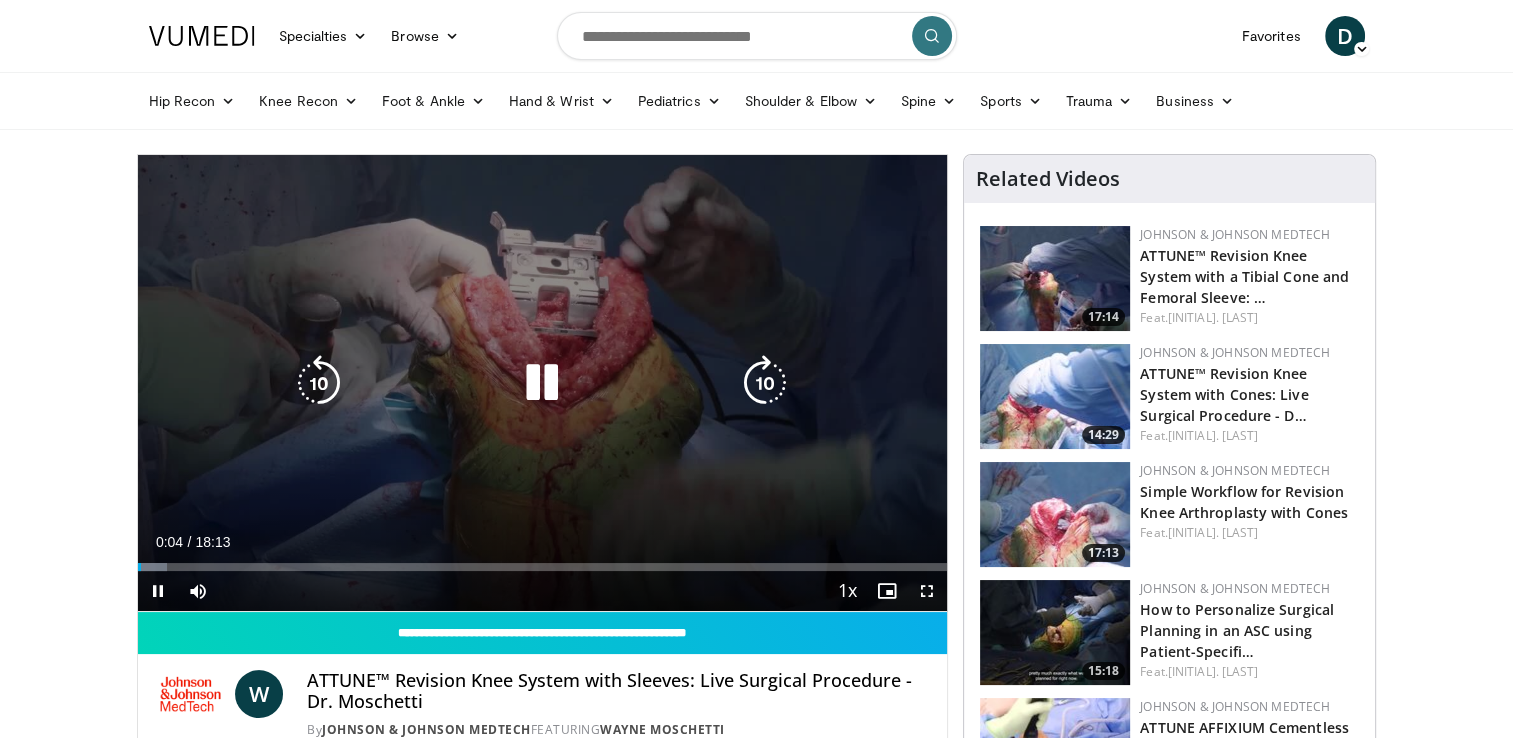 drag, startPoint x: 773, startPoint y: 382, endPoint x: 663, endPoint y: 269, distance: 157.69908 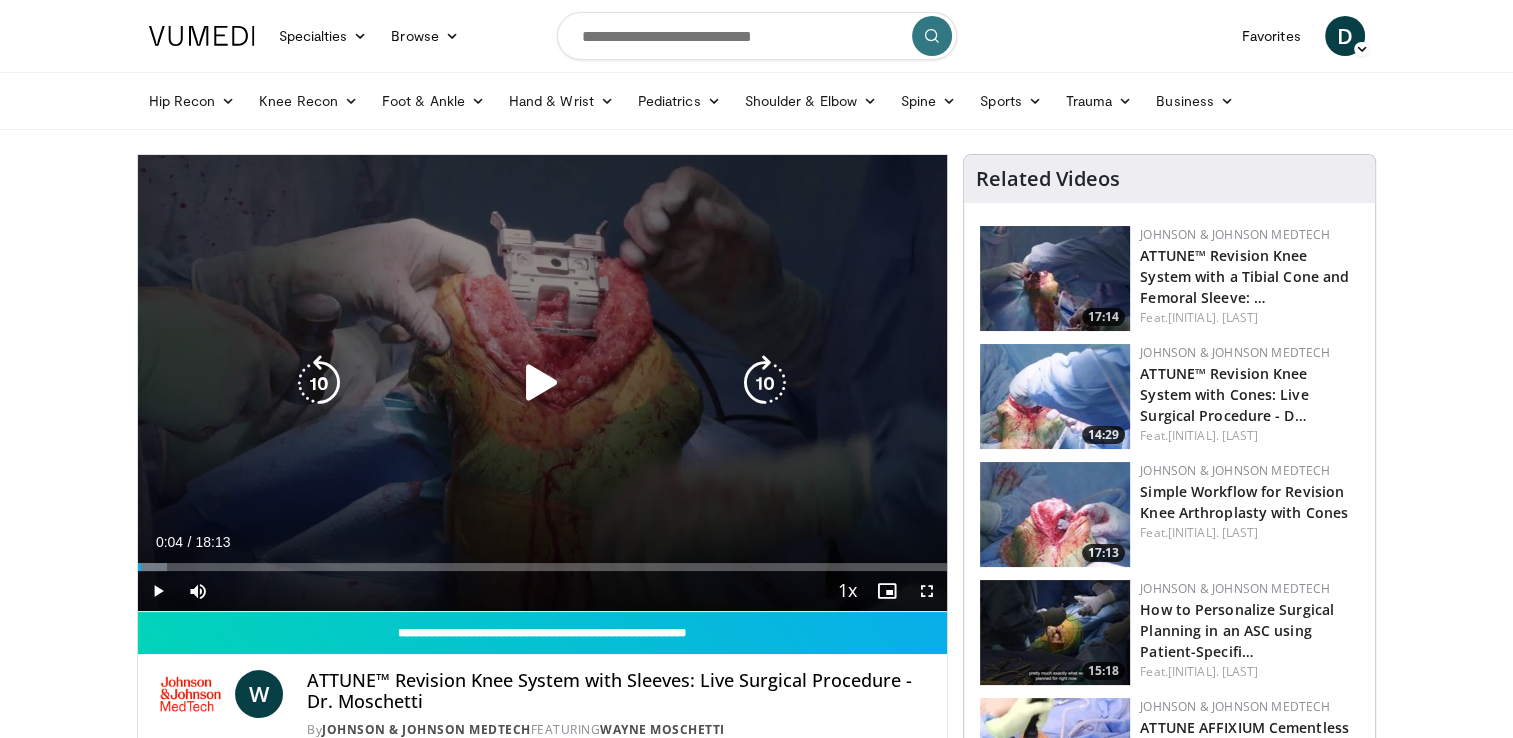 click at bounding box center (765, 383) 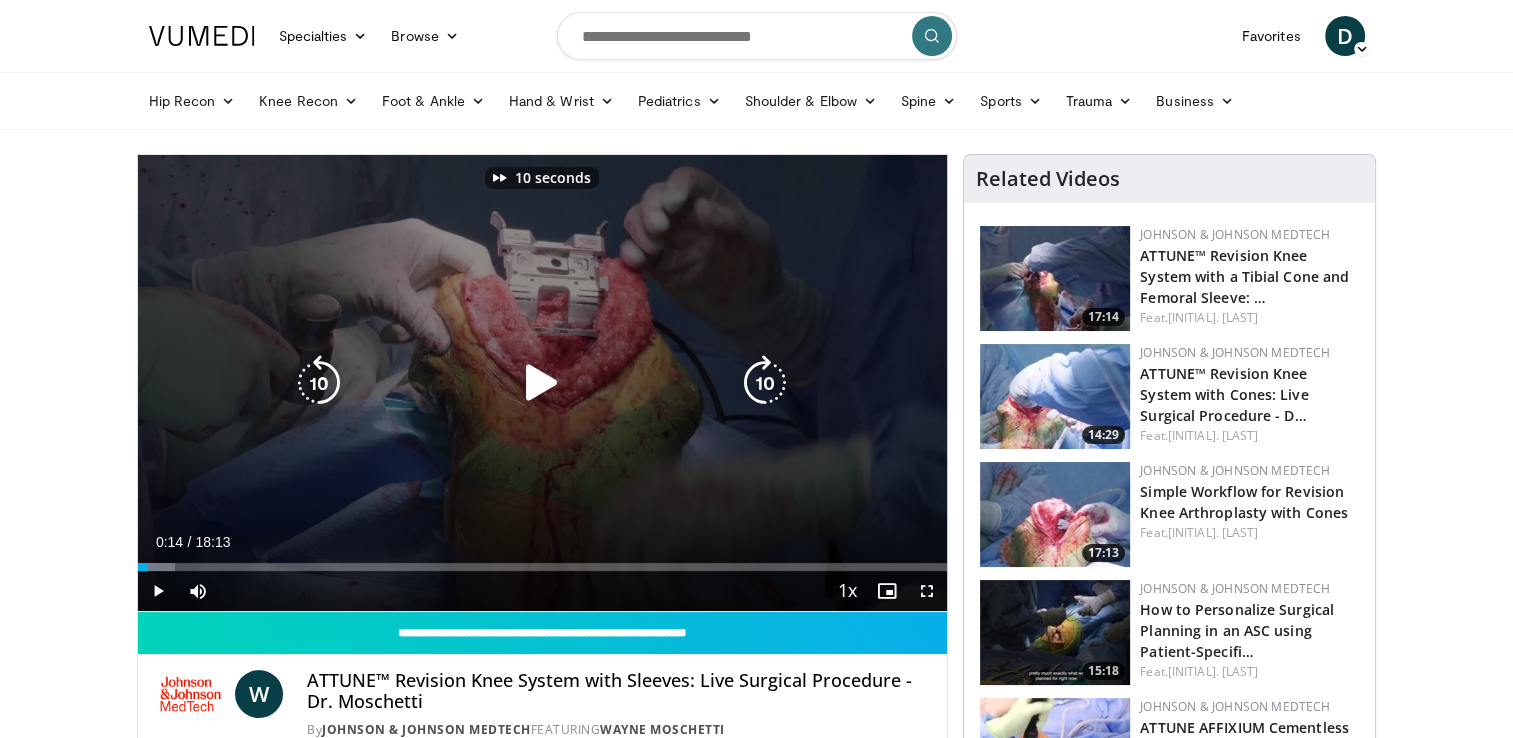 click at bounding box center [542, 383] 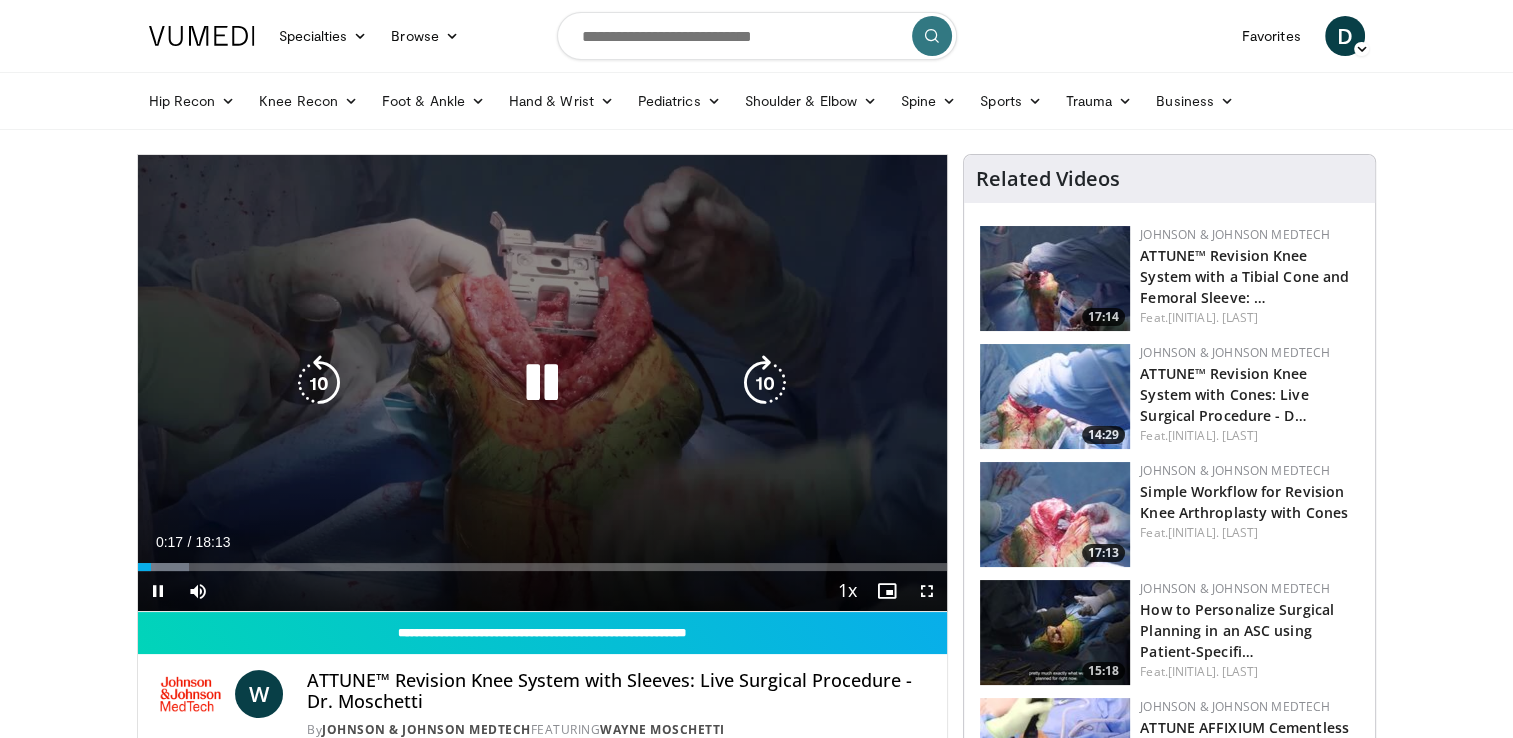 type 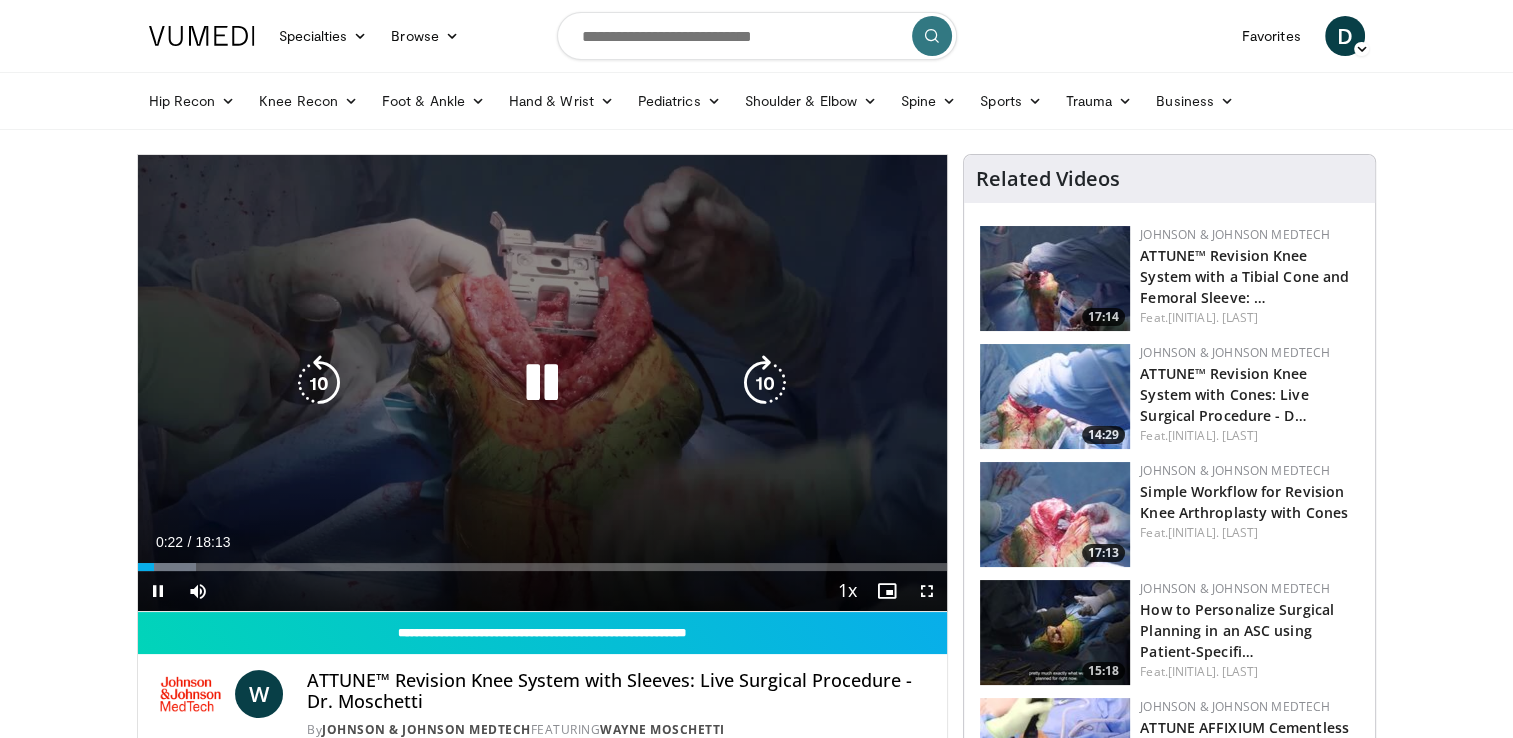 click at bounding box center (765, 383) 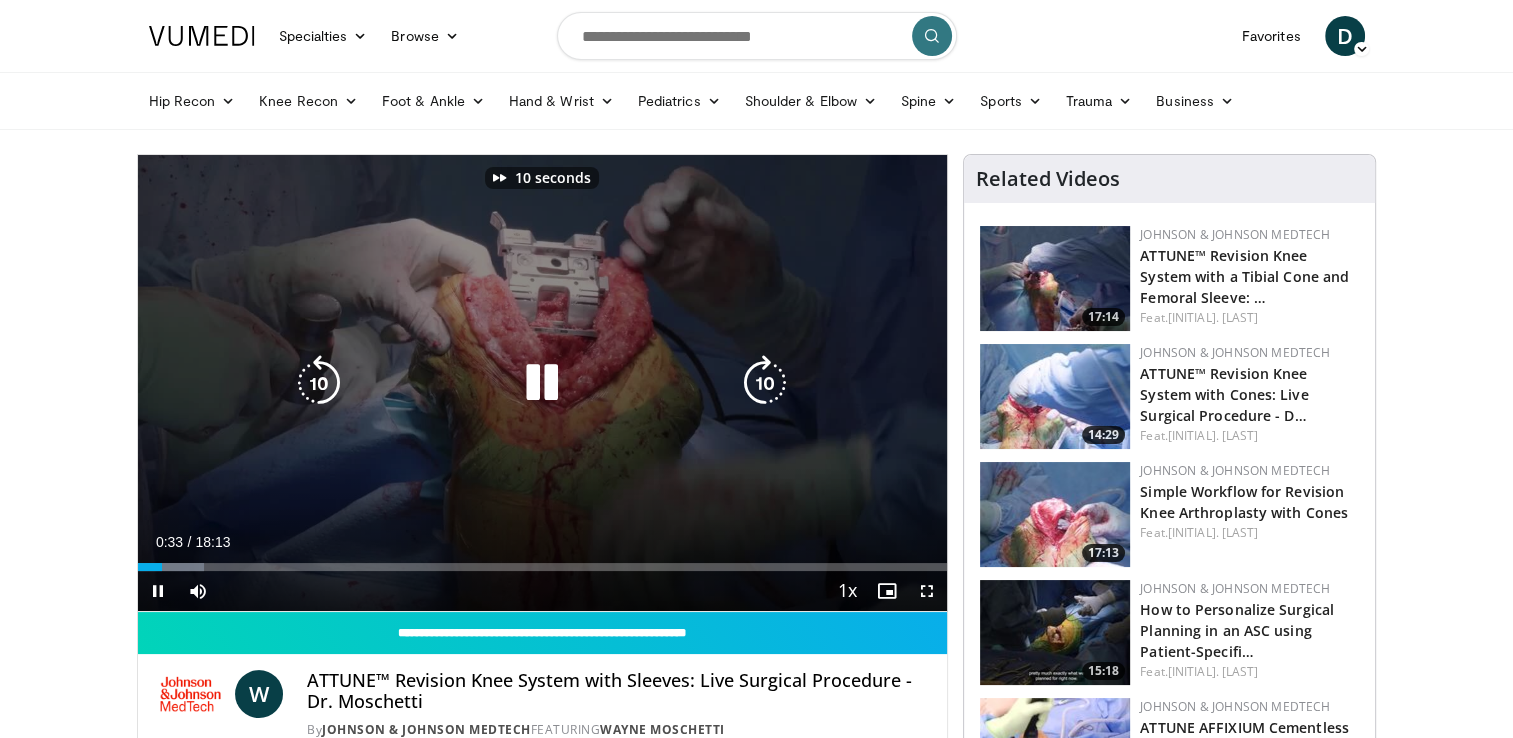 click at bounding box center (765, 383) 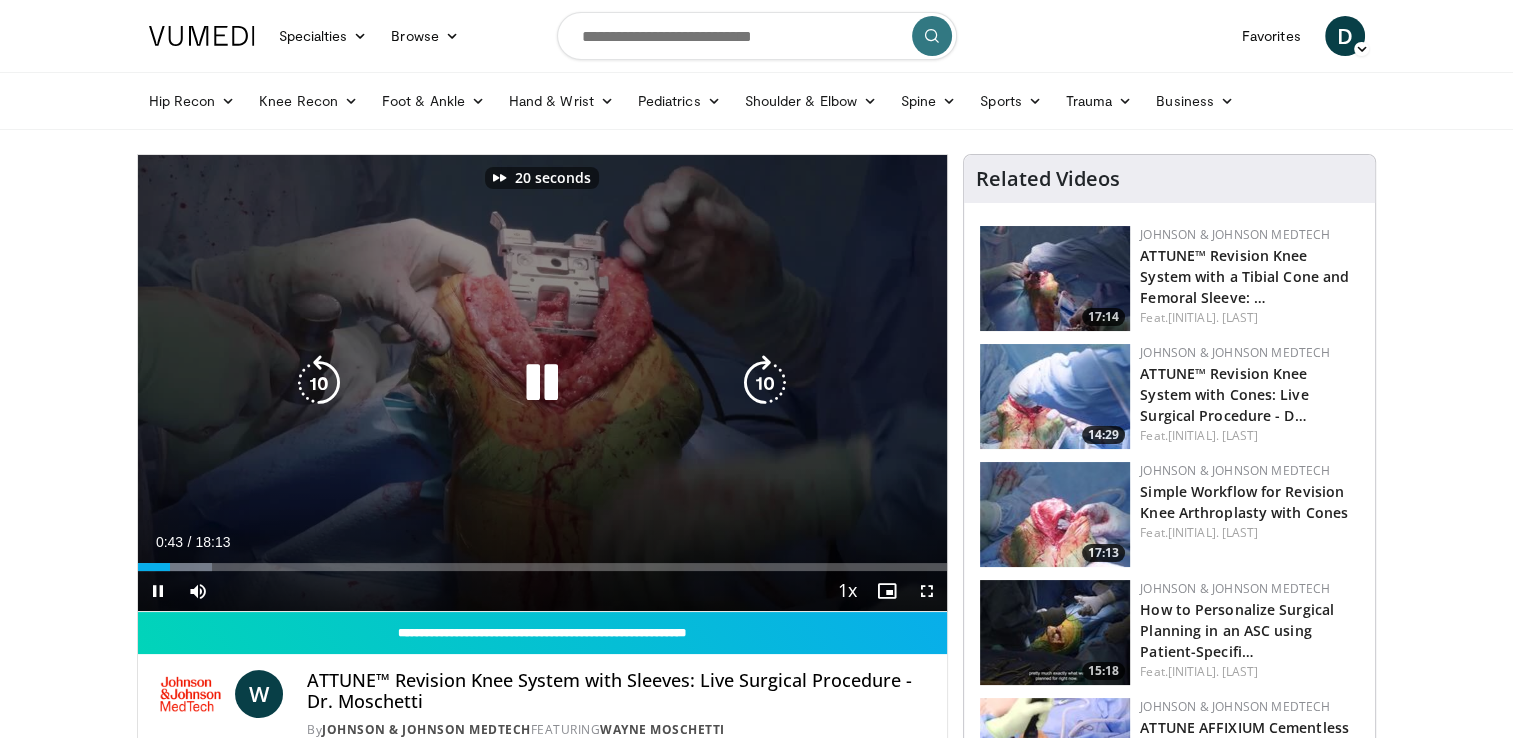click at bounding box center (765, 383) 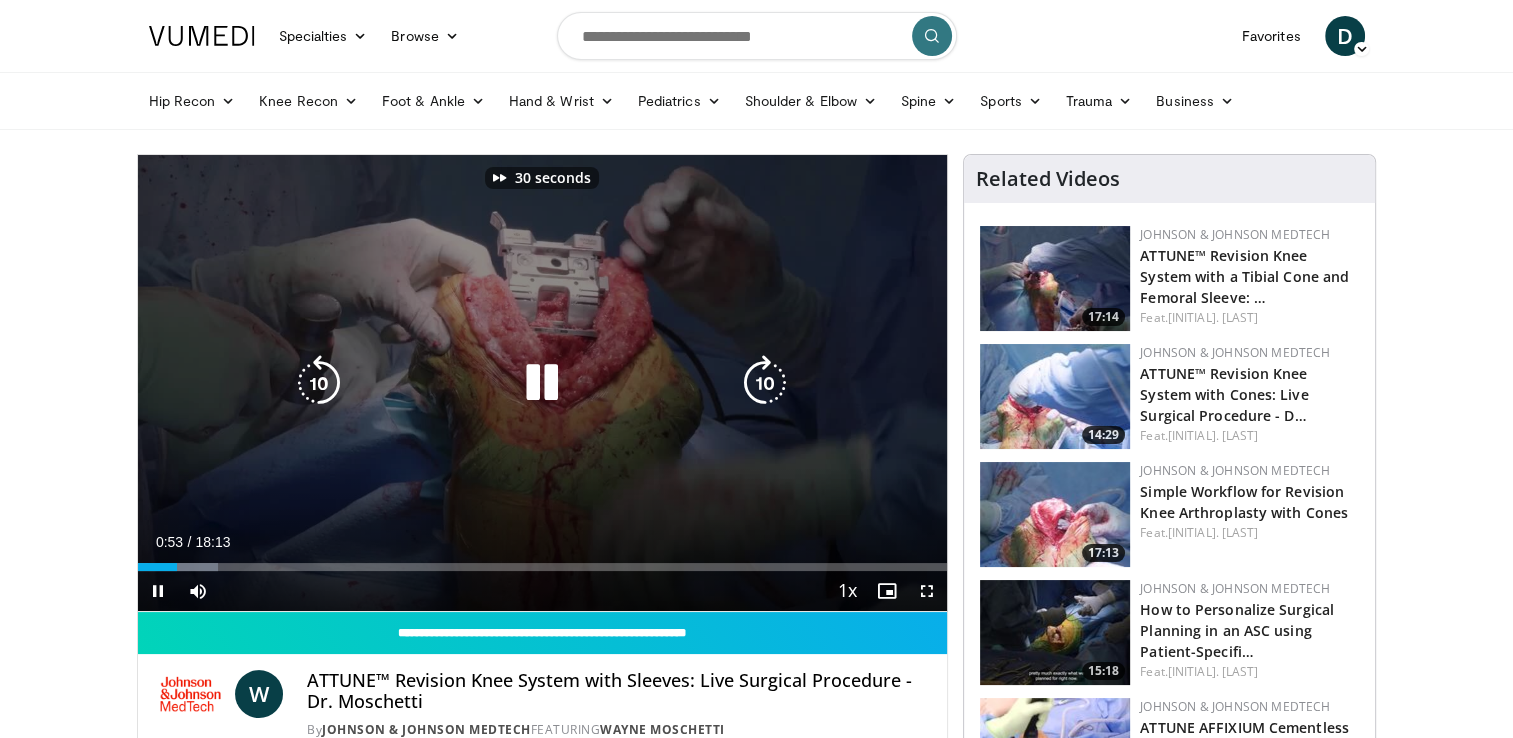 click at bounding box center [765, 383] 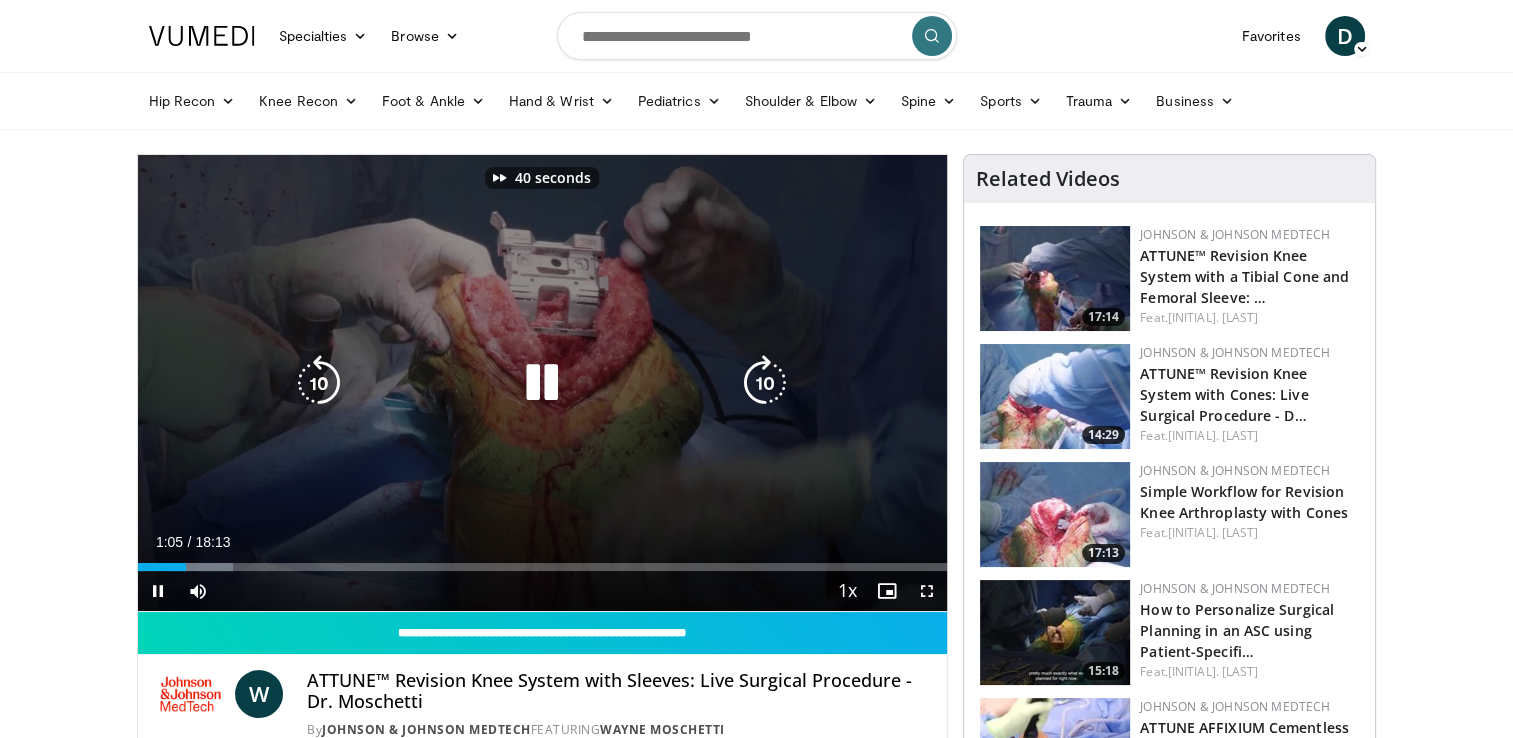 click at bounding box center [765, 383] 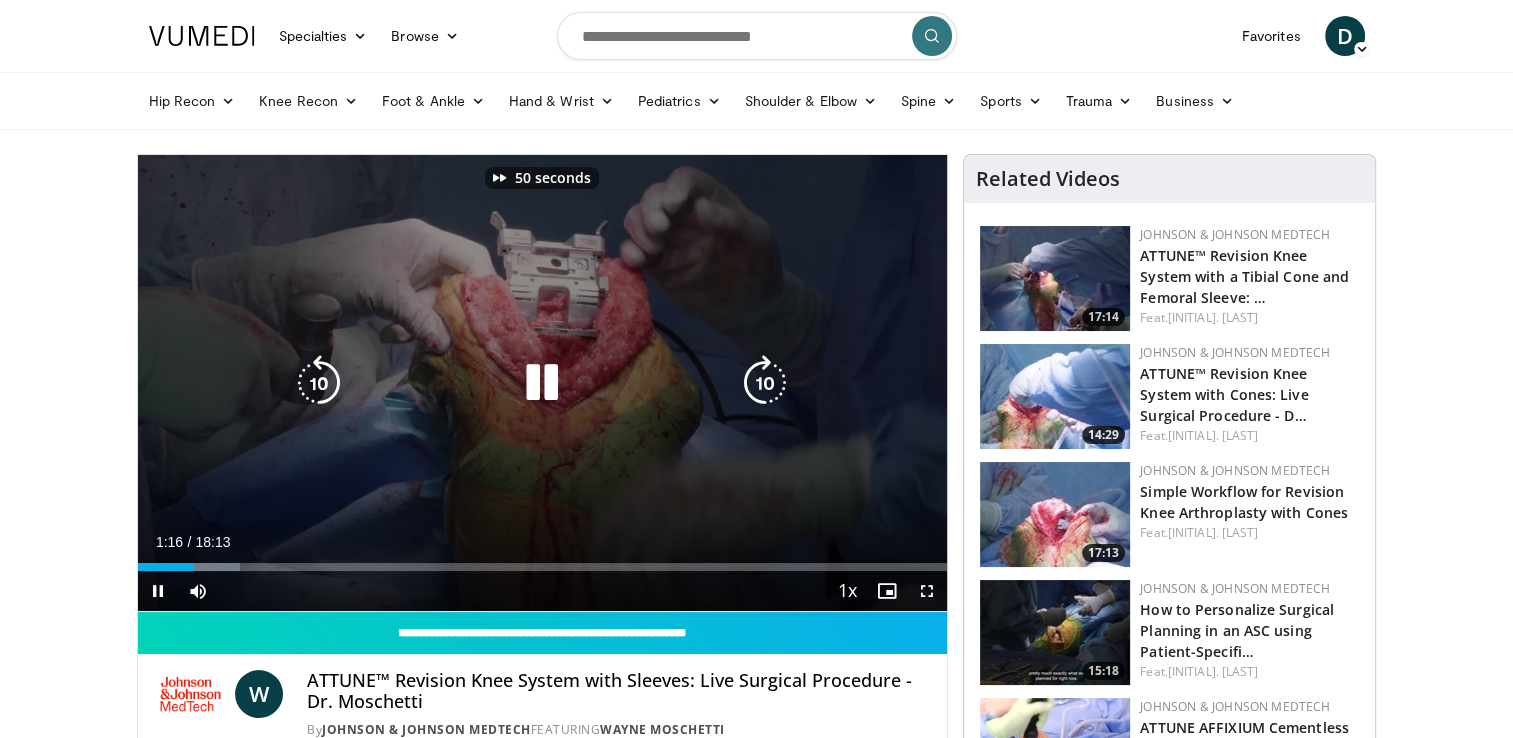 click at bounding box center [765, 383] 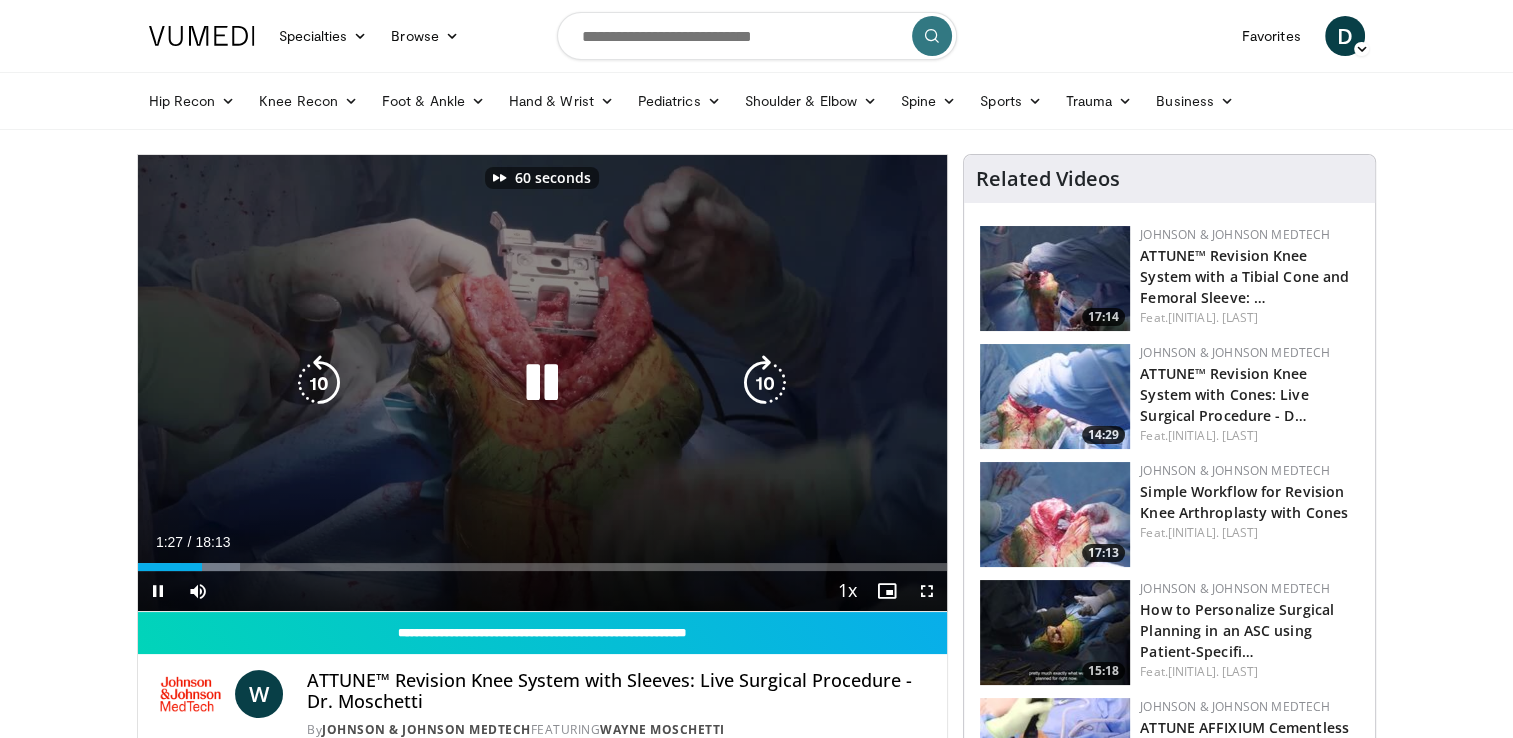 click at bounding box center [765, 383] 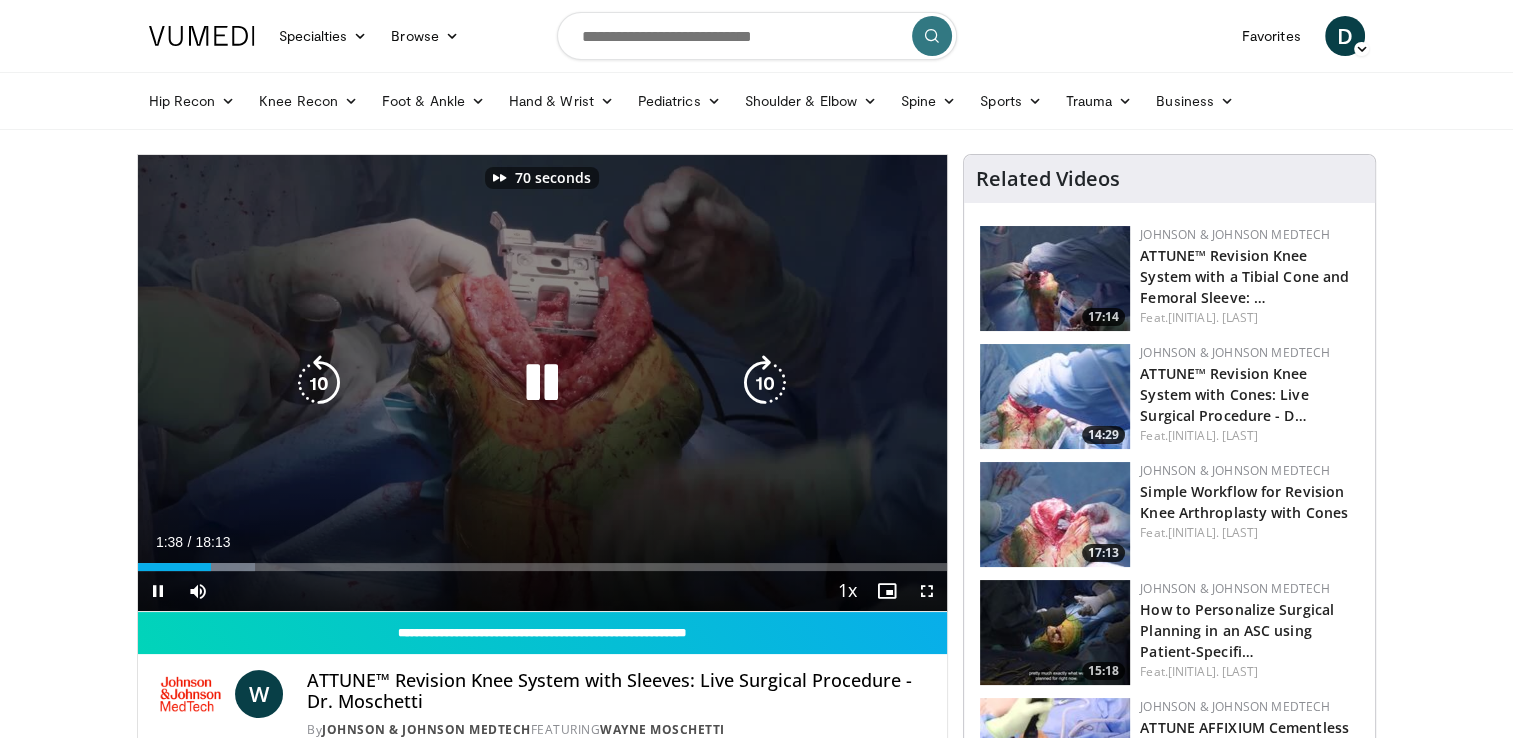 click at bounding box center (765, 383) 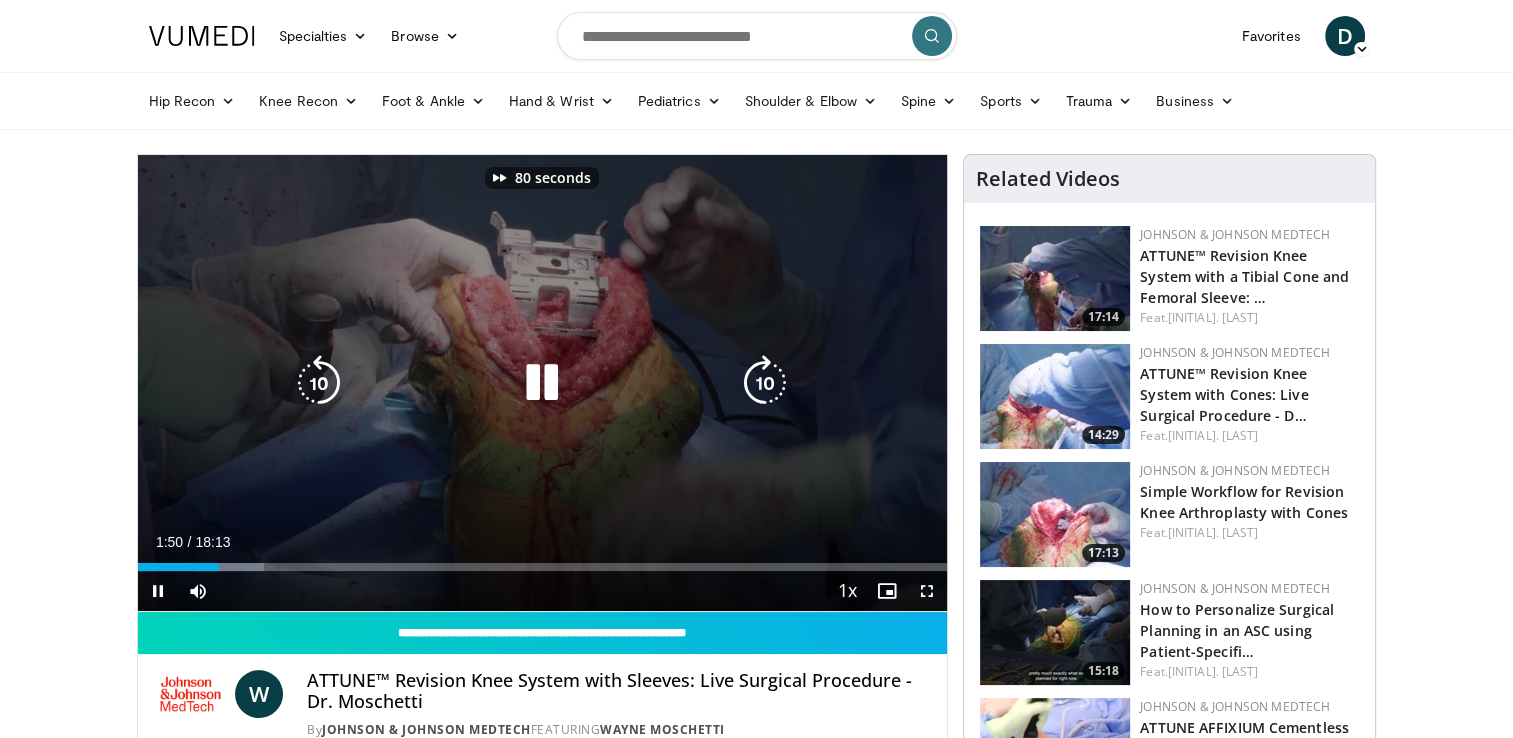click at bounding box center (765, 383) 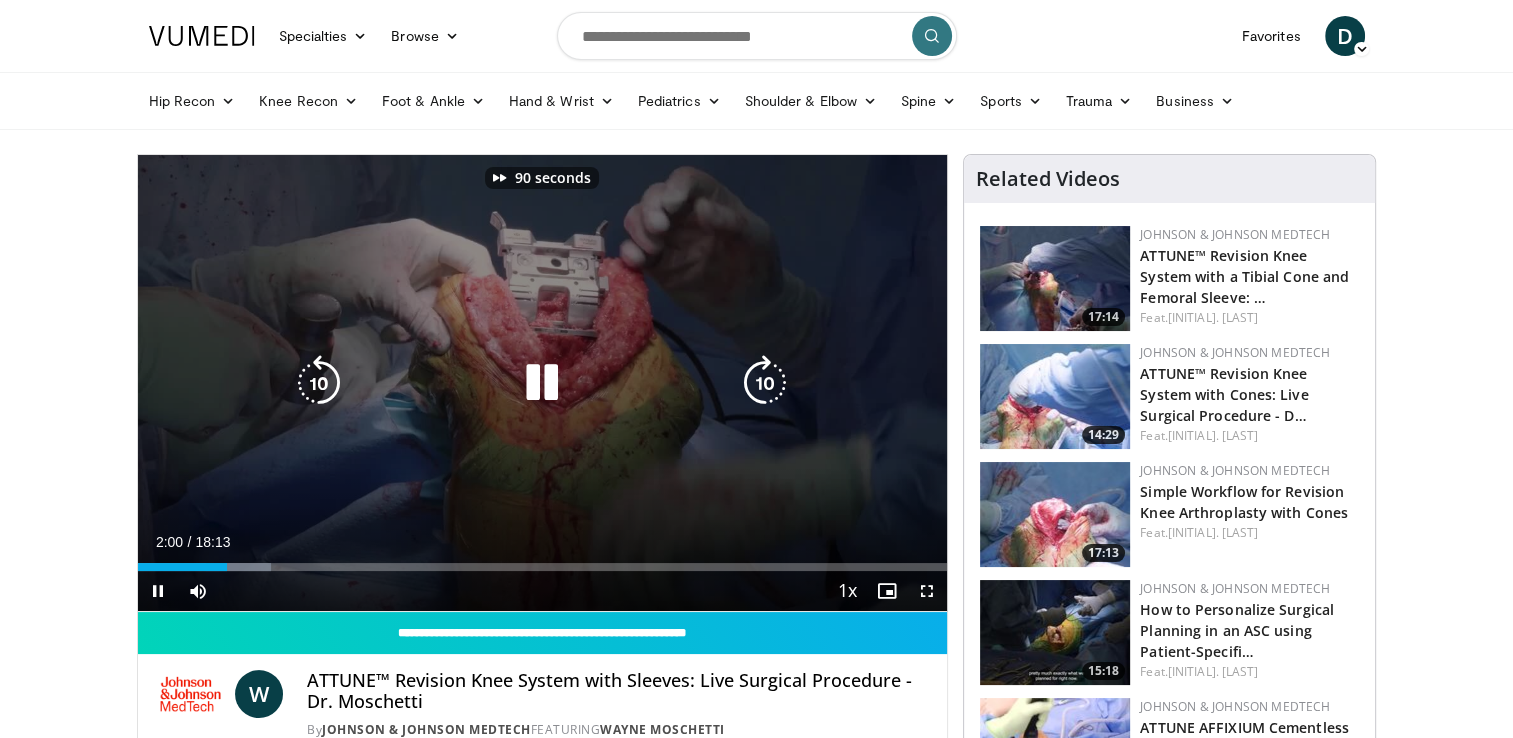 click at bounding box center [765, 383] 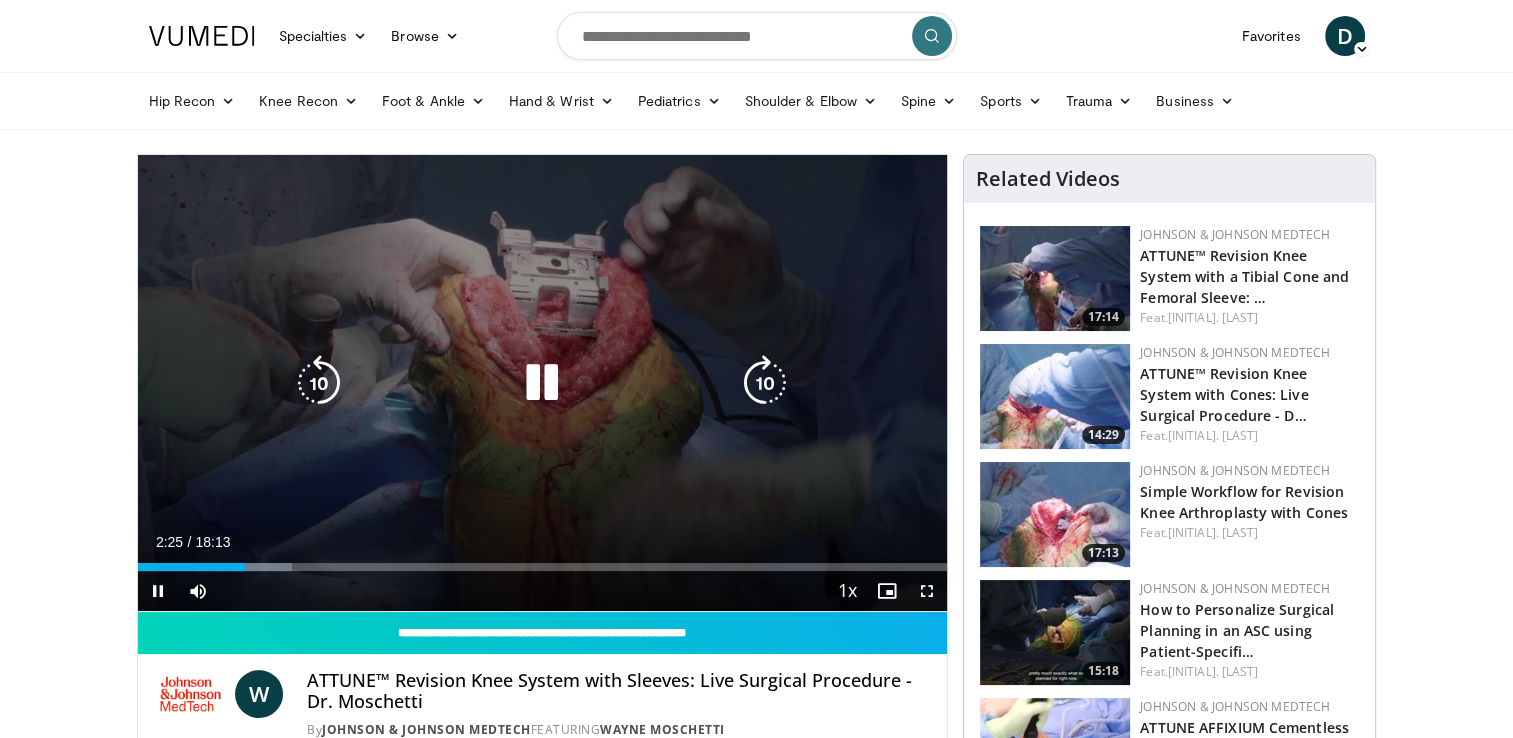 click at bounding box center [765, 383] 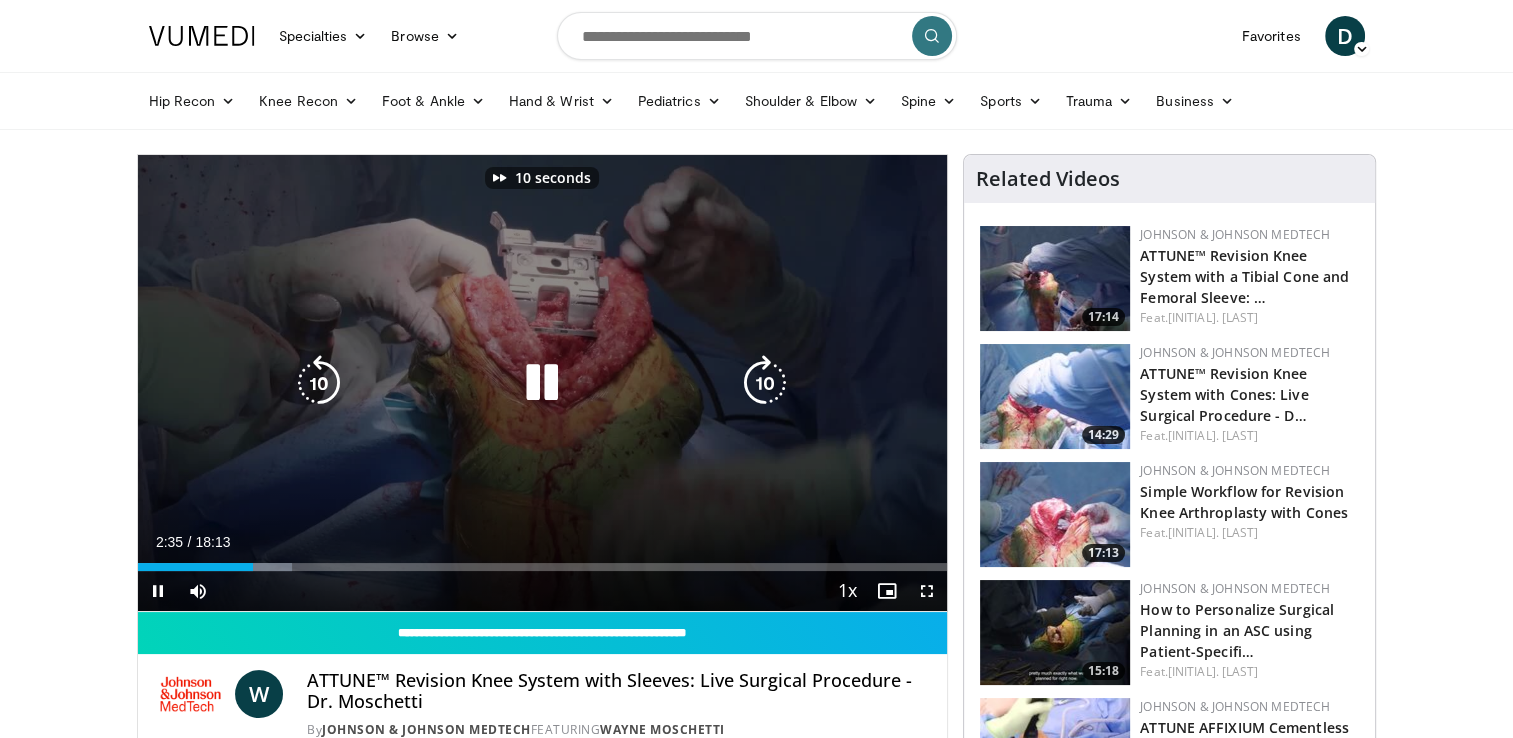 click at bounding box center (765, 383) 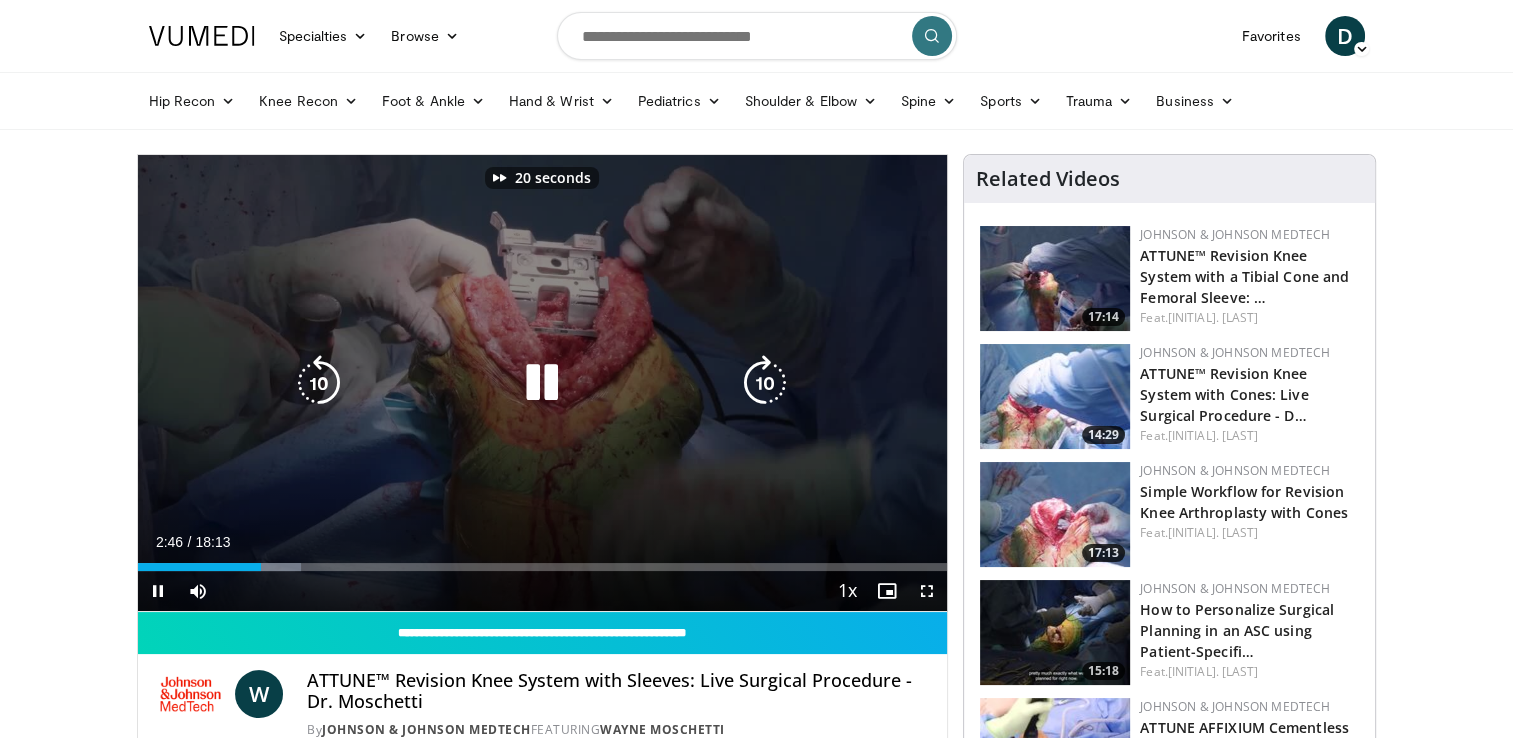 click at bounding box center (765, 383) 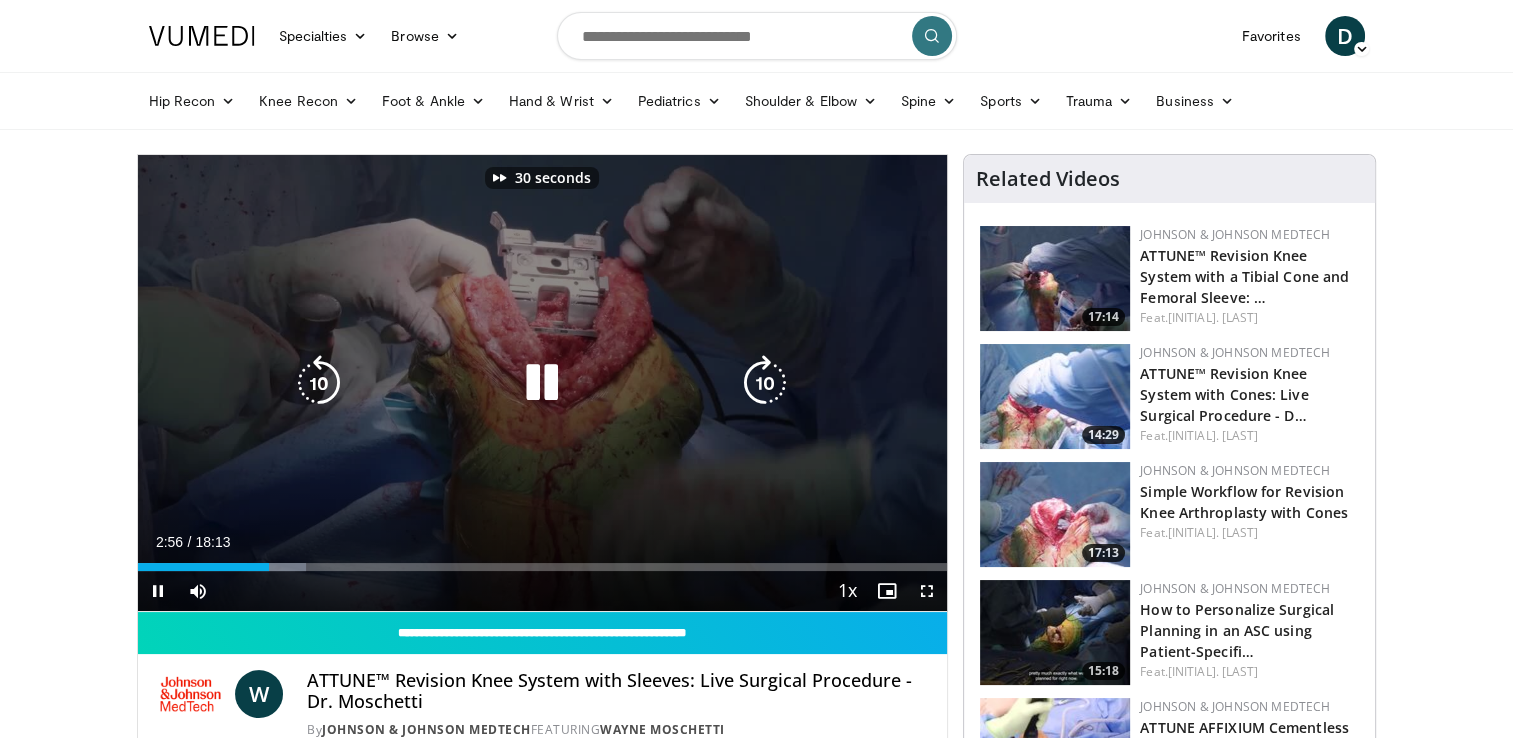 click at bounding box center [765, 383] 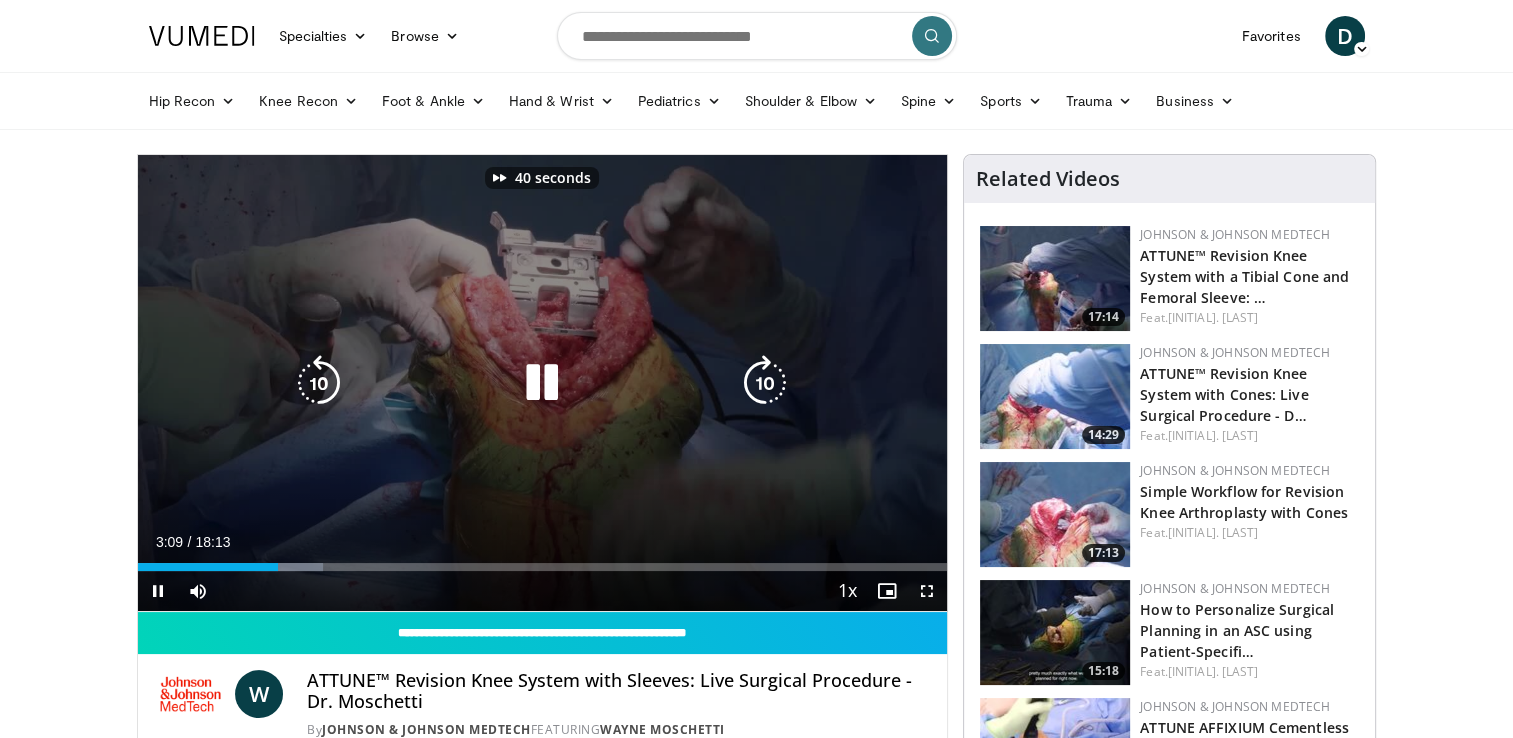 click at bounding box center (765, 383) 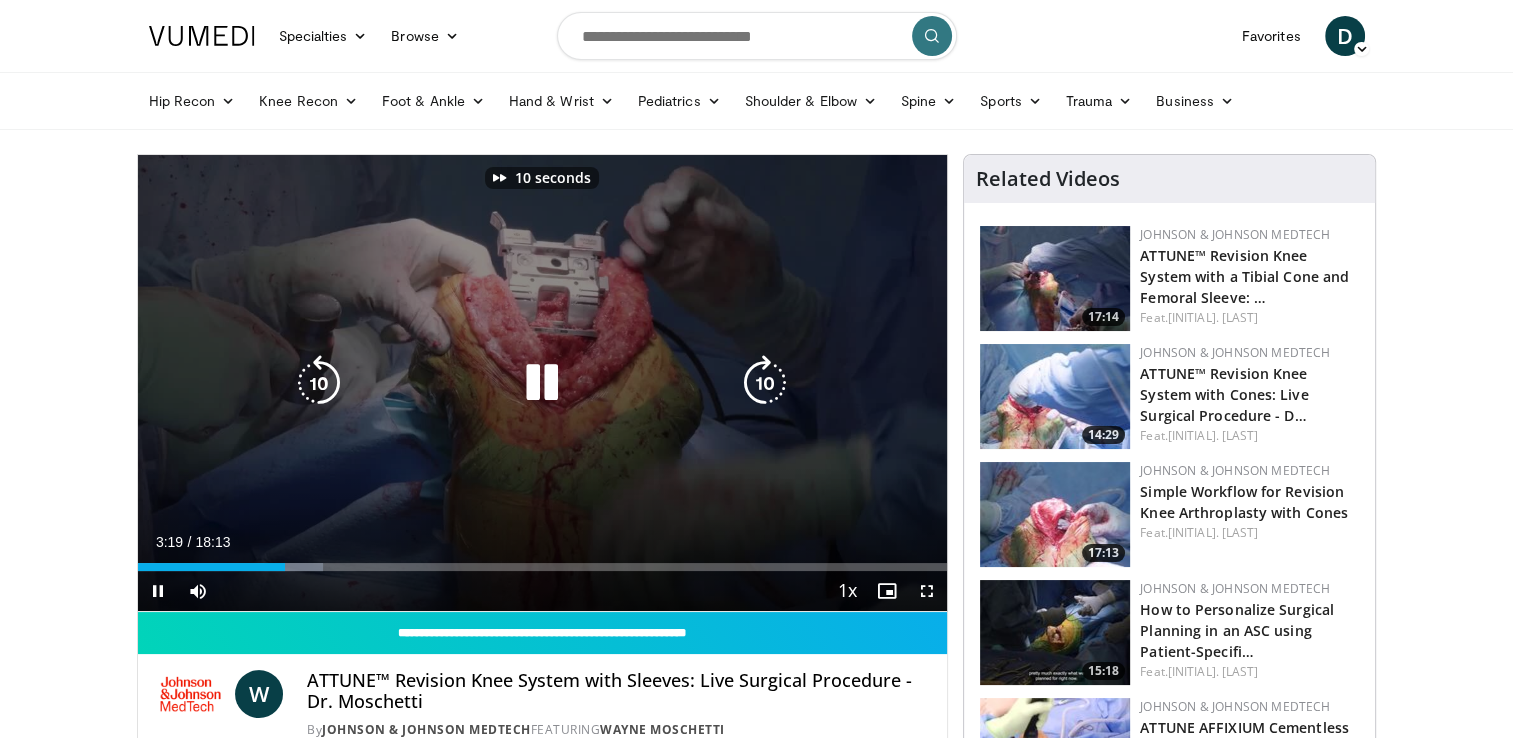 click at bounding box center (765, 383) 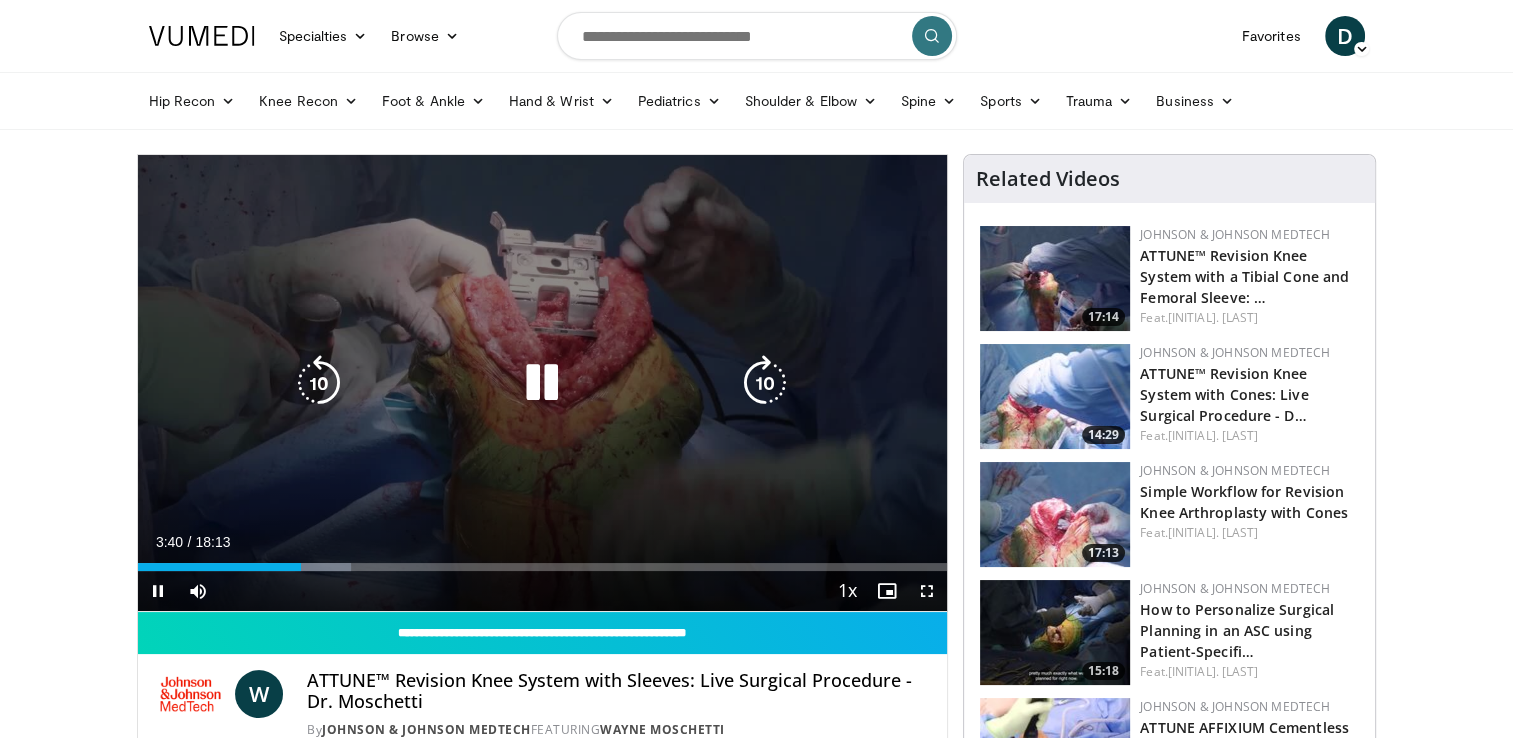 click at bounding box center [765, 383] 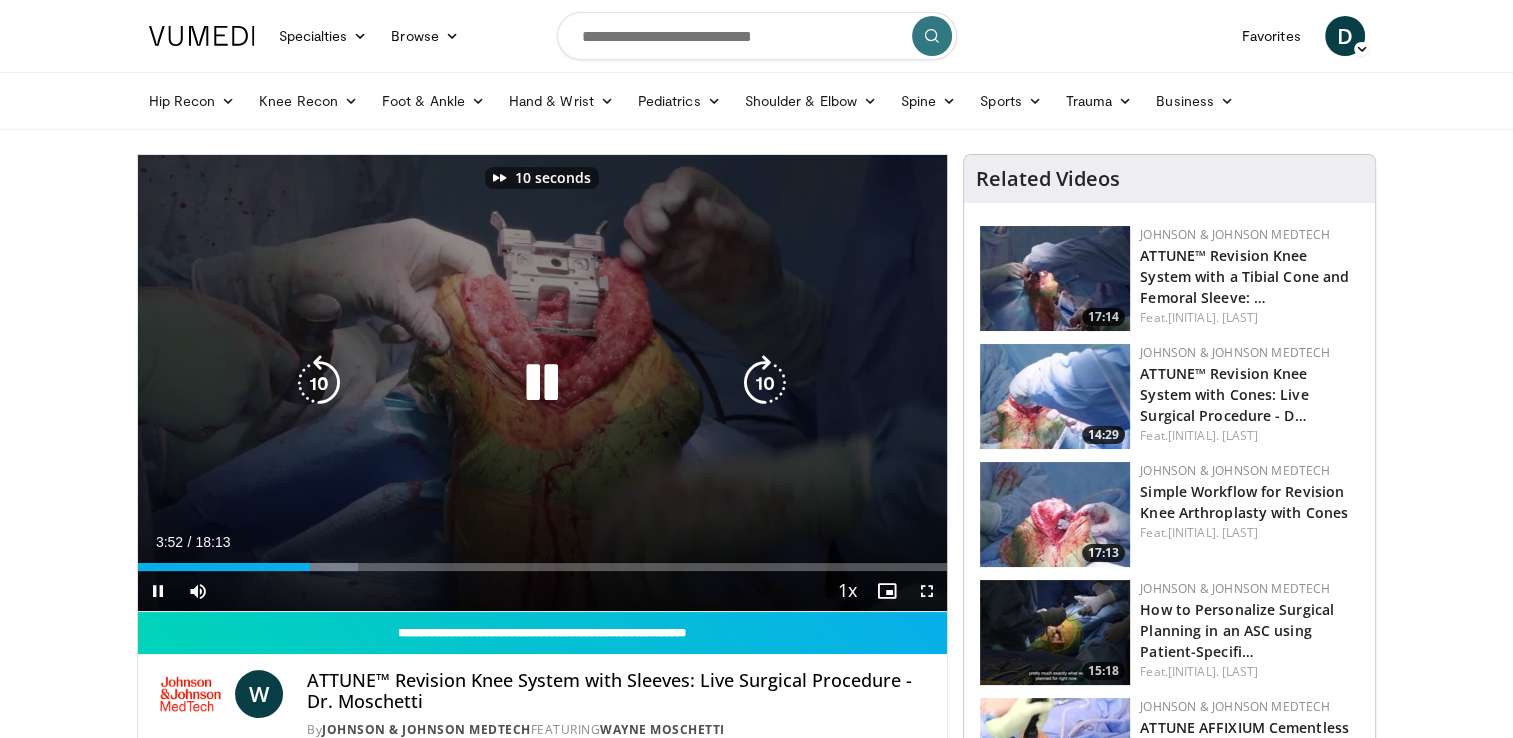 click at bounding box center [765, 383] 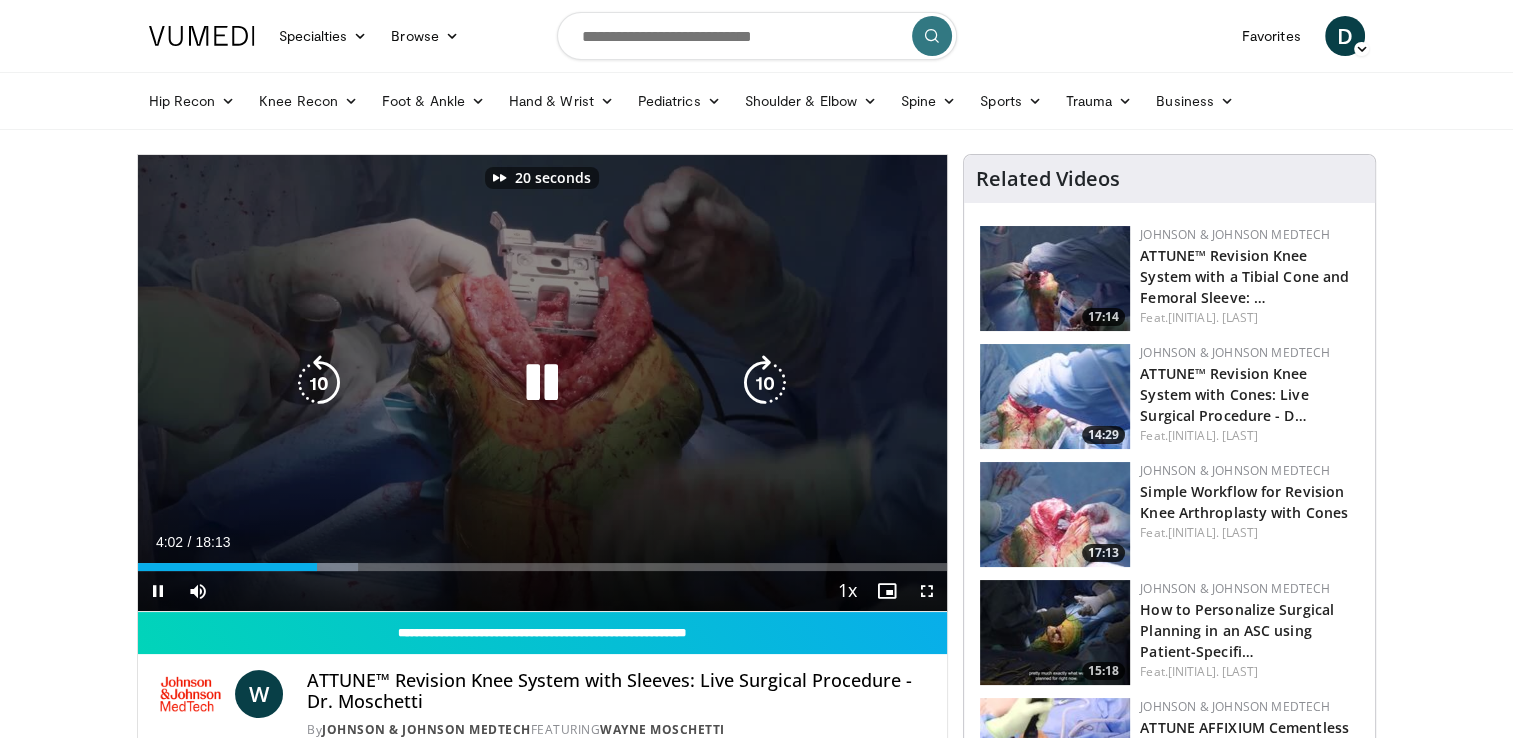 click at bounding box center [765, 383] 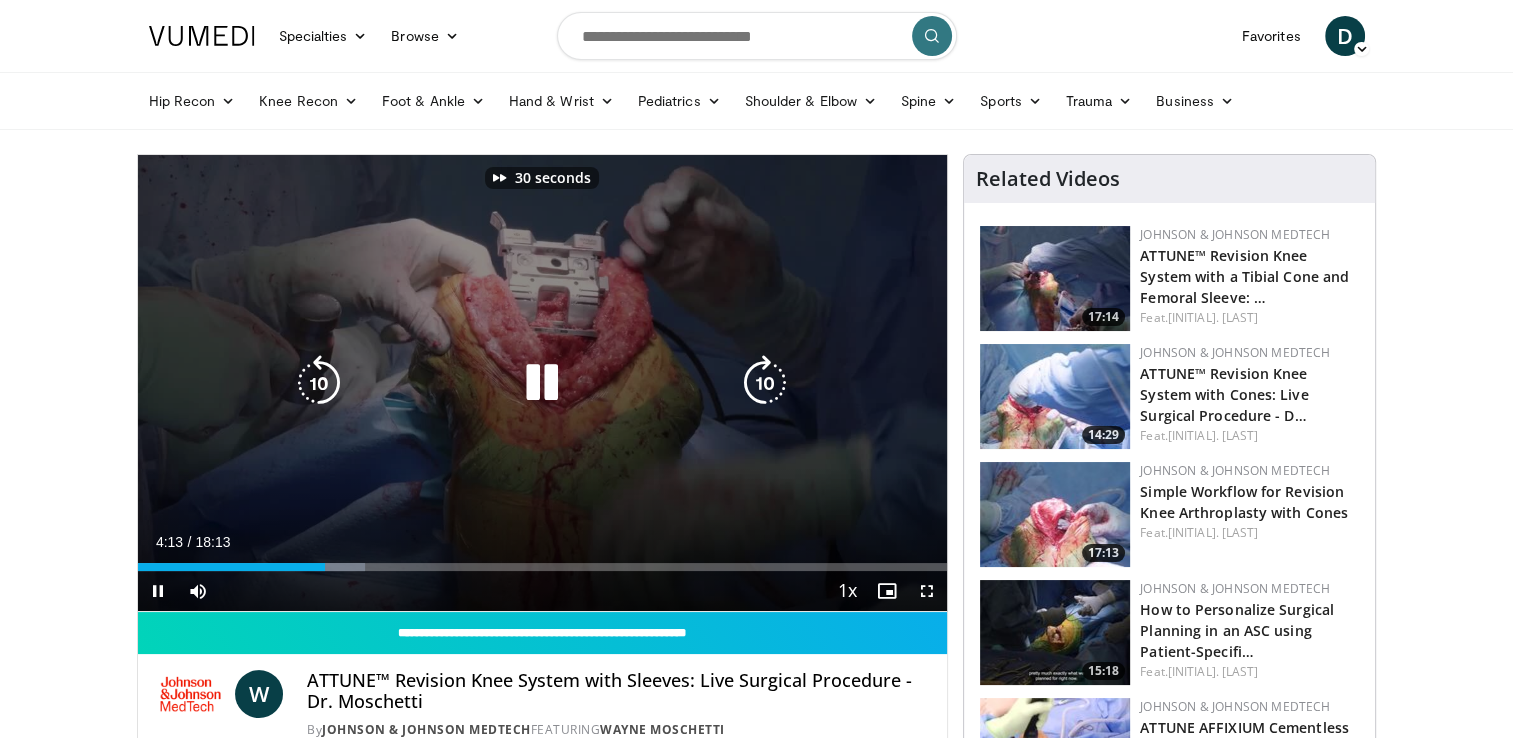 click at bounding box center (765, 383) 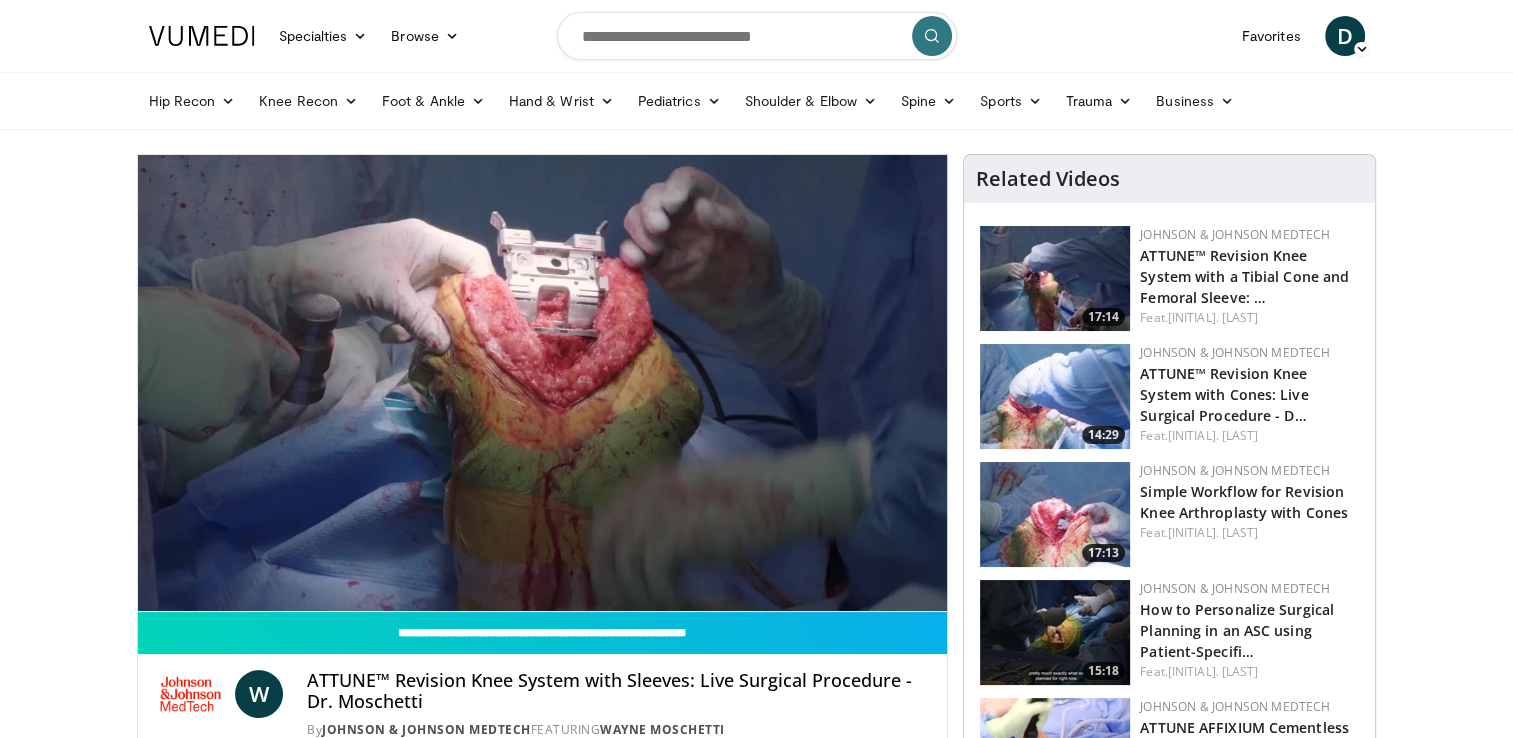 click on "40 seconds
Tap to unmute" at bounding box center (543, 383) 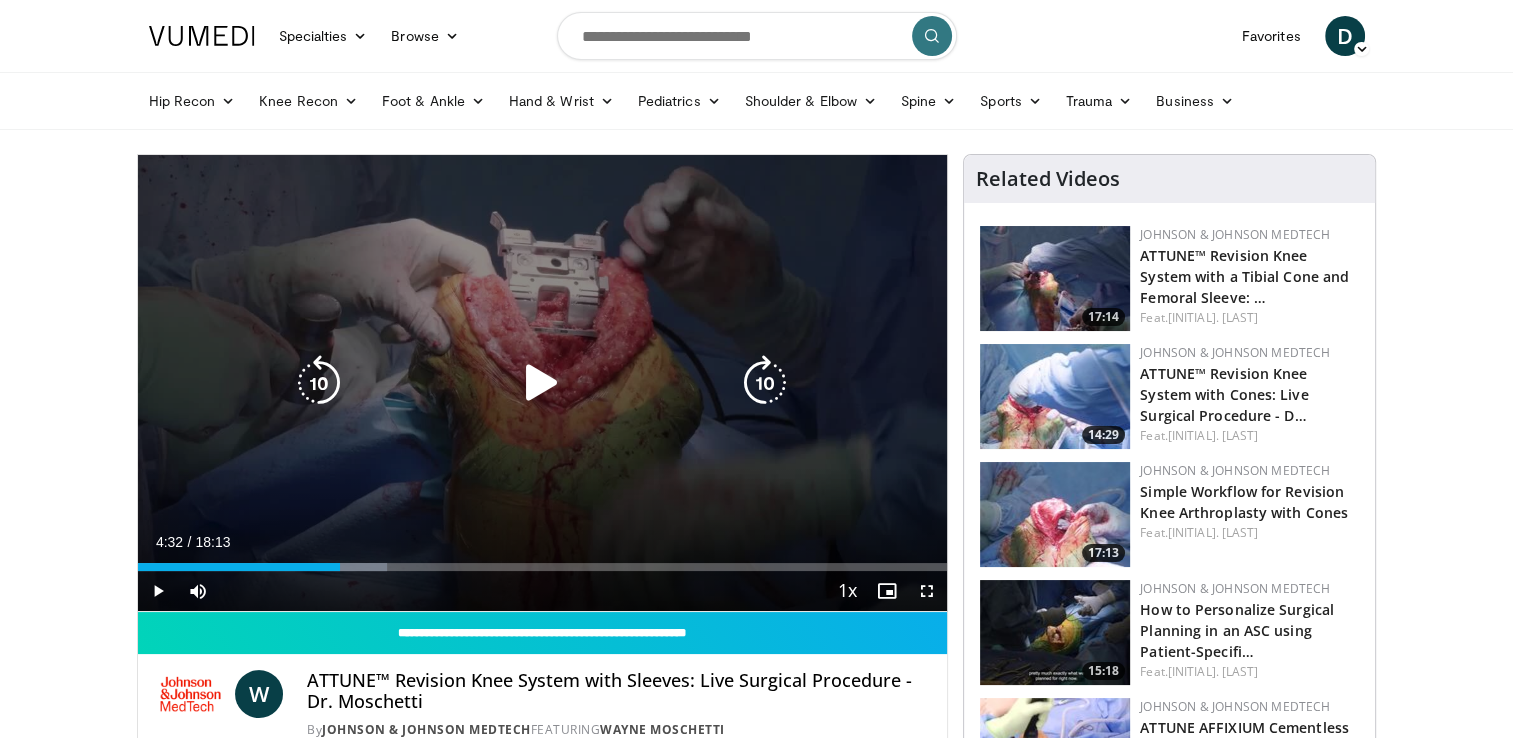 click at bounding box center [765, 383] 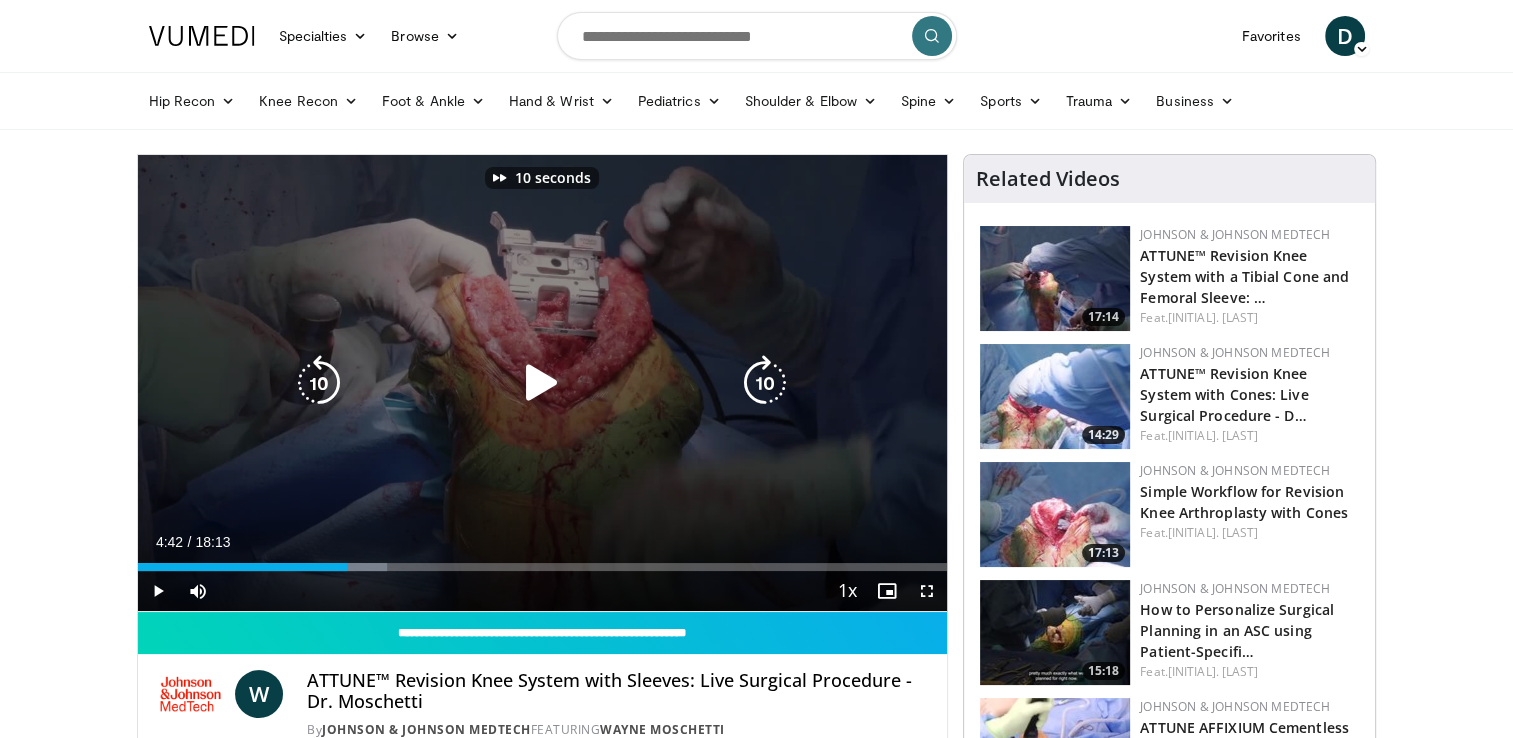 click at bounding box center (765, 383) 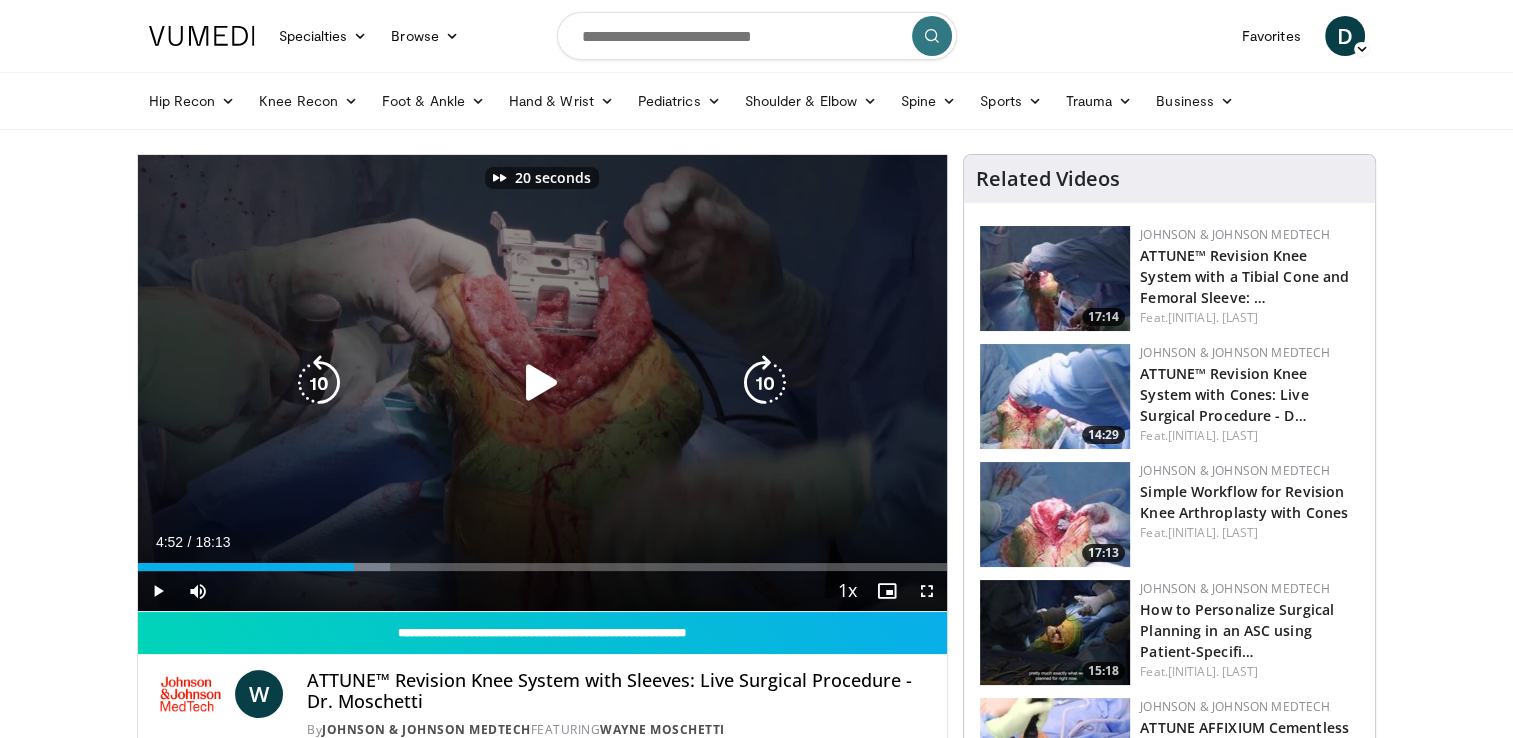 click at bounding box center (765, 383) 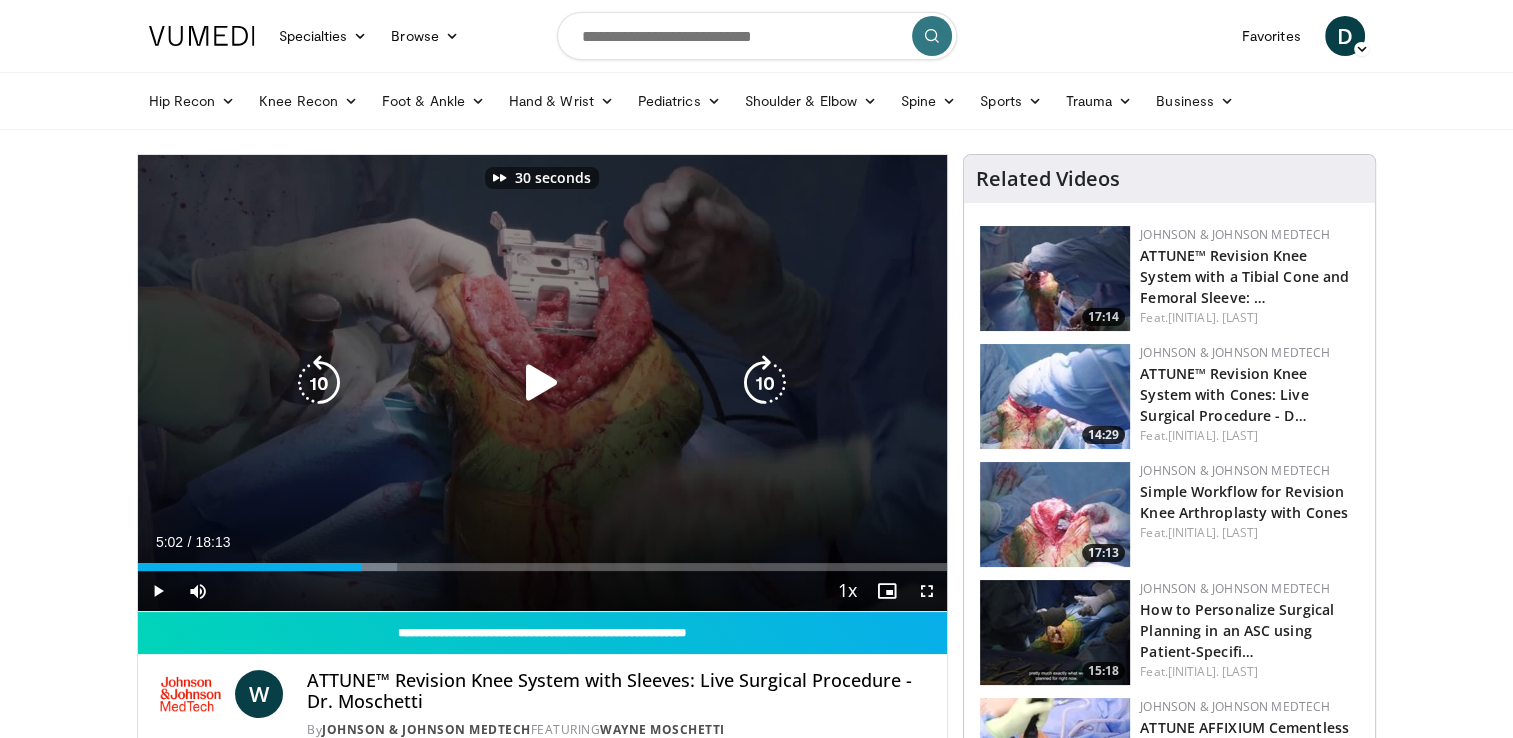click at bounding box center [765, 383] 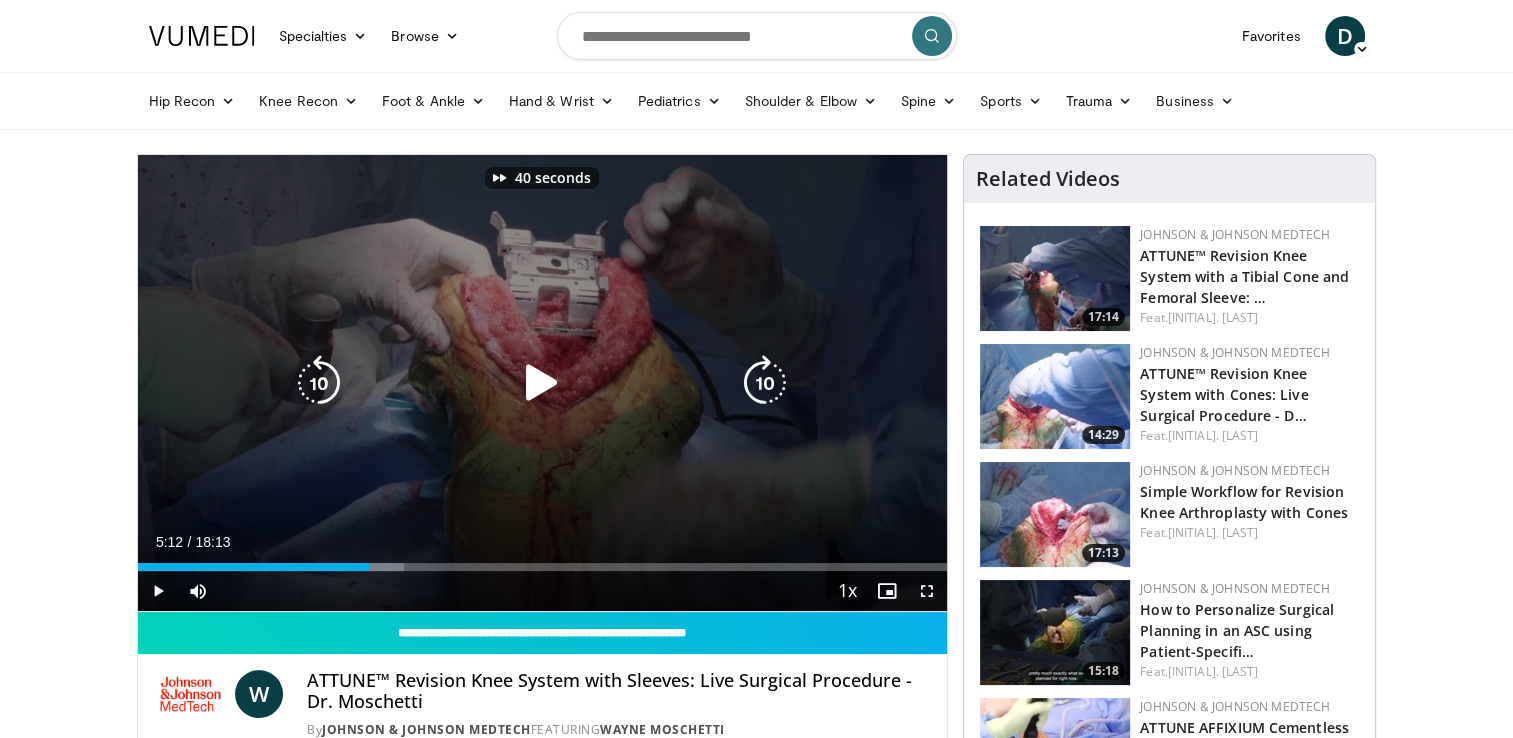click at bounding box center [765, 383] 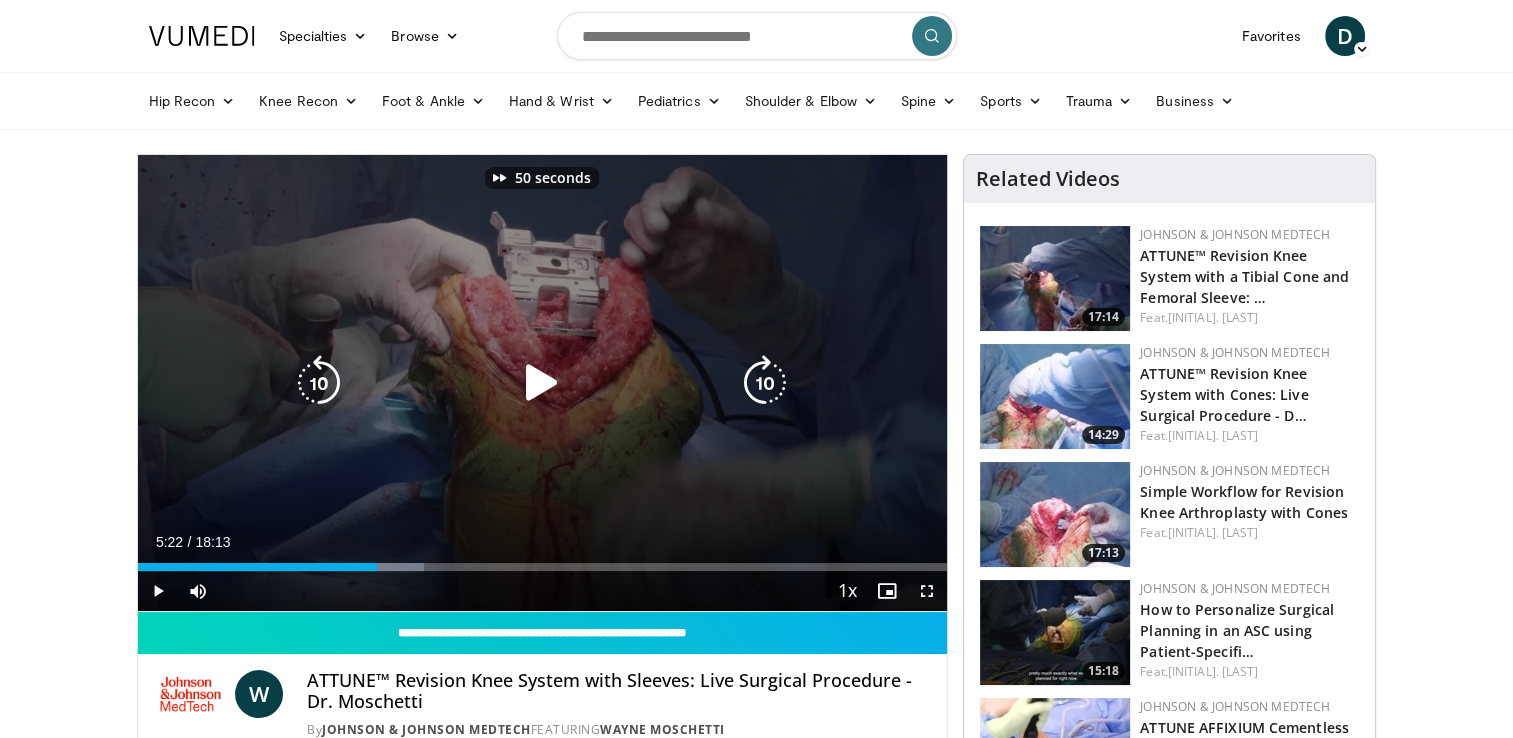 click at bounding box center (319, 383) 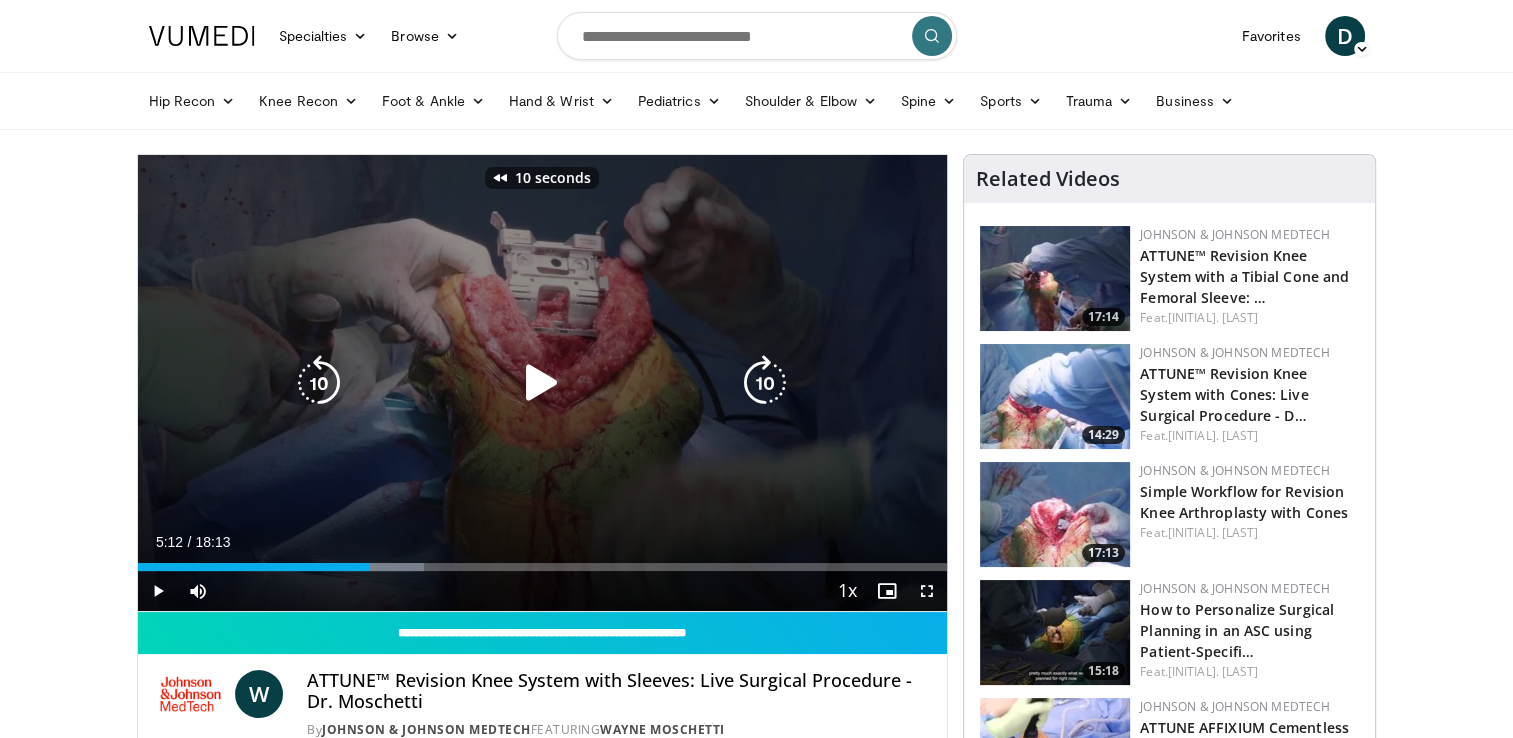 click at bounding box center (542, 383) 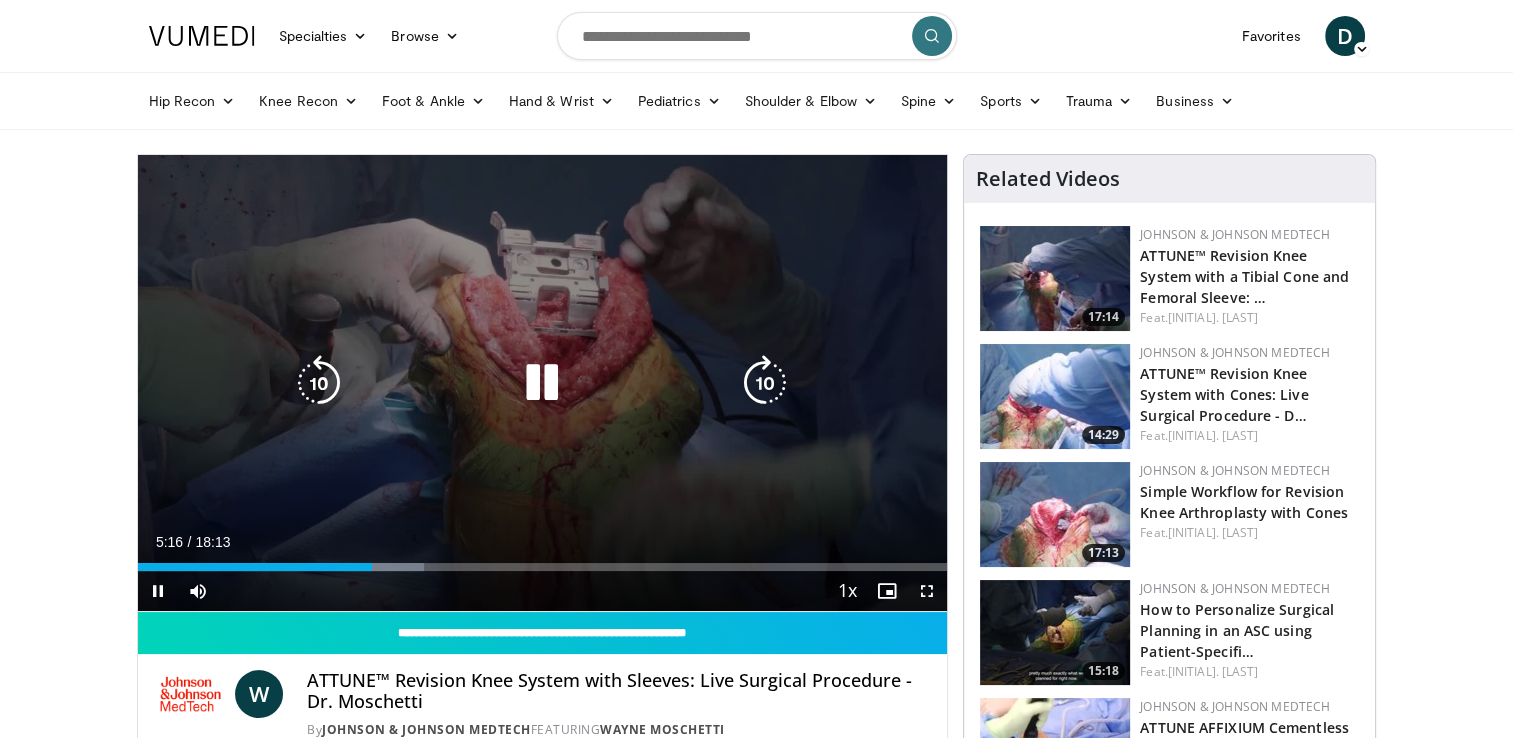 click at bounding box center (765, 383) 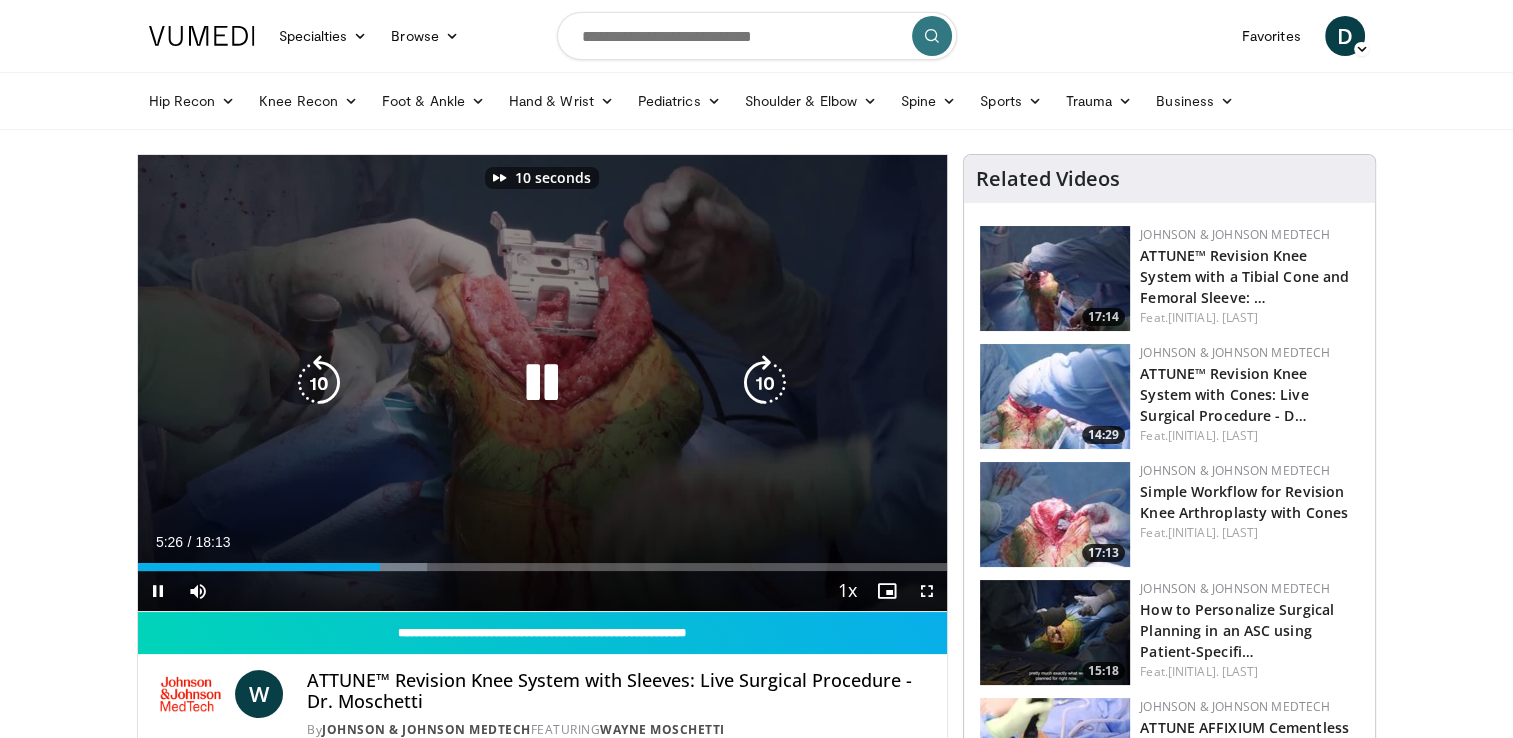 click at bounding box center [765, 383] 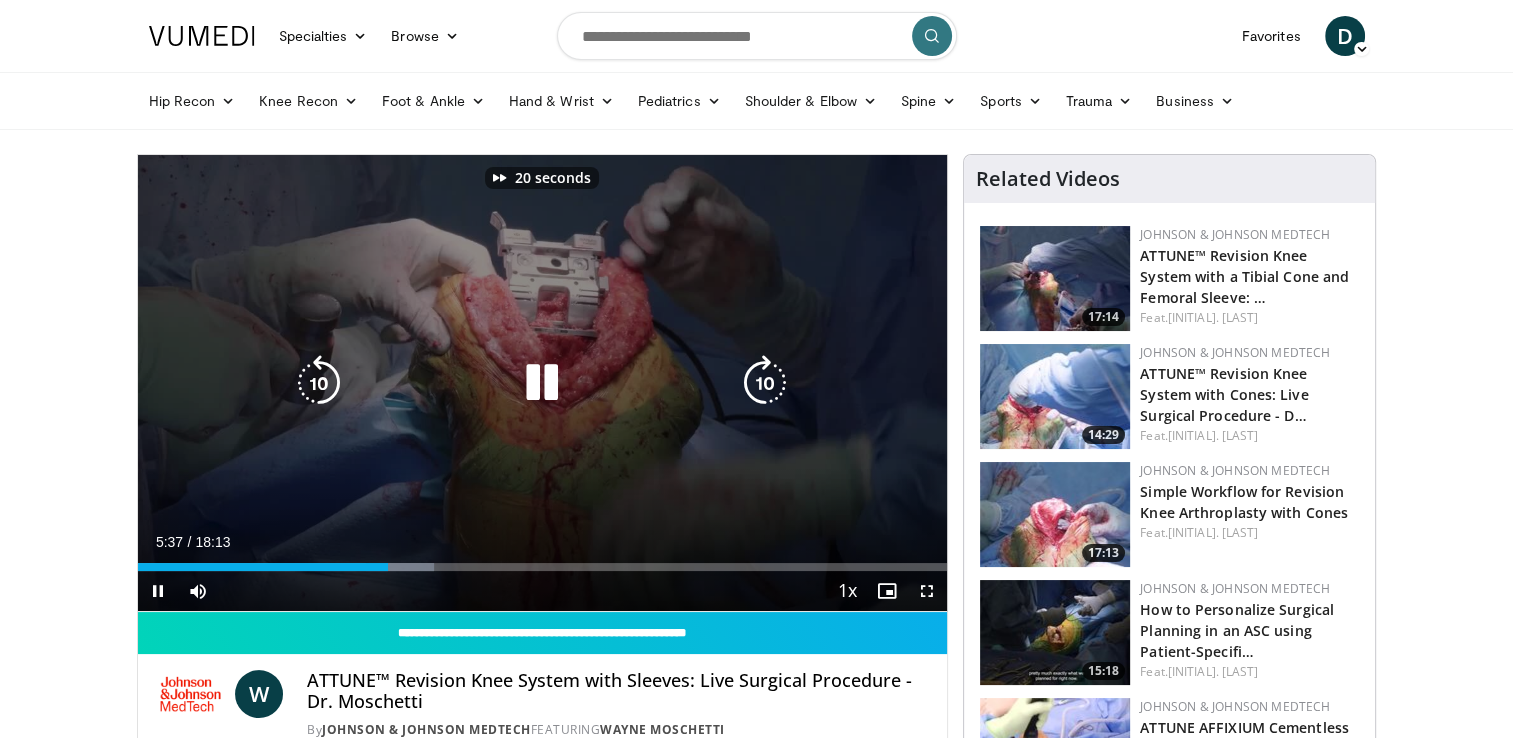 click at bounding box center [765, 383] 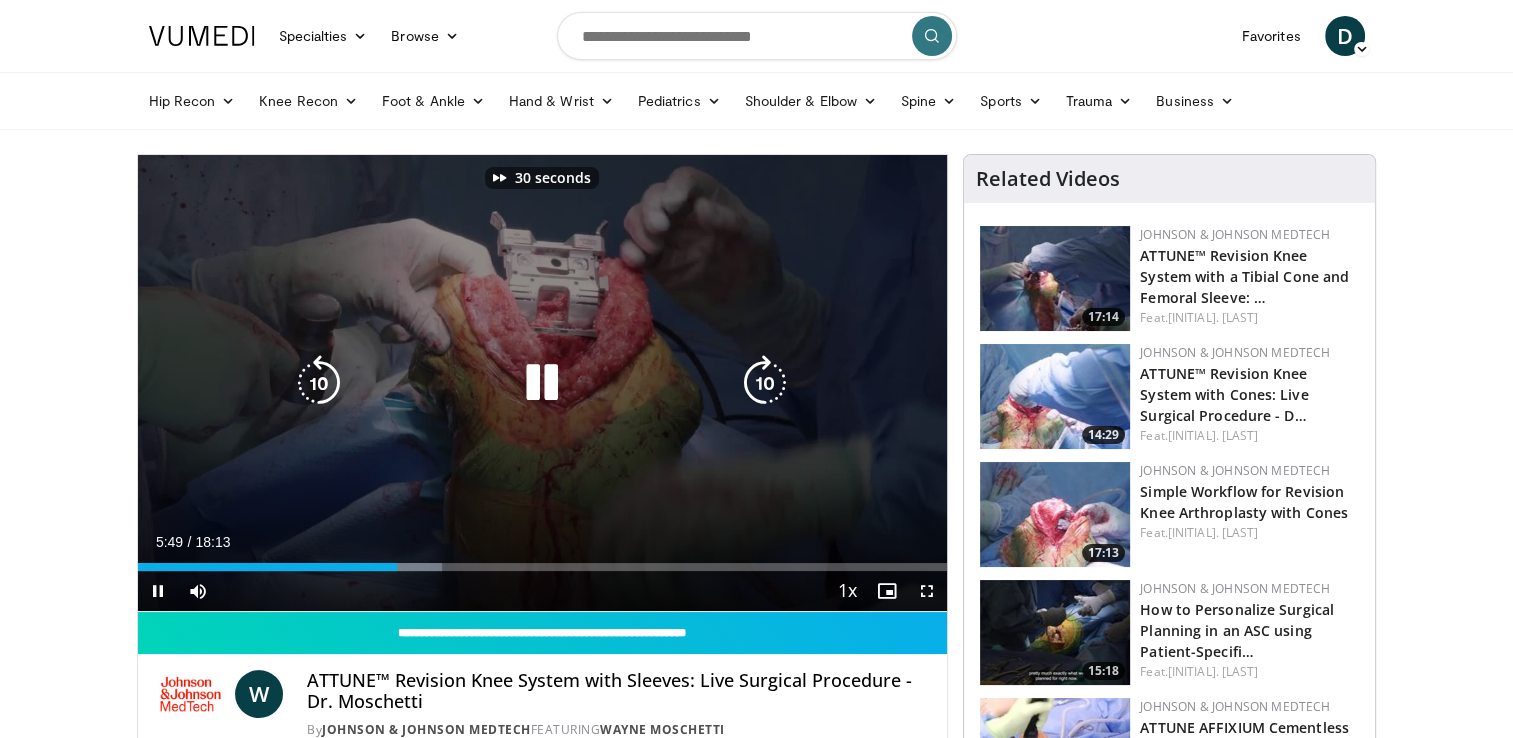 click at bounding box center [765, 383] 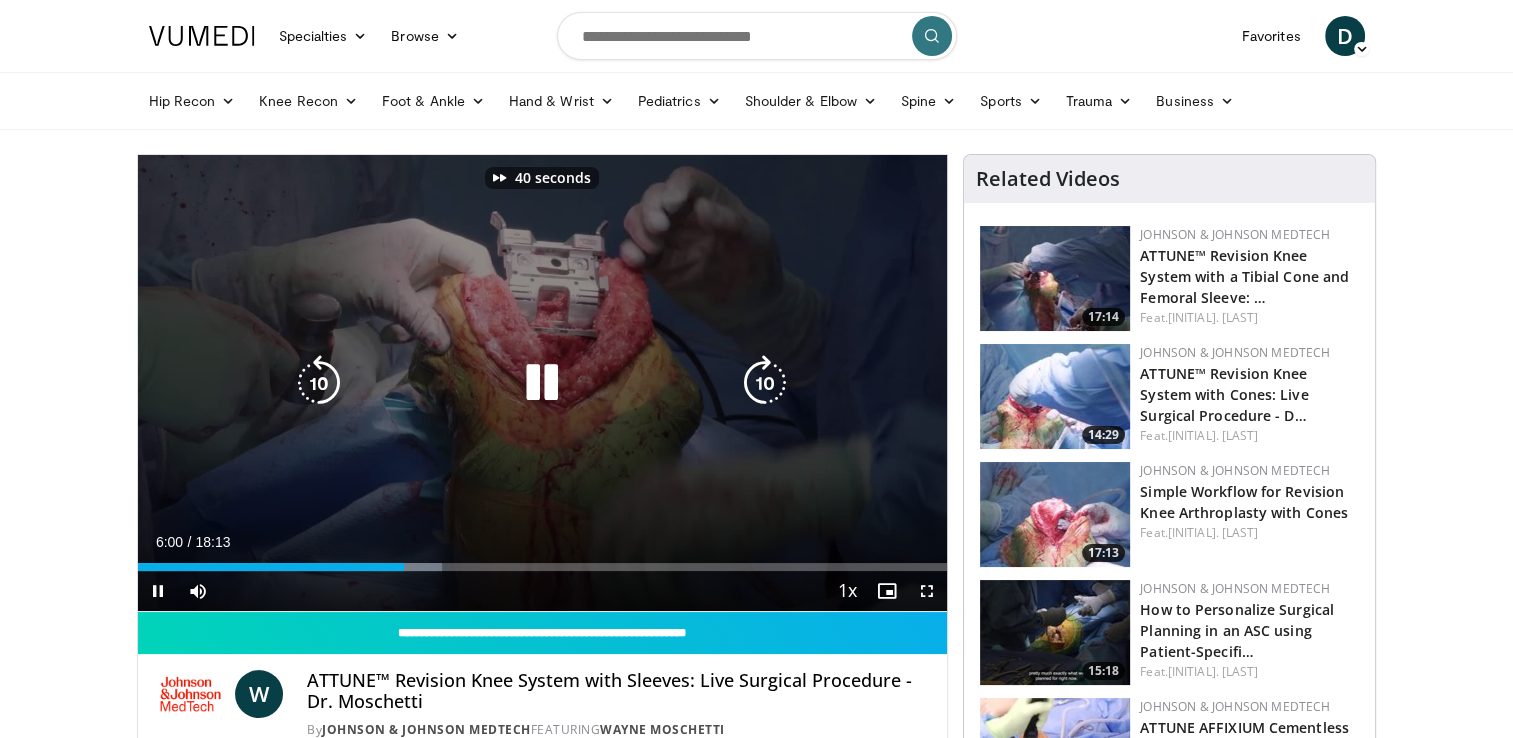 click at bounding box center (765, 383) 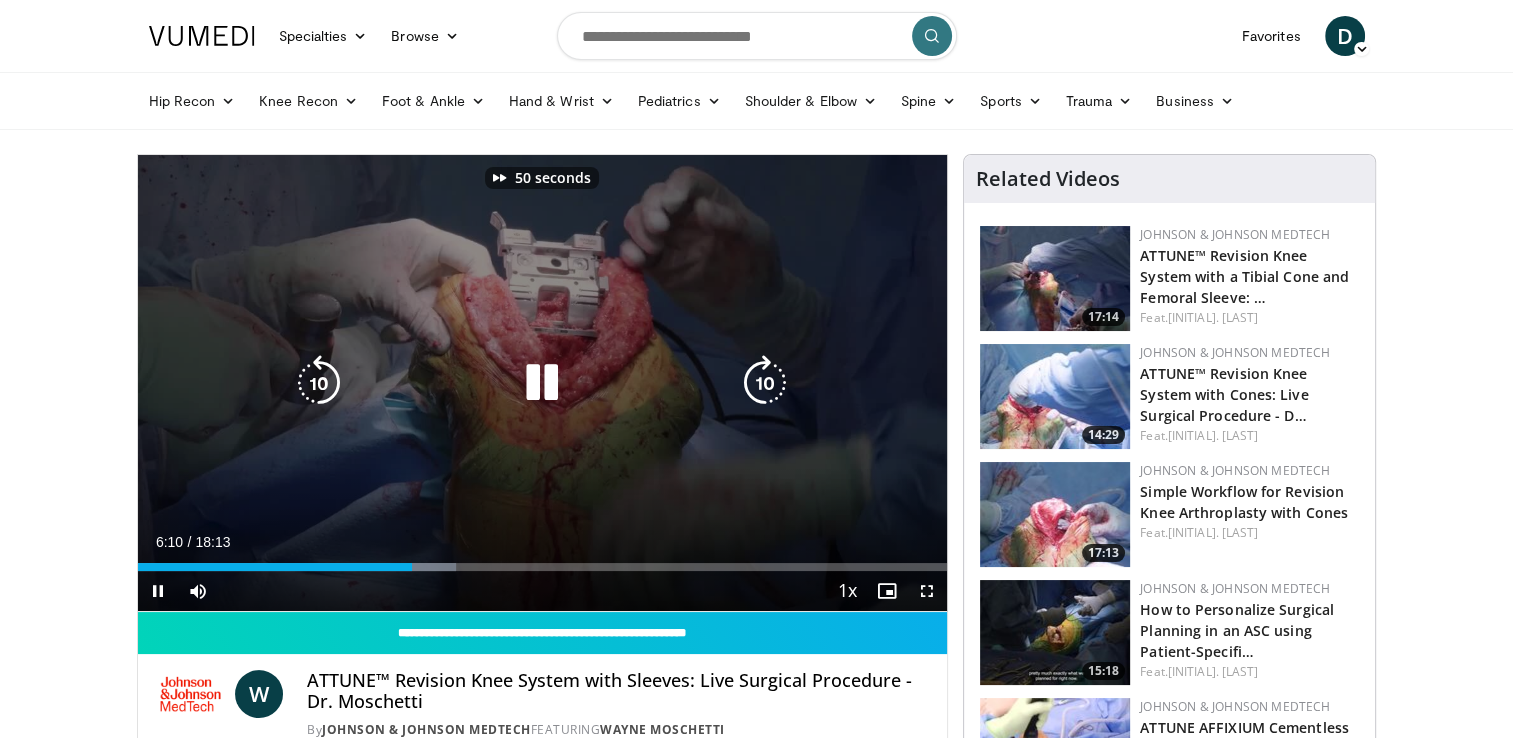 click at bounding box center [765, 383] 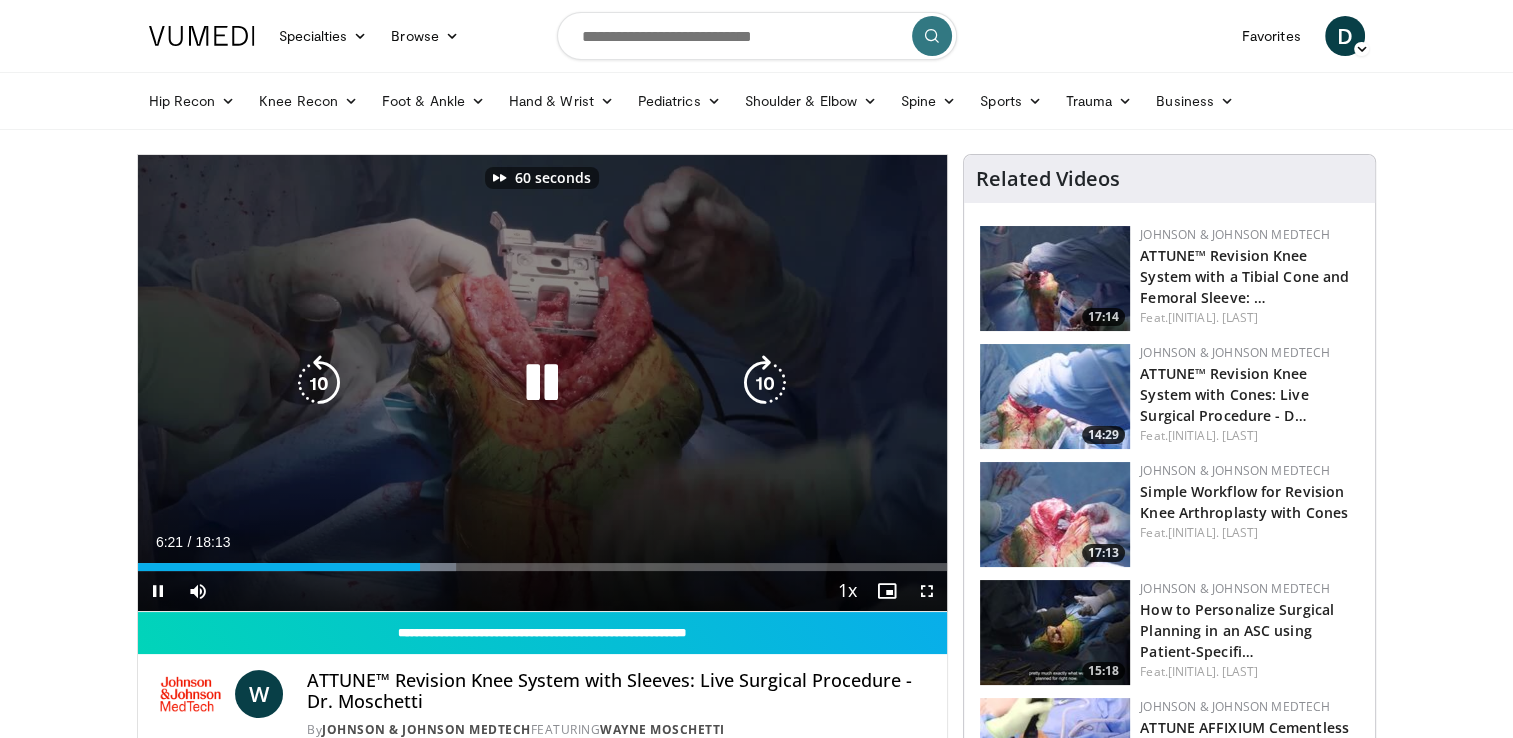 click at bounding box center [765, 383] 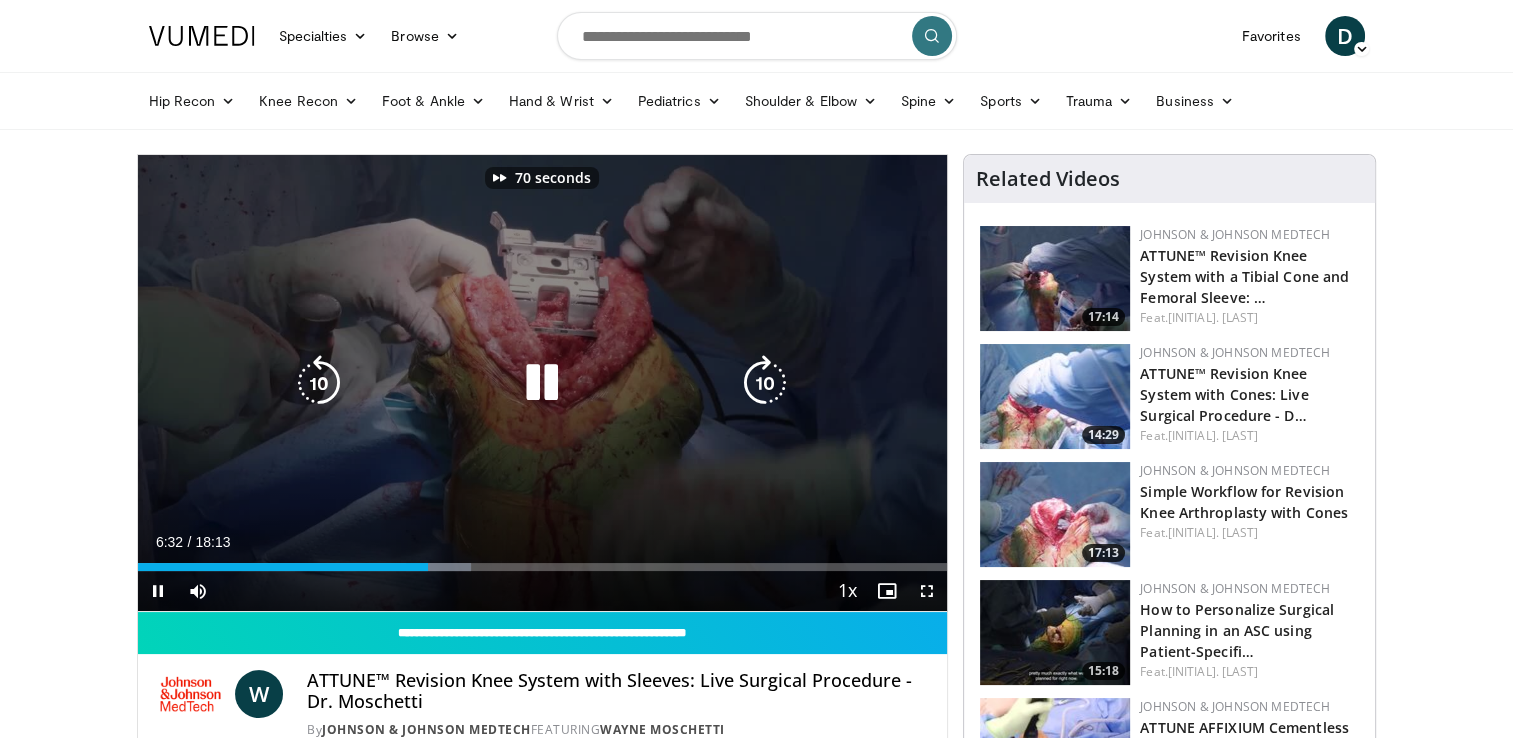 click at bounding box center [765, 383] 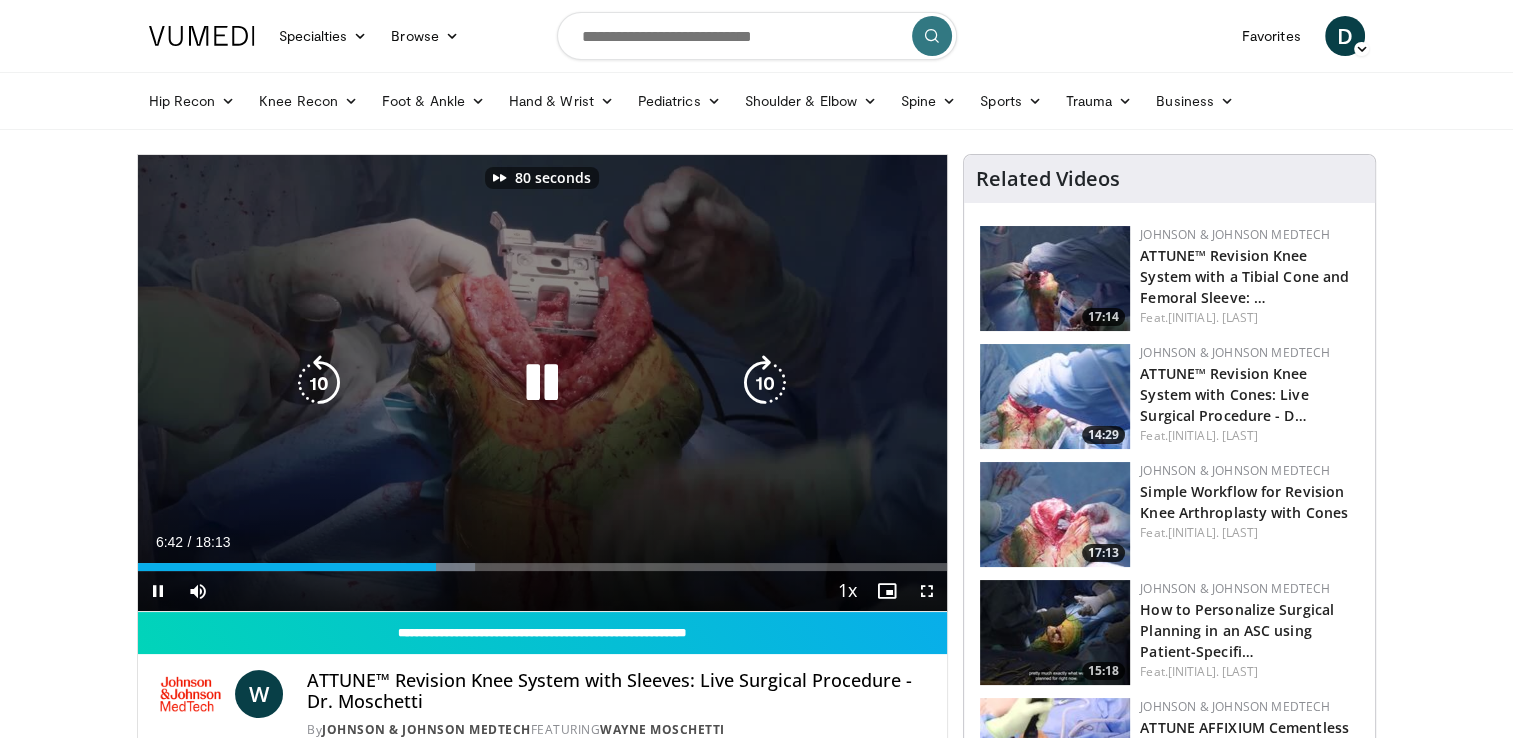 click at bounding box center [765, 383] 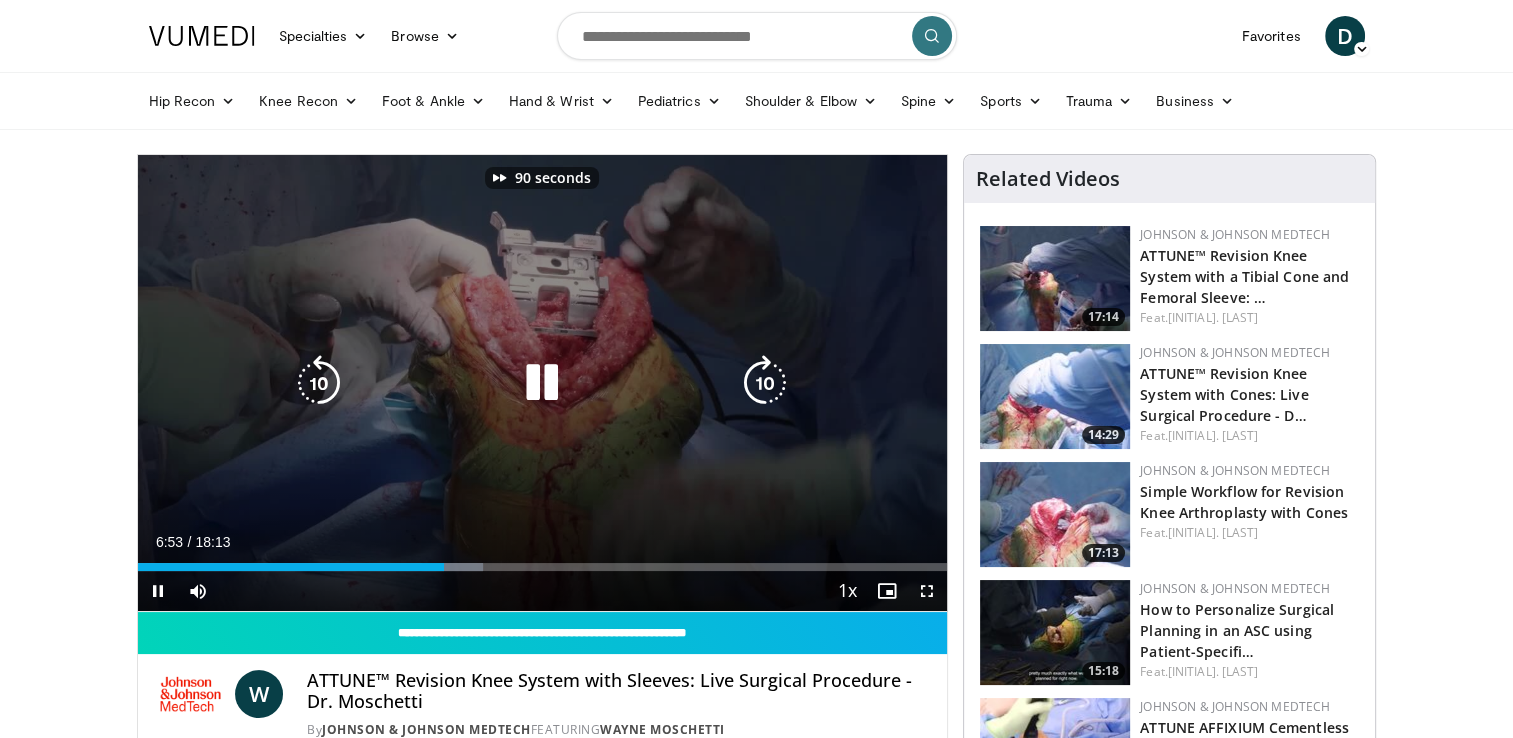 click at bounding box center [765, 383] 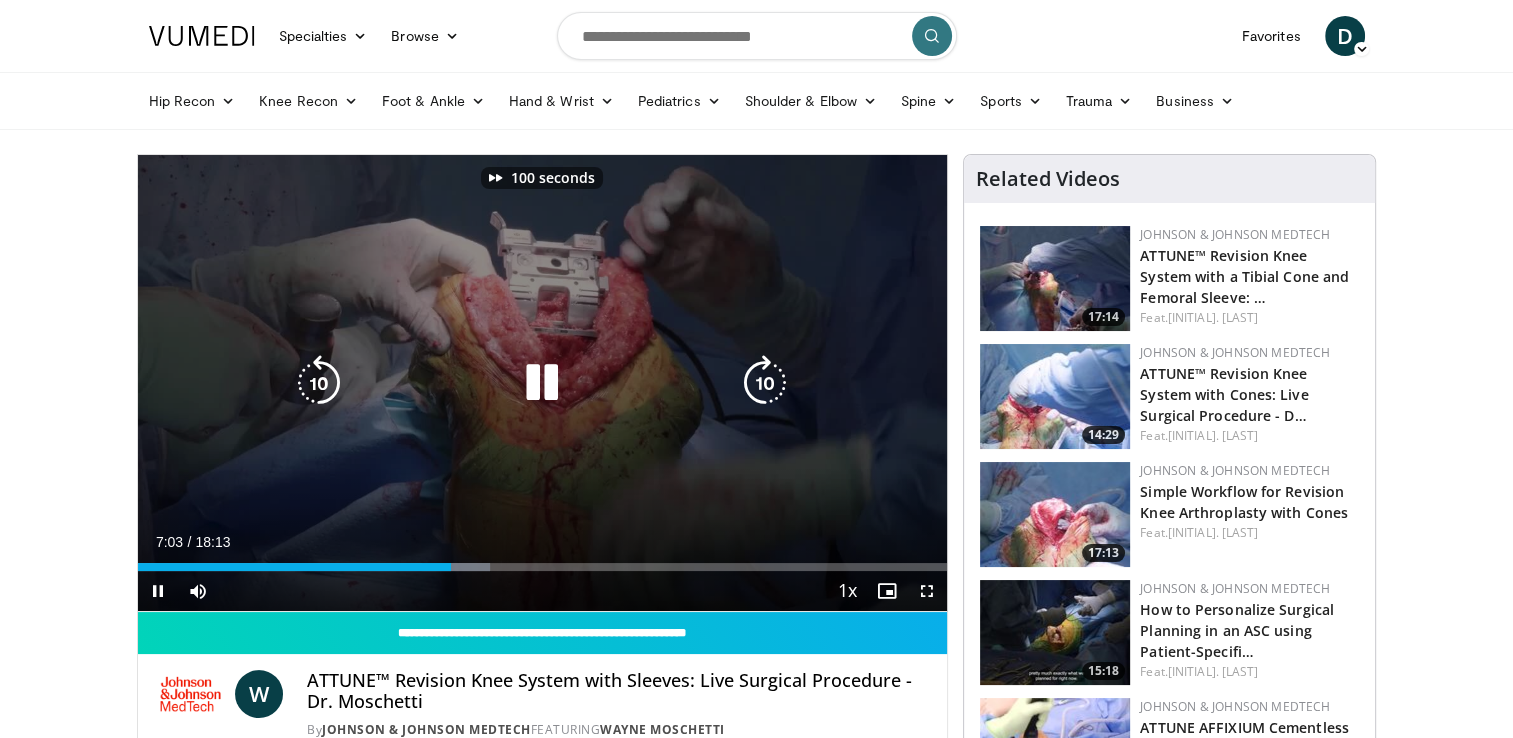 click at bounding box center (765, 383) 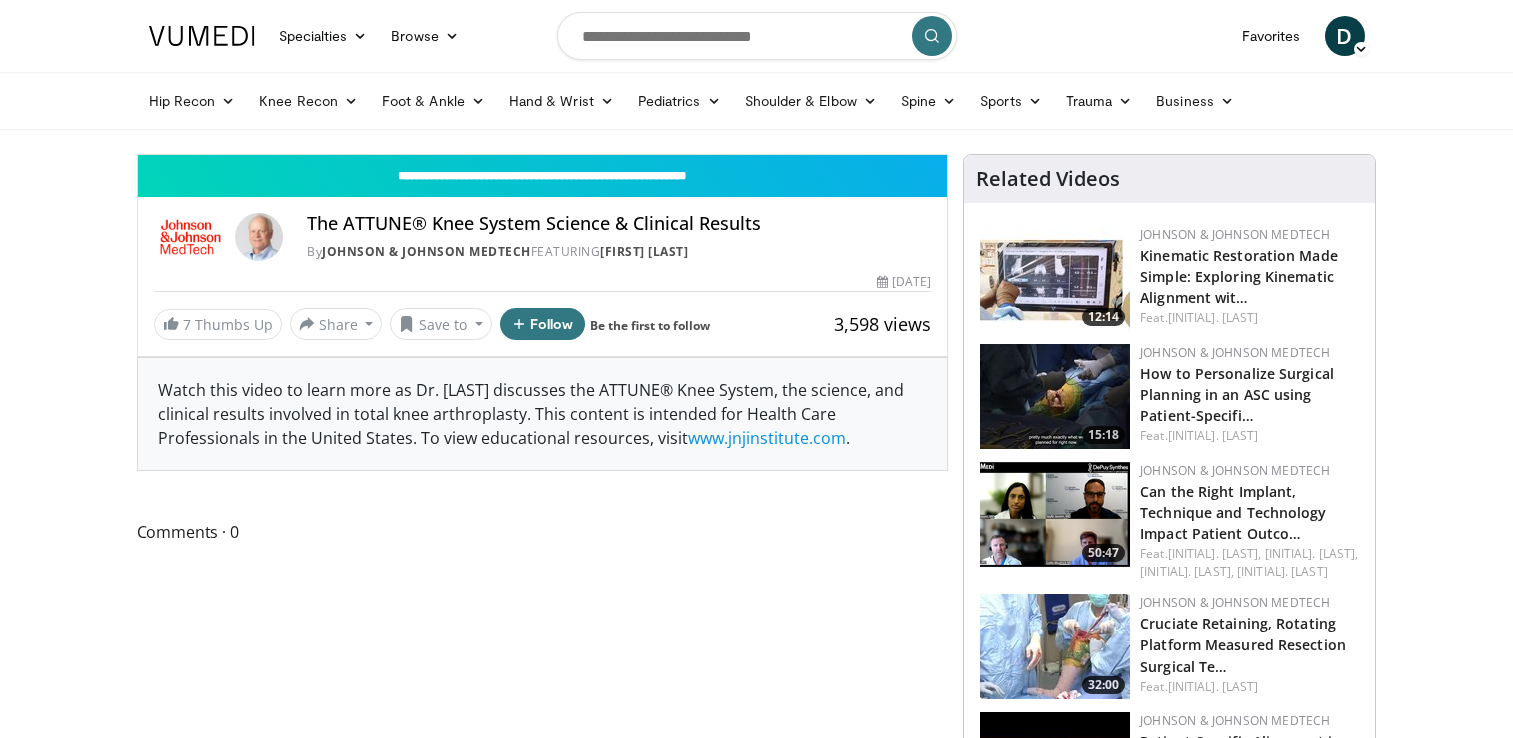 scroll, scrollTop: 0, scrollLeft: 0, axis: both 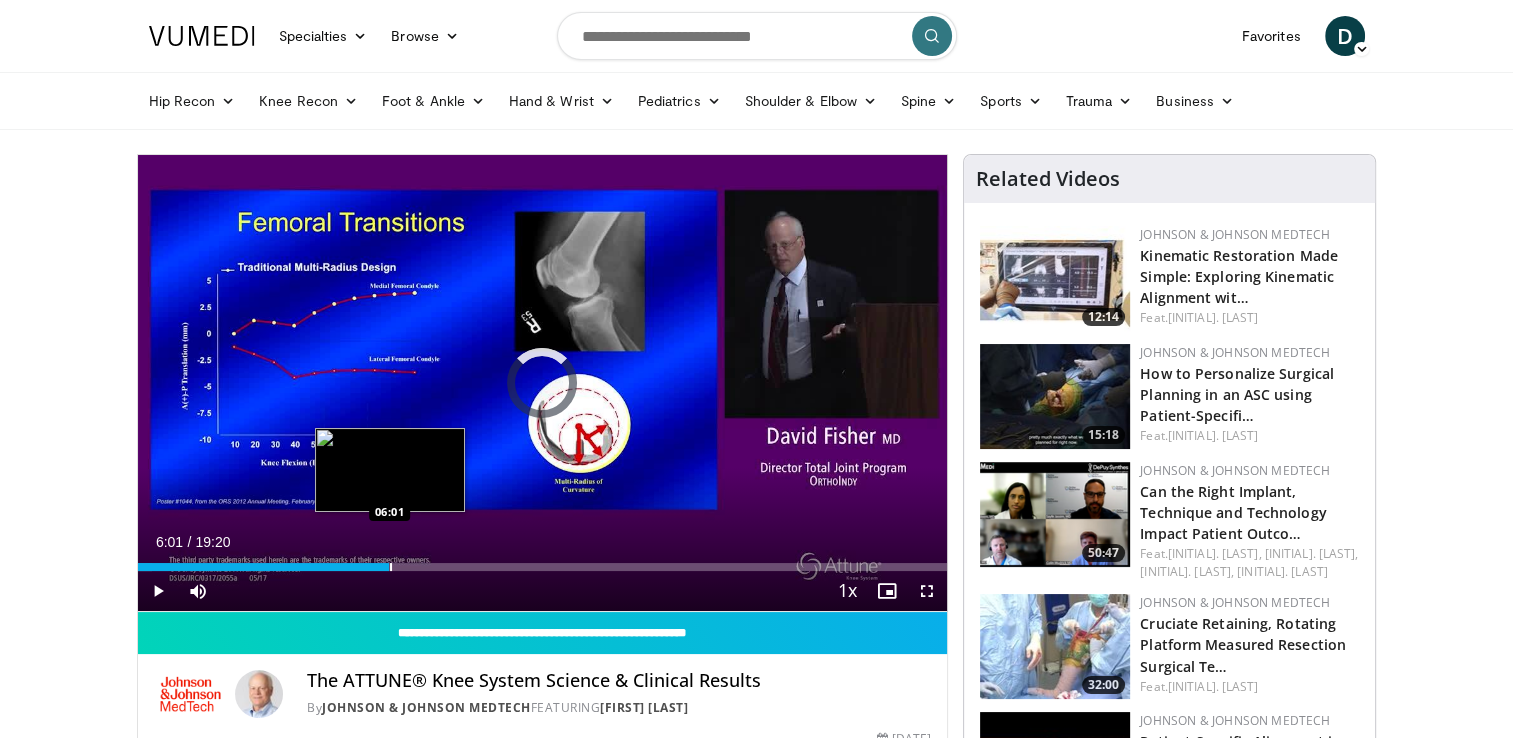 click at bounding box center [391, 567] 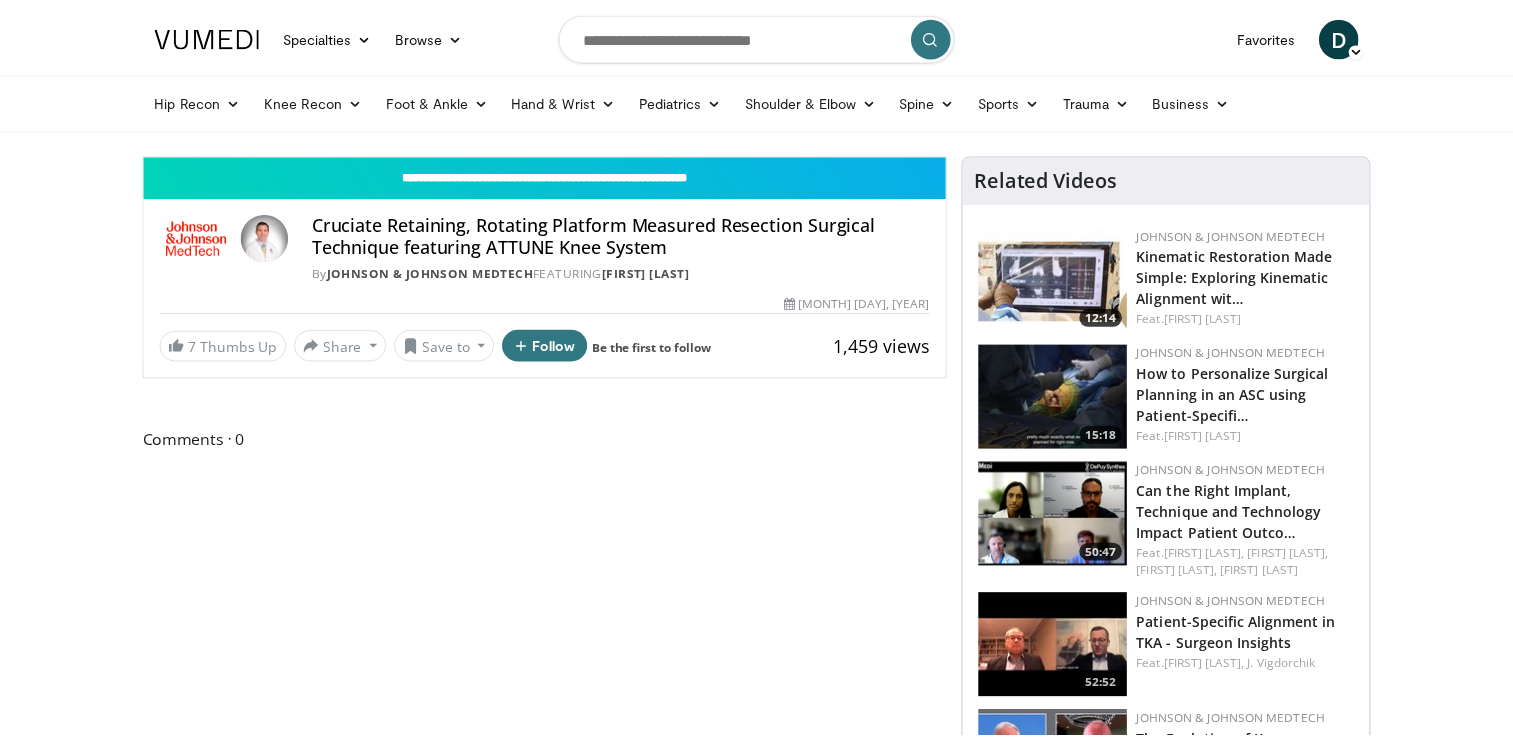 scroll, scrollTop: 0, scrollLeft: 0, axis: both 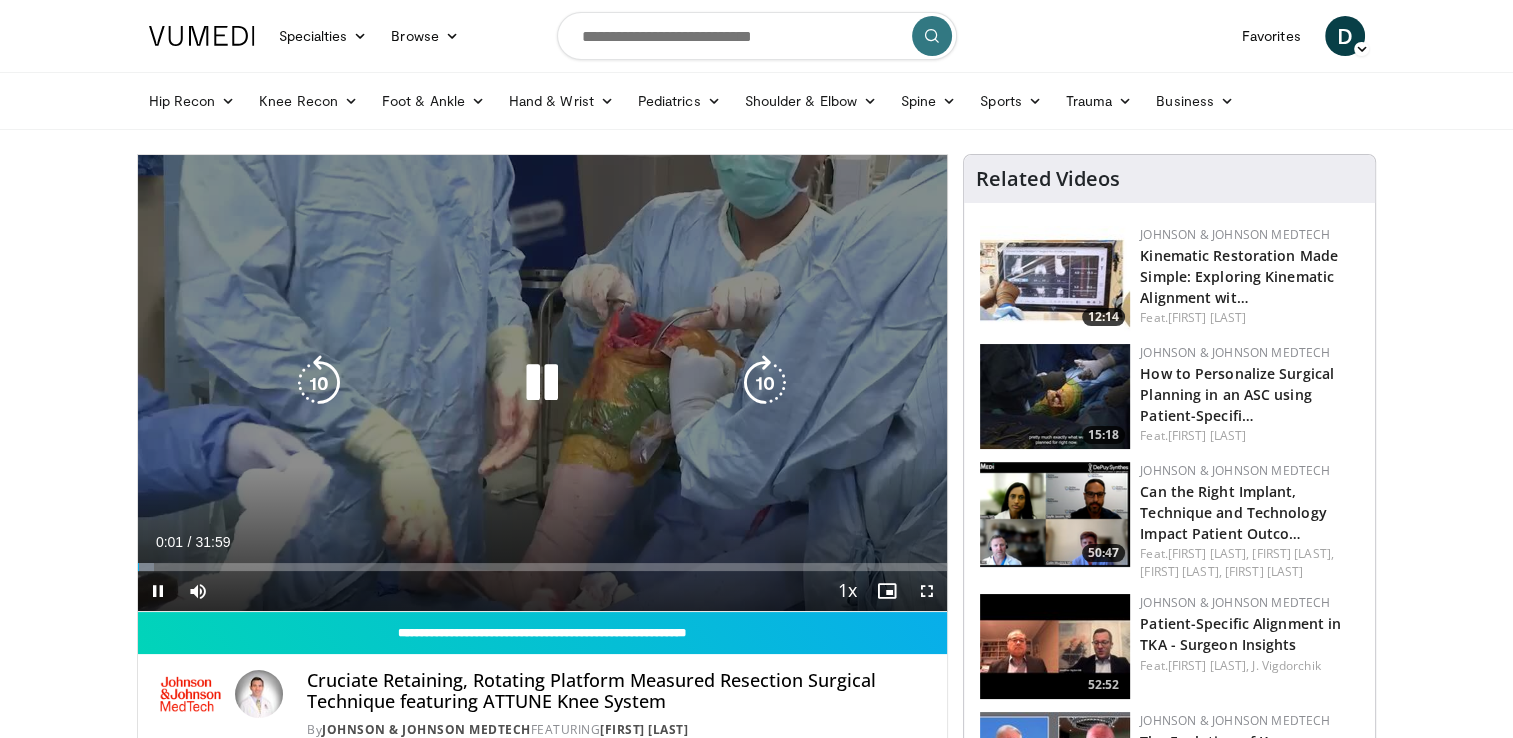 click at bounding box center [765, 383] 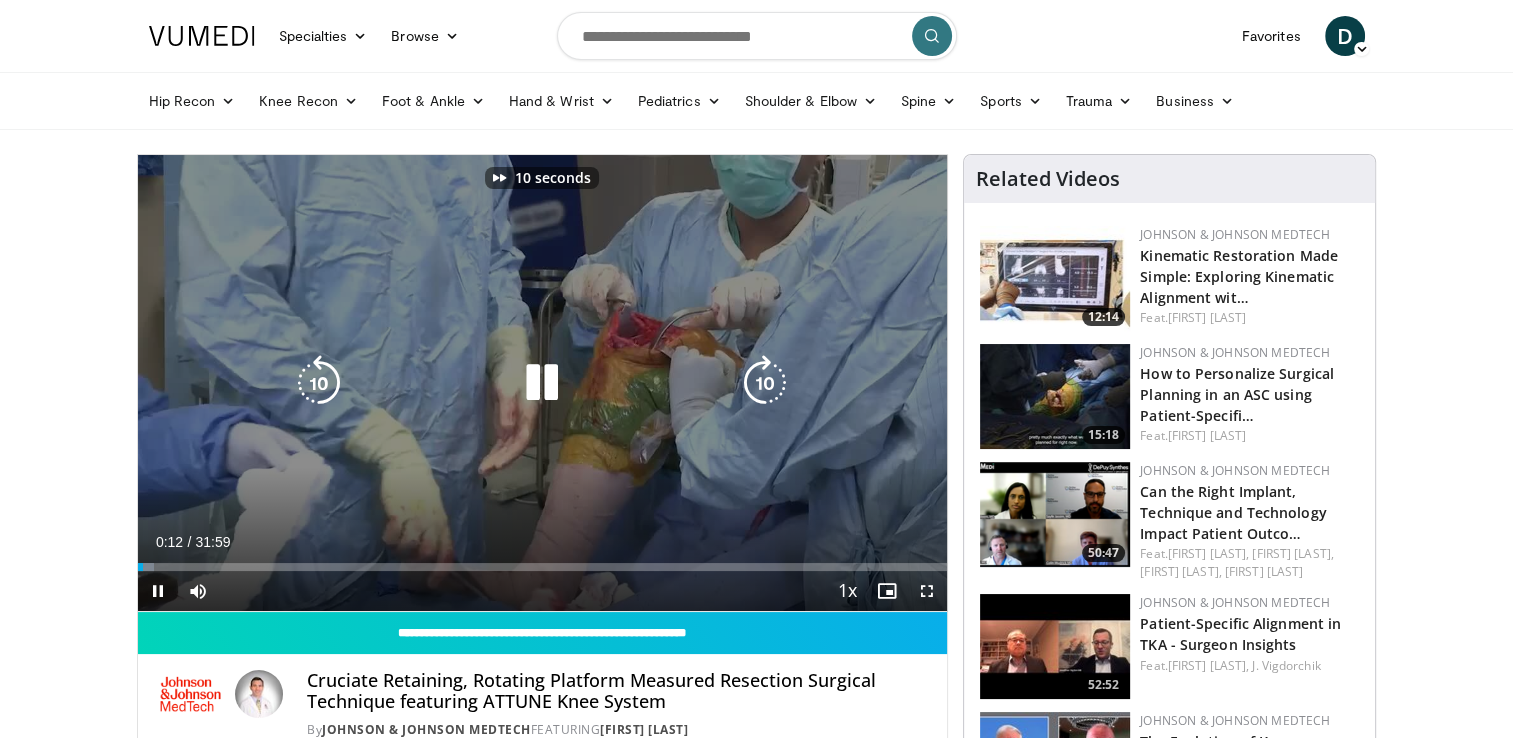 click at bounding box center (765, 383) 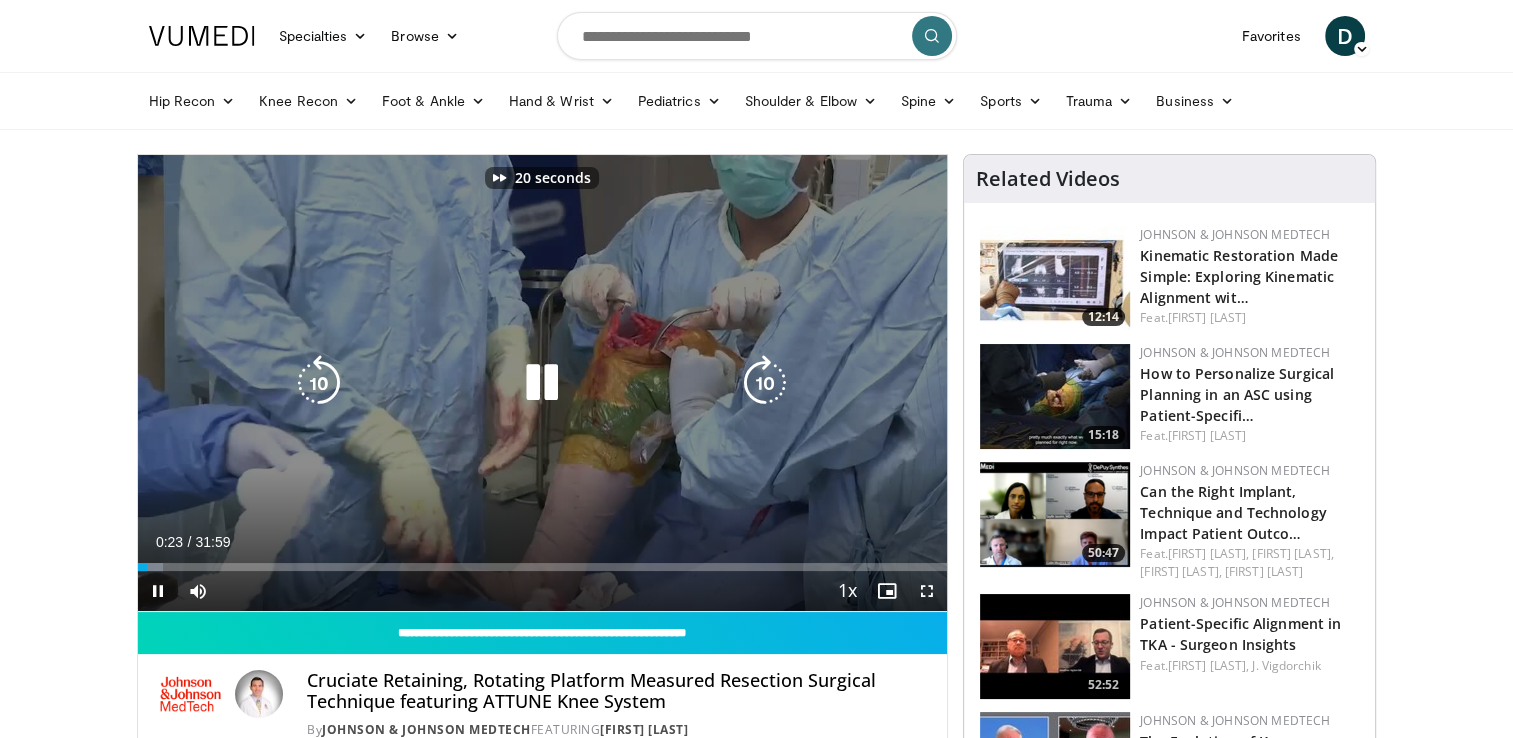 click at bounding box center [765, 383] 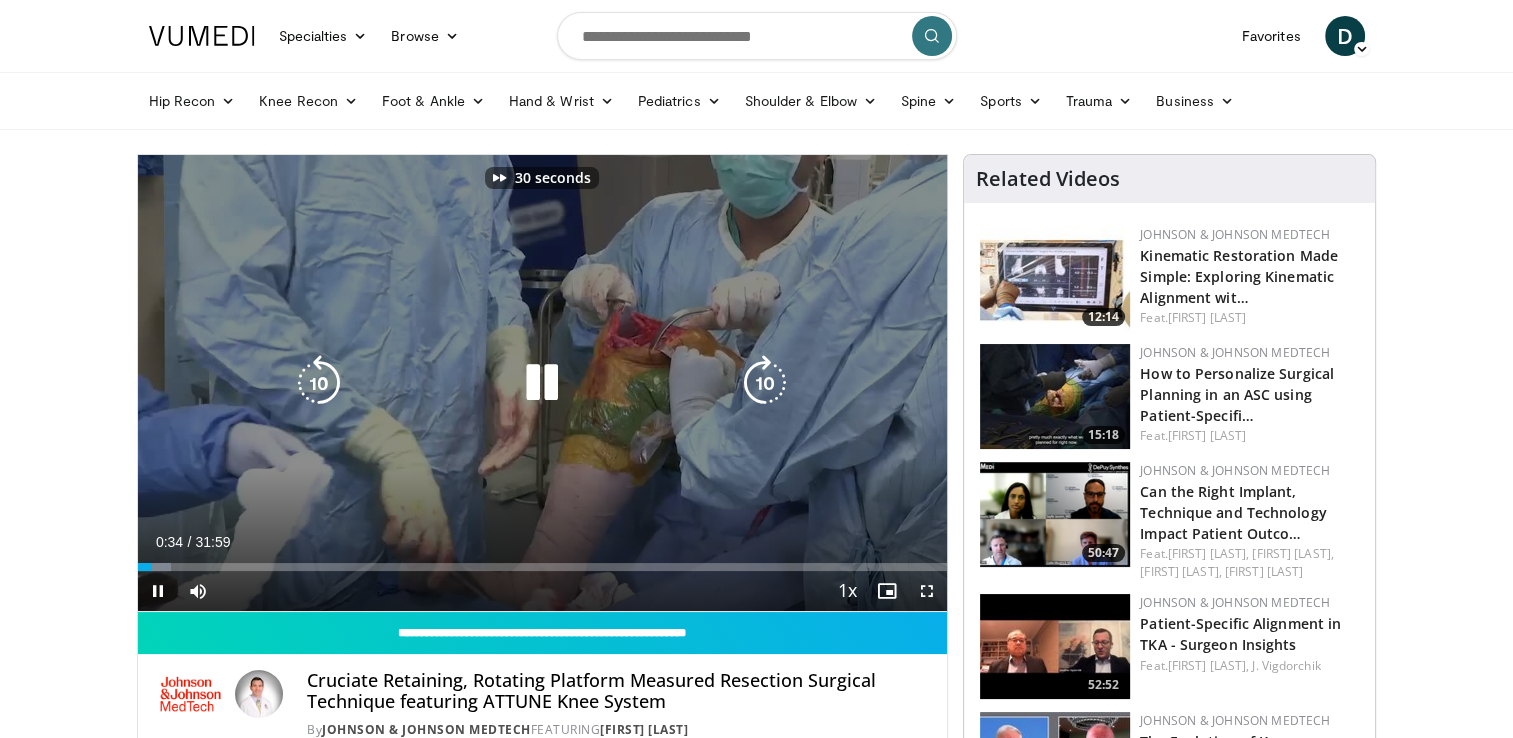 click at bounding box center (765, 383) 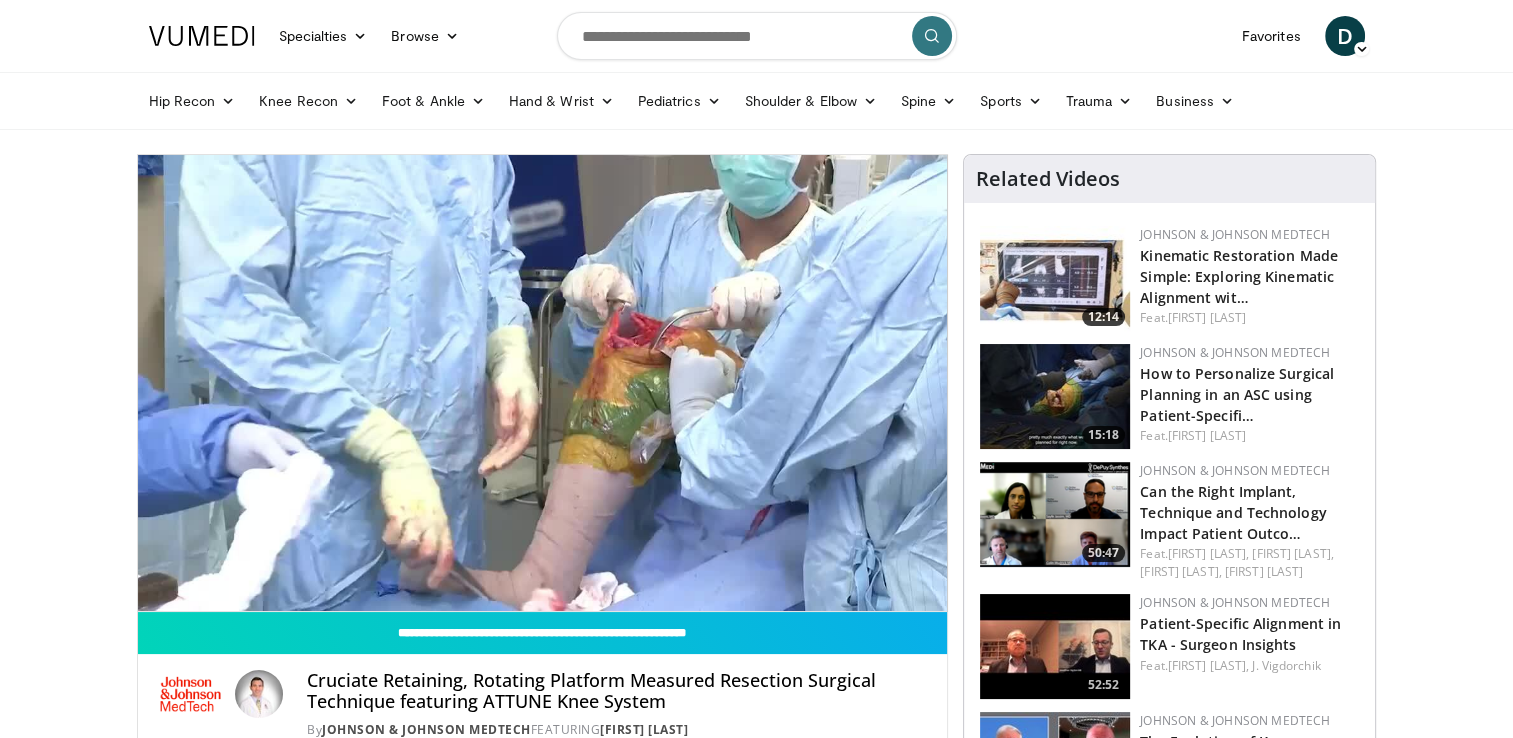 click on "40 seconds
Tap to unmute" at bounding box center [543, 383] 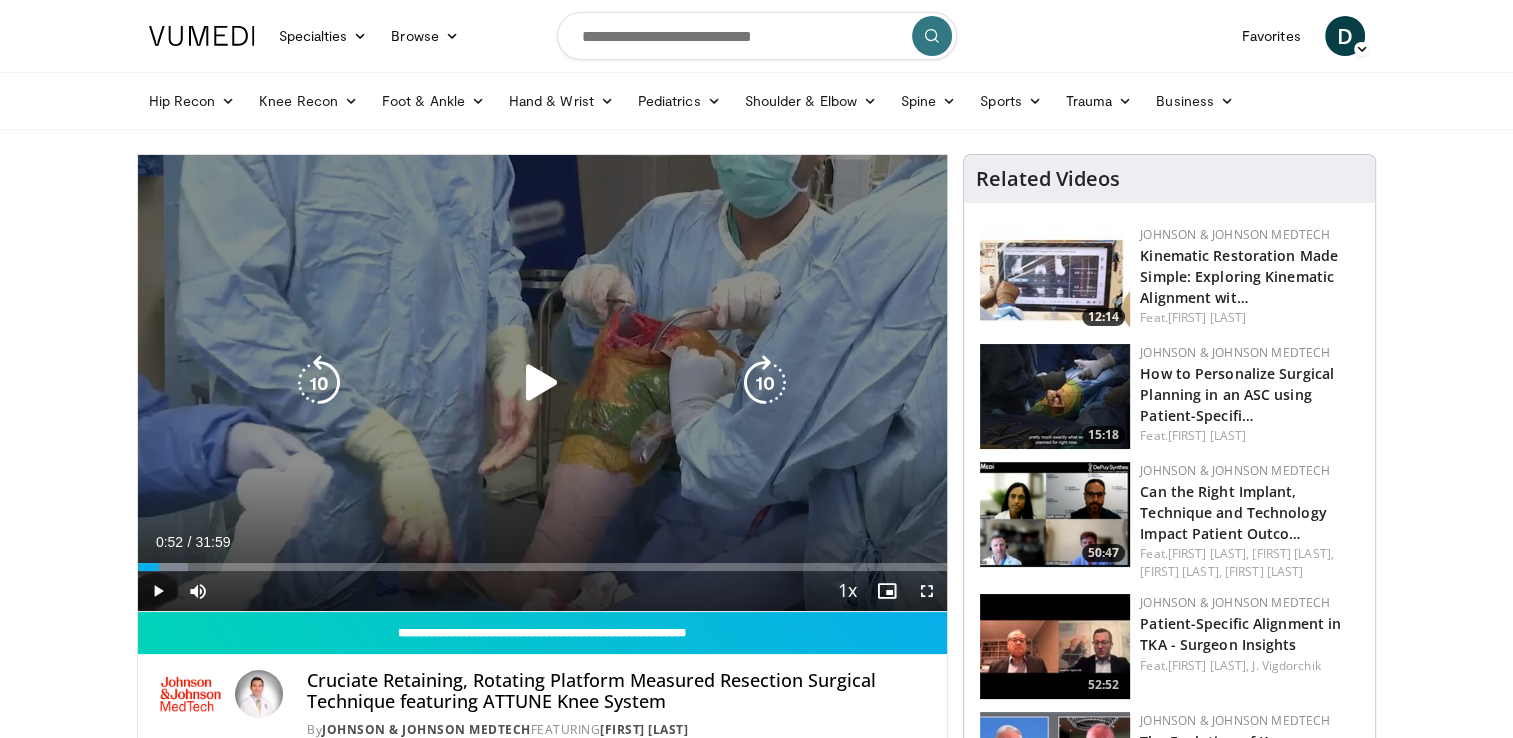 click at bounding box center (765, 383) 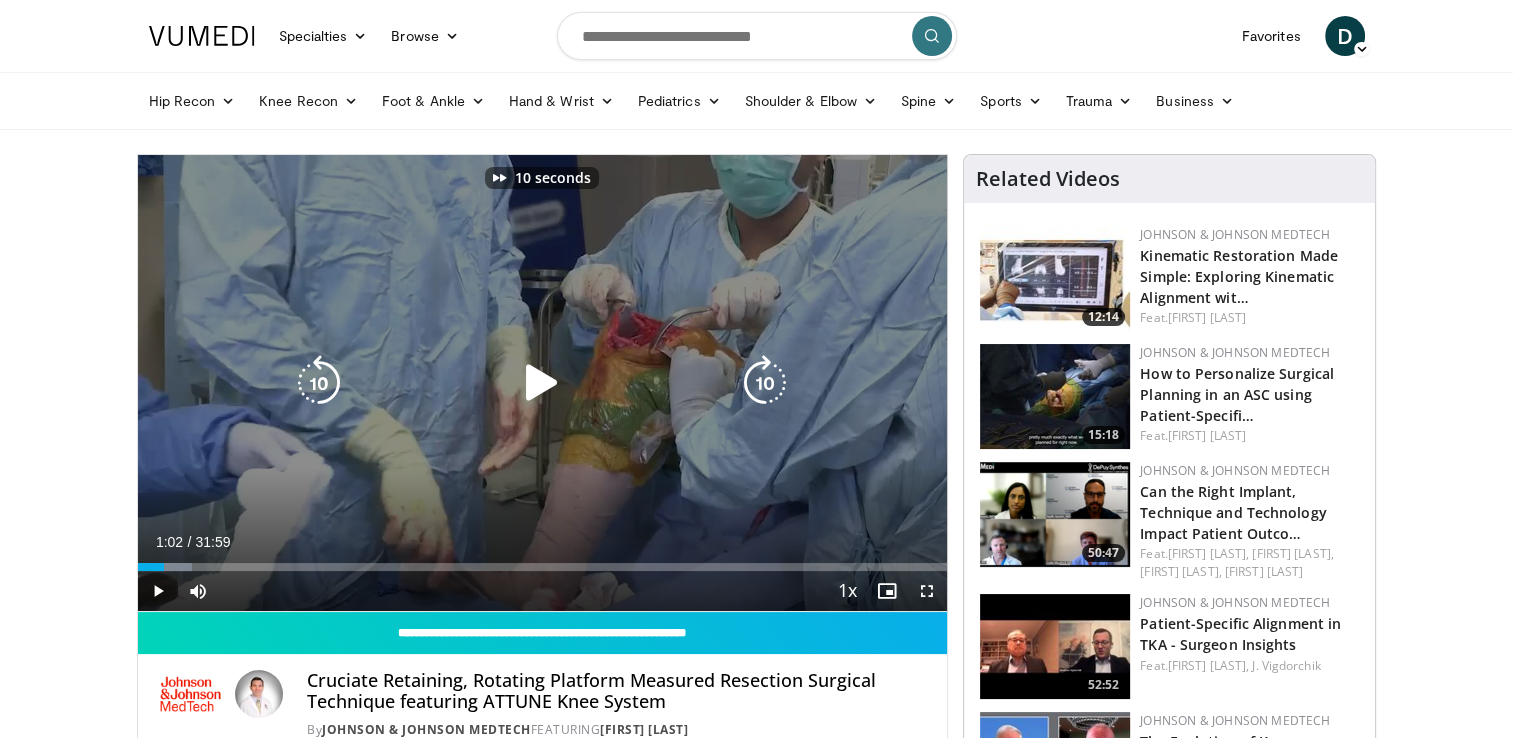click at bounding box center [542, 383] 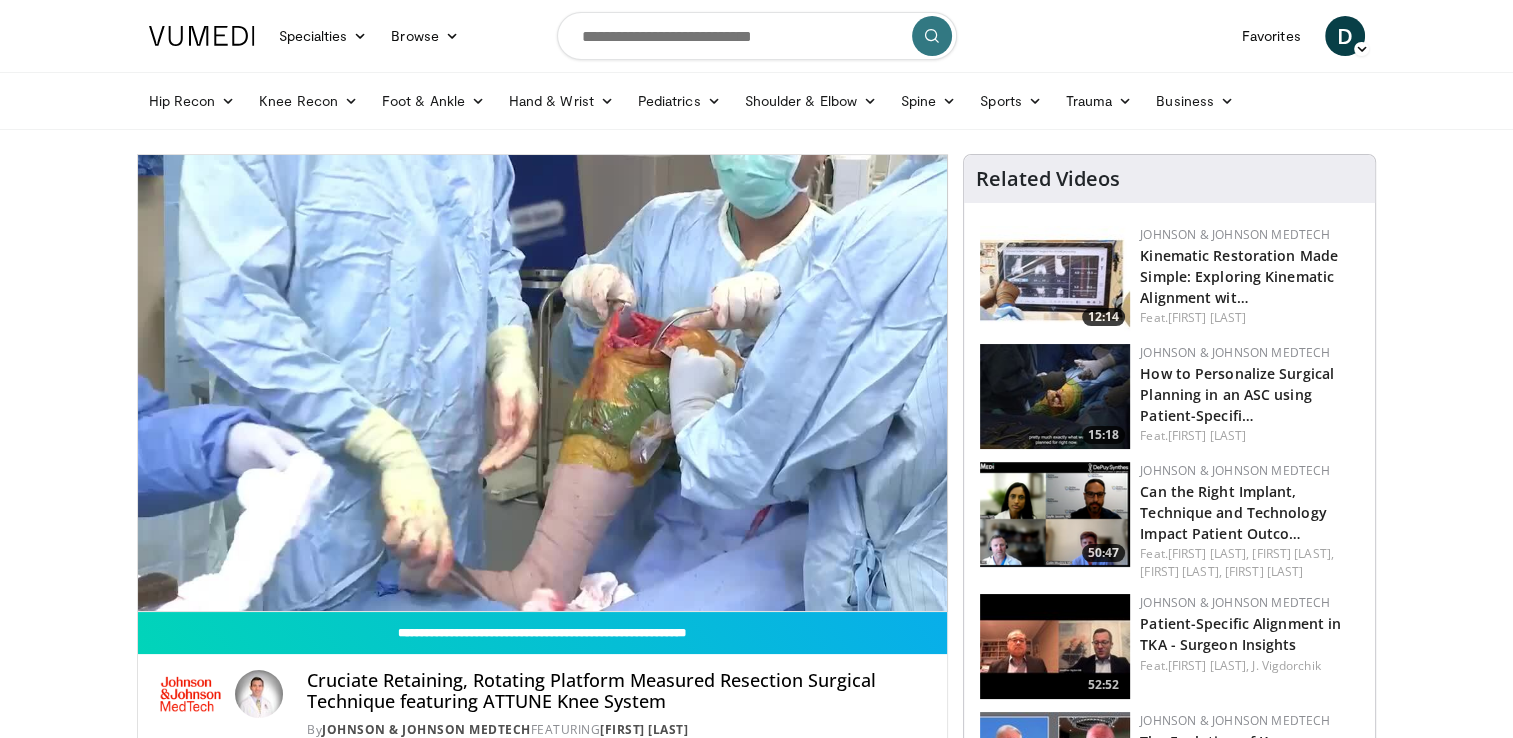 click on "10 seconds
Tap to unmute" at bounding box center (543, 383) 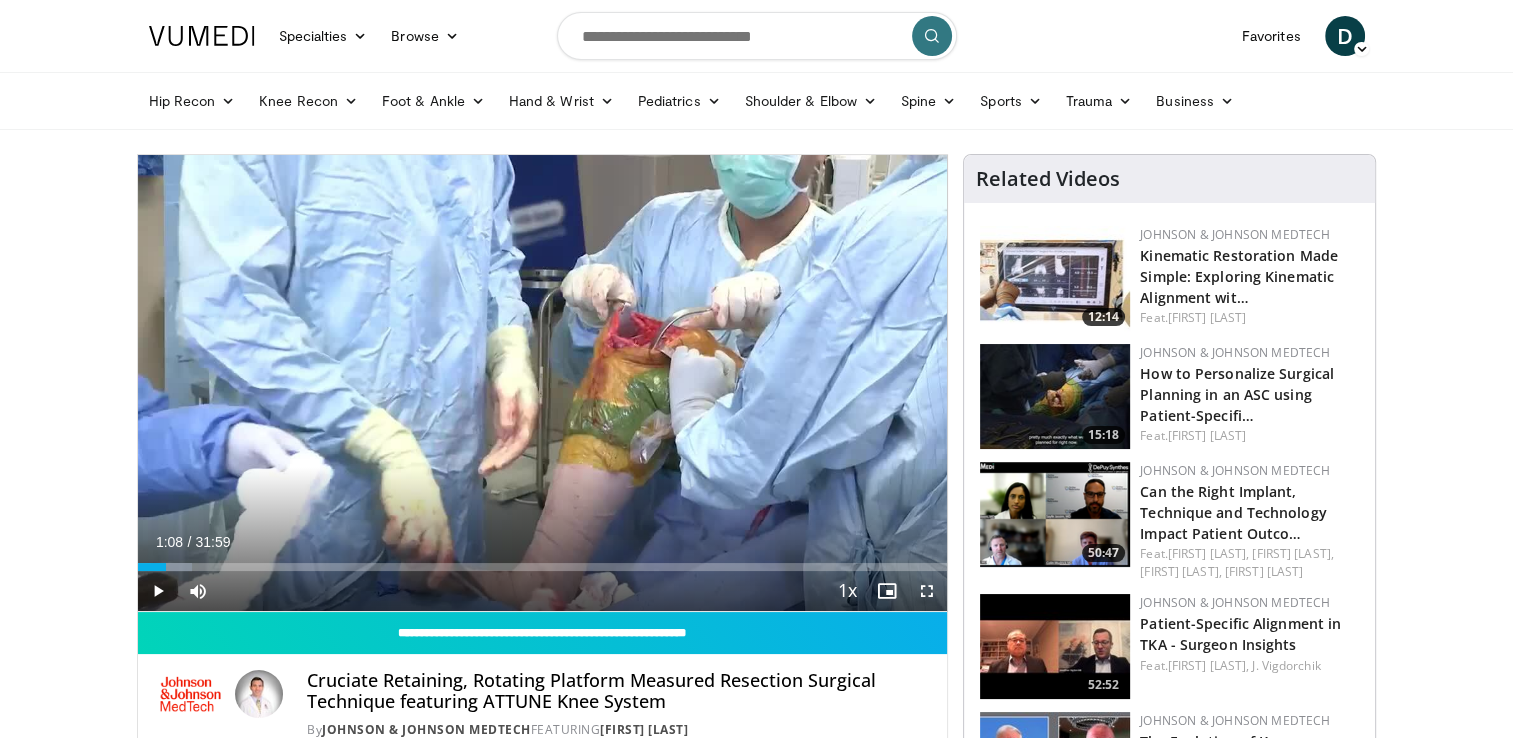 click on "10 seconds
Tap to unmute" at bounding box center (543, 383) 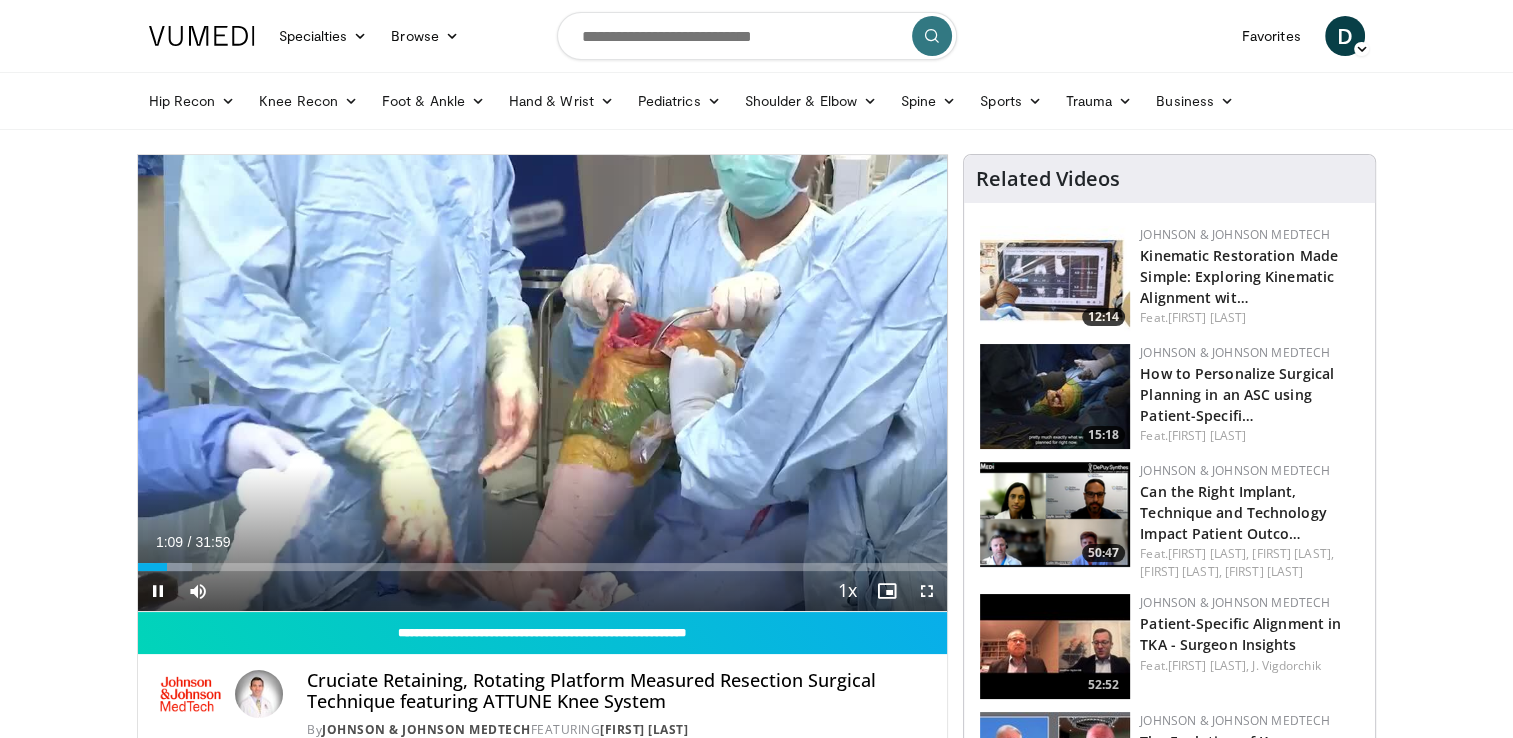 click on "10 seconds
Tap to unmute" at bounding box center [543, 383] 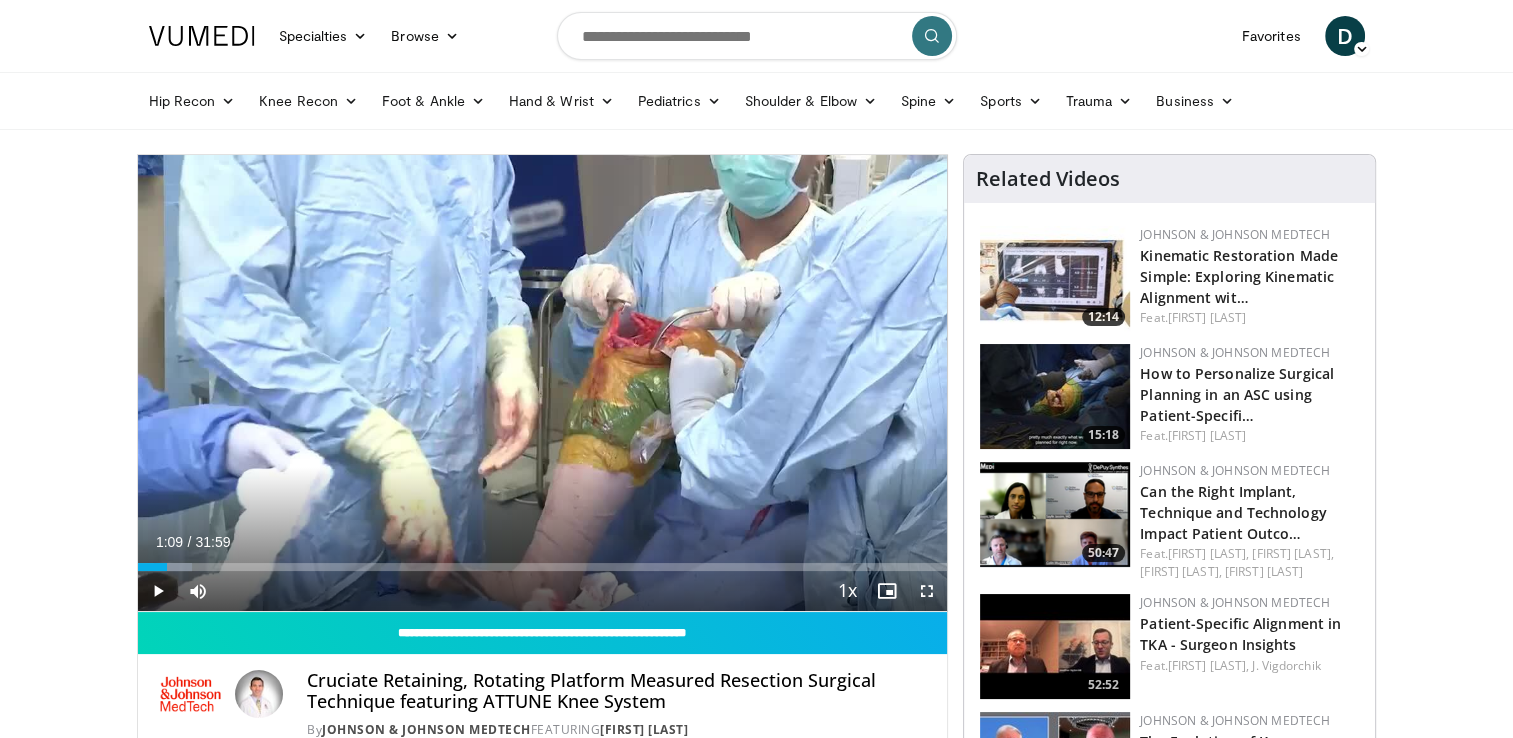 click on "10 seconds
Tap to unmute" at bounding box center (543, 383) 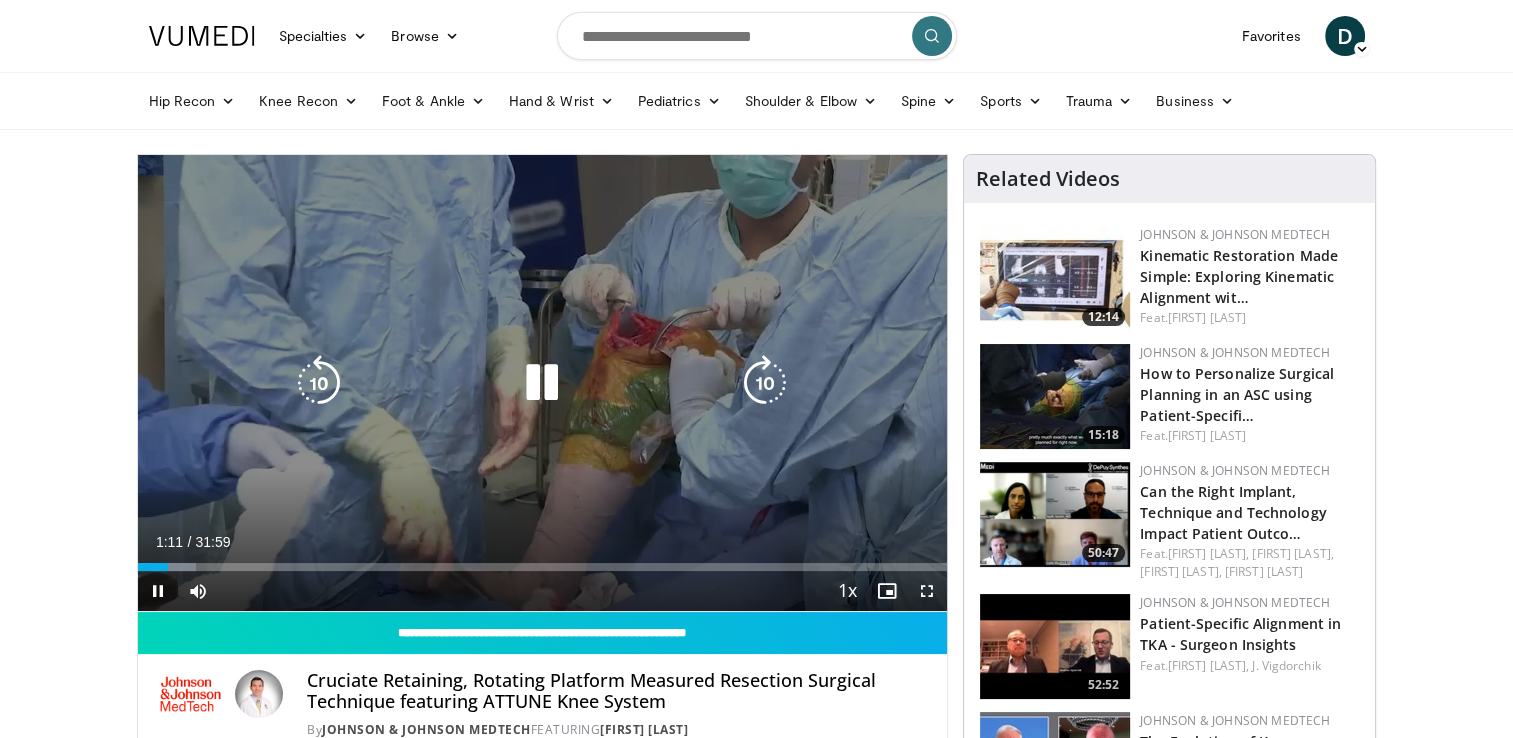 click at bounding box center [765, 383] 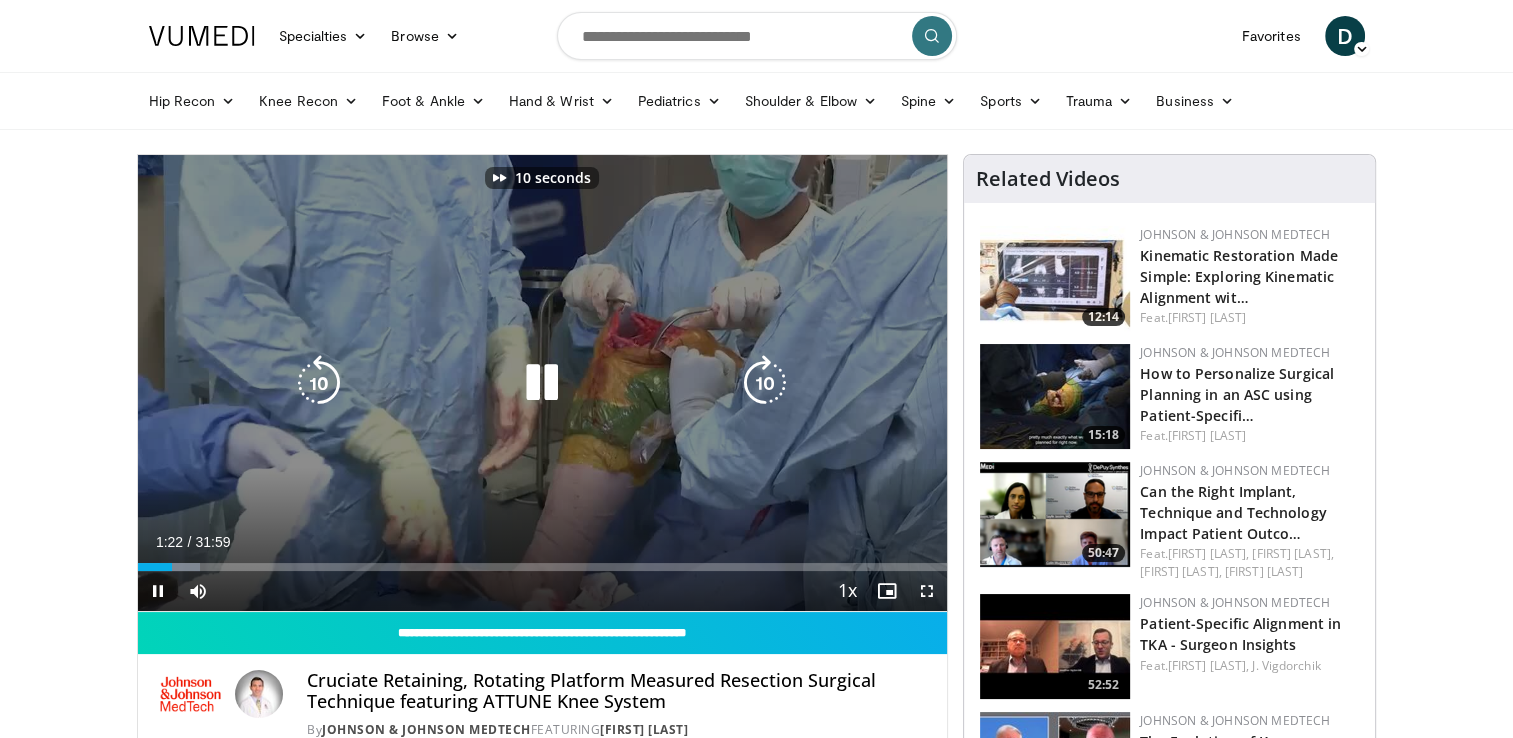 click at bounding box center [765, 383] 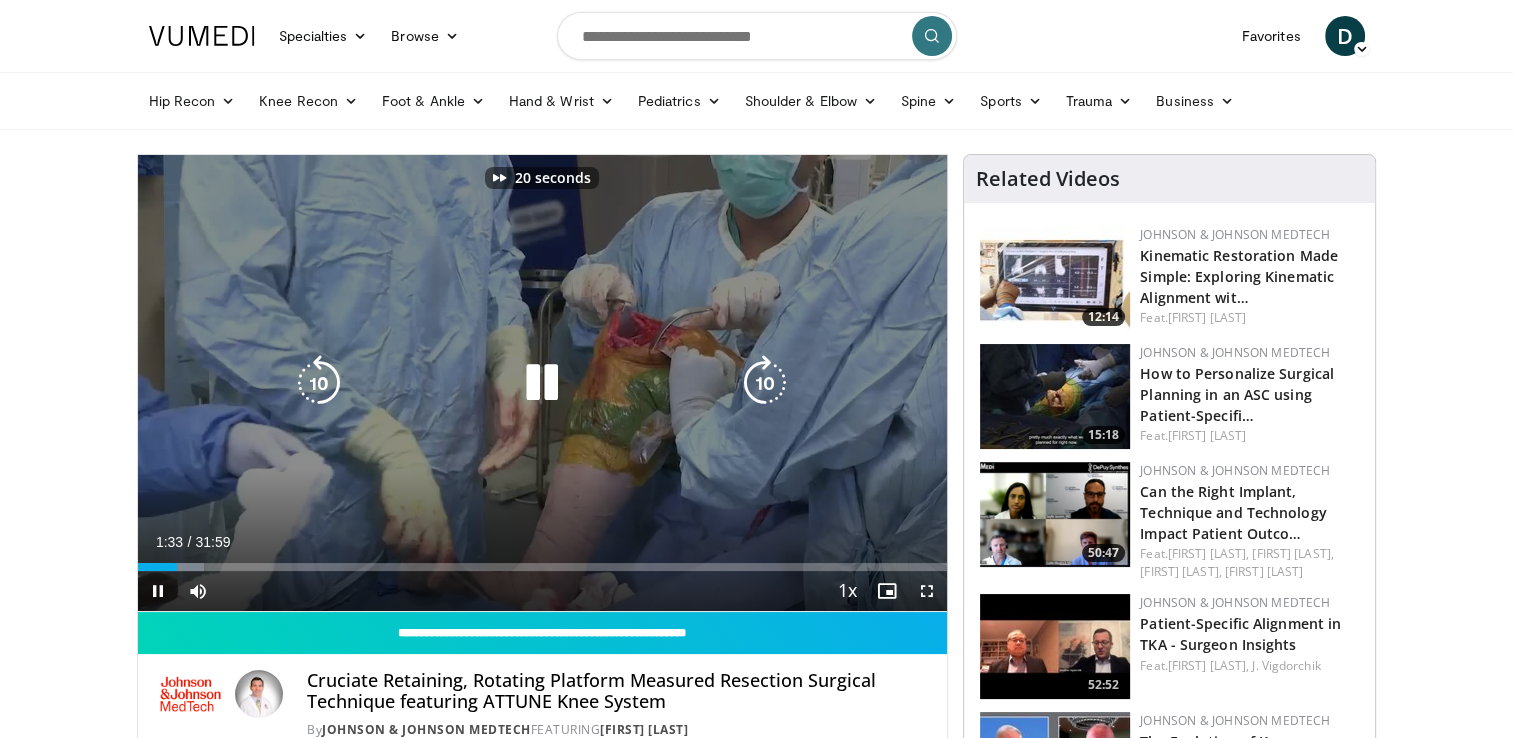 click at bounding box center [765, 383] 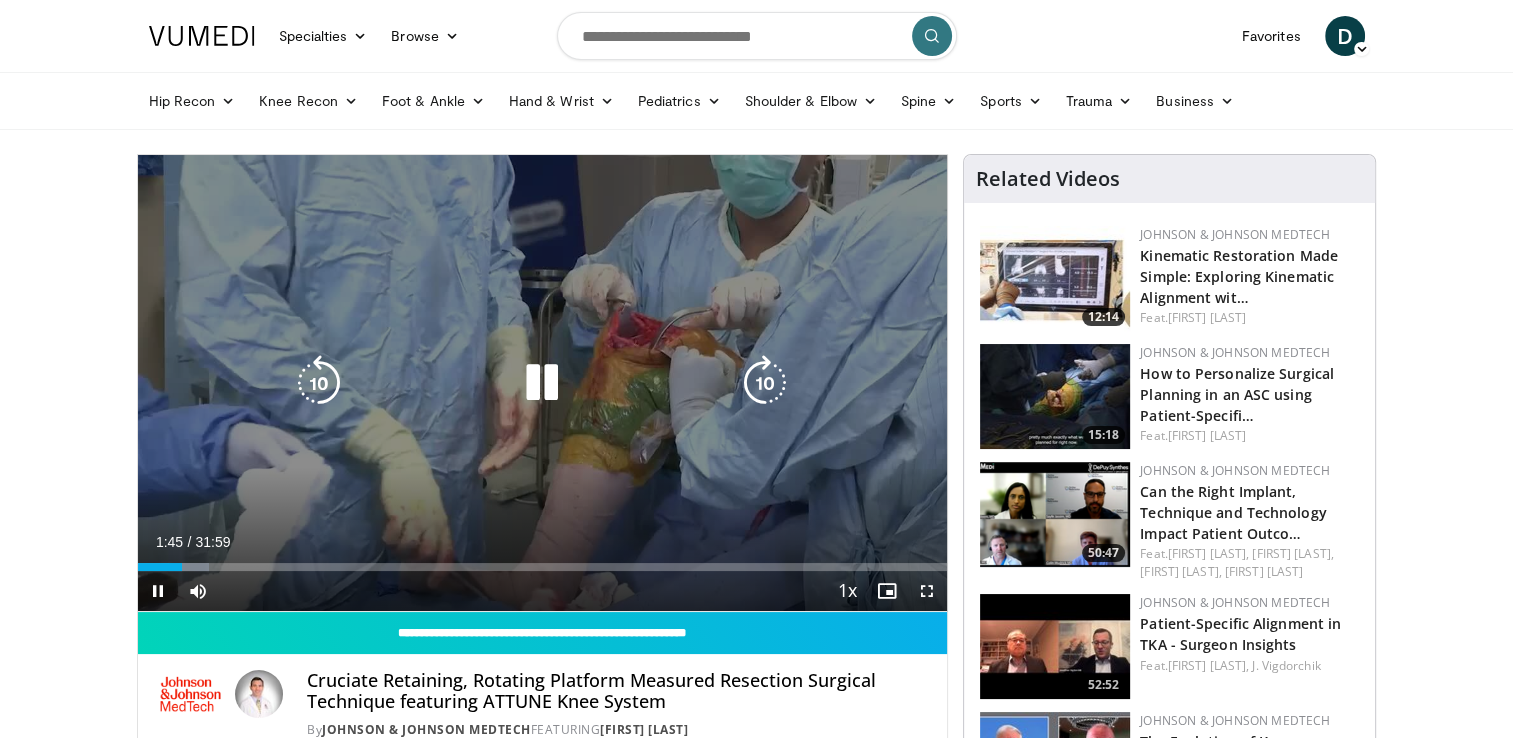 click at bounding box center [765, 383] 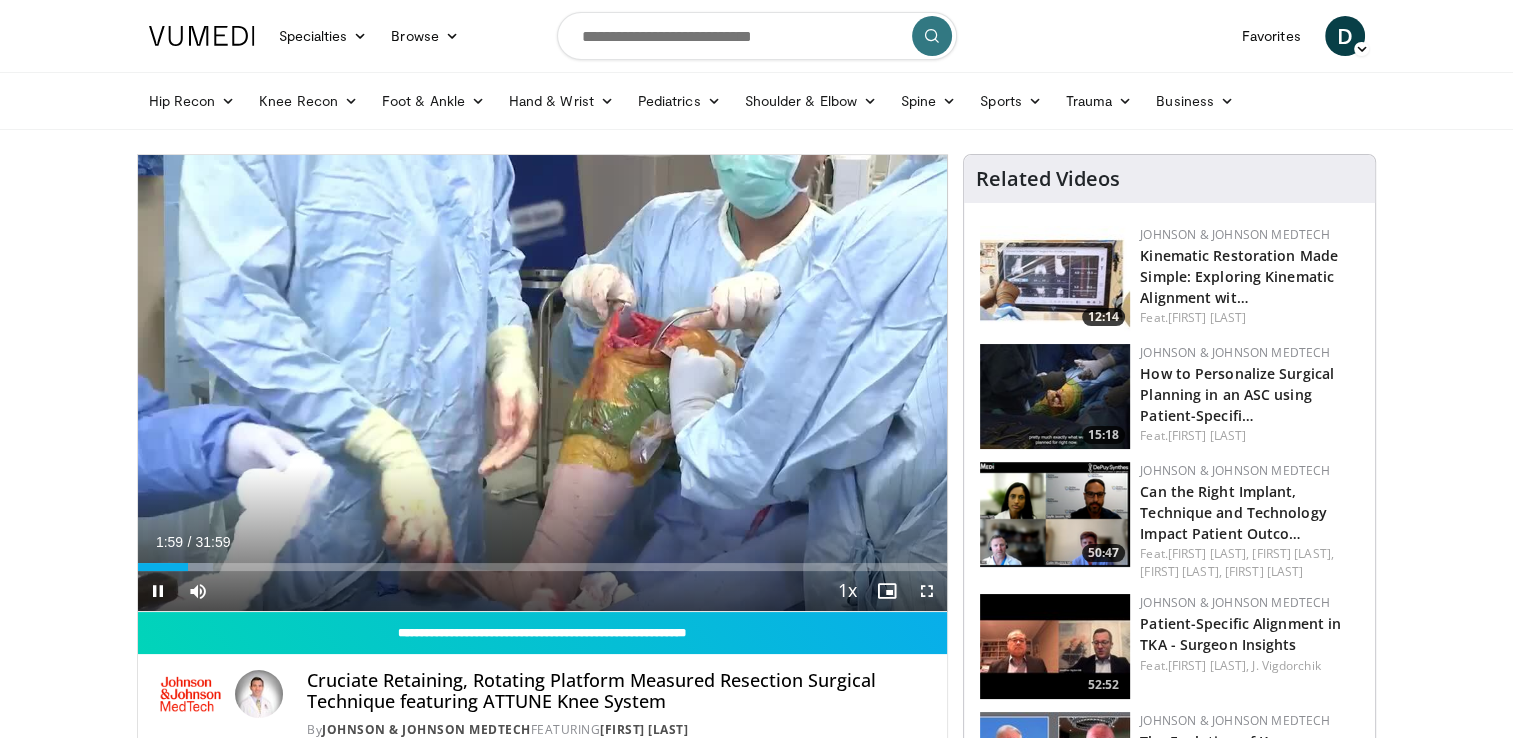 click on "10 seconds
Tap to unmute" at bounding box center [543, 383] 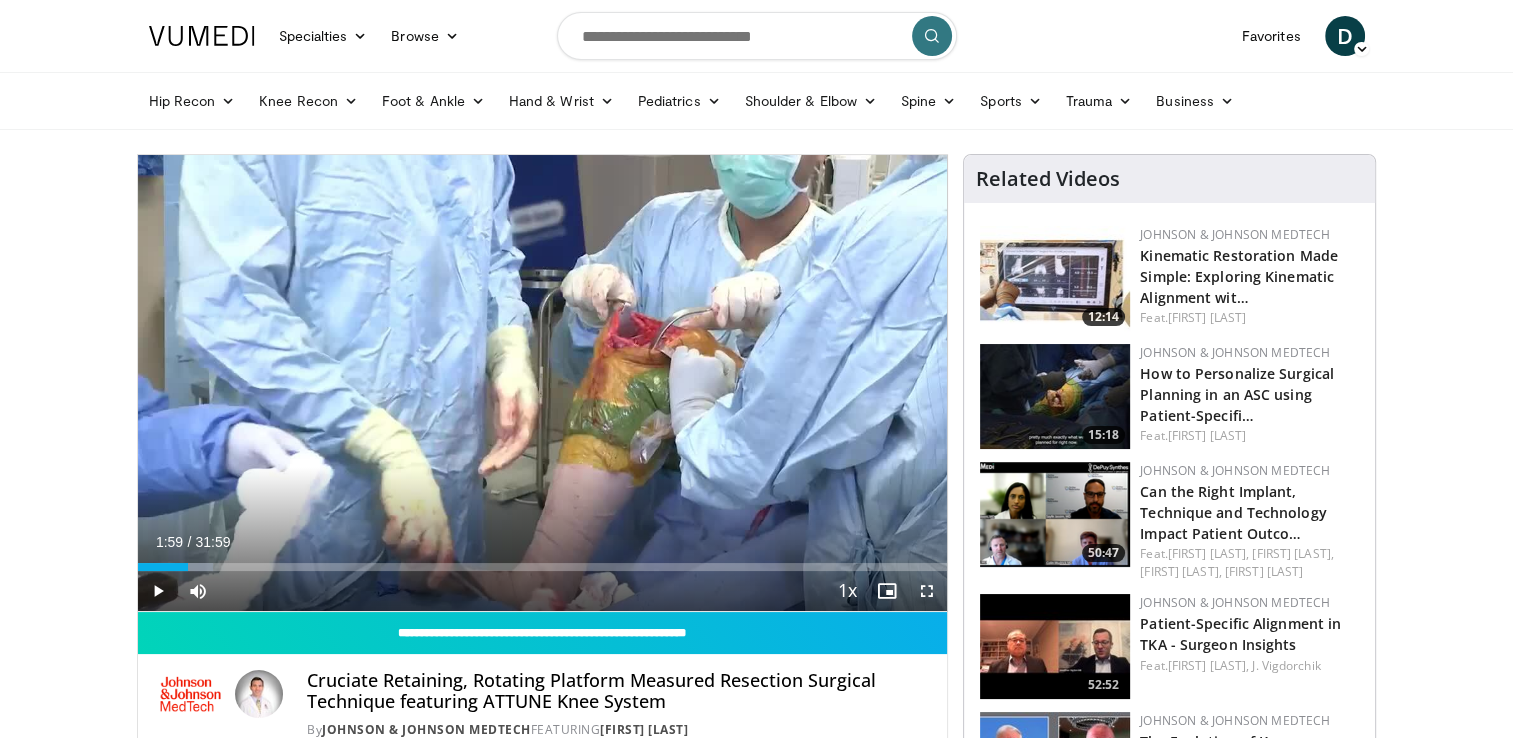 click on "10 seconds
Tap to unmute" at bounding box center [543, 383] 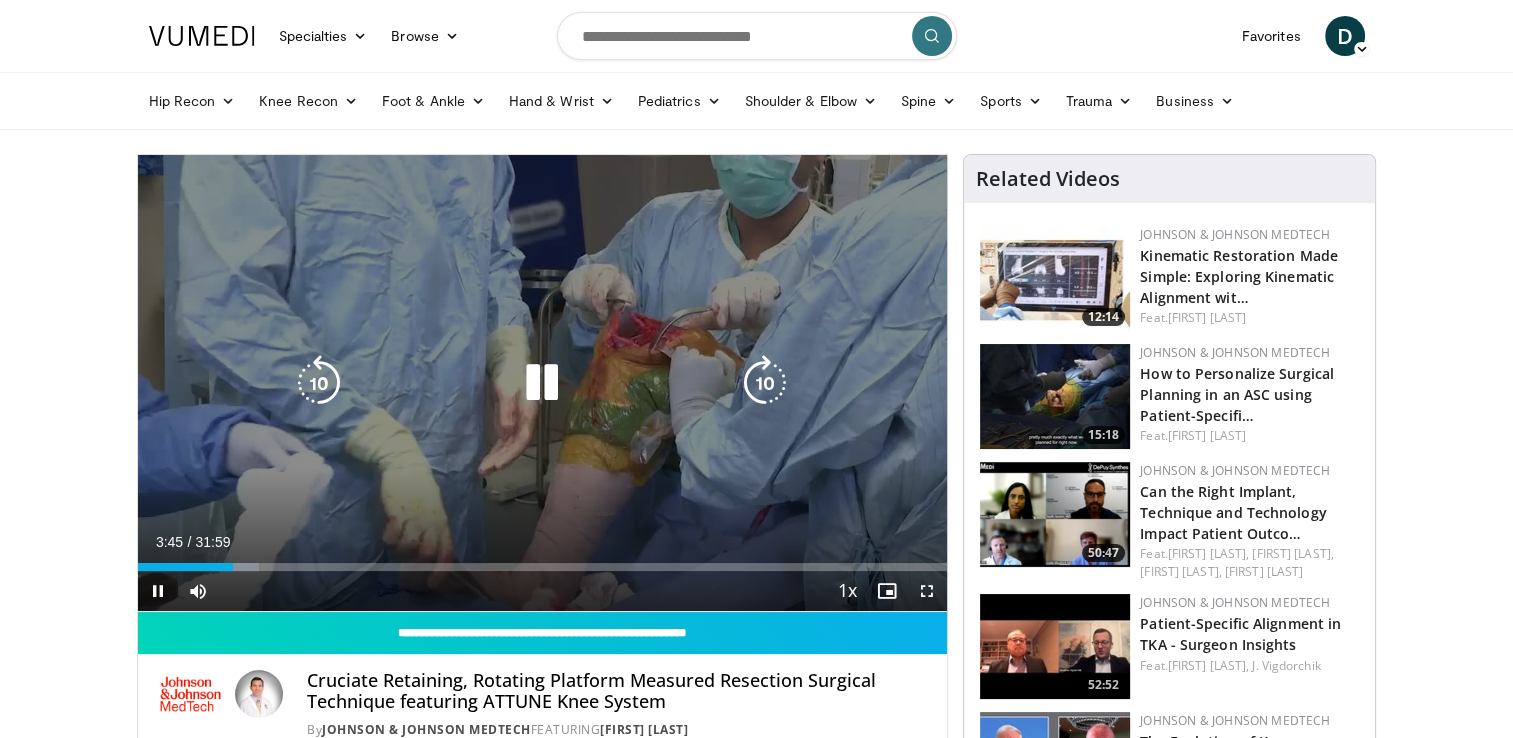 click at bounding box center [542, 383] 